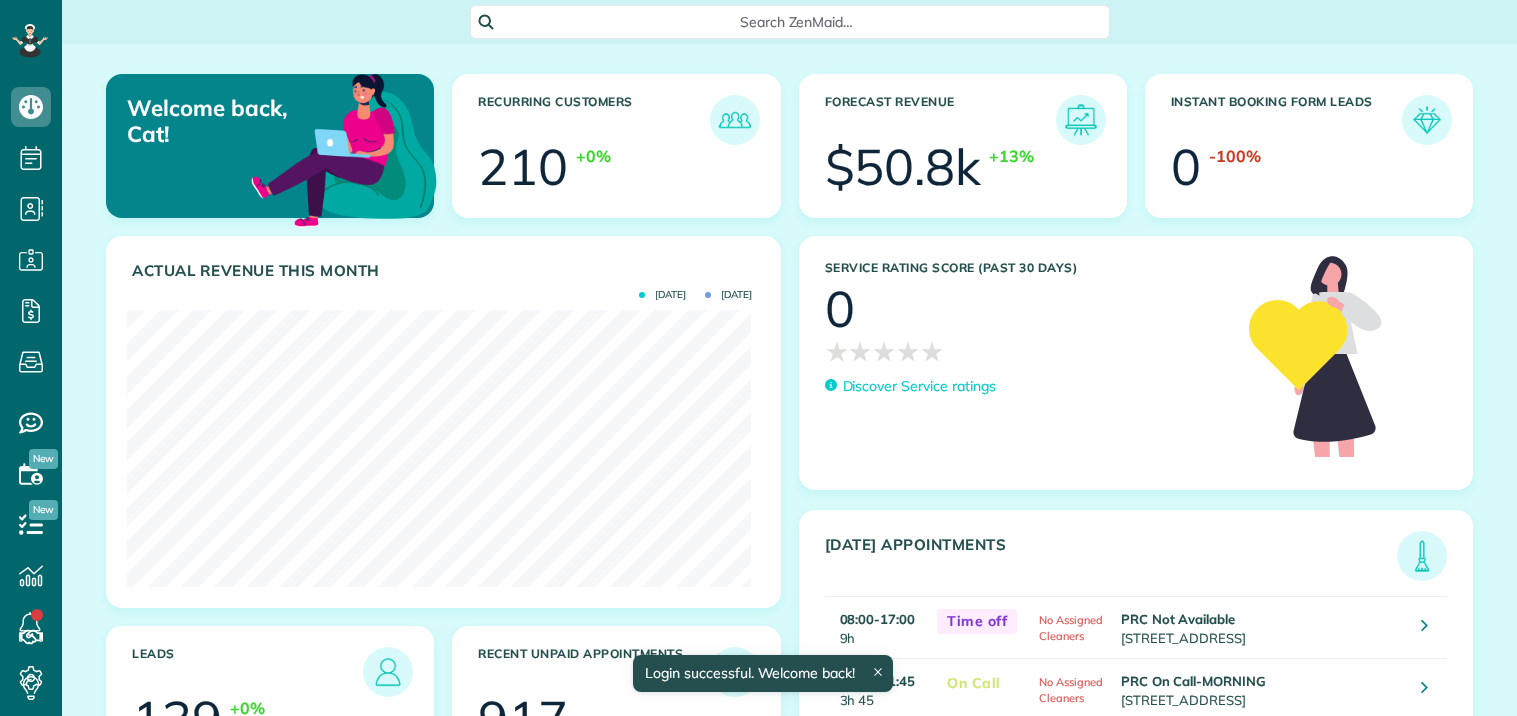 scroll, scrollTop: 0, scrollLeft: 0, axis: both 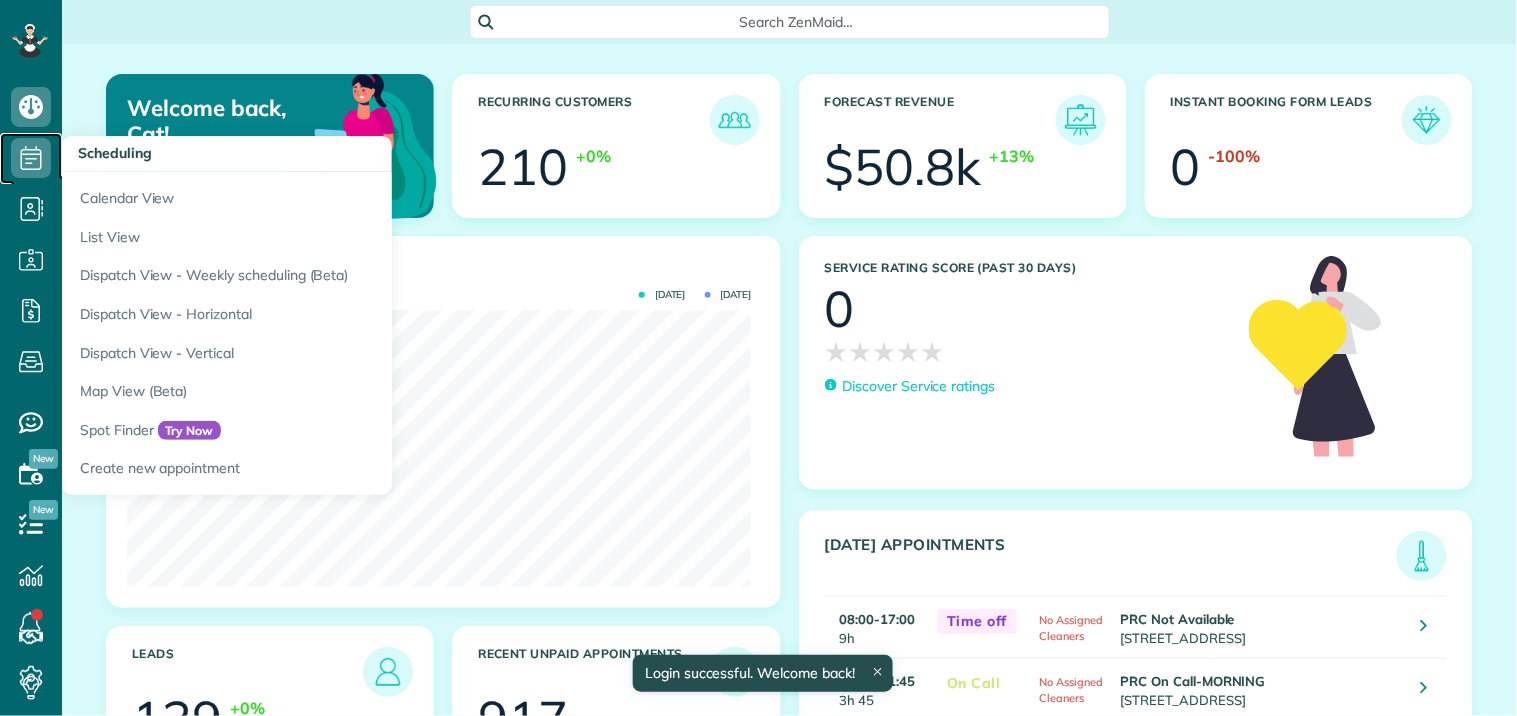 click 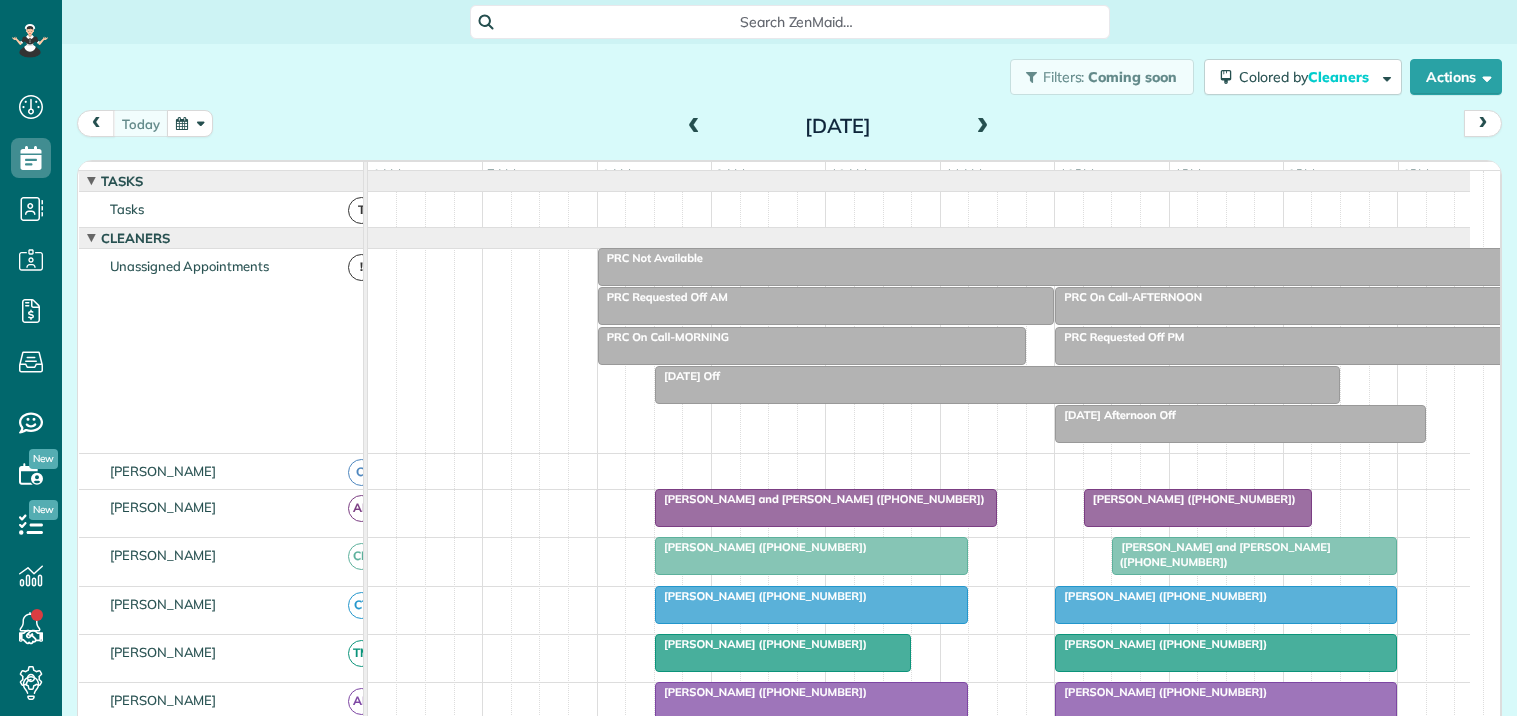 scroll, scrollTop: 0, scrollLeft: 0, axis: both 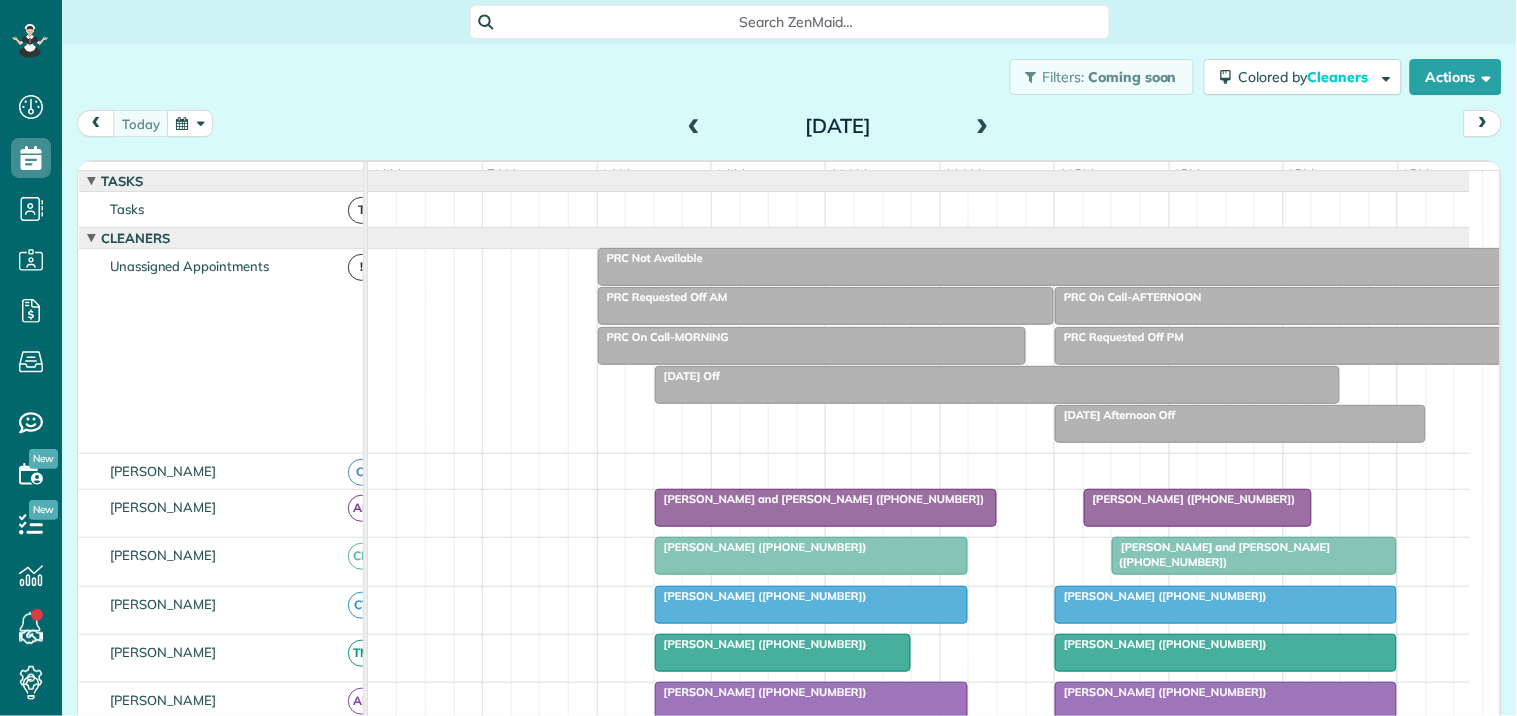 click at bounding box center [190, 123] 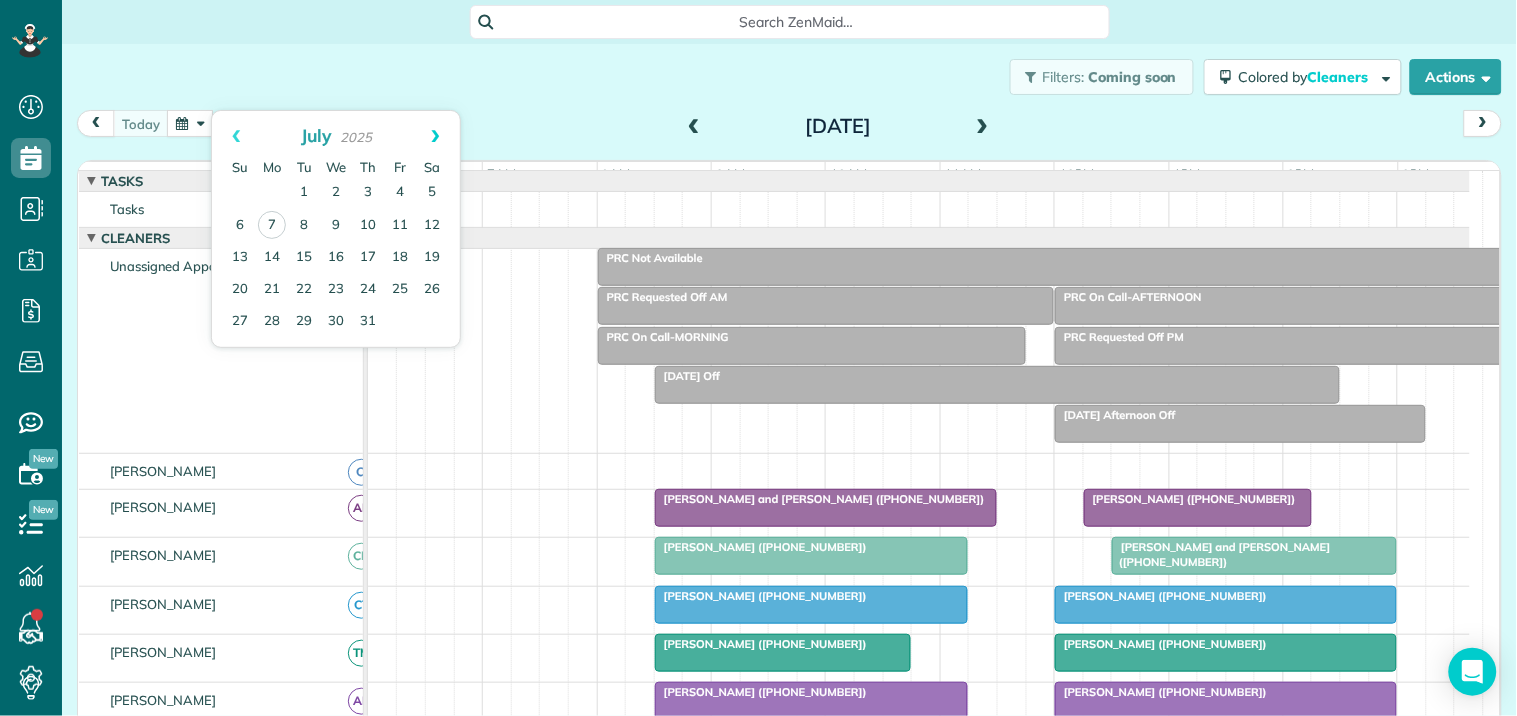 click on "Next" at bounding box center [435, 136] 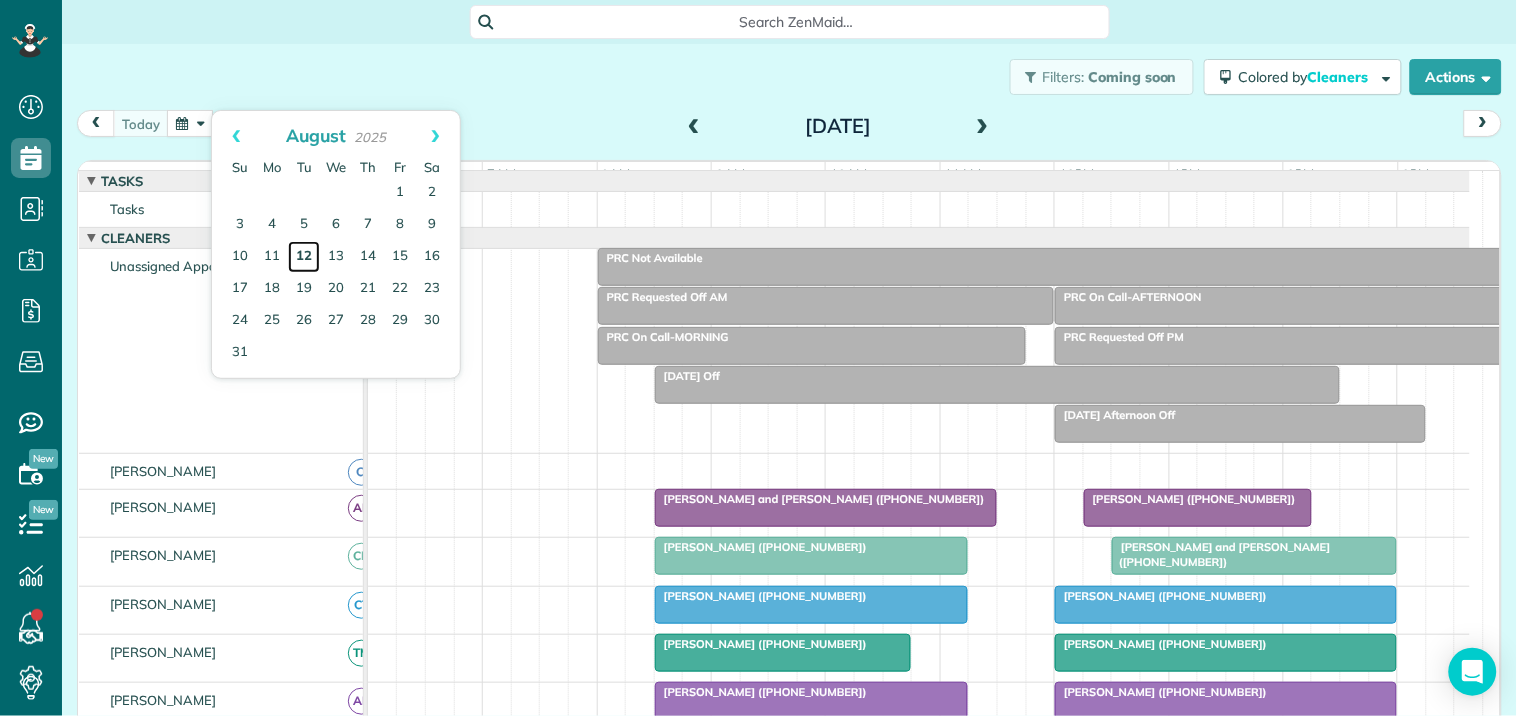 click on "12" at bounding box center (304, 257) 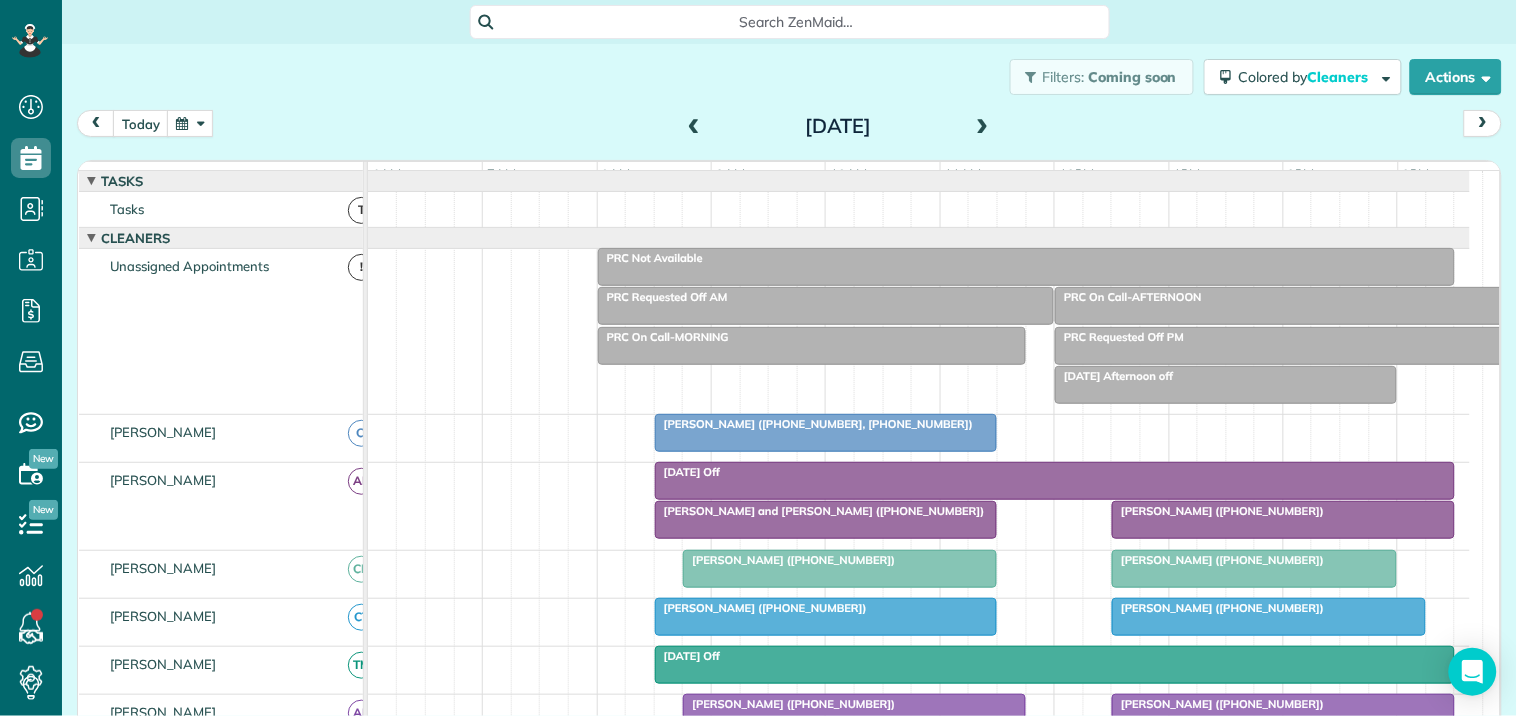 scroll, scrollTop: 287, scrollLeft: 0, axis: vertical 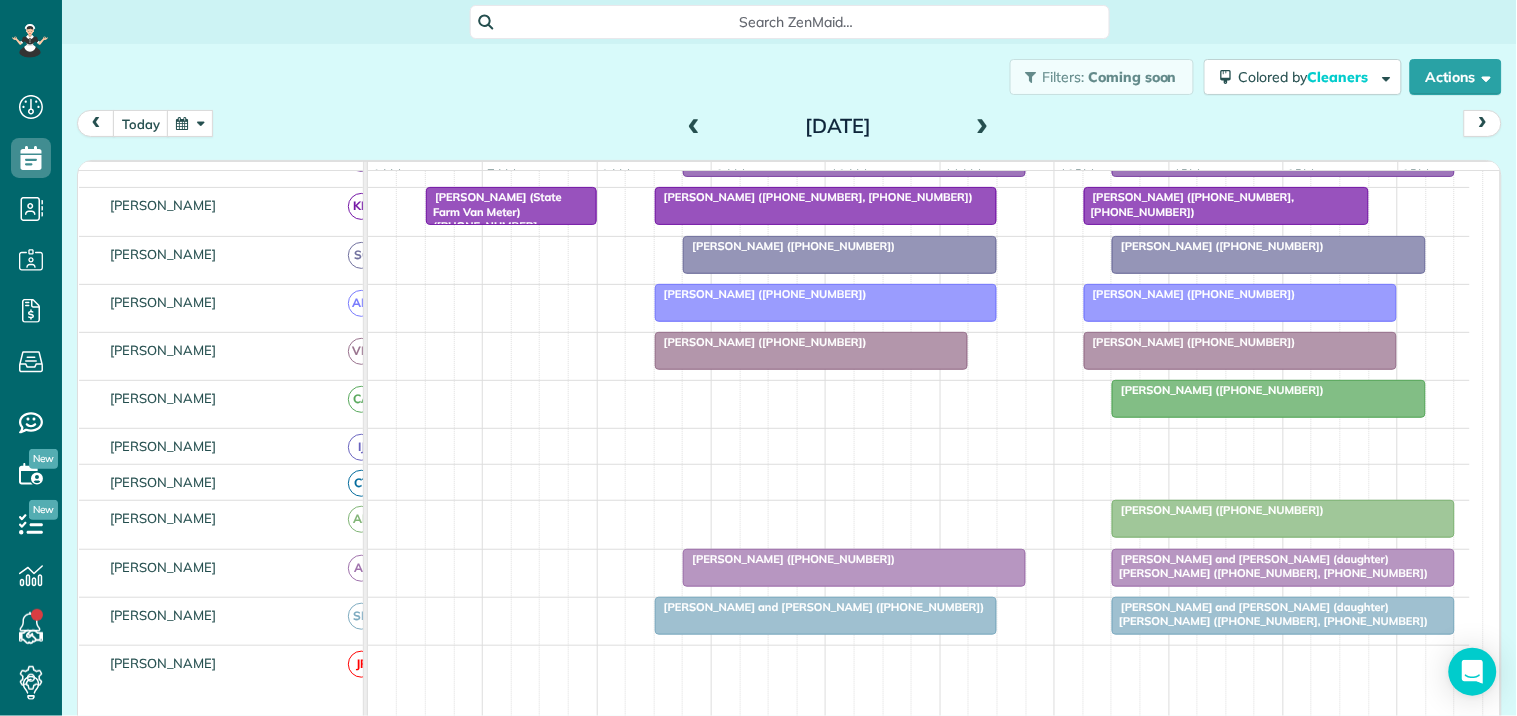 click at bounding box center [854, 568] 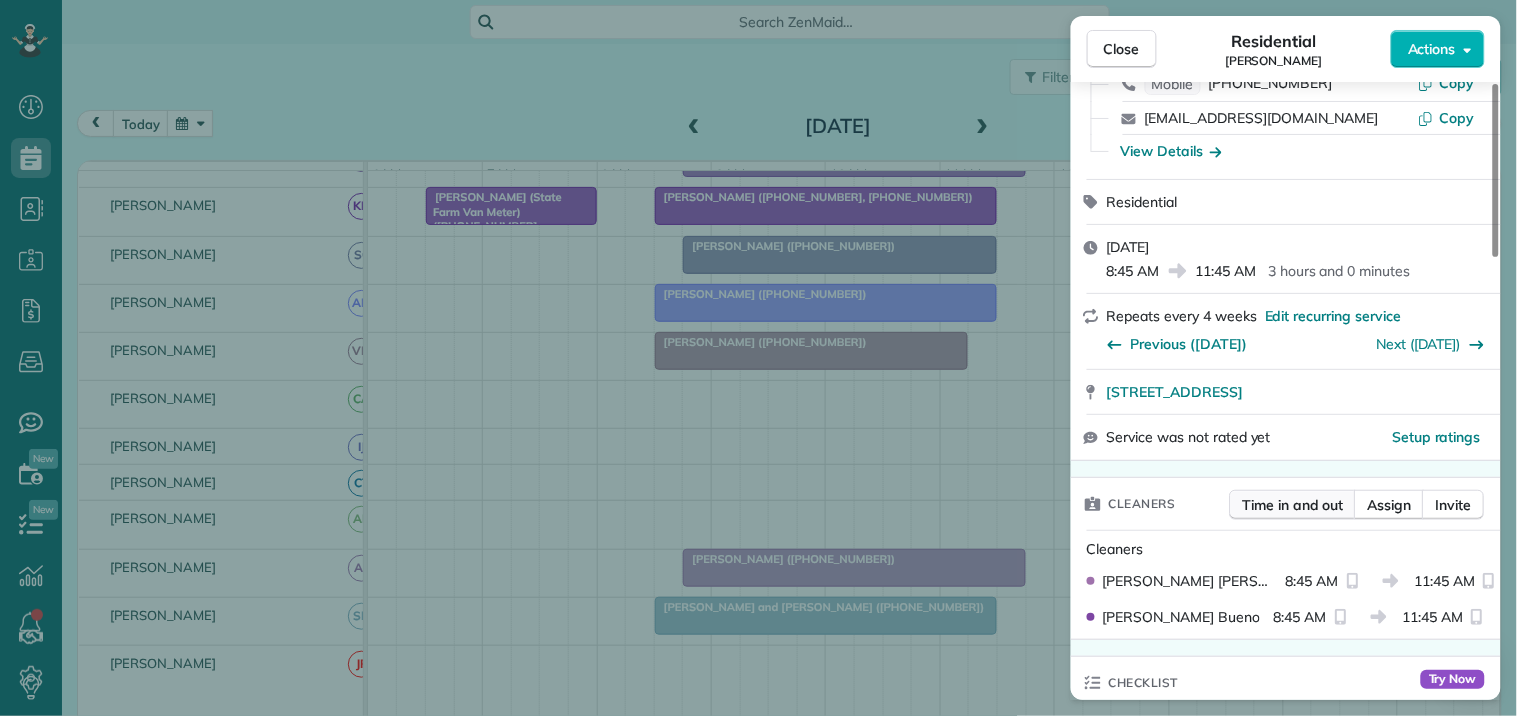 scroll, scrollTop: 333, scrollLeft: 0, axis: vertical 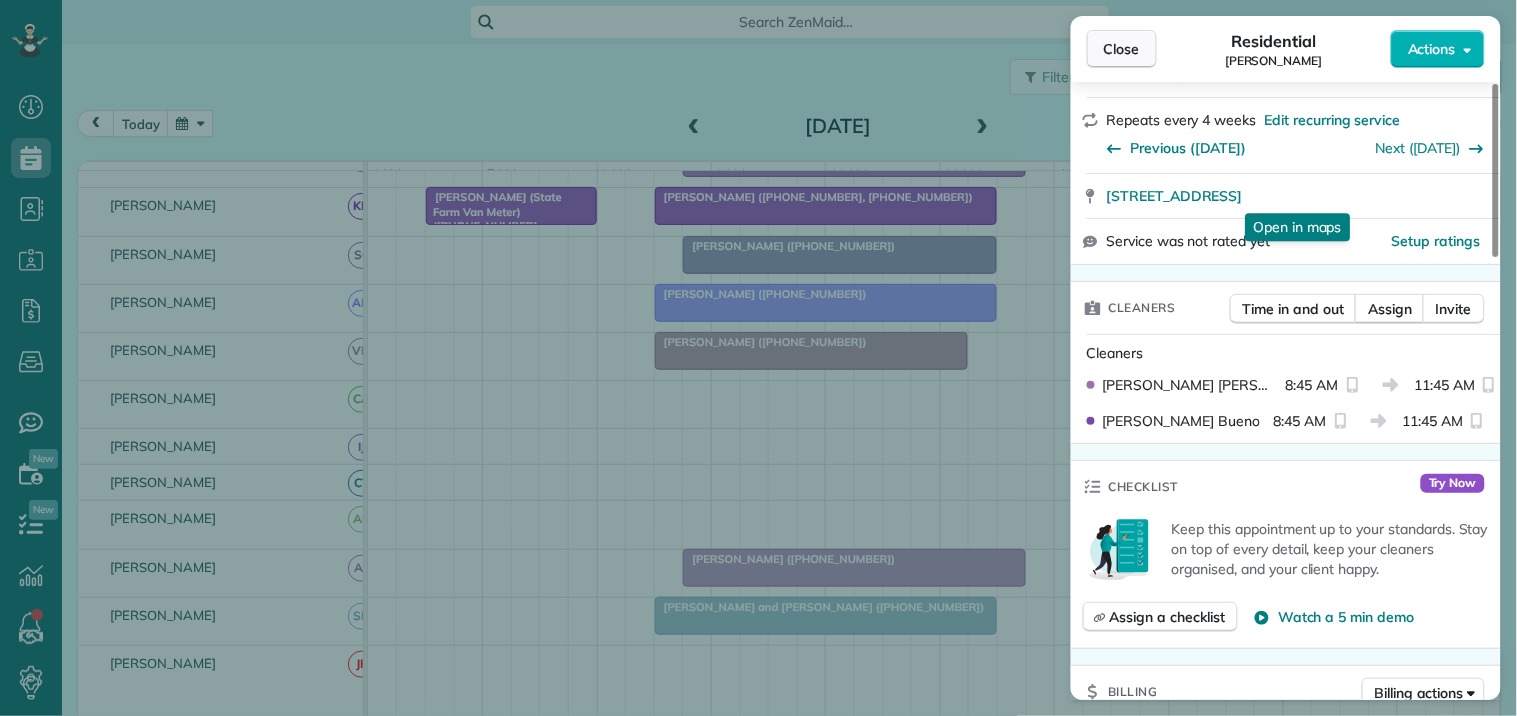 click on "Close" at bounding box center (1122, 49) 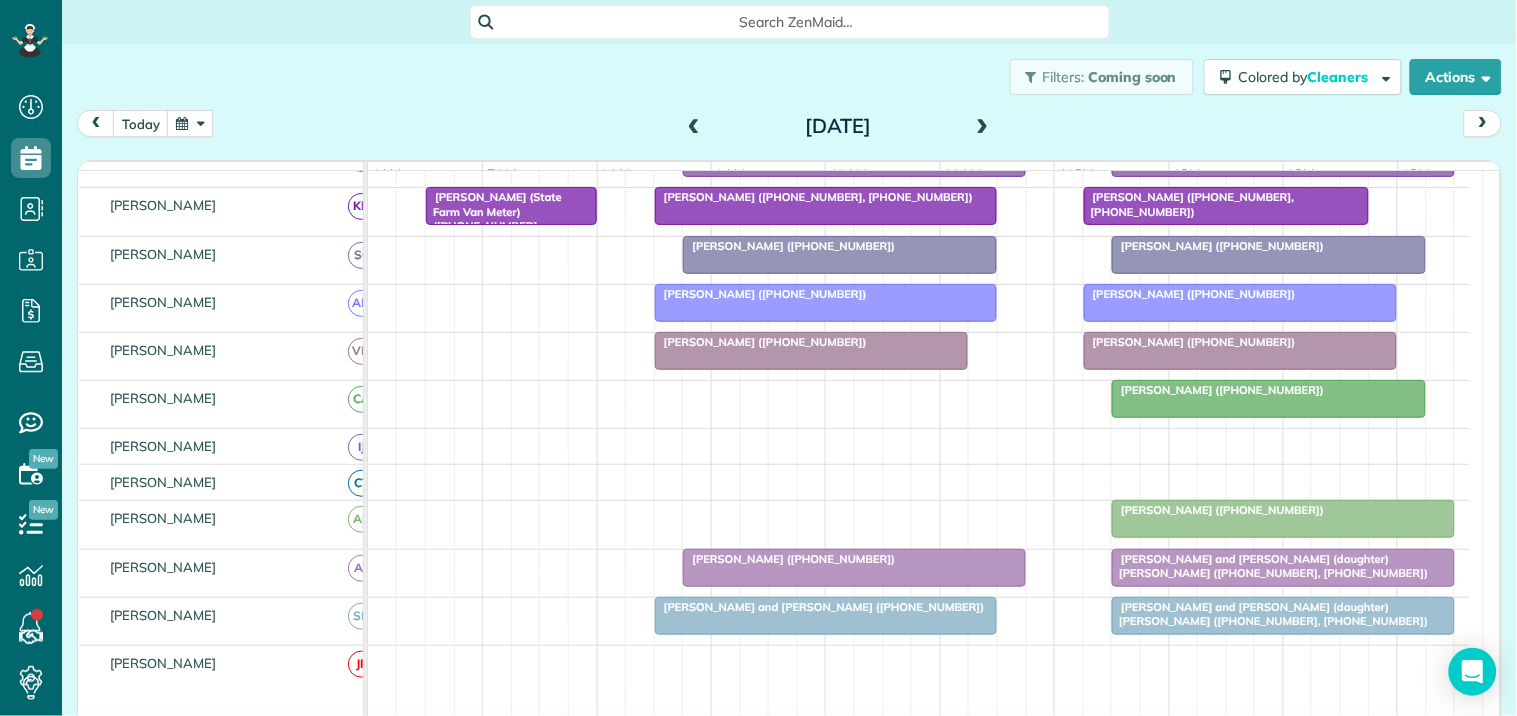 click at bounding box center [190, 123] 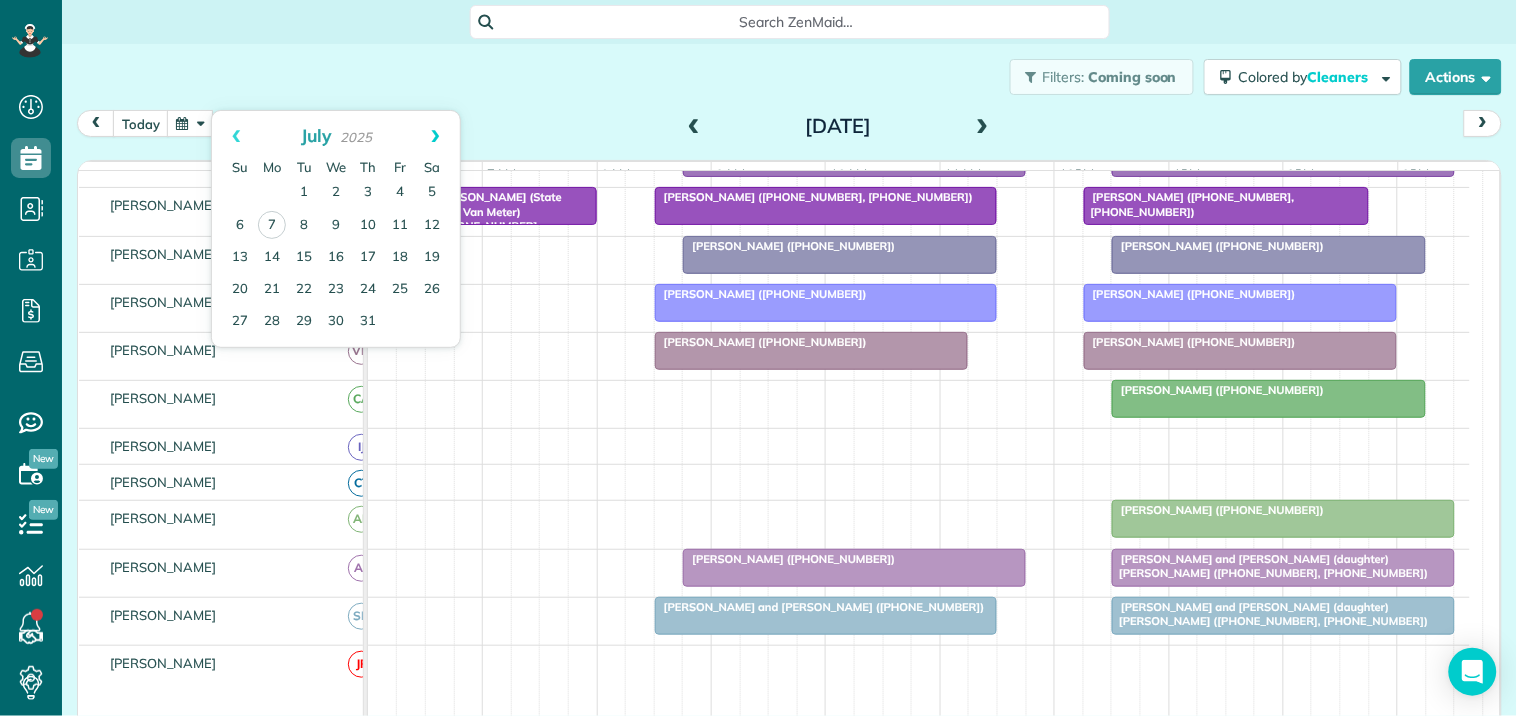 click on "Next" at bounding box center (435, 136) 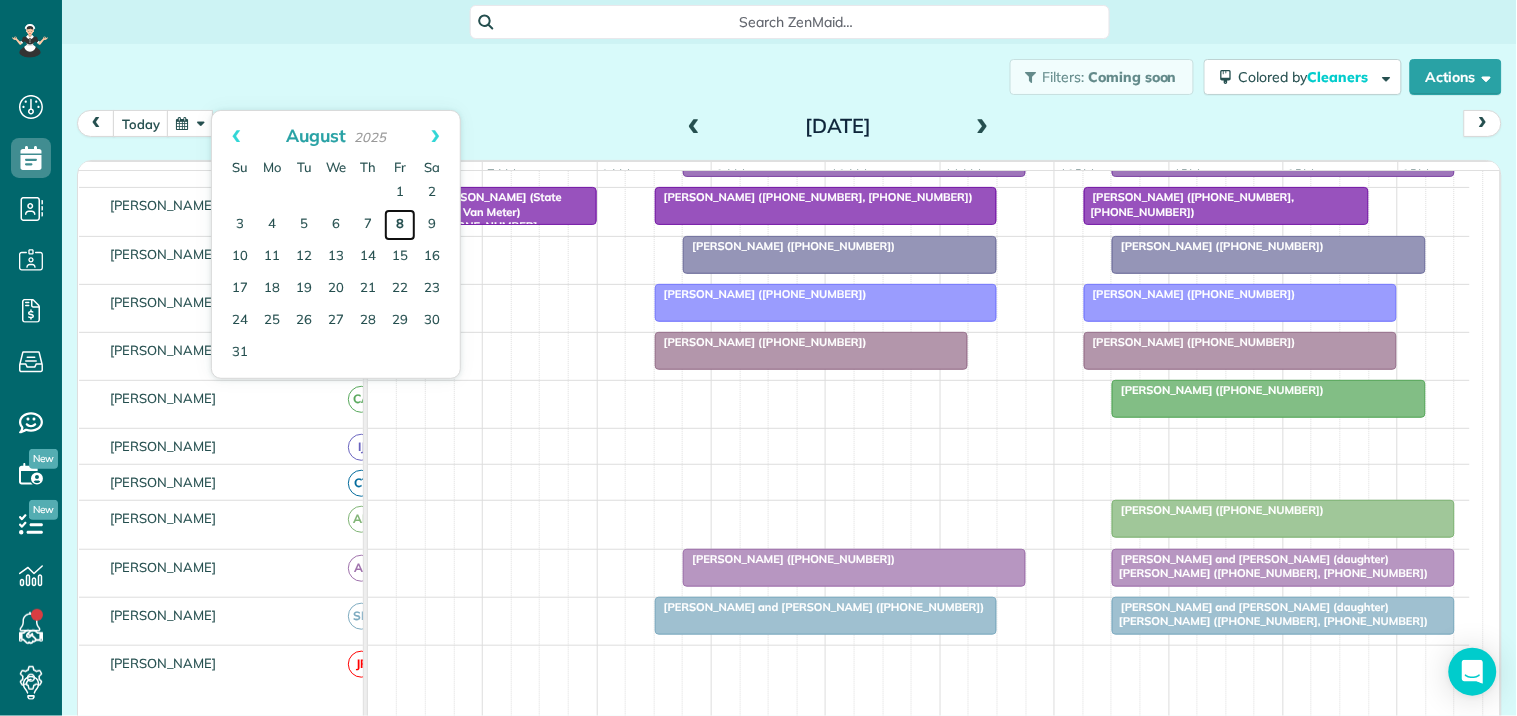 click on "8" at bounding box center (400, 225) 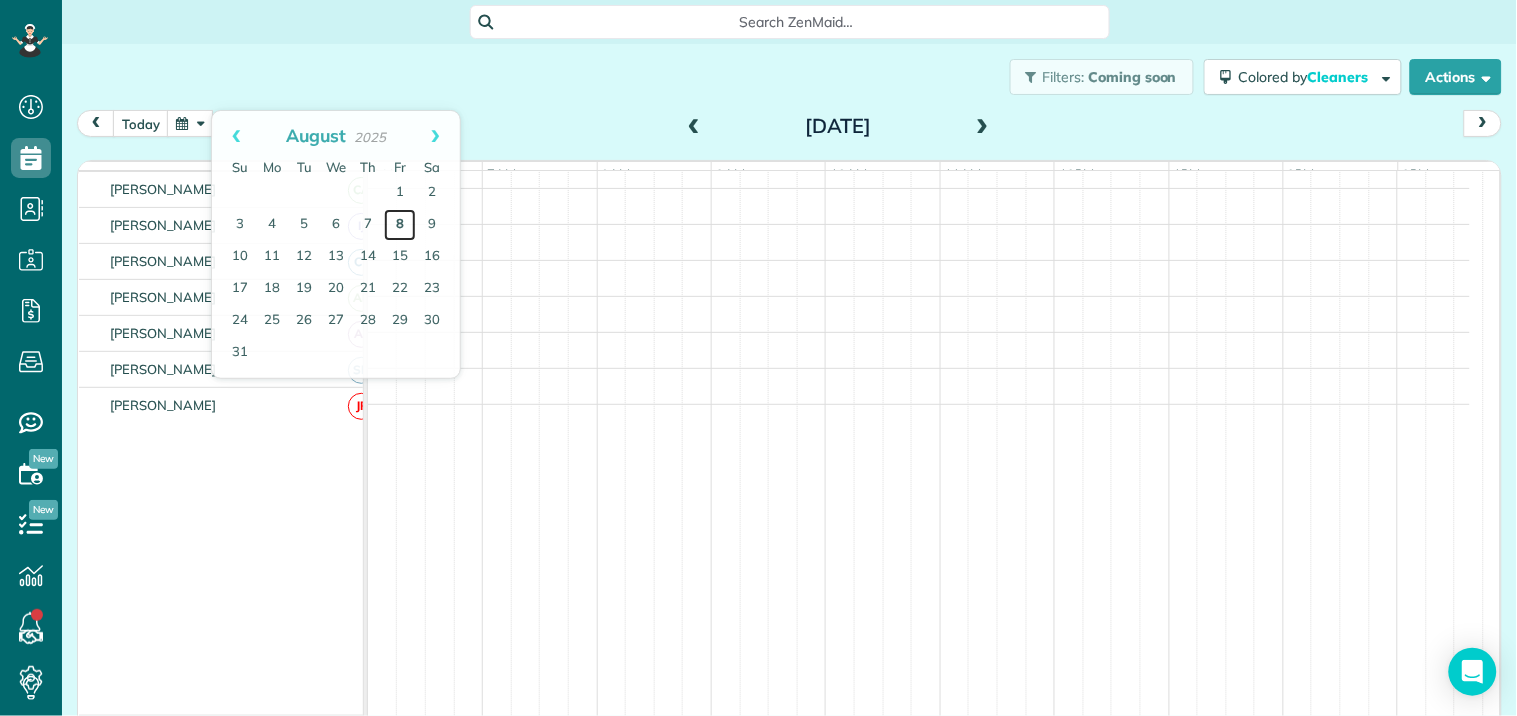 scroll, scrollTop: 313, scrollLeft: 0, axis: vertical 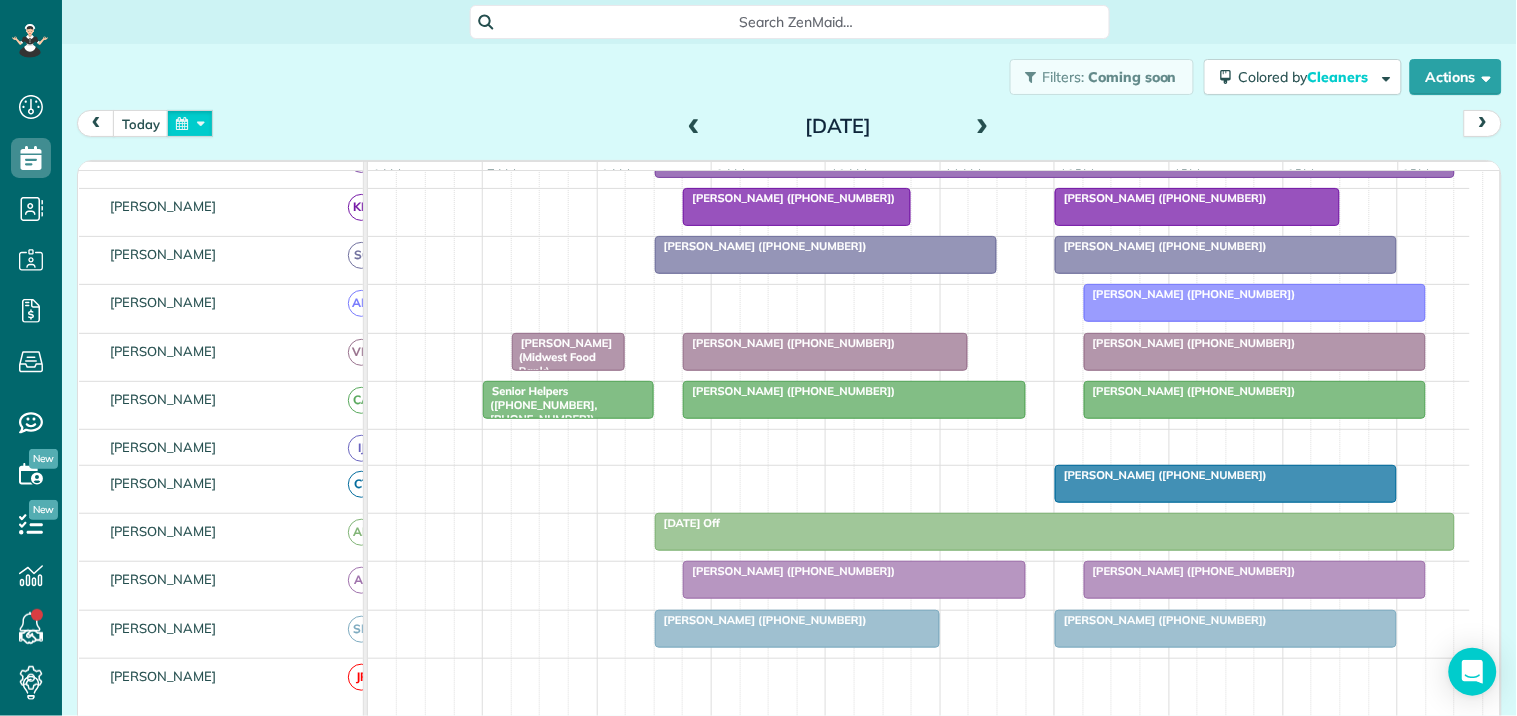 click at bounding box center (190, 123) 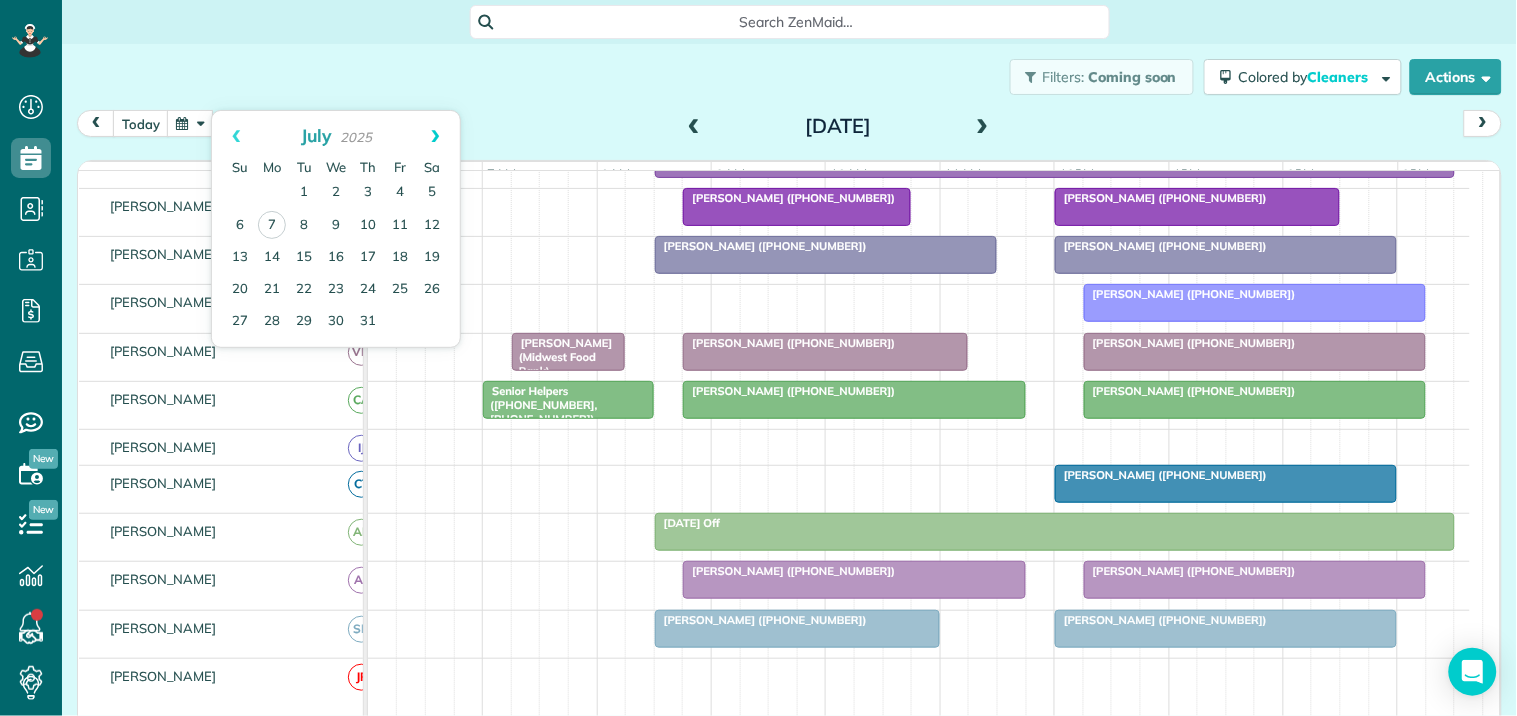 click on "Next" at bounding box center (435, 136) 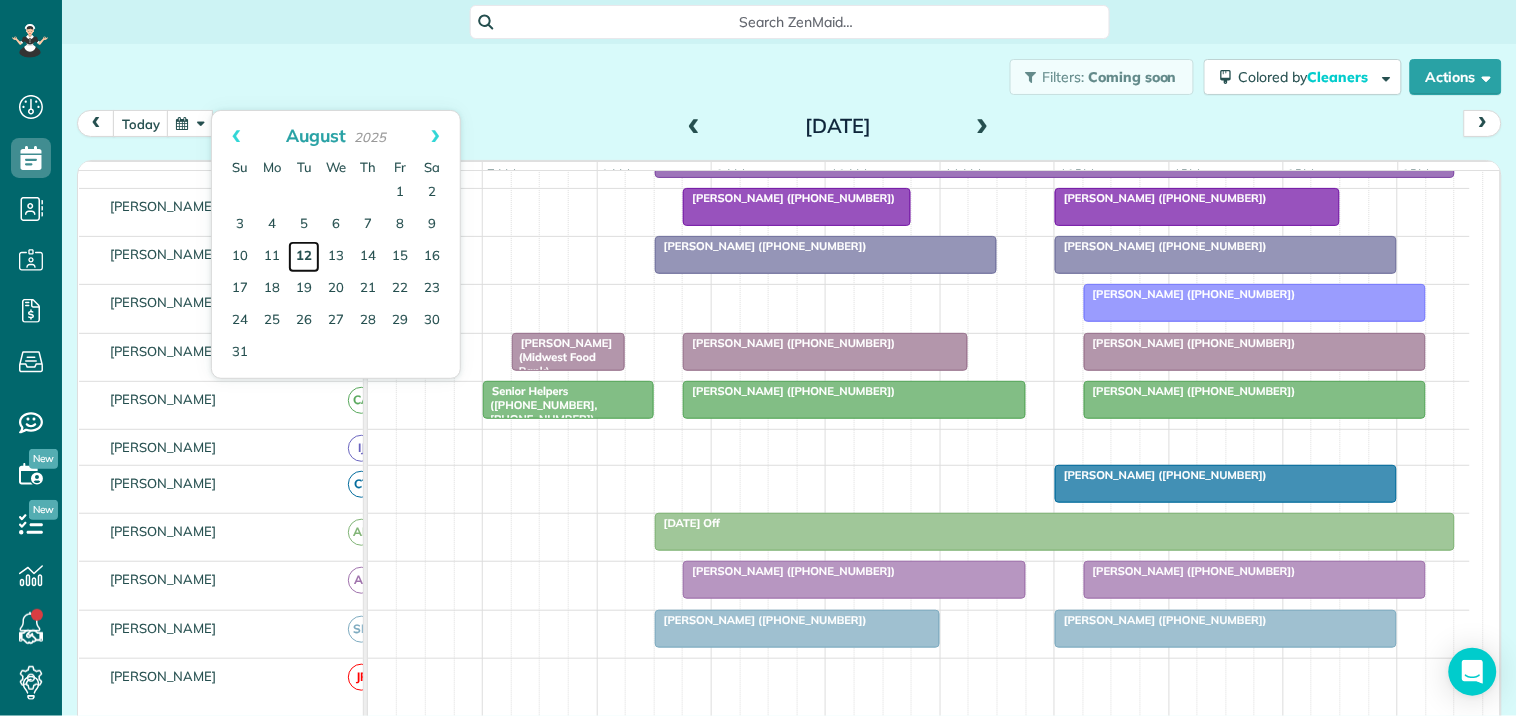 click on "12" at bounding box center (304, 257) 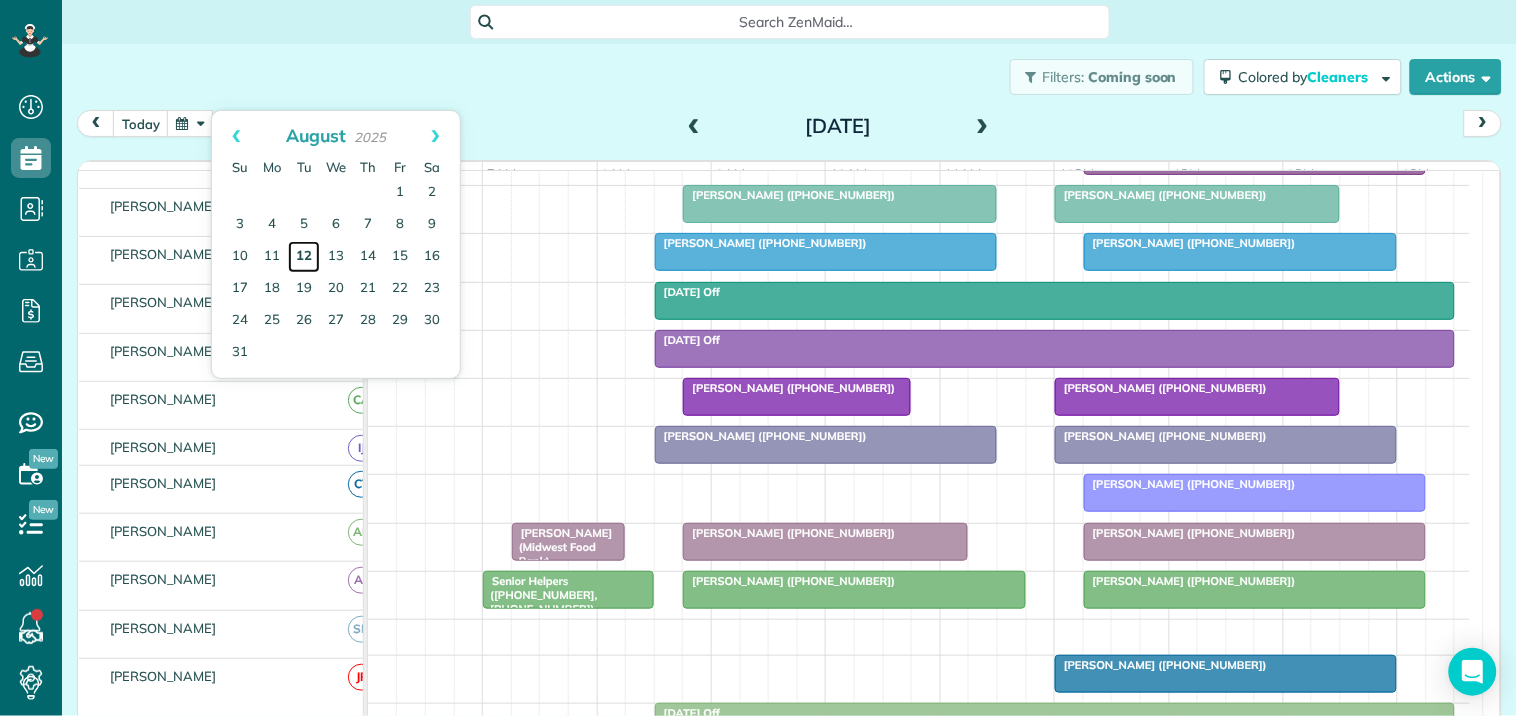 scroll, scrollTop: 313, scrollLeft: 0, axis: vertical 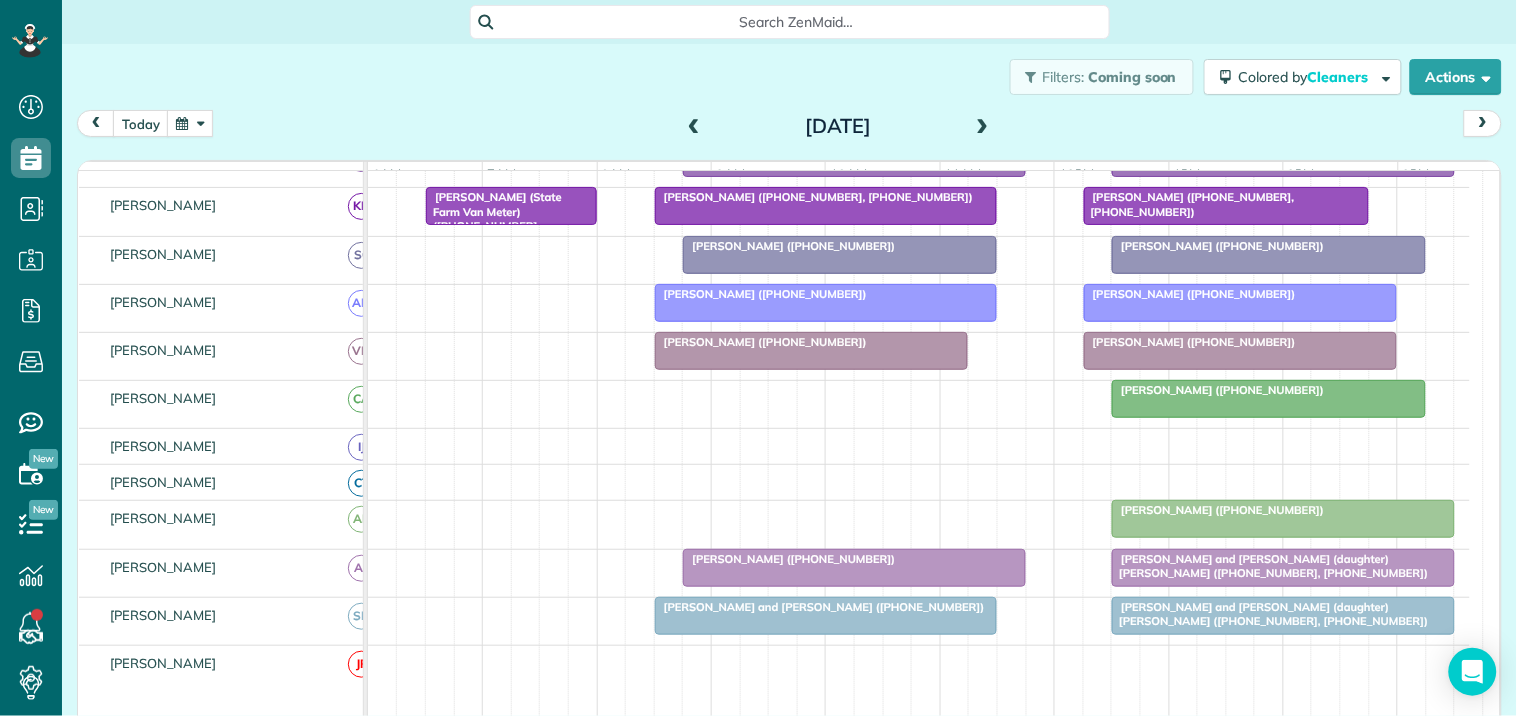 click at bounding box center [854, 568] 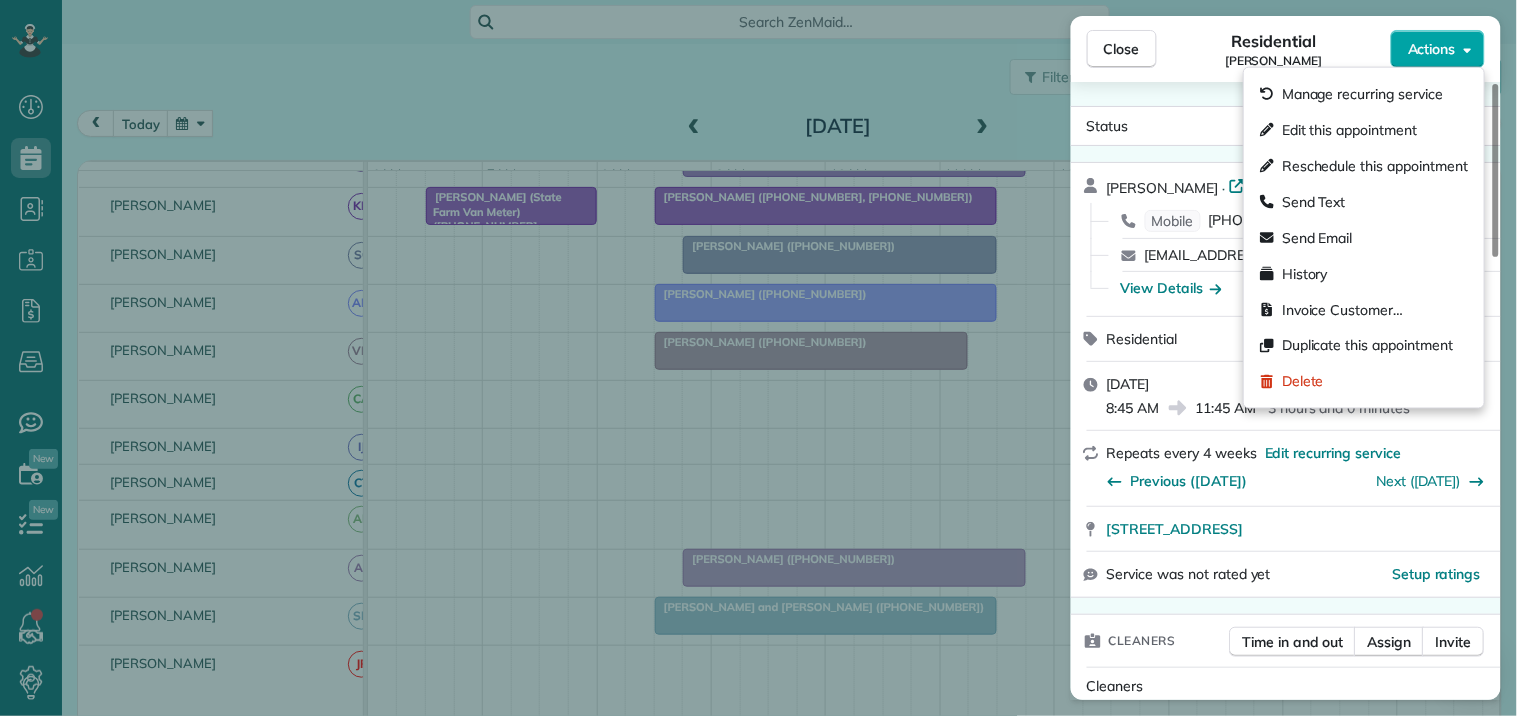 click on "Actions" at bounding box center [1432, 49] 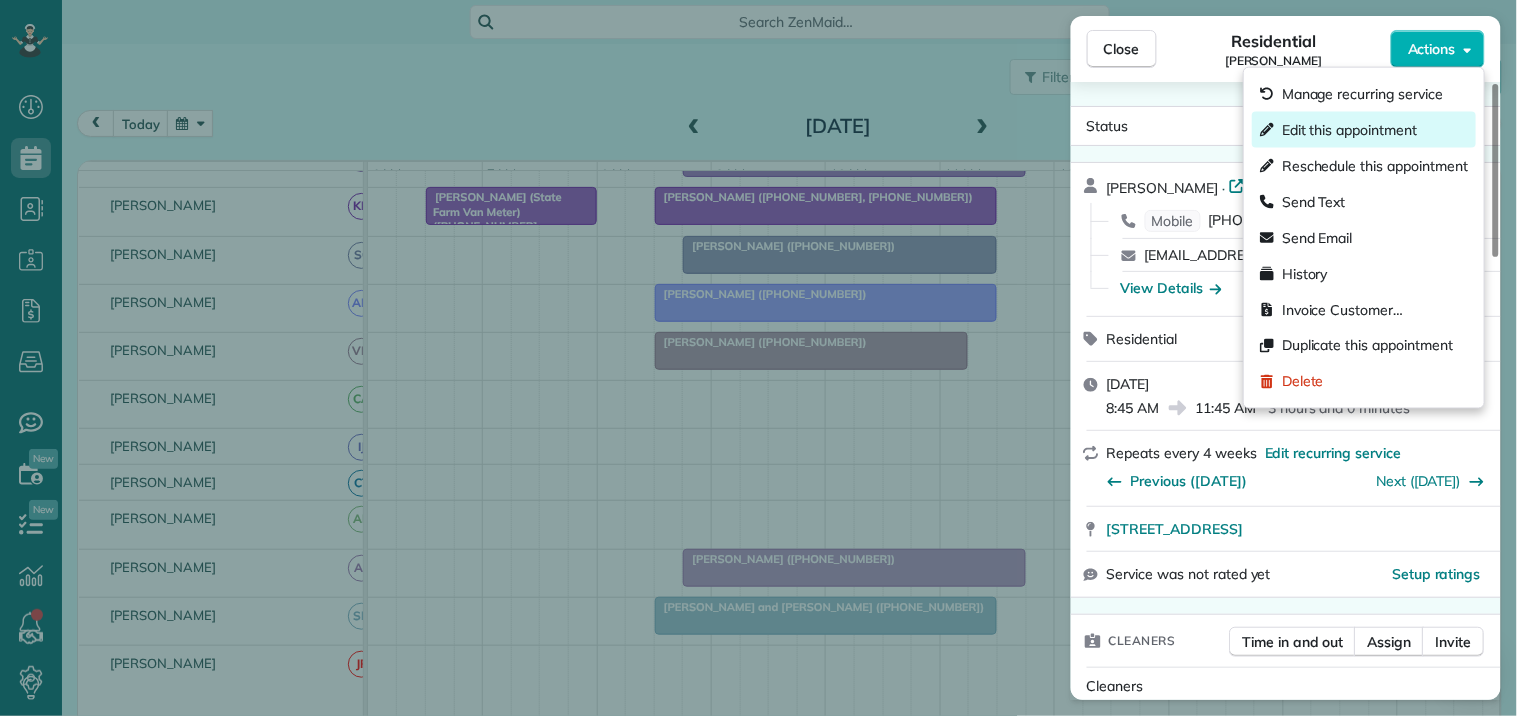 click on "Edit this appointment" at bounding box center (1349, 130) 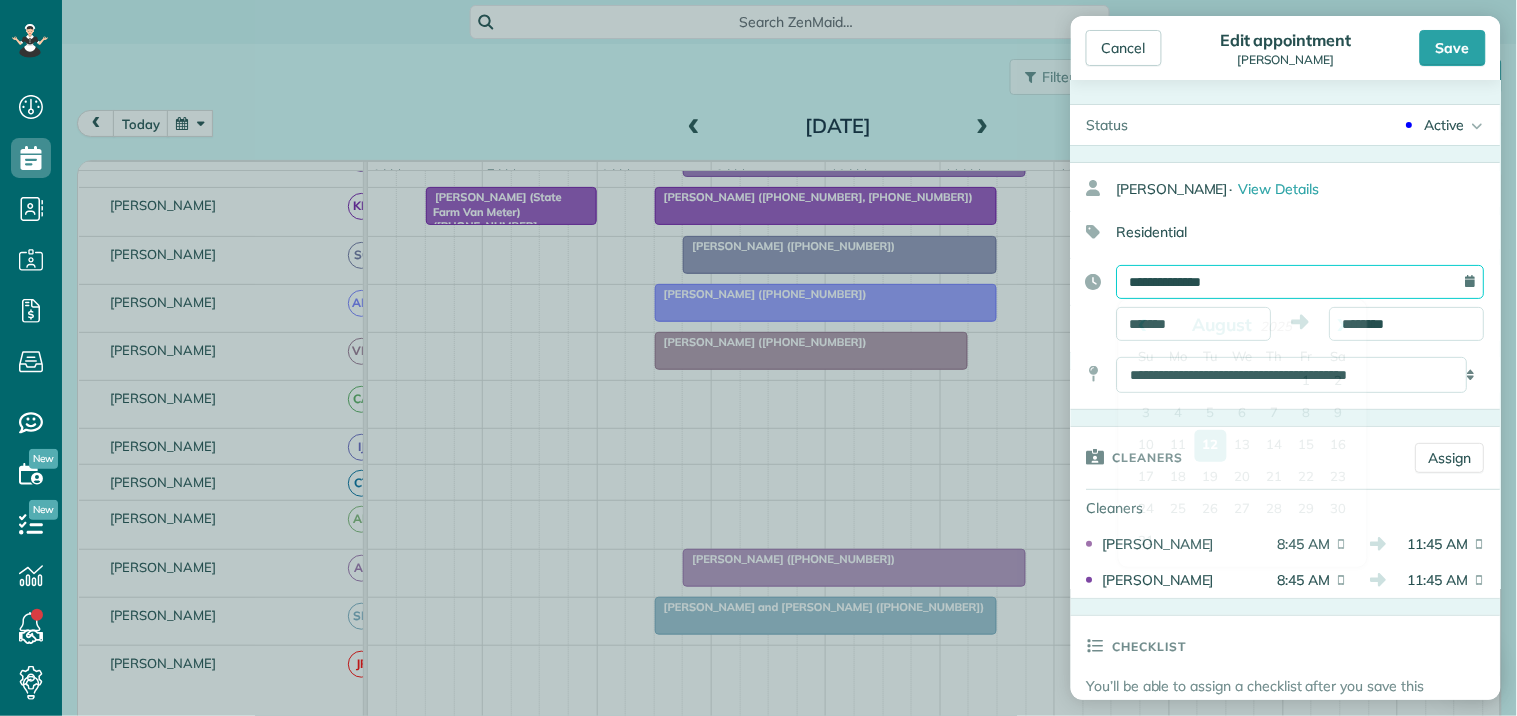 click on "**********" at bounding box center (1301, 282) 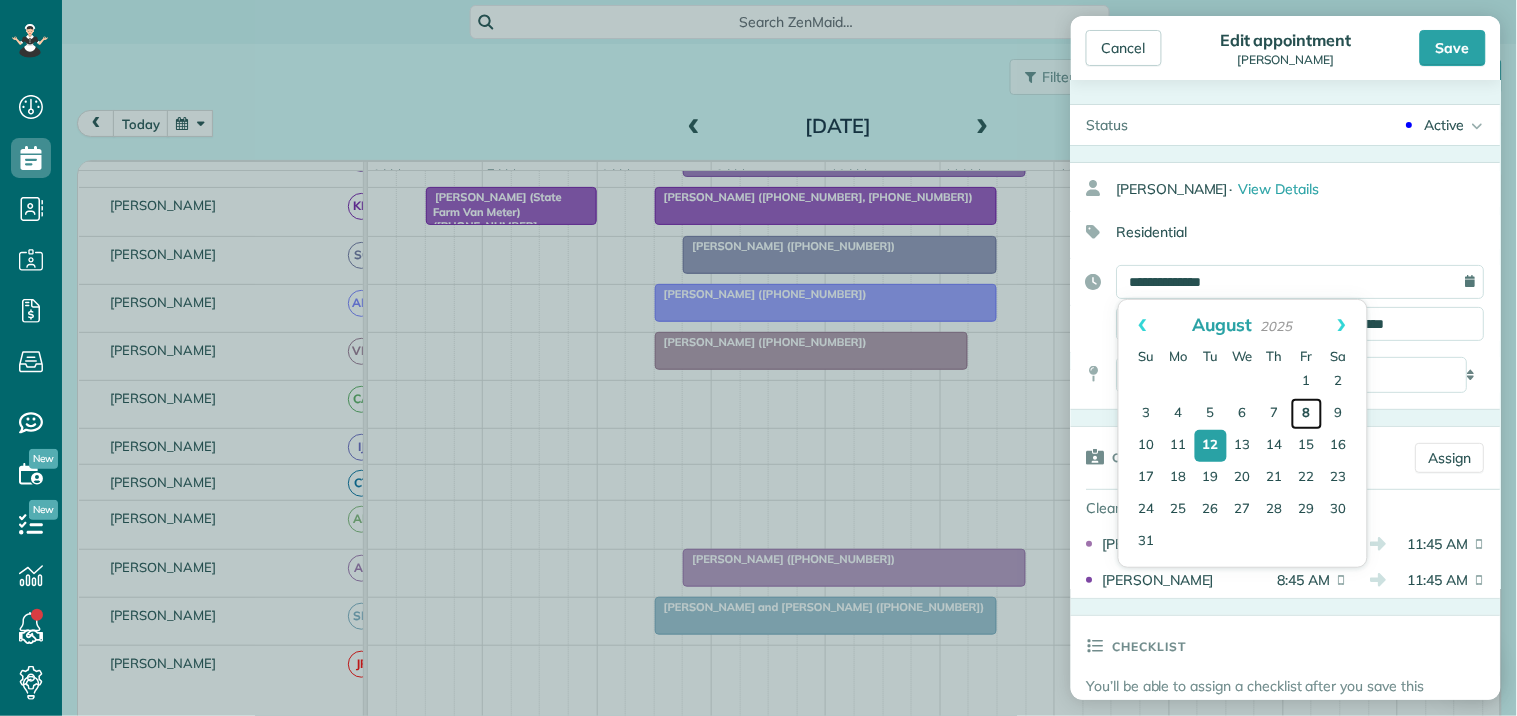 click on "8" at bounding box center (1307, 414) 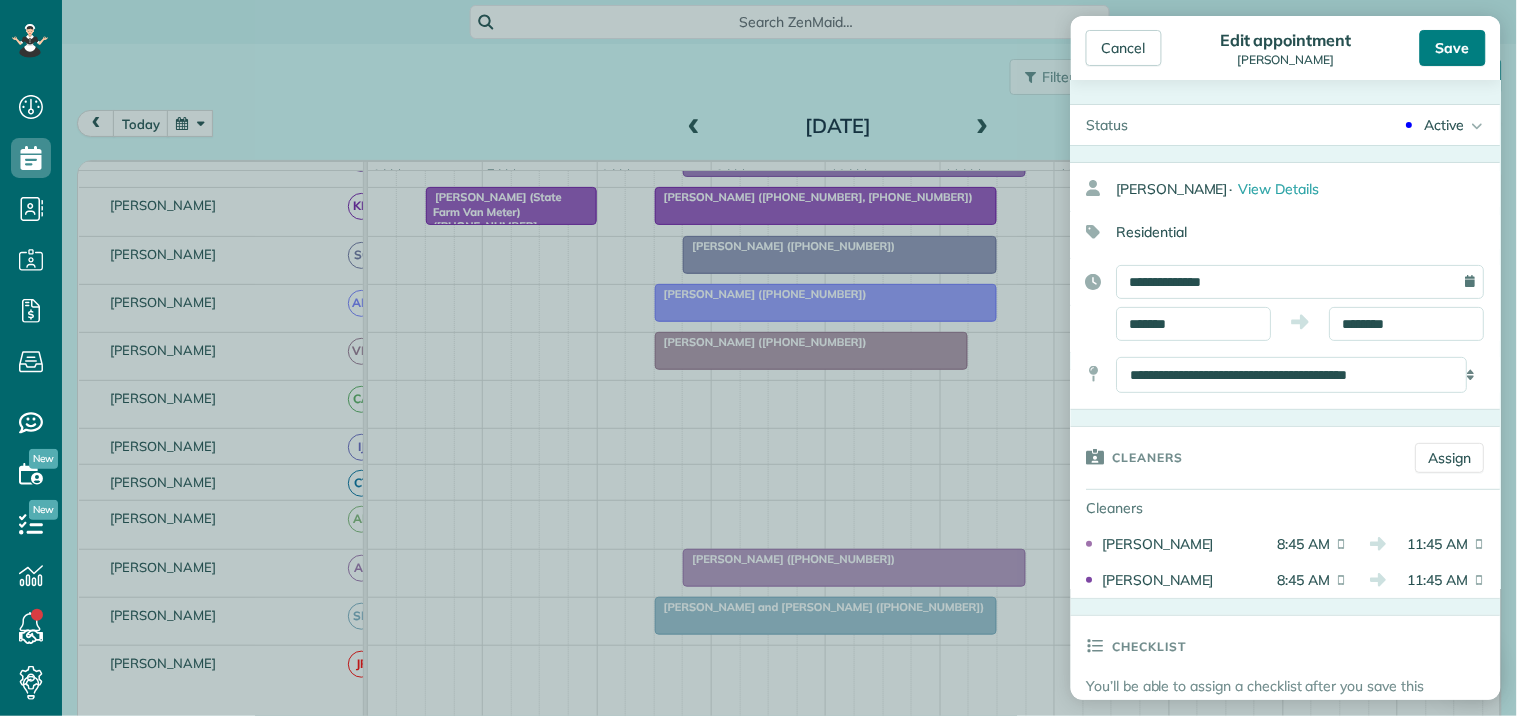 click on "Save" at bounding box center [1453, 48] 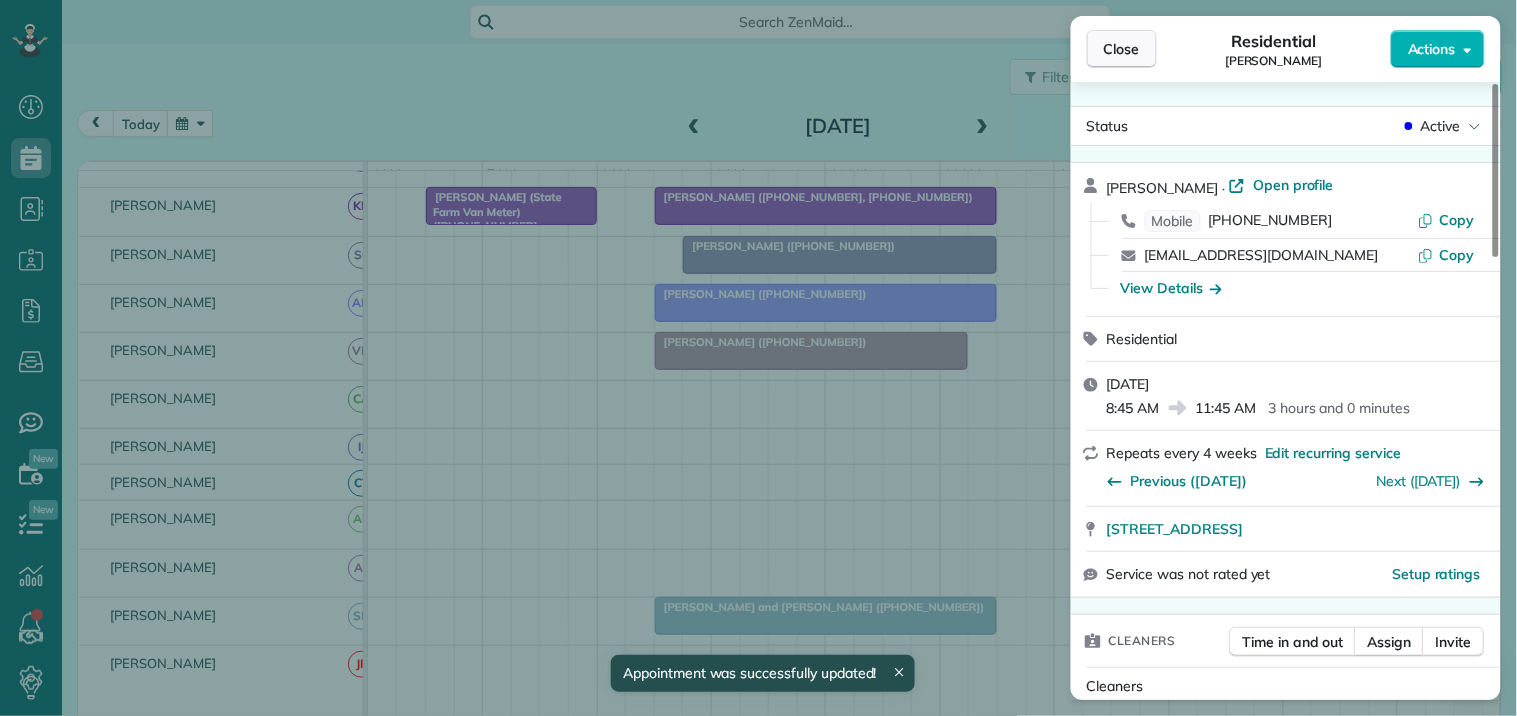 click on "Close" at bounding box center [1122, 49] 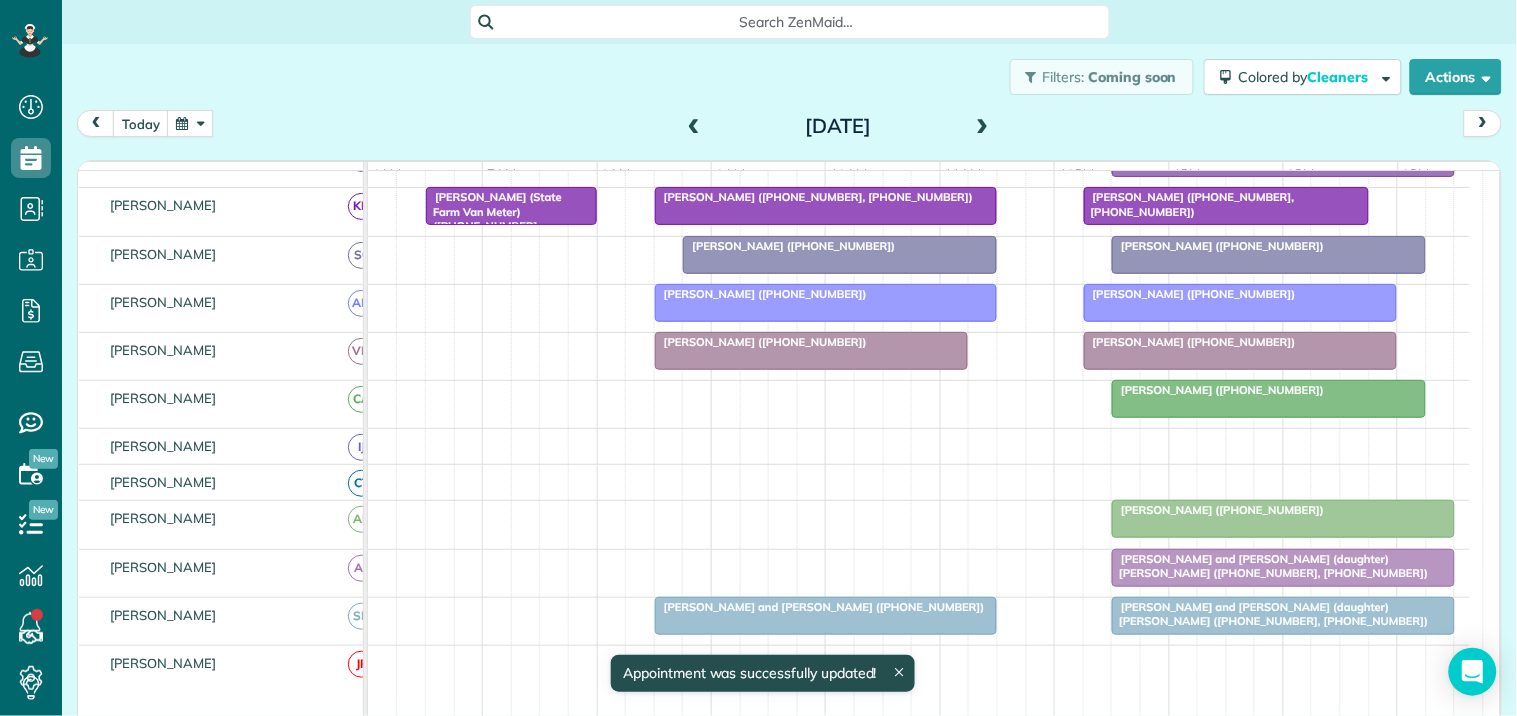 click at bounding box center (190, 123) 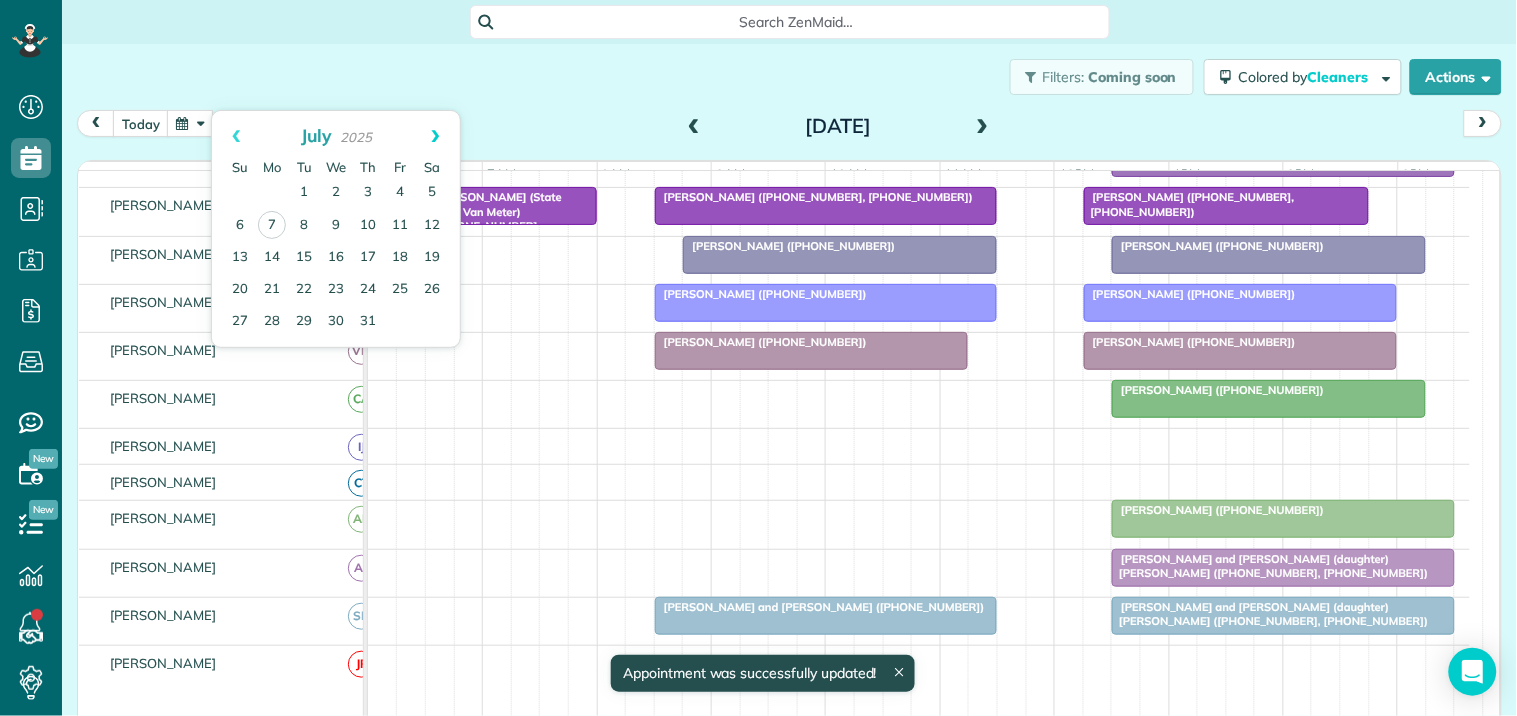 click on "Next" at bounding box center (435, 136) 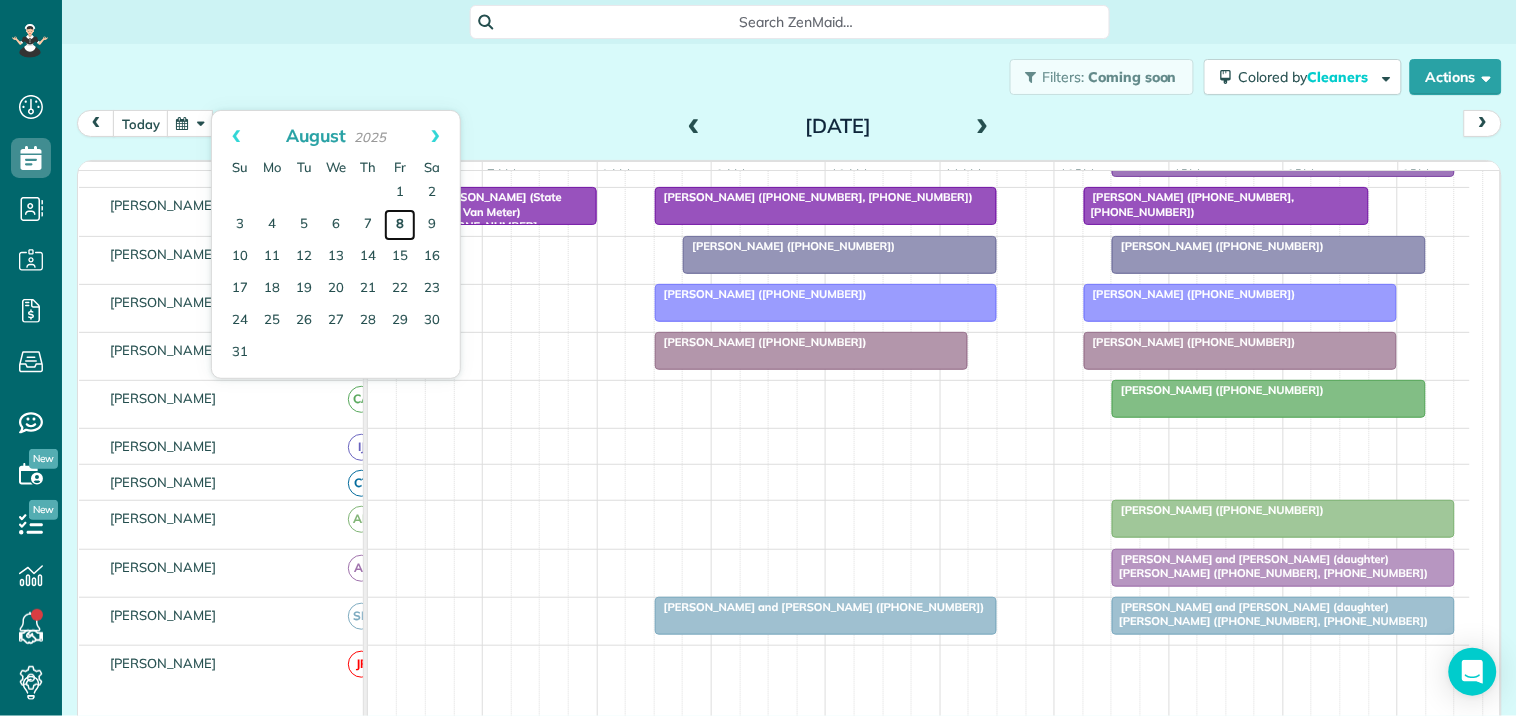 click on "8" at bounding box center [400, 225] 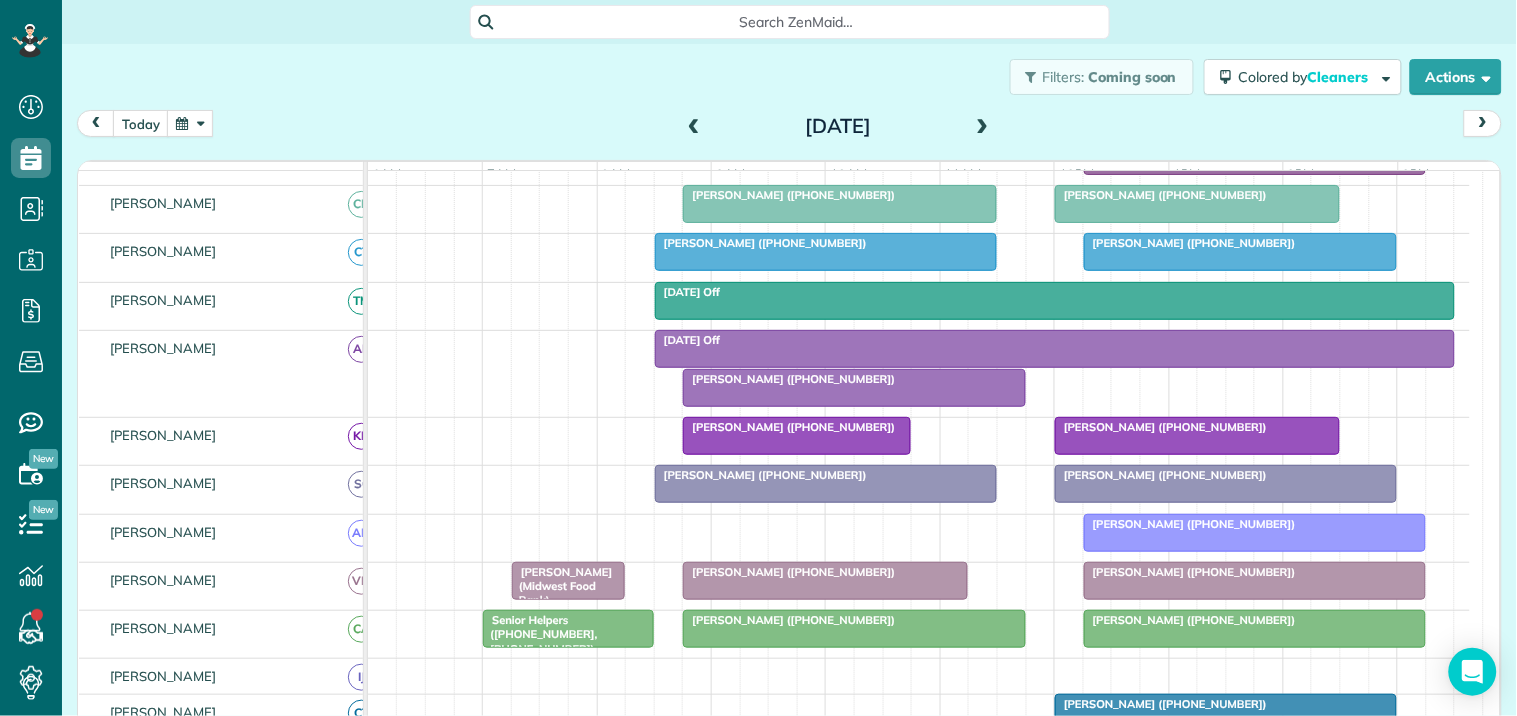 scroll, scrollTop: 543, scrollLeft: 0, axis: vertical 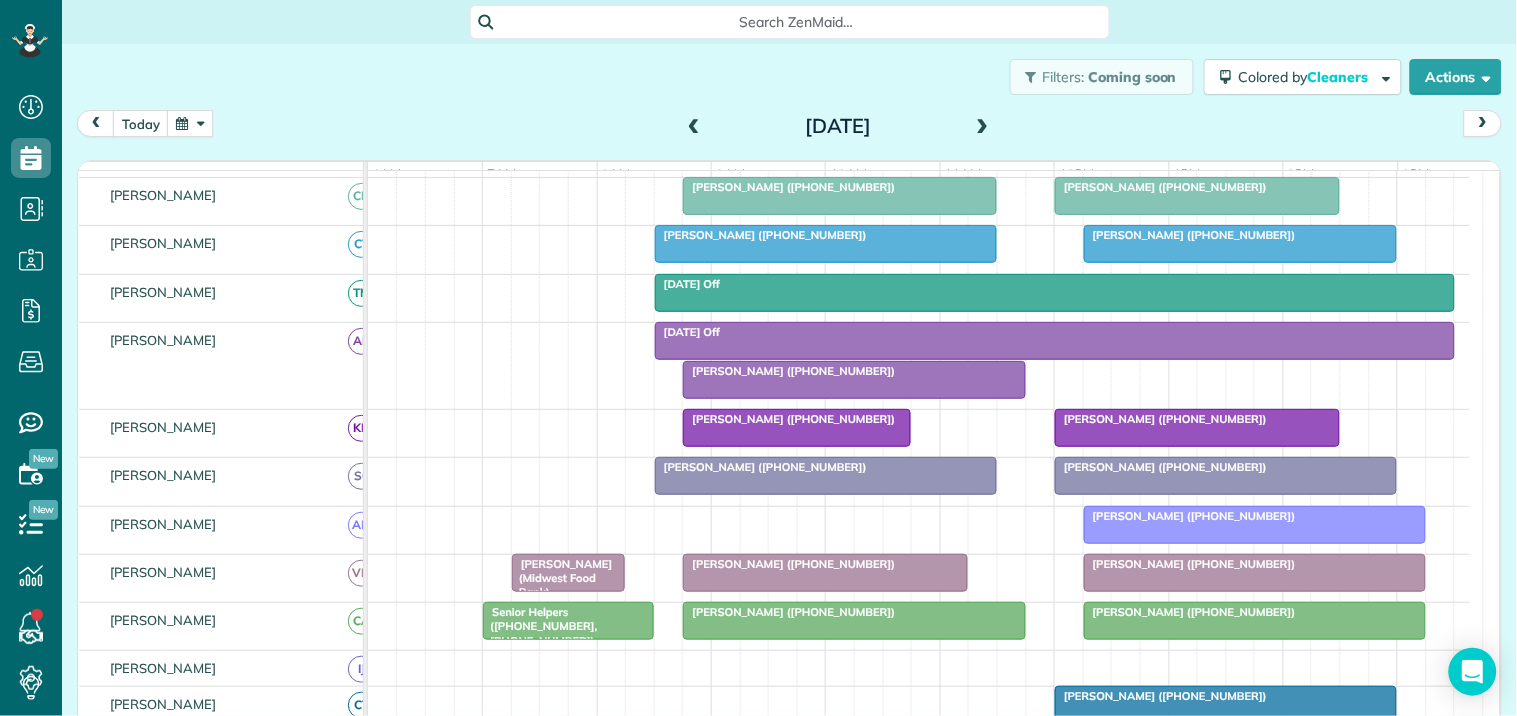 click at bounding box center (854, 380) 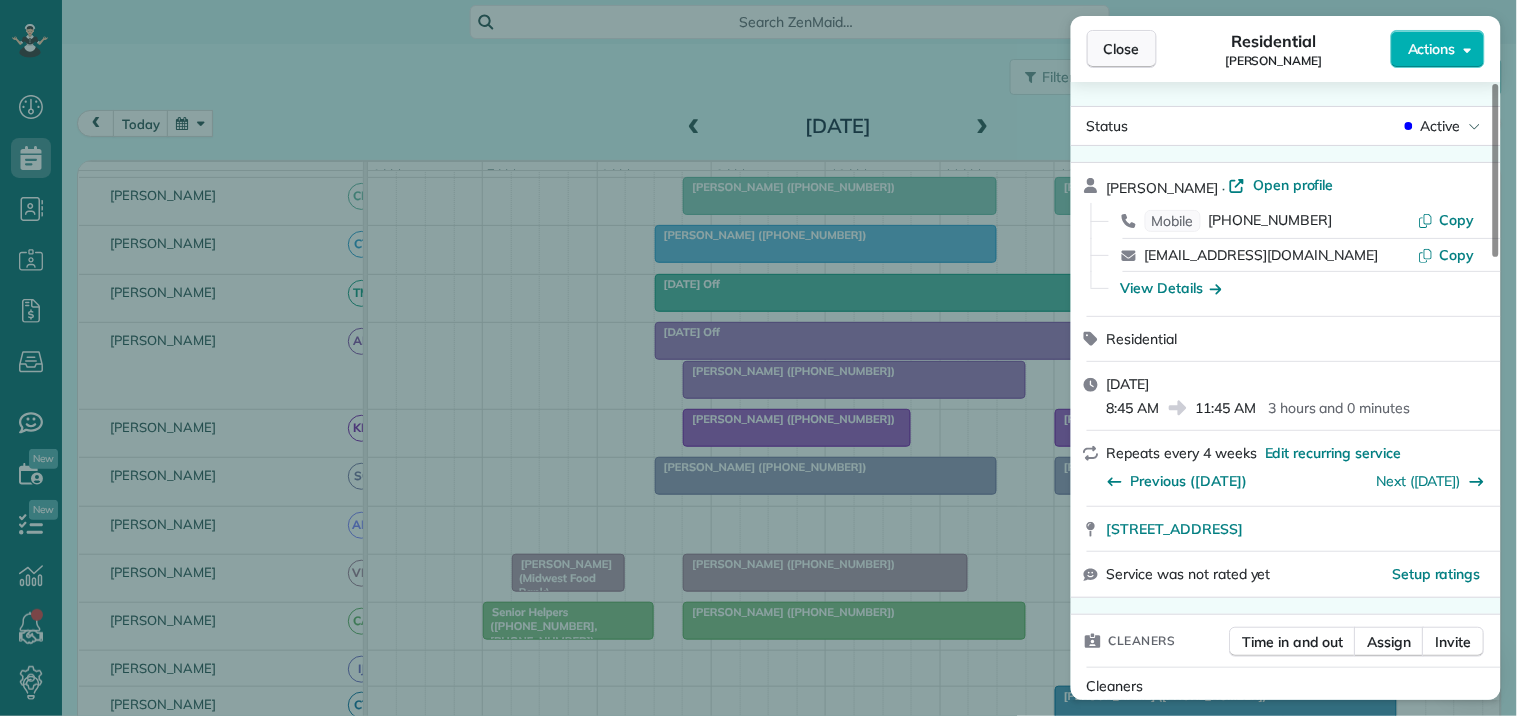 click on "Close" at bounding box center [1122, 49] 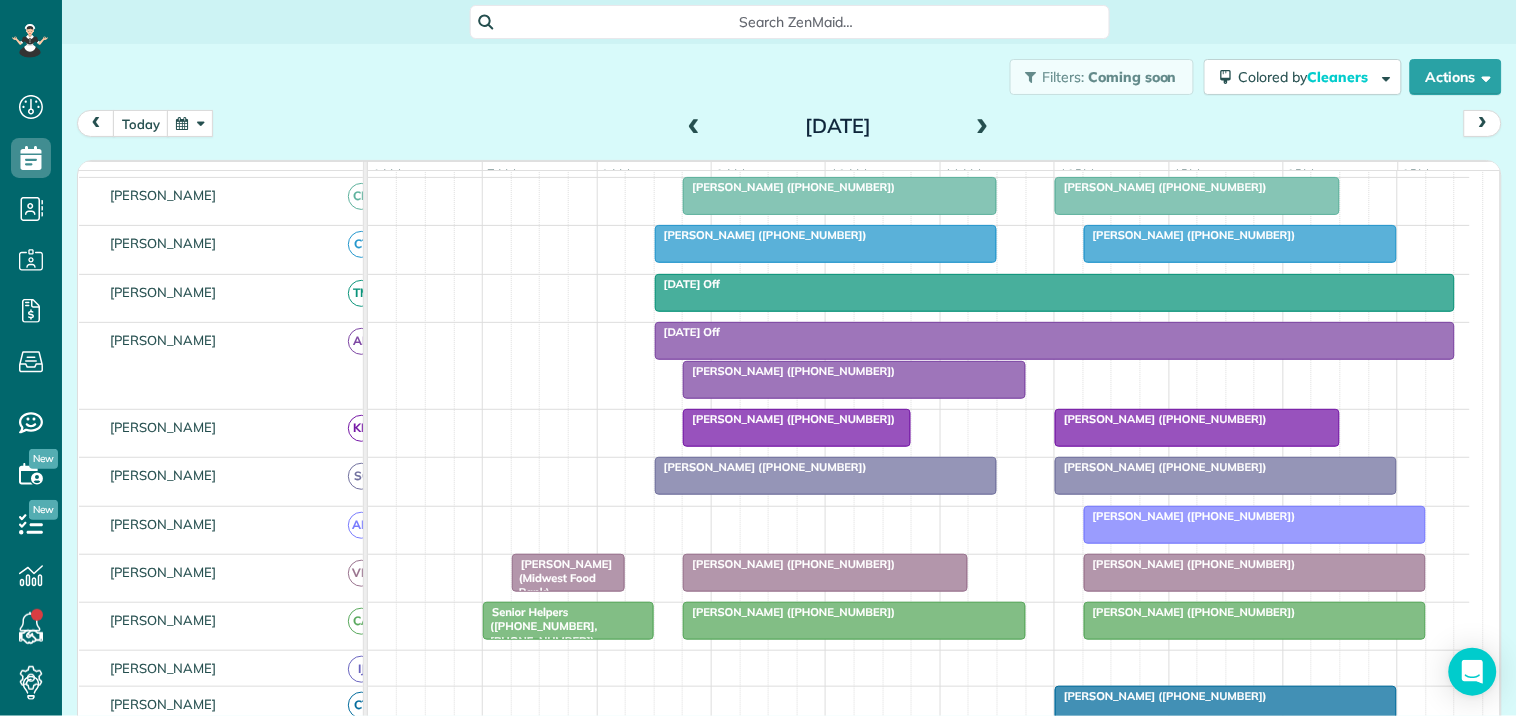 scroll, scrollTop: 173, scrollLeft: 0, axis: vertical 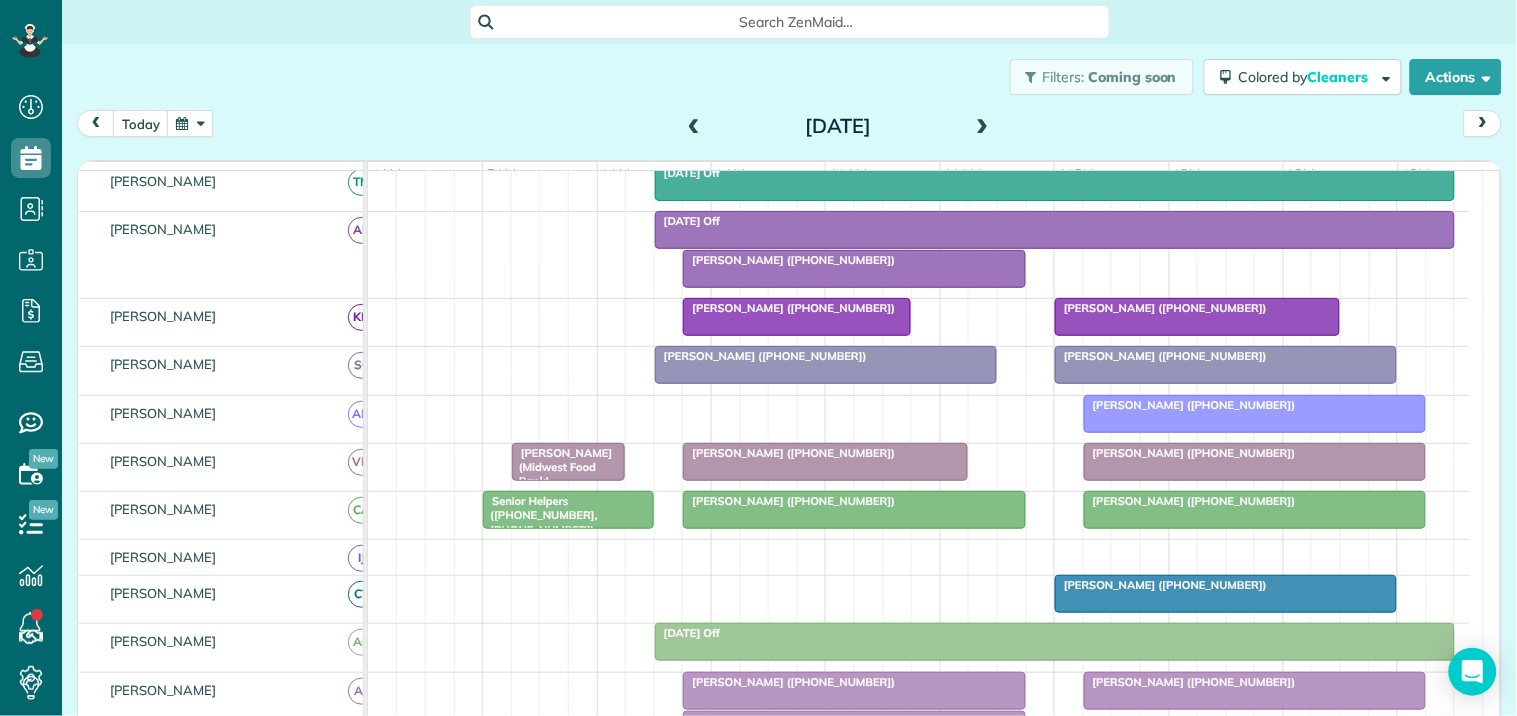 click on "Morgan Lanier (+17703172784)" at bounding box center [854, 260] 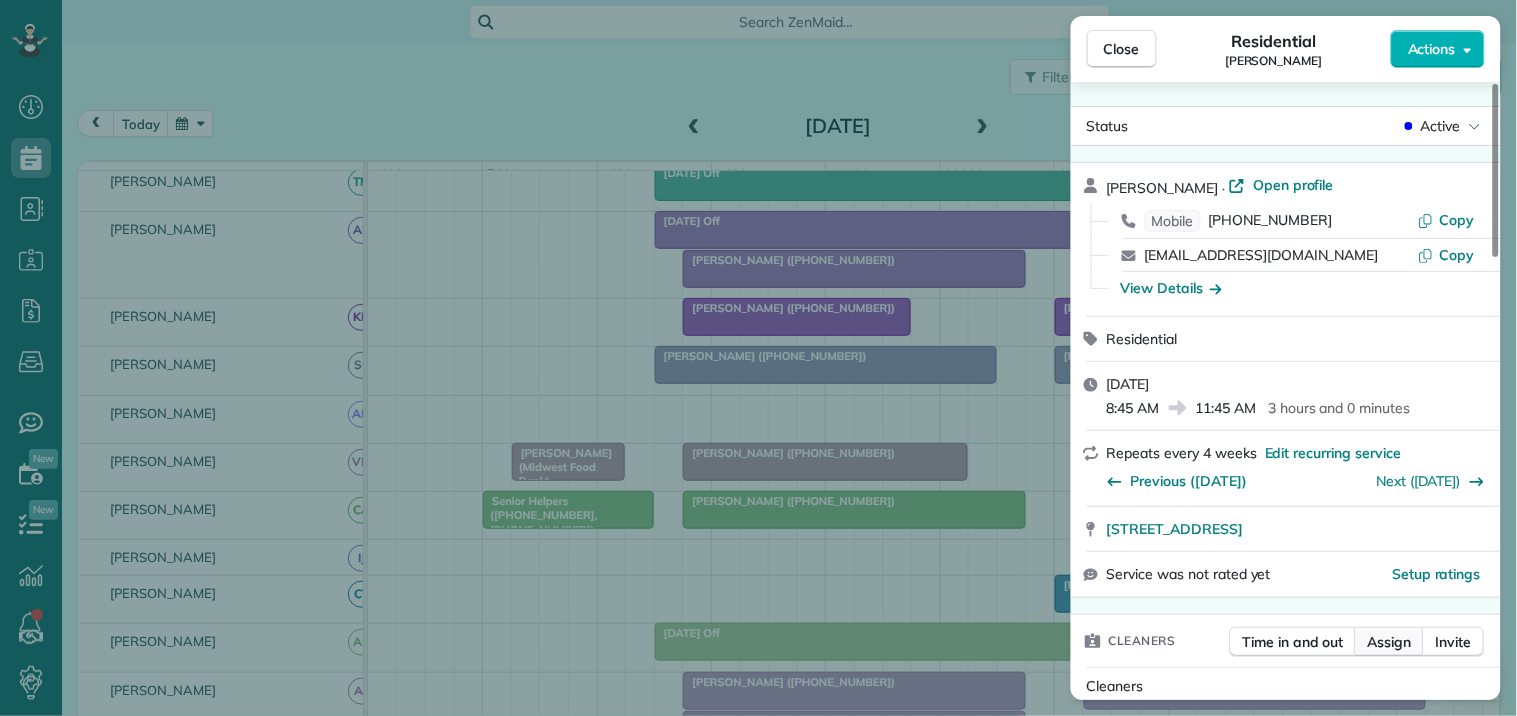 click on "Assign" at bounding box center [1390, 642] 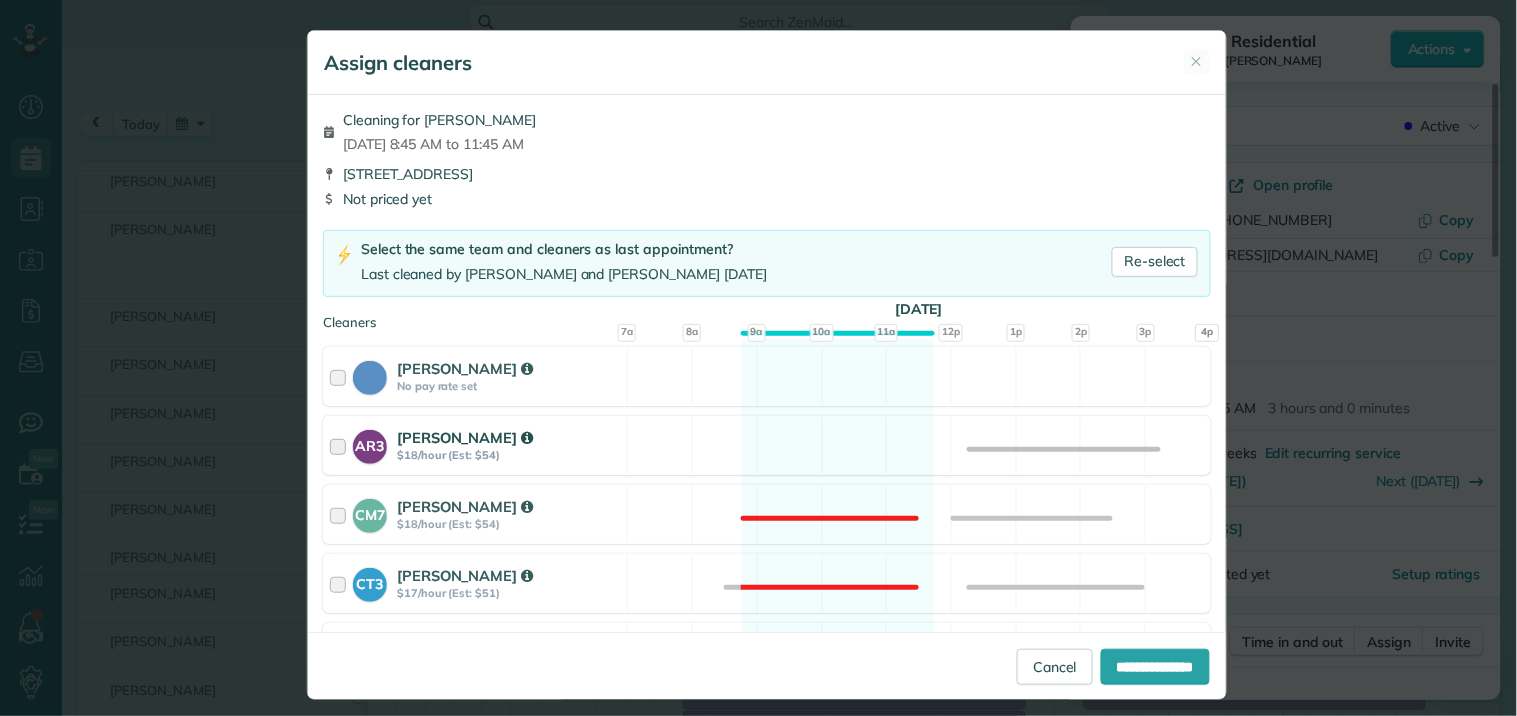 click on "AR3
Amy Reid
$18/hour (Est: $54)
Available" at bounding box center (767, 445) 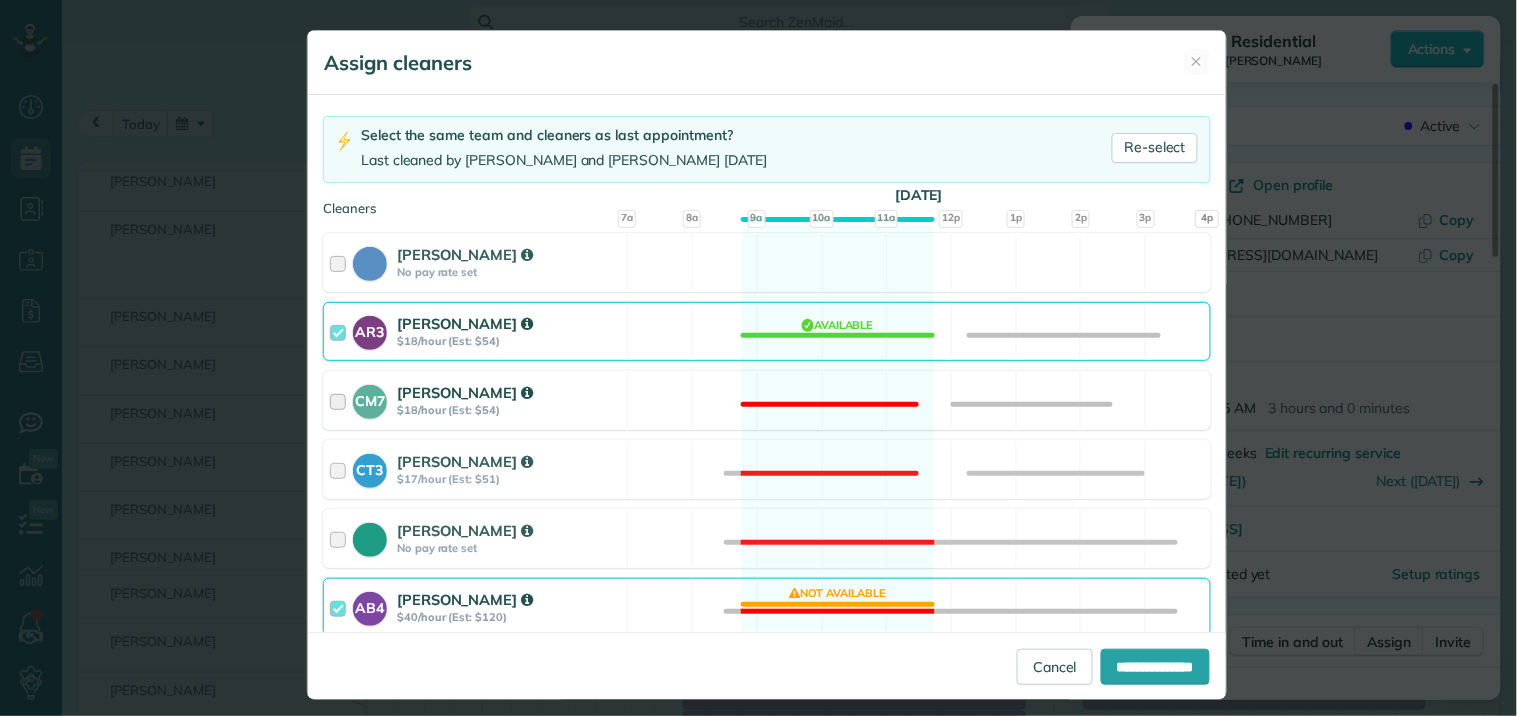 scroll, scrollTop: 222, scrollLeft: 0, axis: vertical 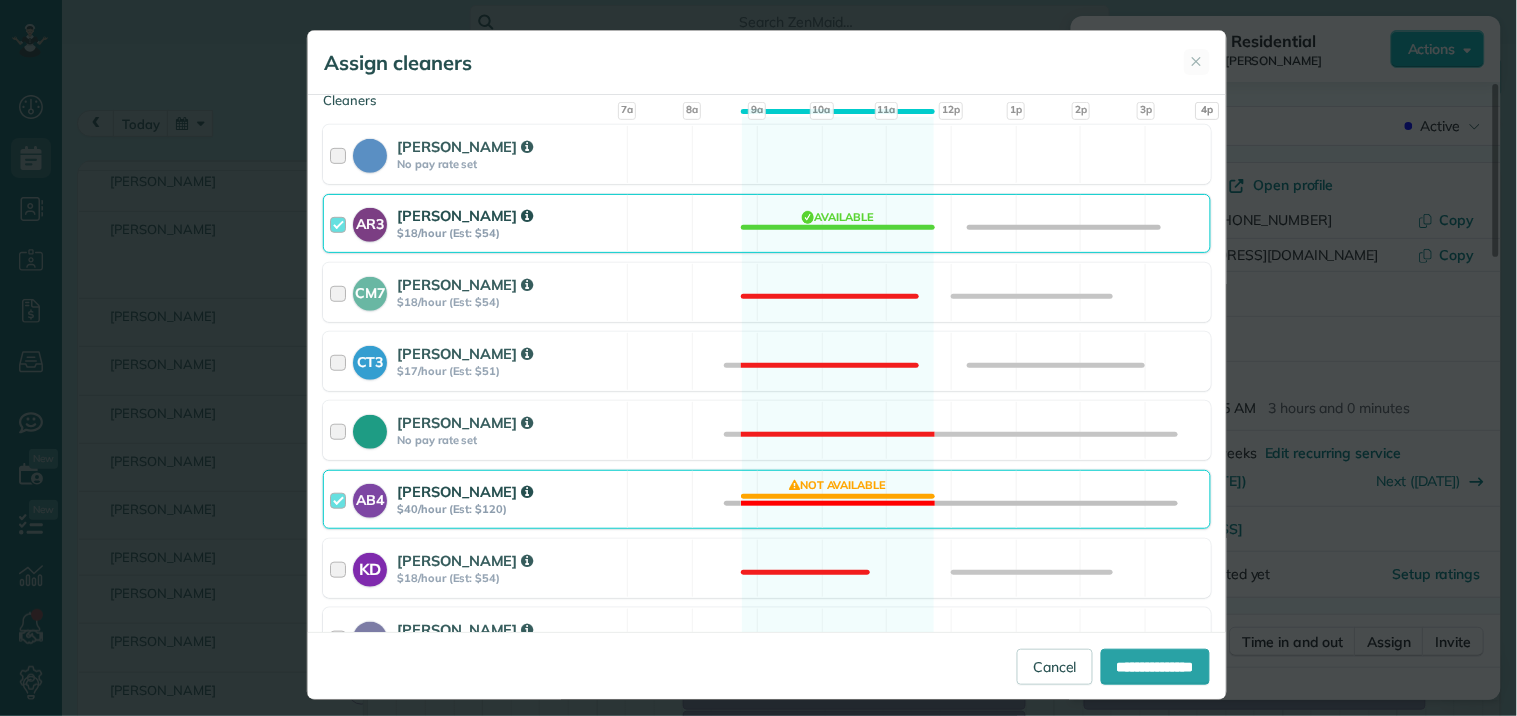 drag, startPoint x: 826, startPoint y: 487, endPoint x: 886, endPoint y: 516, distance: 66.64083 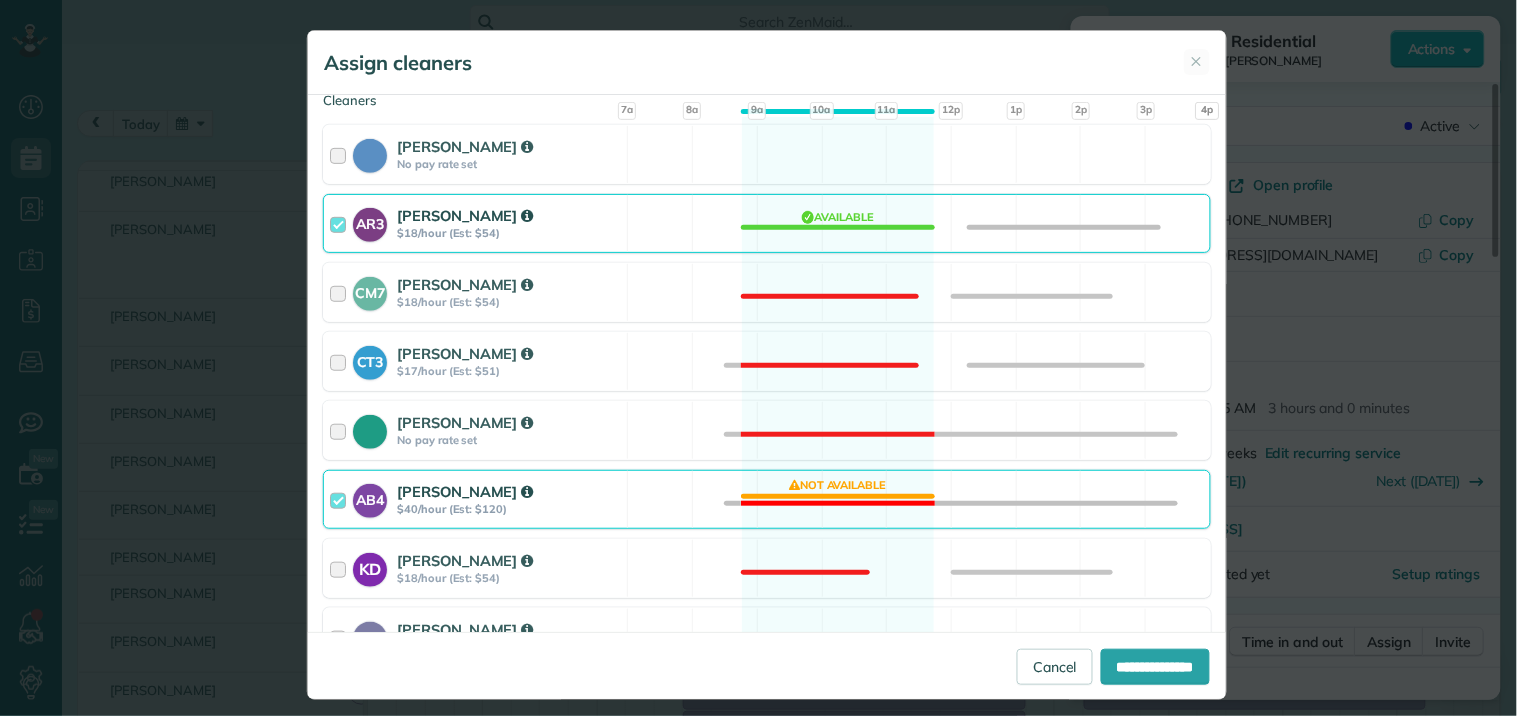 click on "AB4
Adriana Bueno
$40/hour (Est: $120)
Not available" at bounding box center (767, 499) 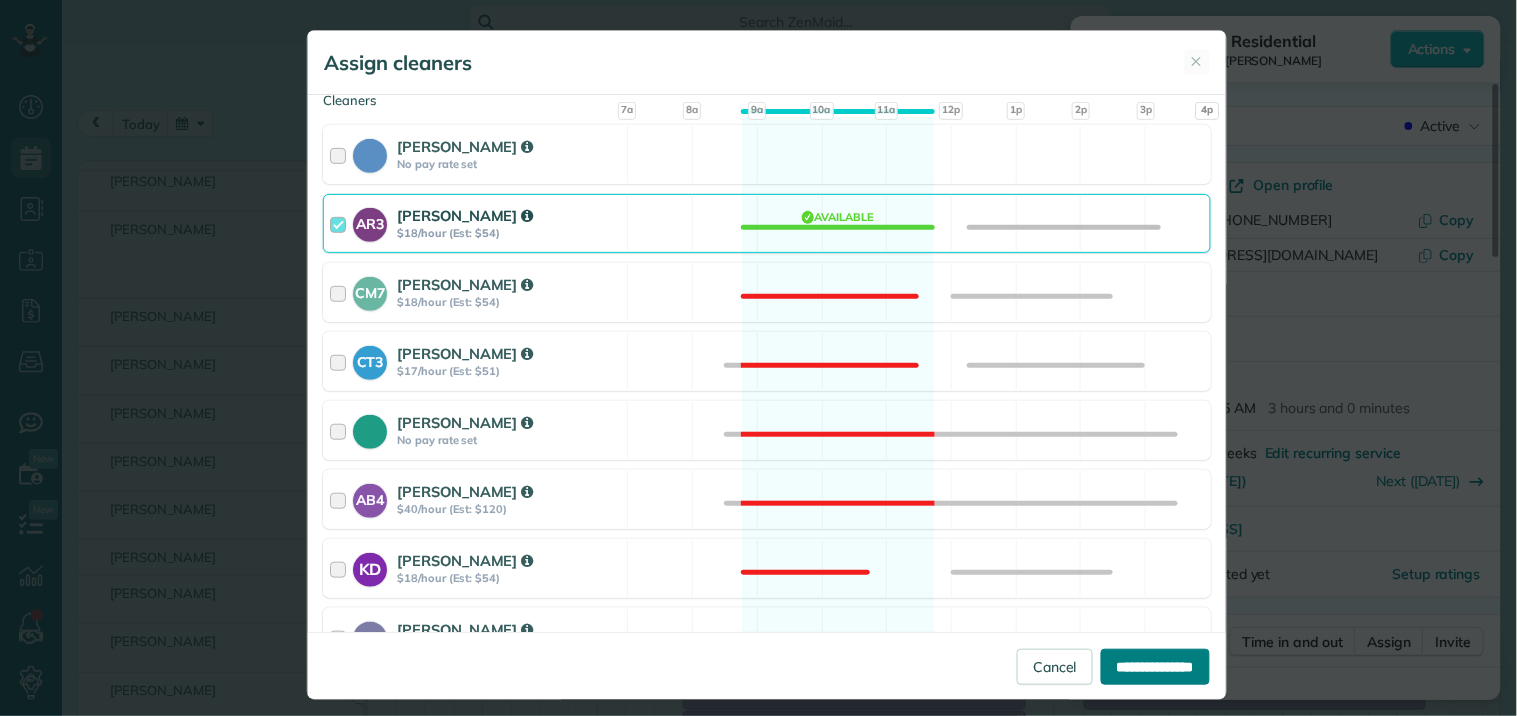 click on "**********" at bounding box center [1155, 667] 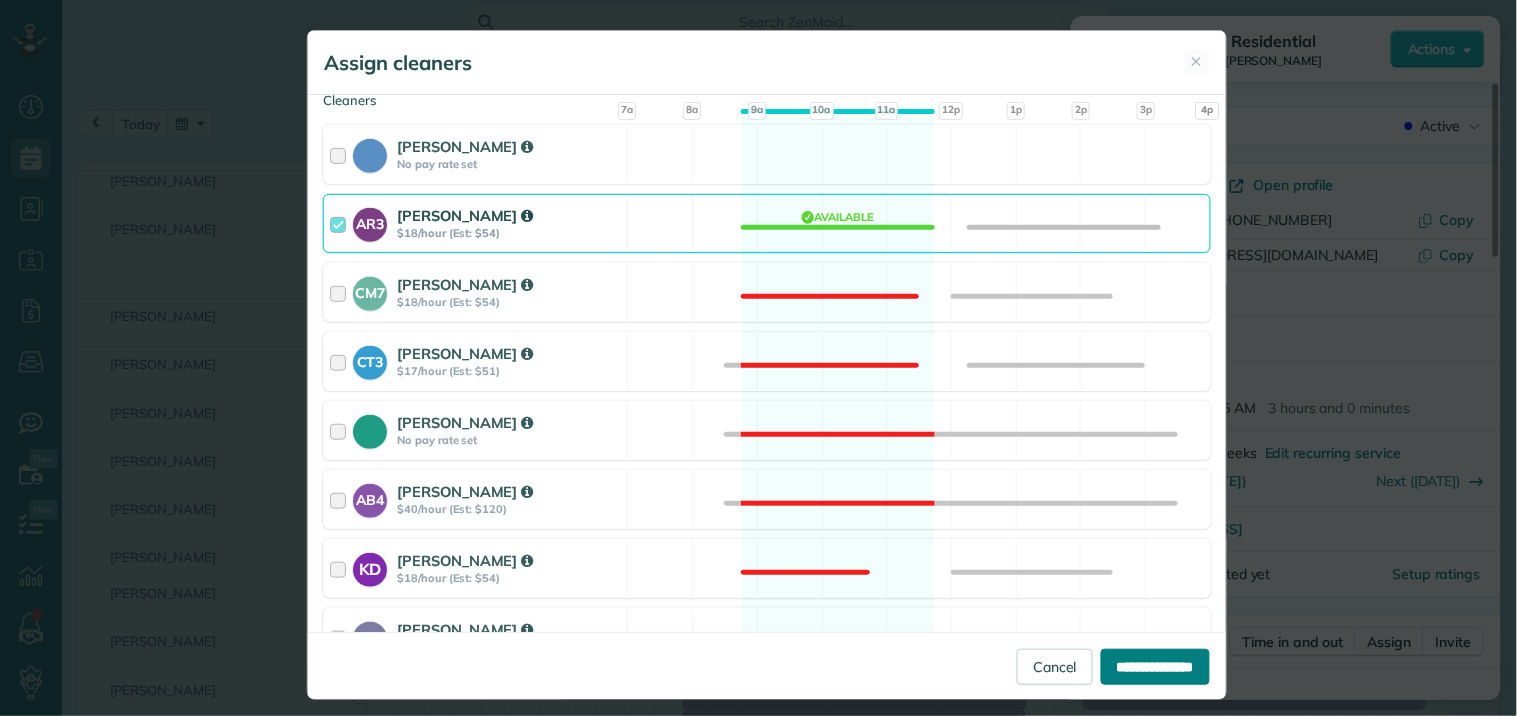 type on "**********" 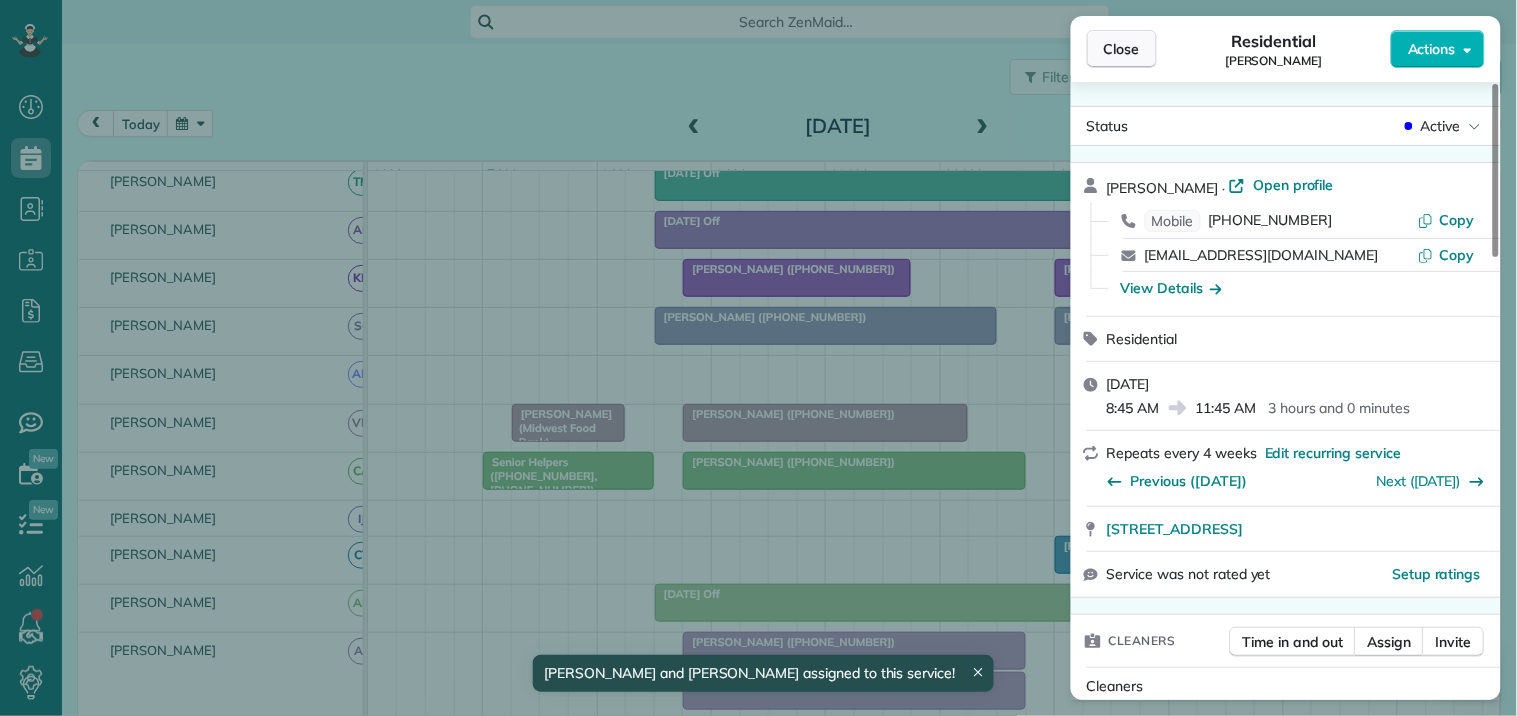 click on "Close" at bounding box center [1122, 49] 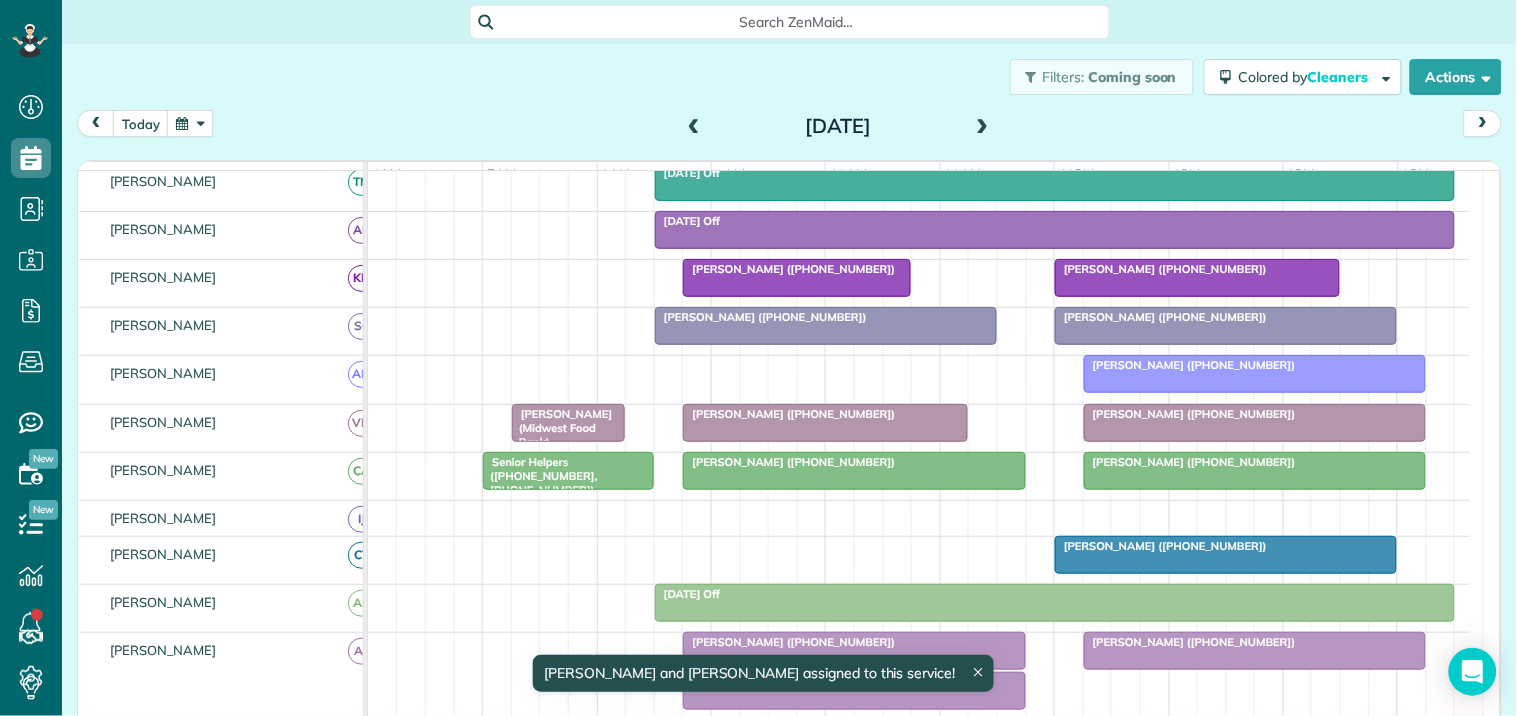 scroll, scrollTop: 525, scrollLeft: 0, axis: vertical 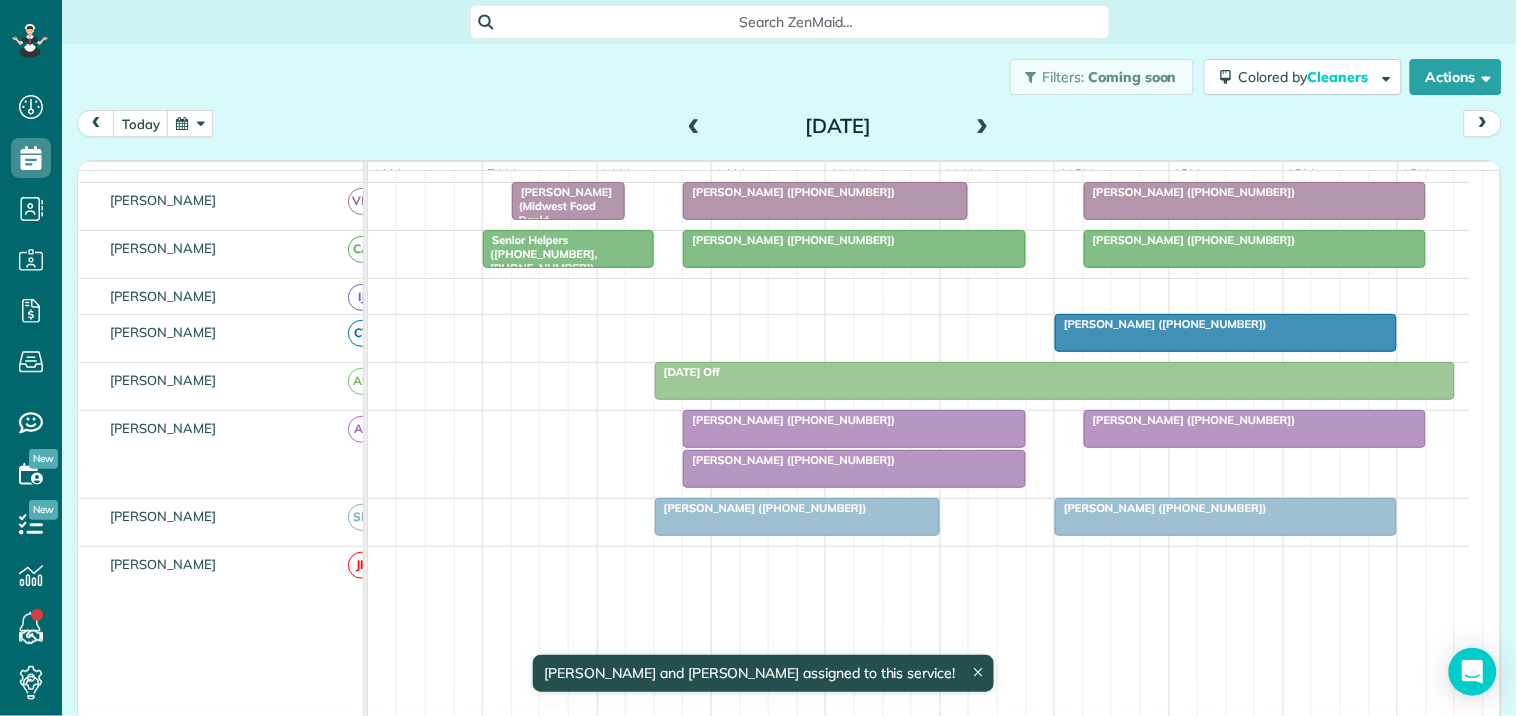click at bounding box center [854, 429] 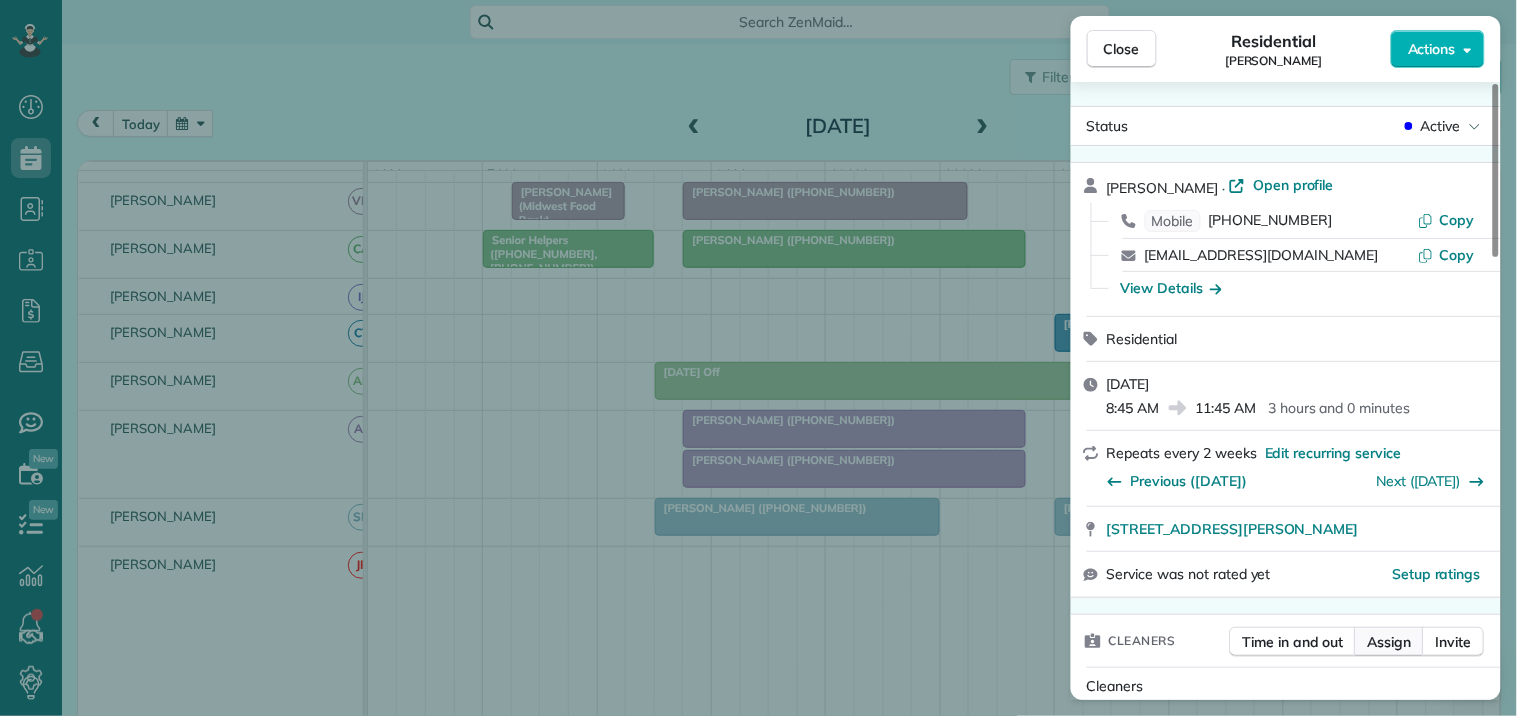 click on "Assign" at bounding box center (1390, 642) 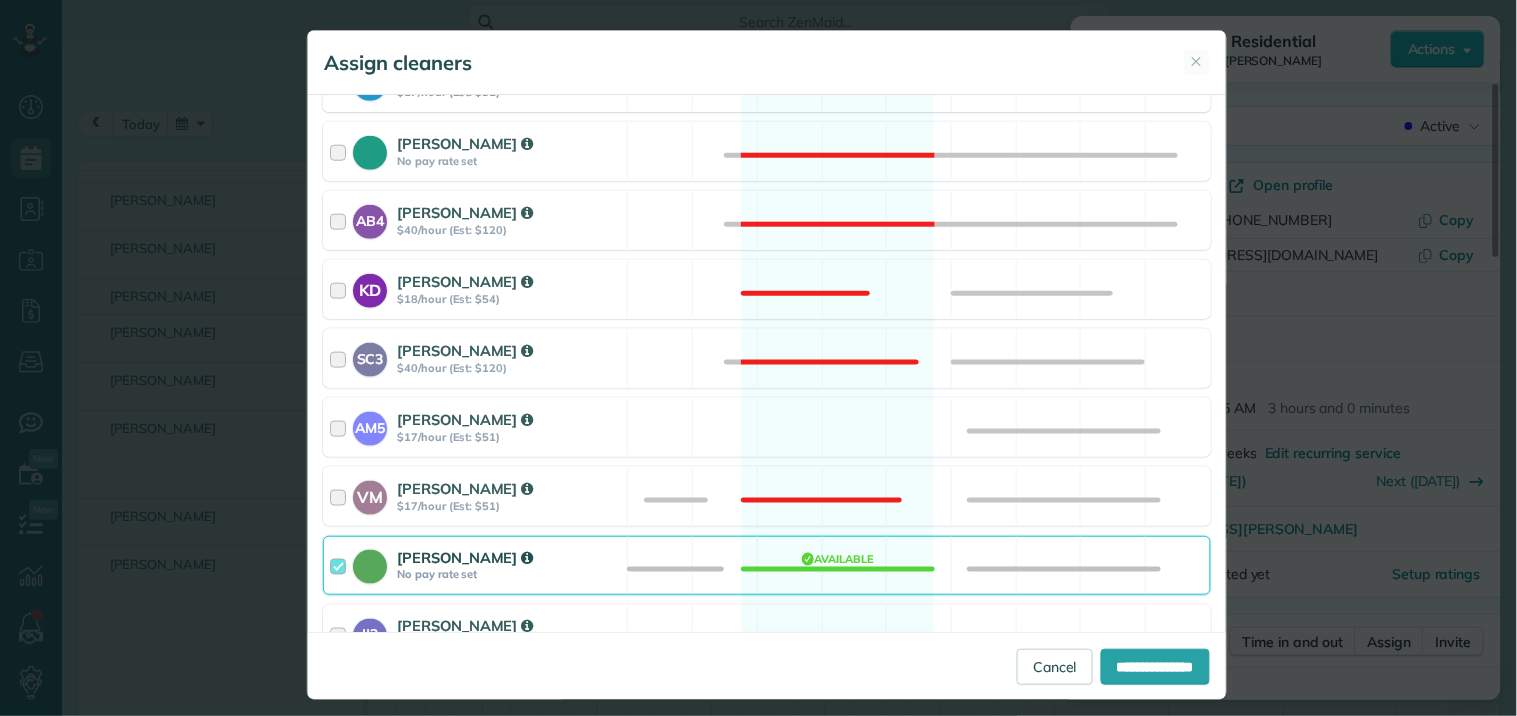 scroll, scrollTop: 555, scrollLeft: 0, axis: vertical 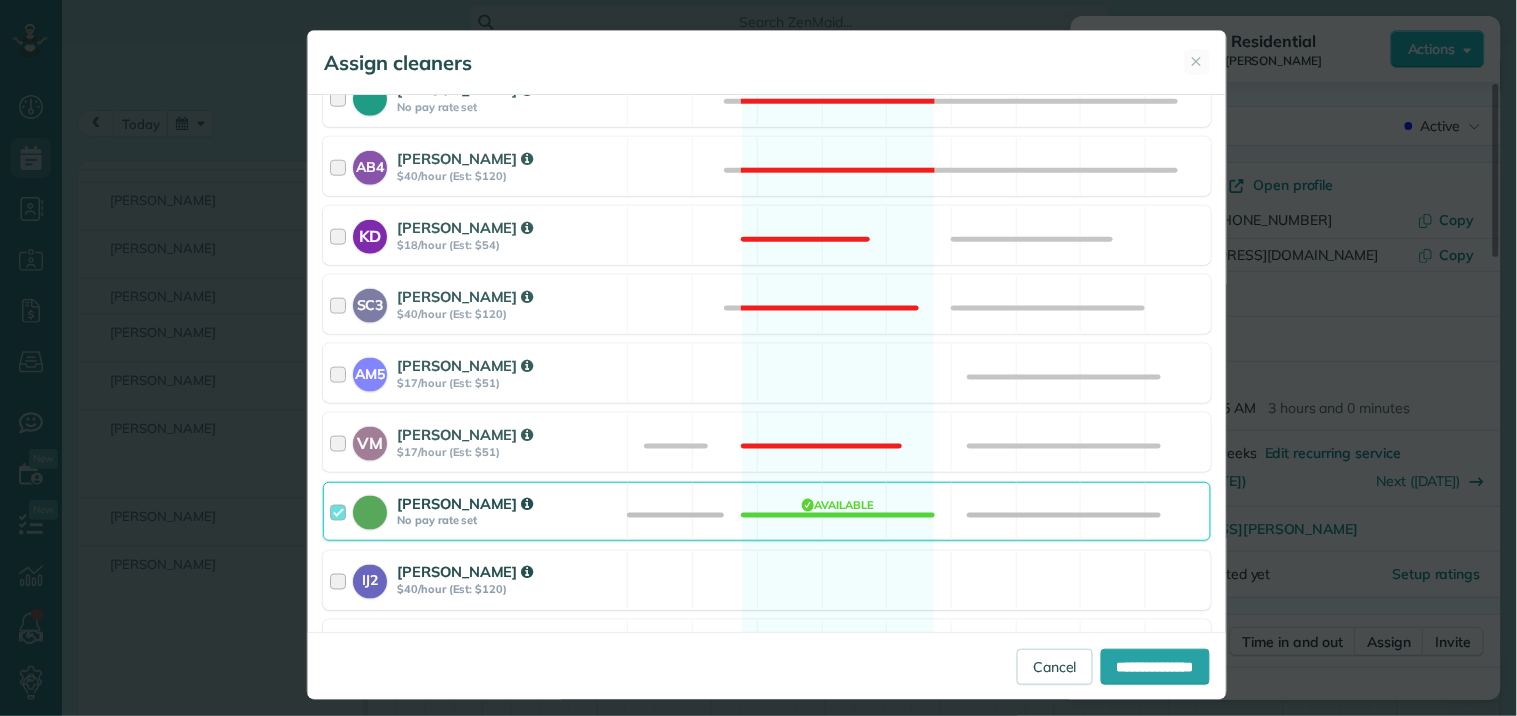 click on "IJ2
Imiah Jackson
$40/hour (Est: $120)
Available" at bounding box center [767, 580] 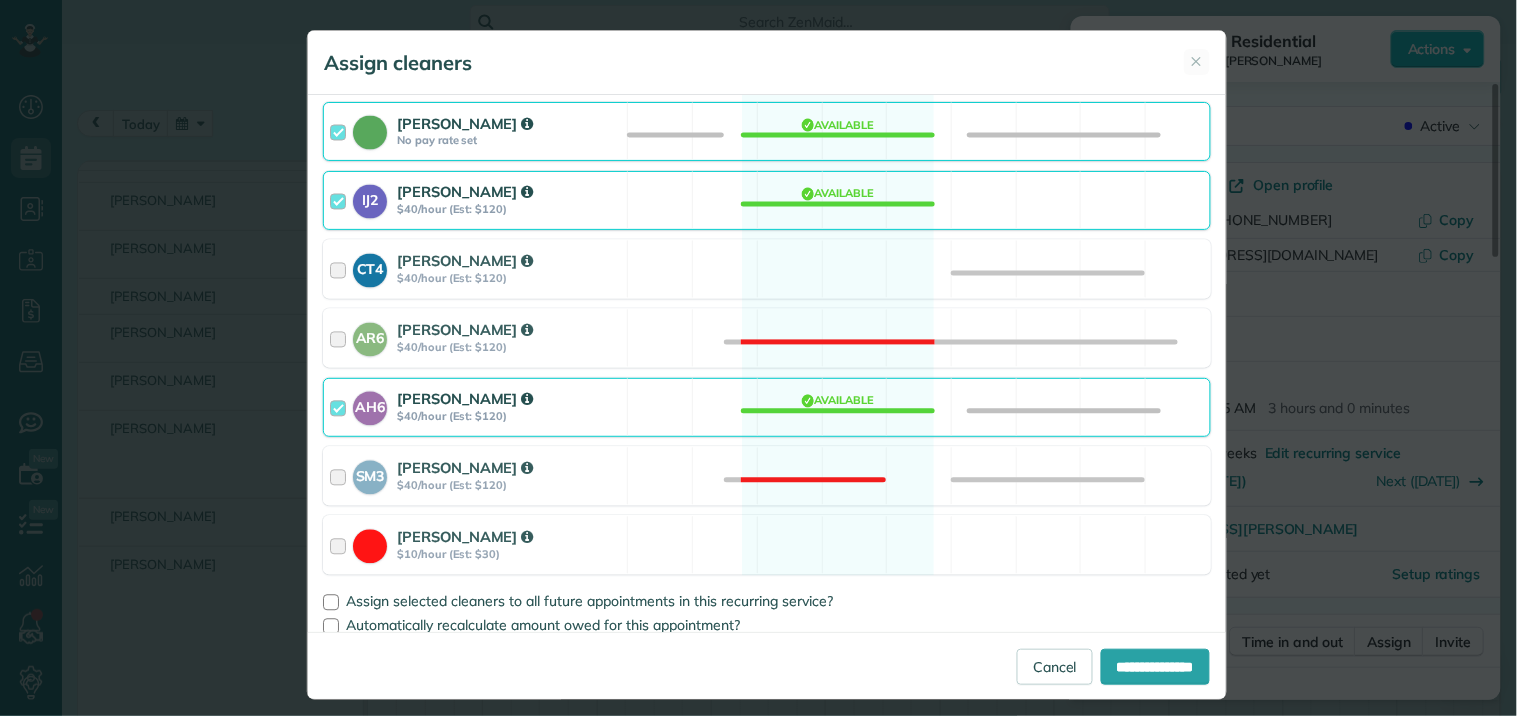 scroll, scrollTop: 953, scrollLeft: 0, axis: vertical 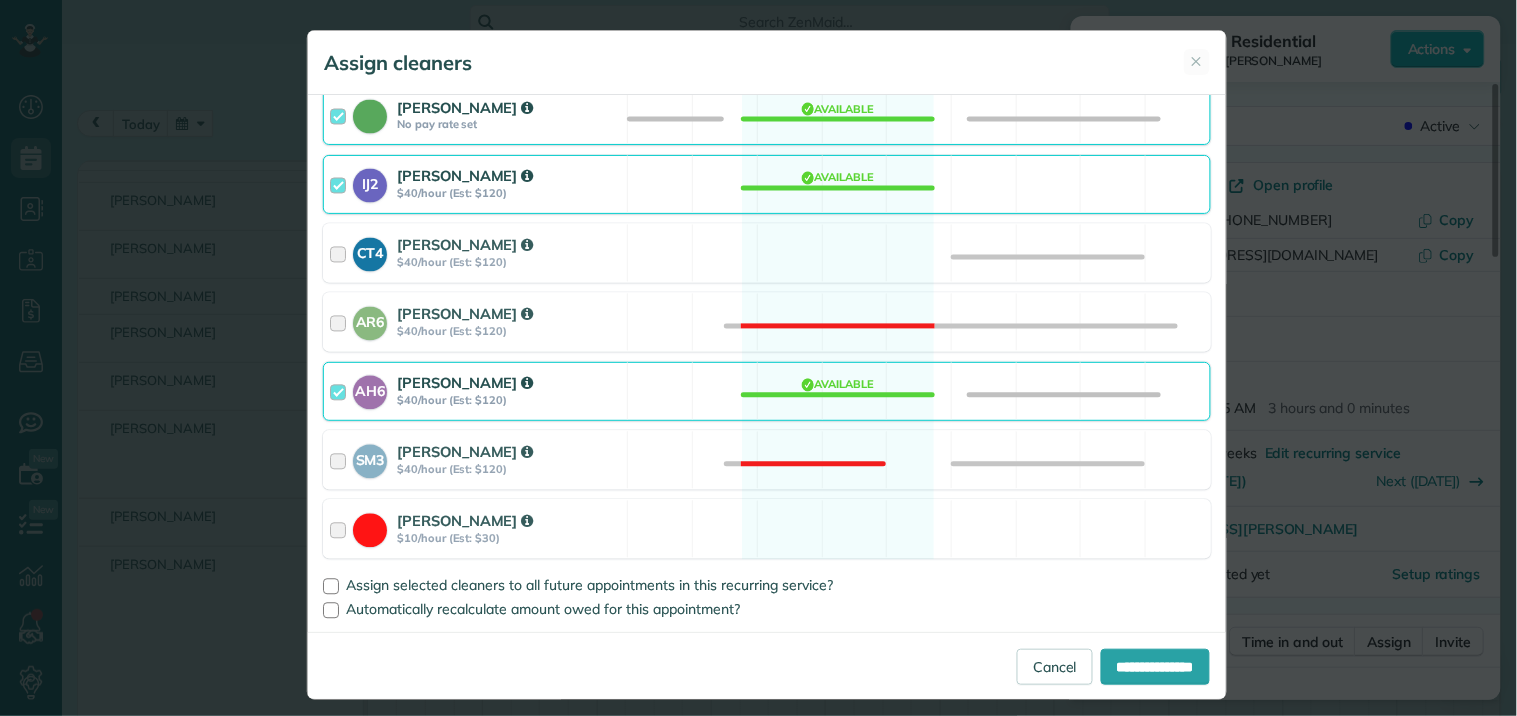click on "AH6
Ashley hudson
$40/hour (Est: $120)
Available" at bounding box center [767, 391] 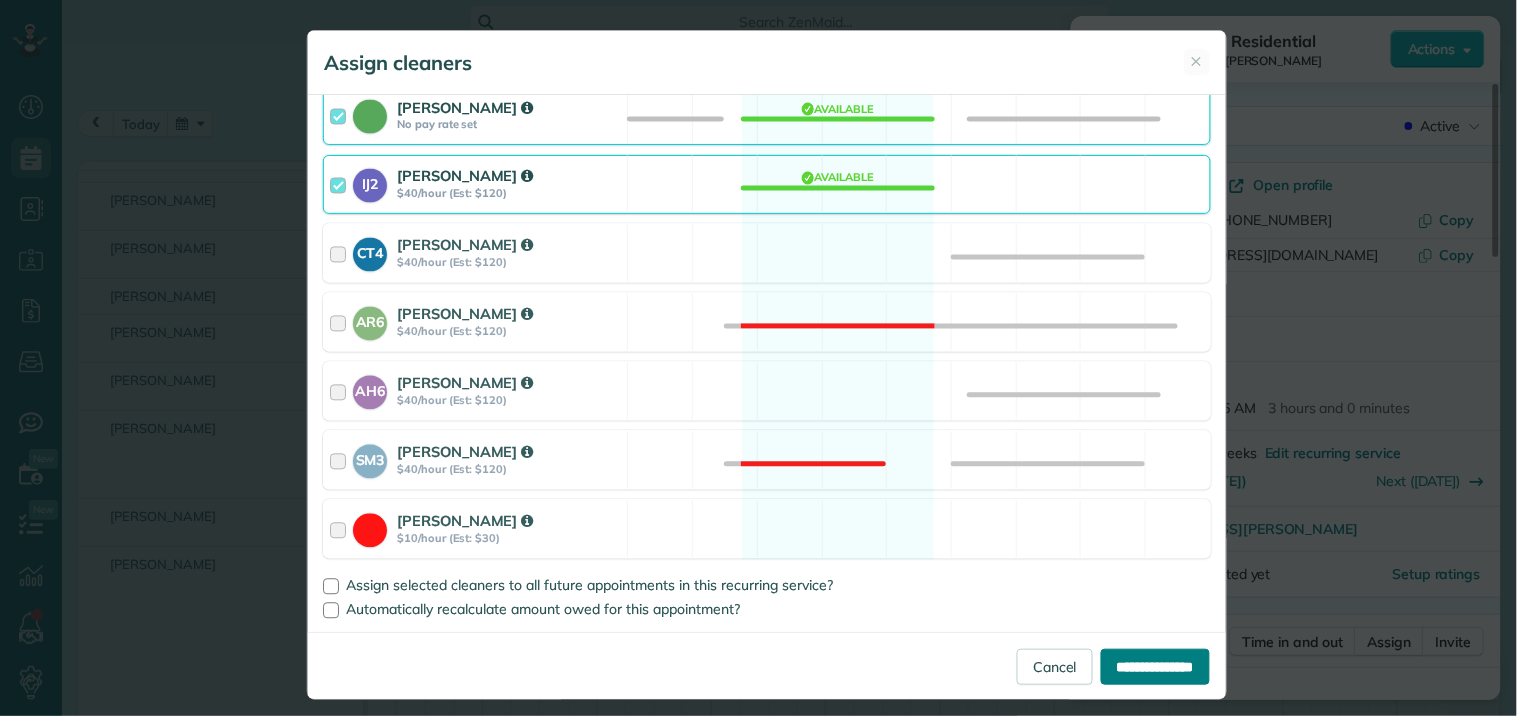 click on "**********" at bounding box center (1155, 667) 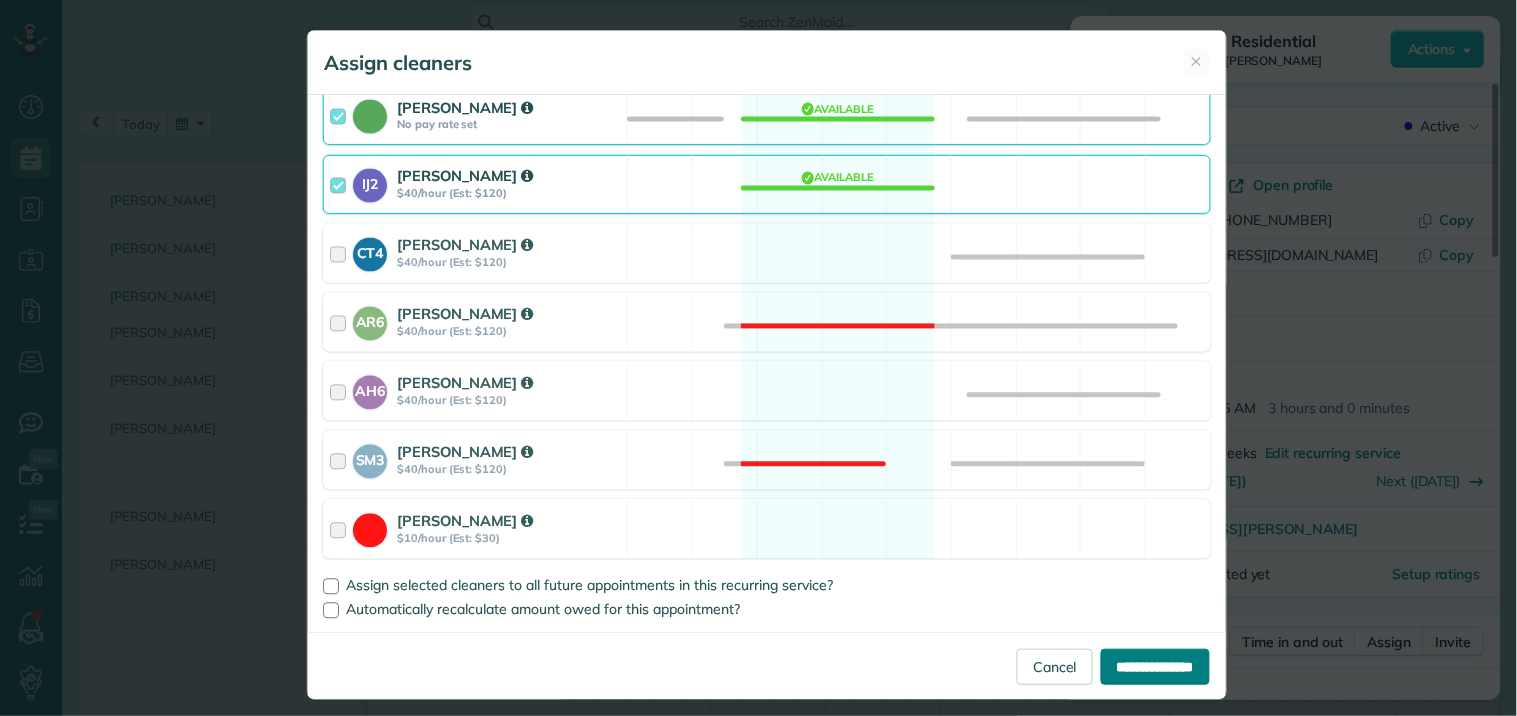type on "**********" 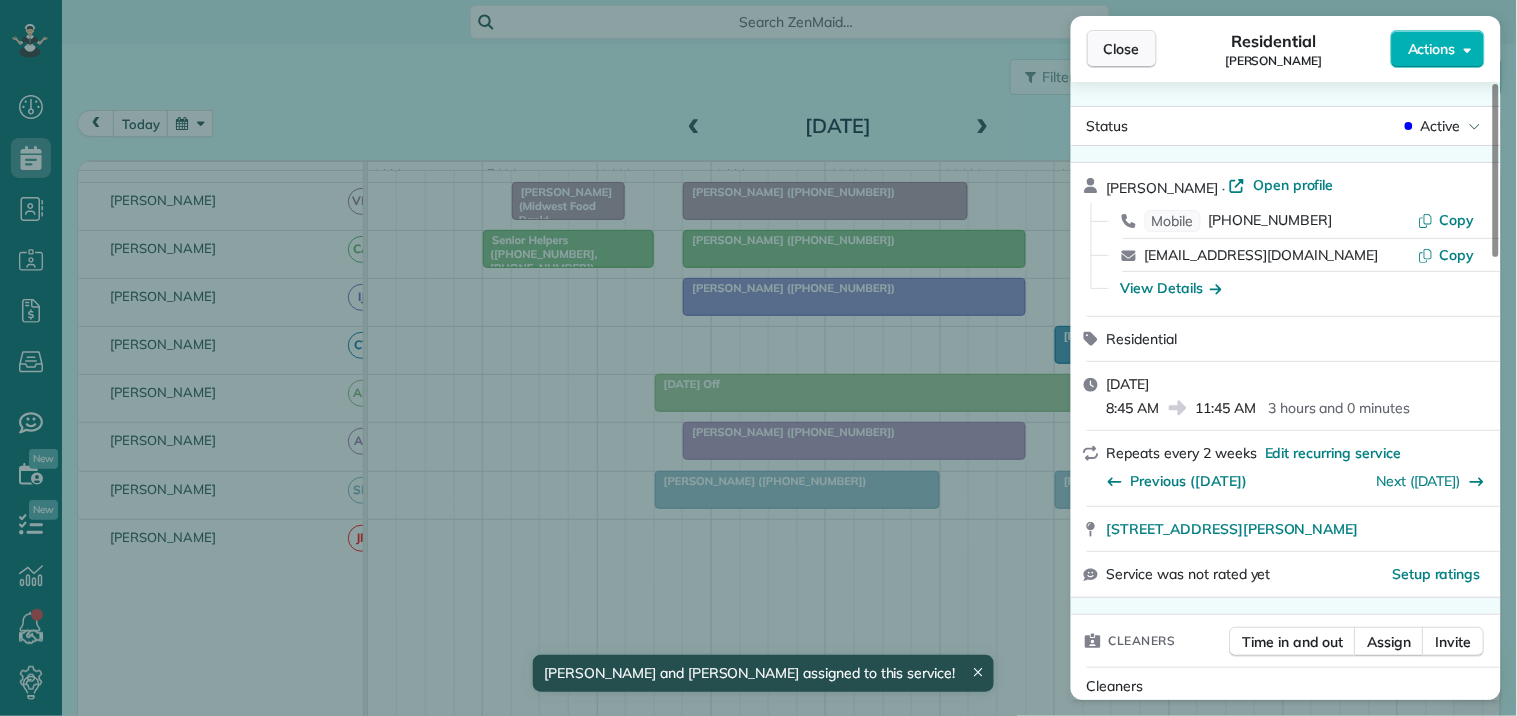 click on "Close" at bounding box center [1122, 49] 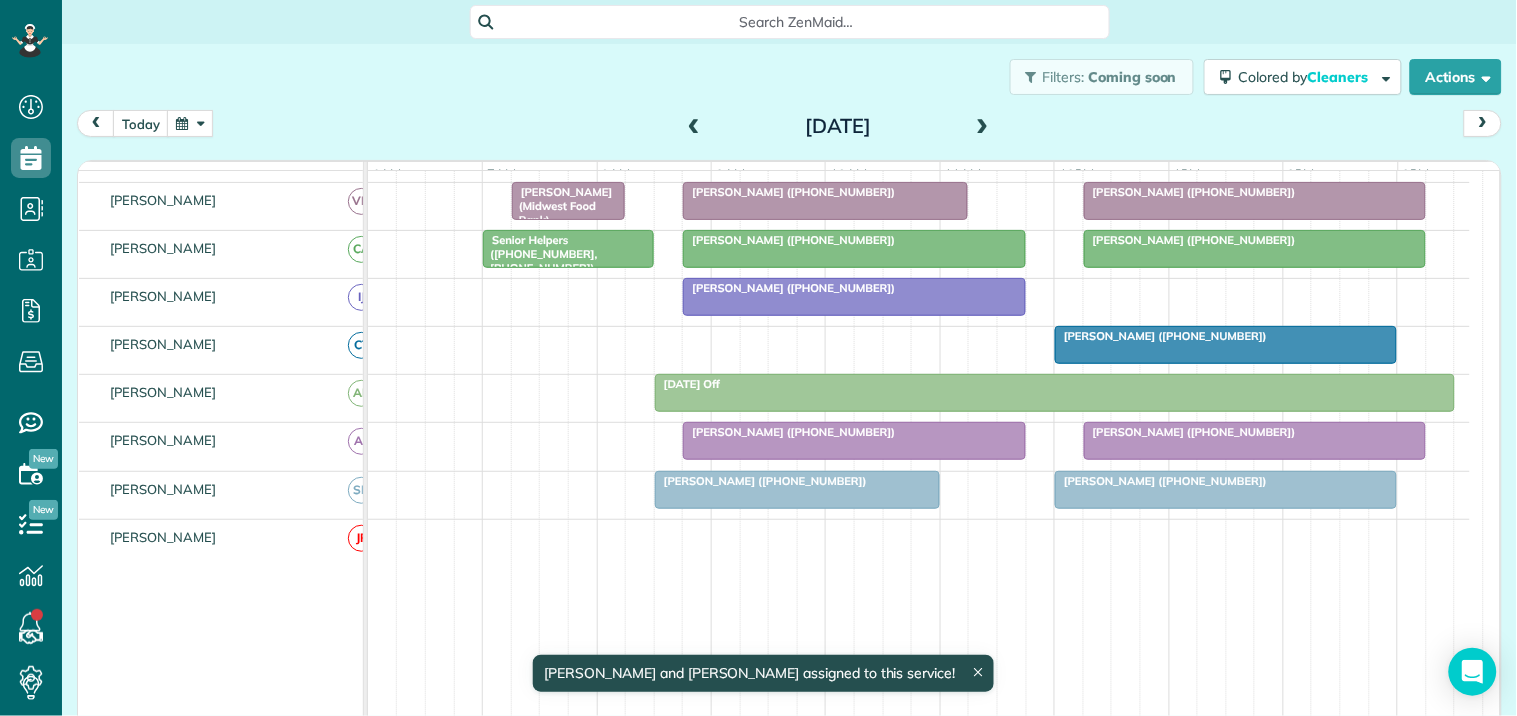 scroll, scrollTop: 452, scrollLeft: 0, axis: vertical 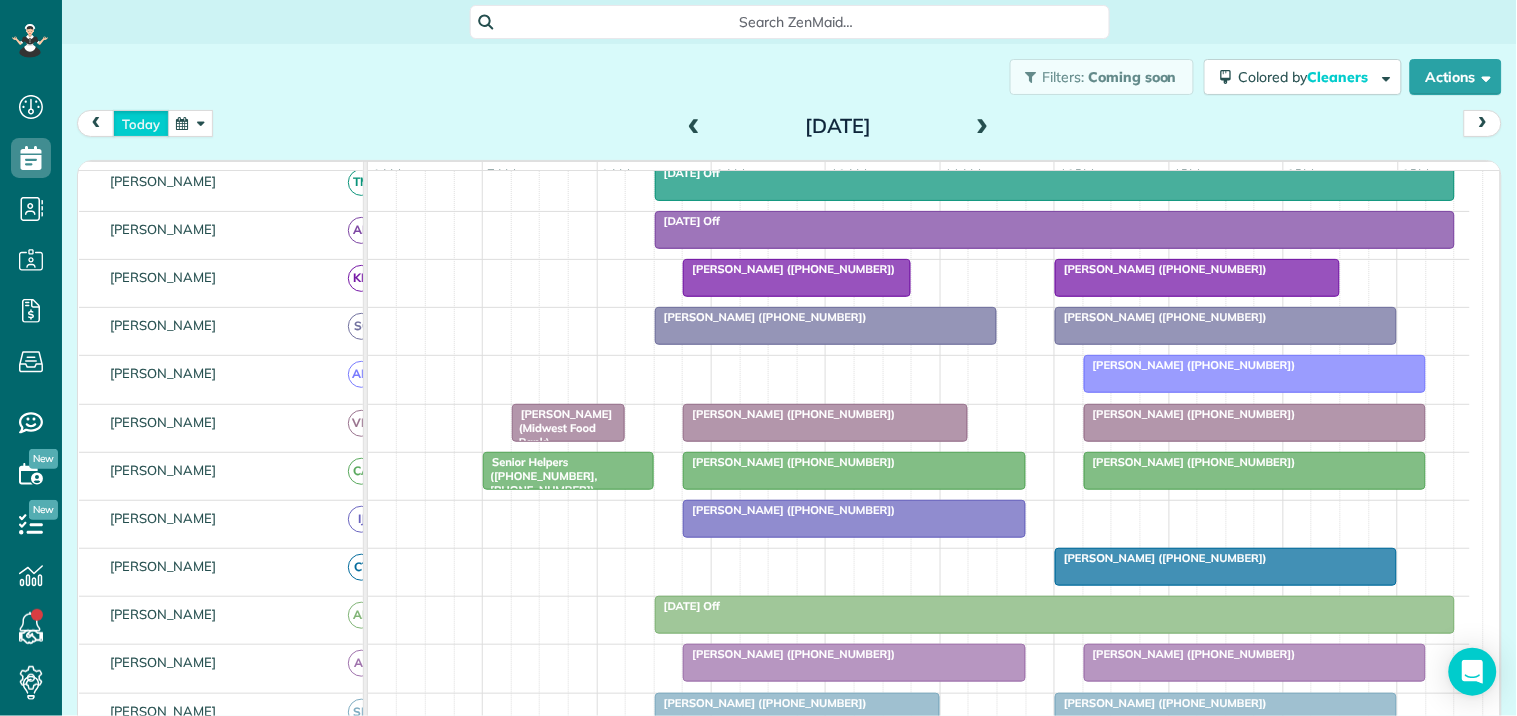 click on "today" at bounding box center [141, 123] 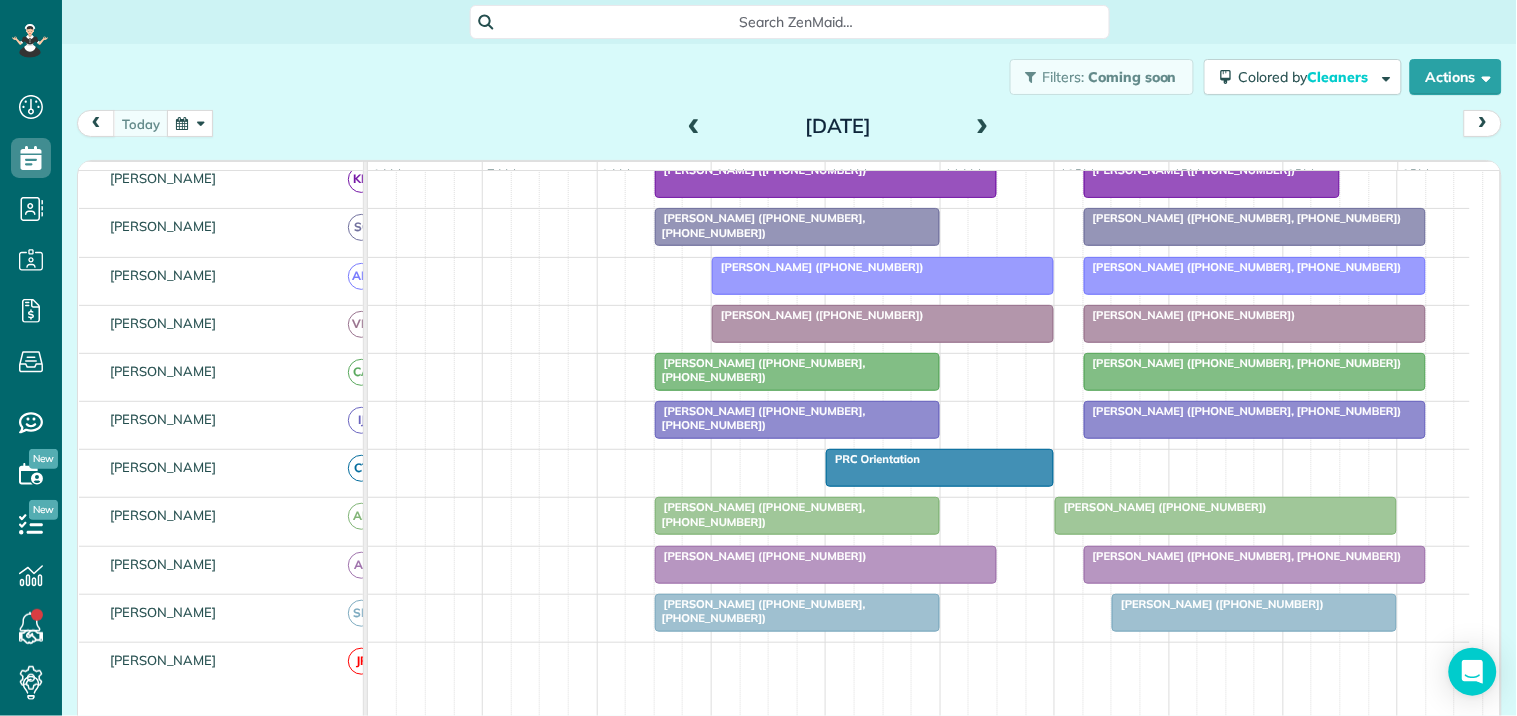 click at bounding box center (983, 127) 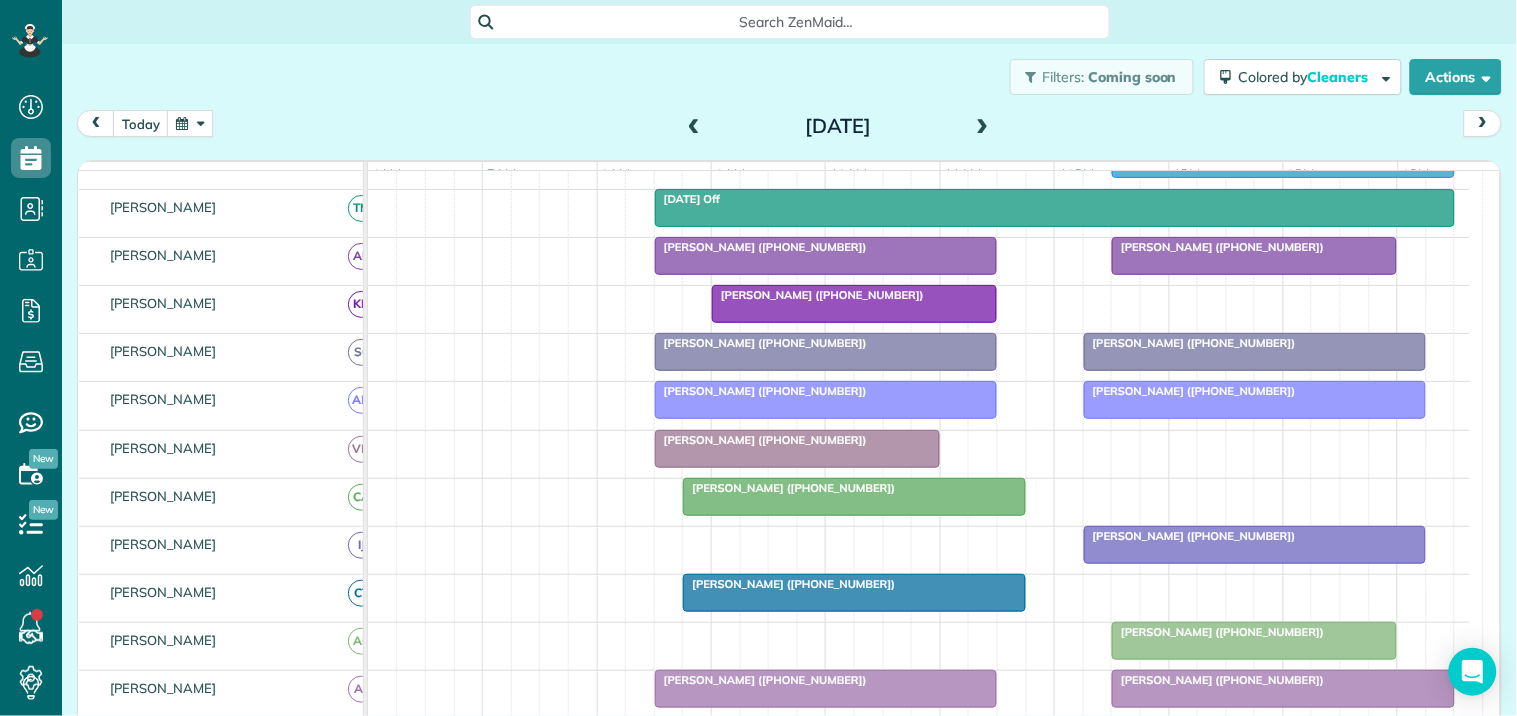 scroll, scrollTop: 533, scrollLeft: 0, axis: vertical 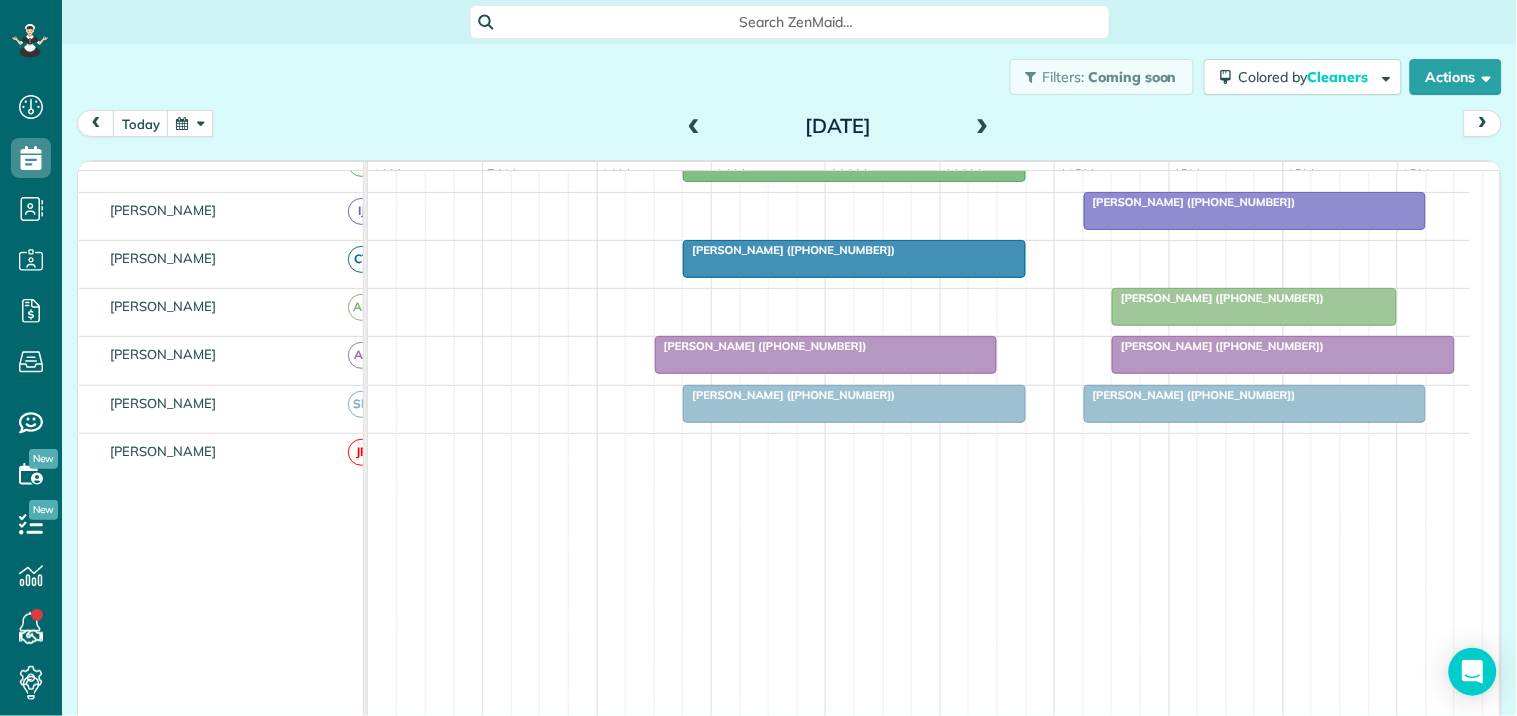 click at bounding box center (190, 123) 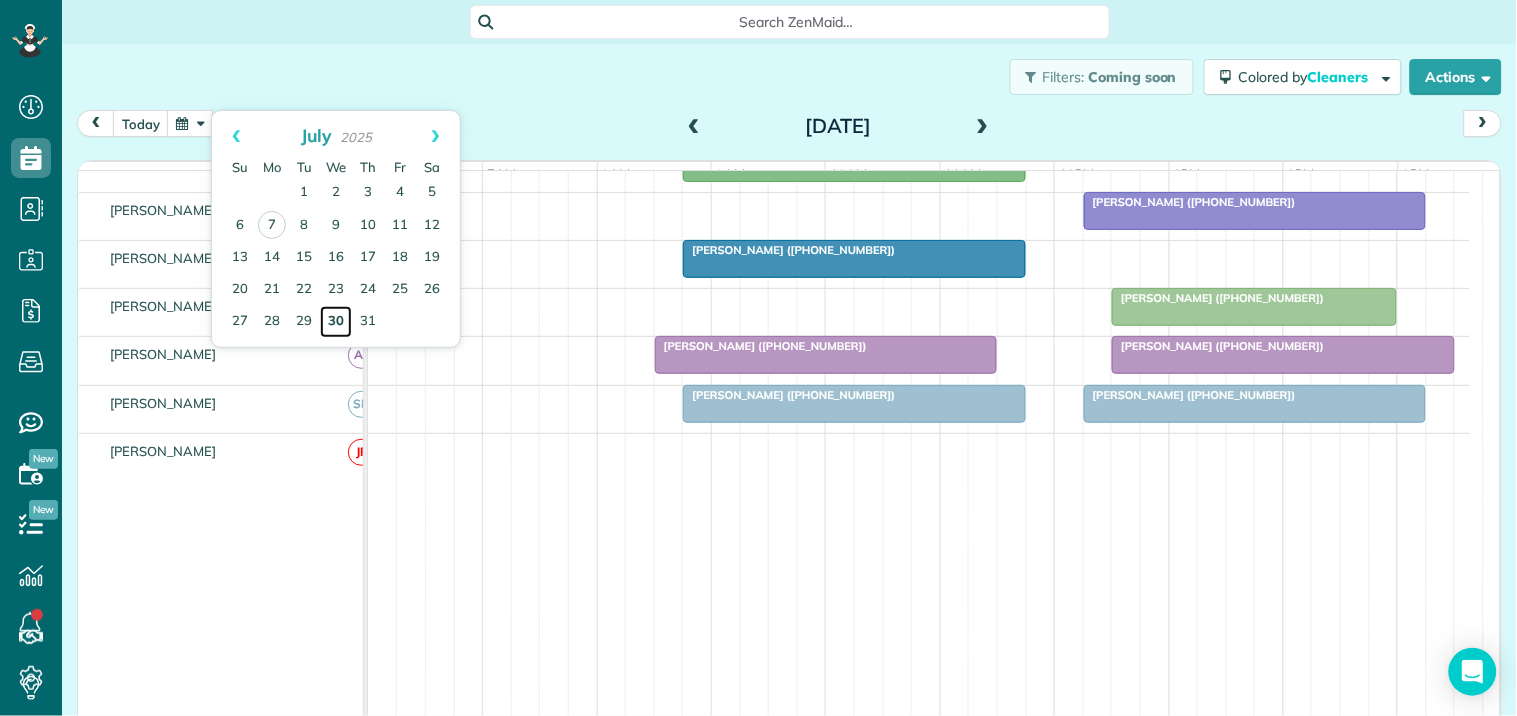 click on "30" at bounding box center (336, 322) 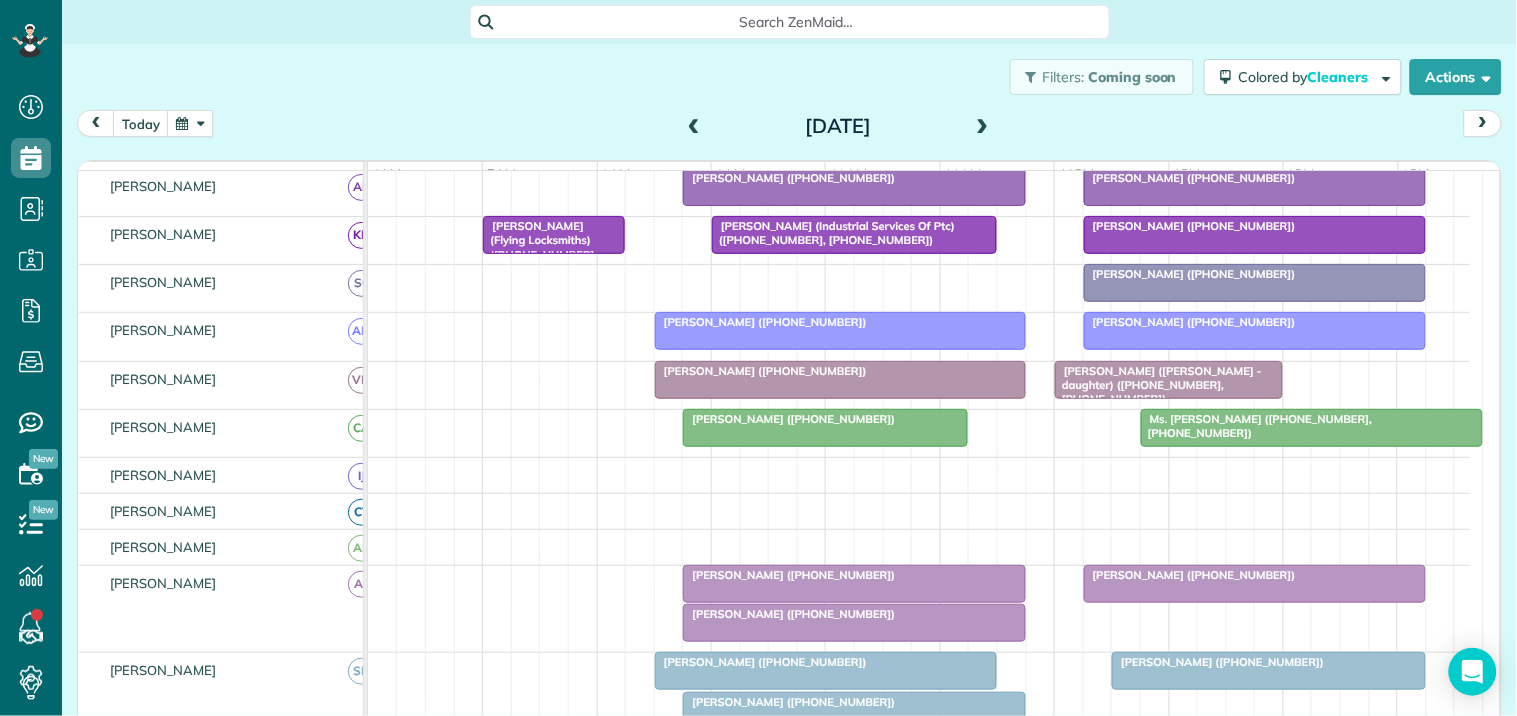 scroll, scrollTop: 726, scrollLeft: 0, axis: vertical 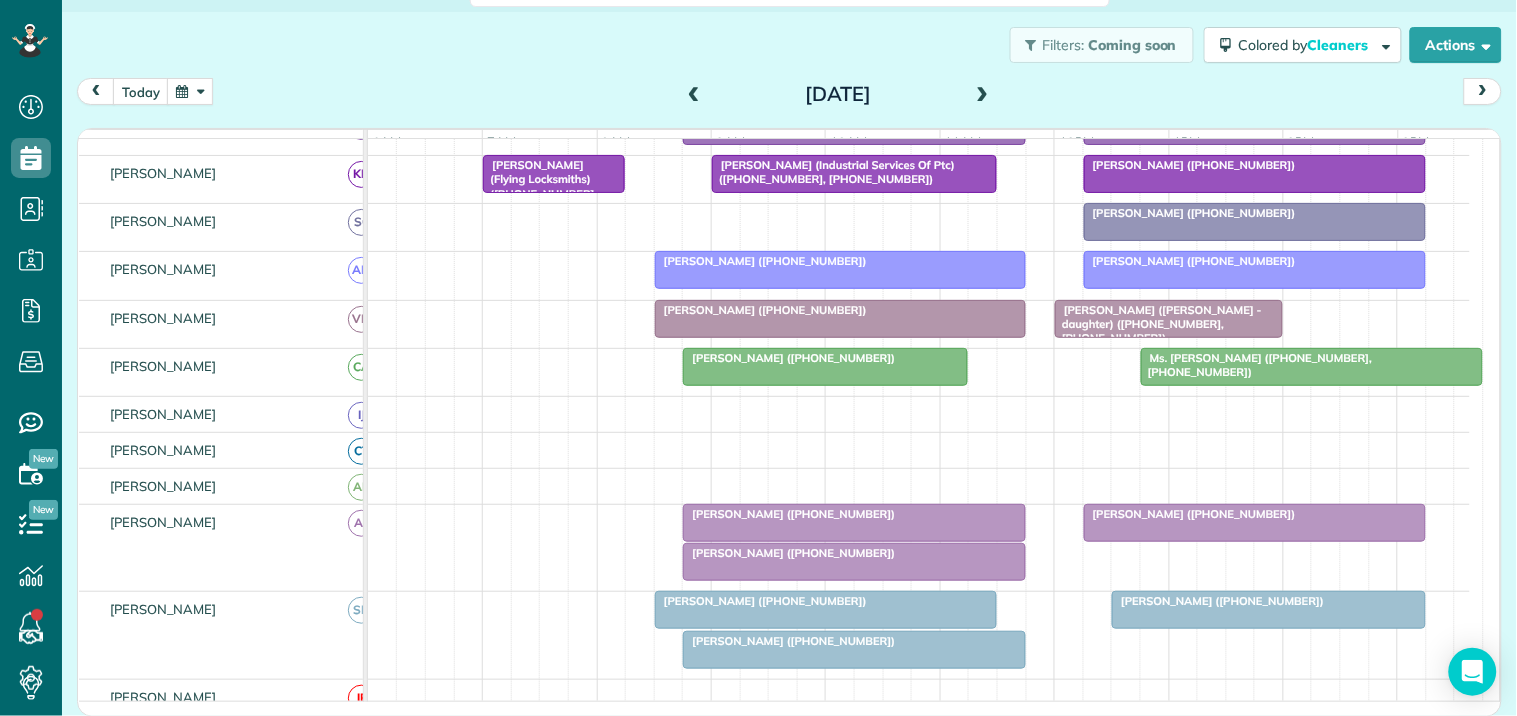click on "Leslie Daily (+17703281240)" at bounding box center (789, 553) 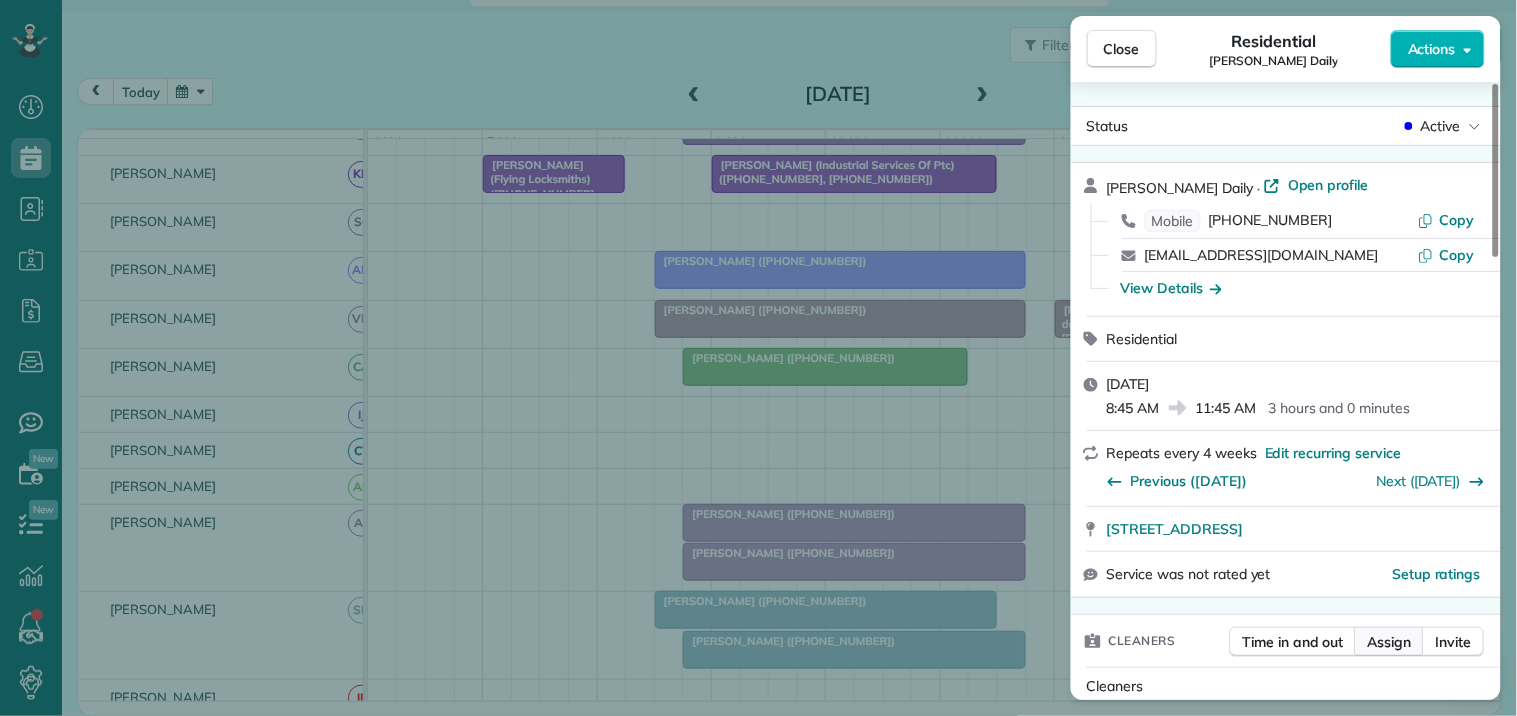 click on "Assign" at bounding box center [1390, 642] 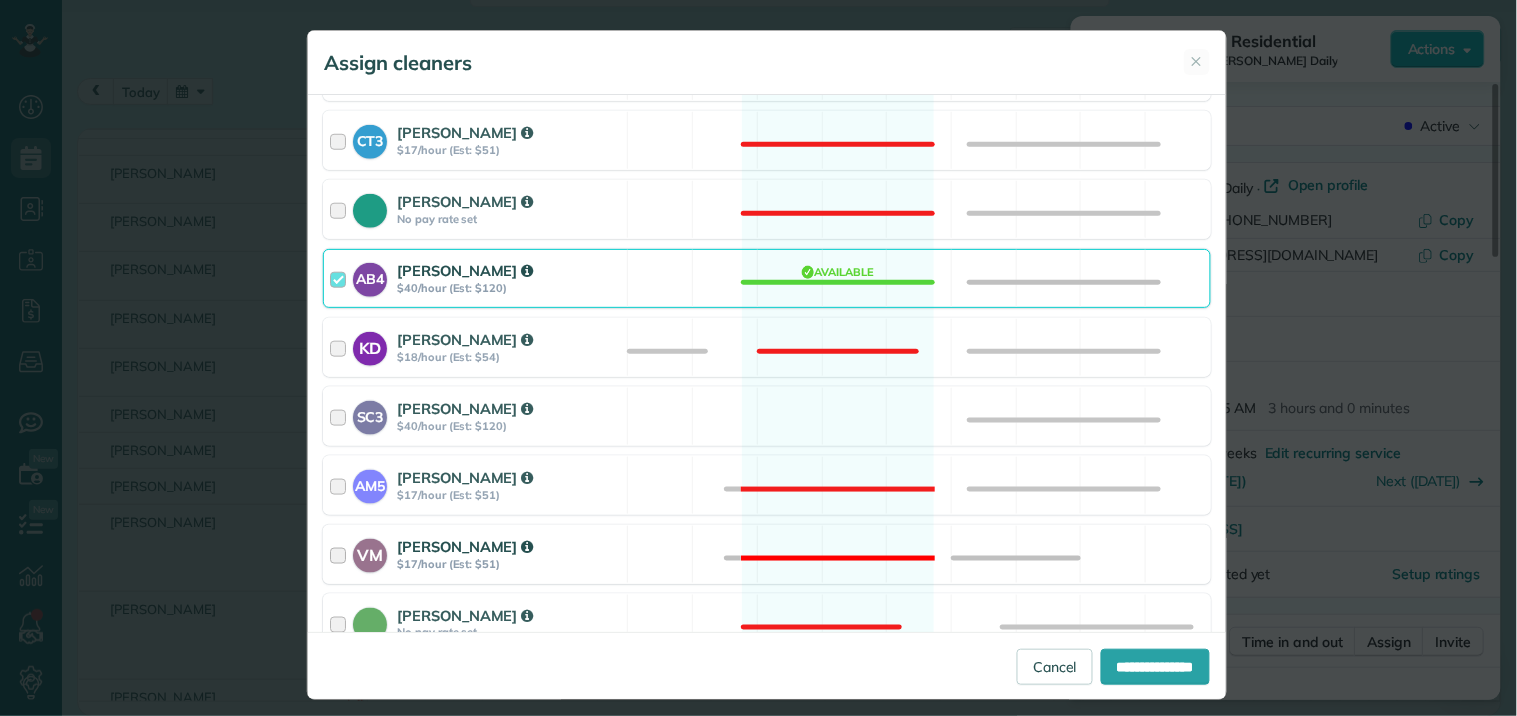 scroll, scrollTop: 555, scrollLeft: 0, axis: vertical 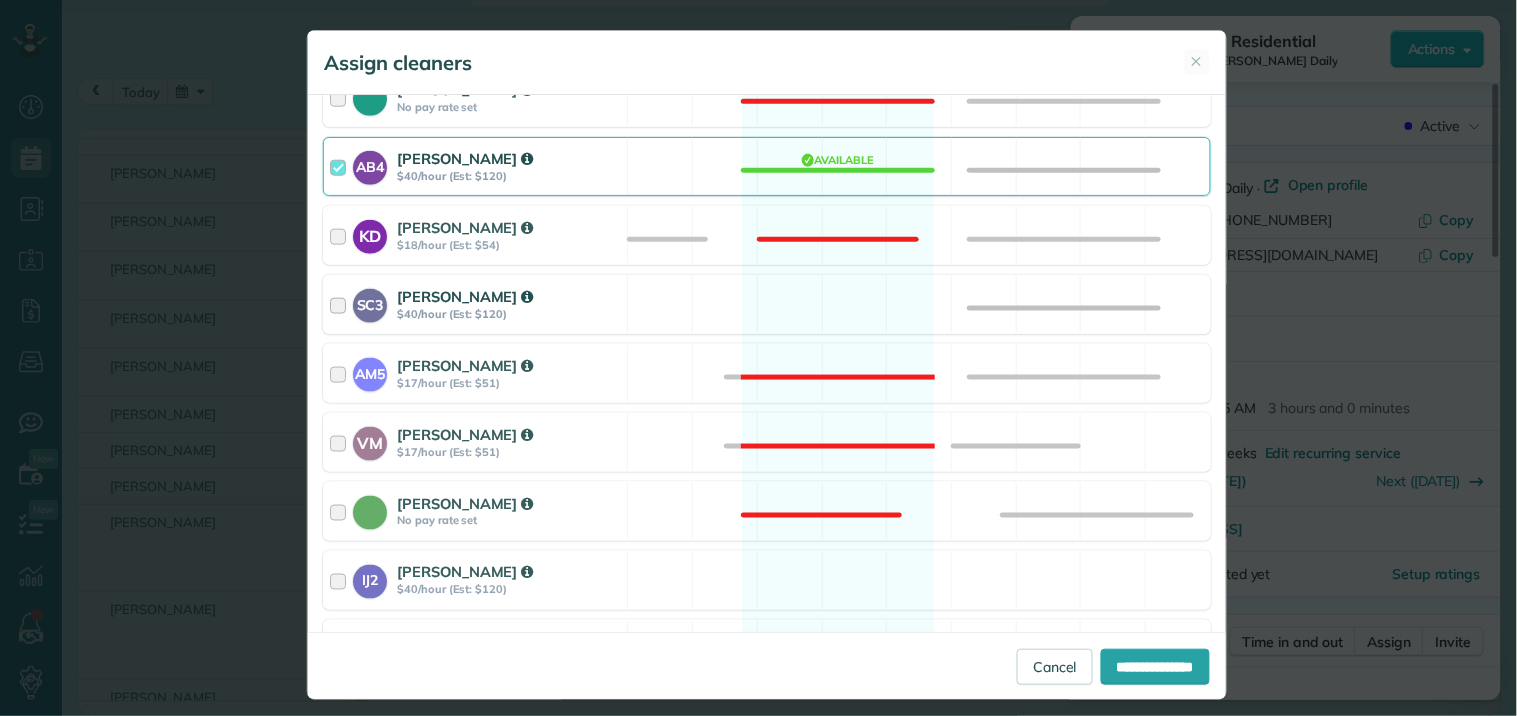 click on "SC3
Stephanie Cruz
$40/hour (Est: $120)
Available" at bounding box center [767, 304] 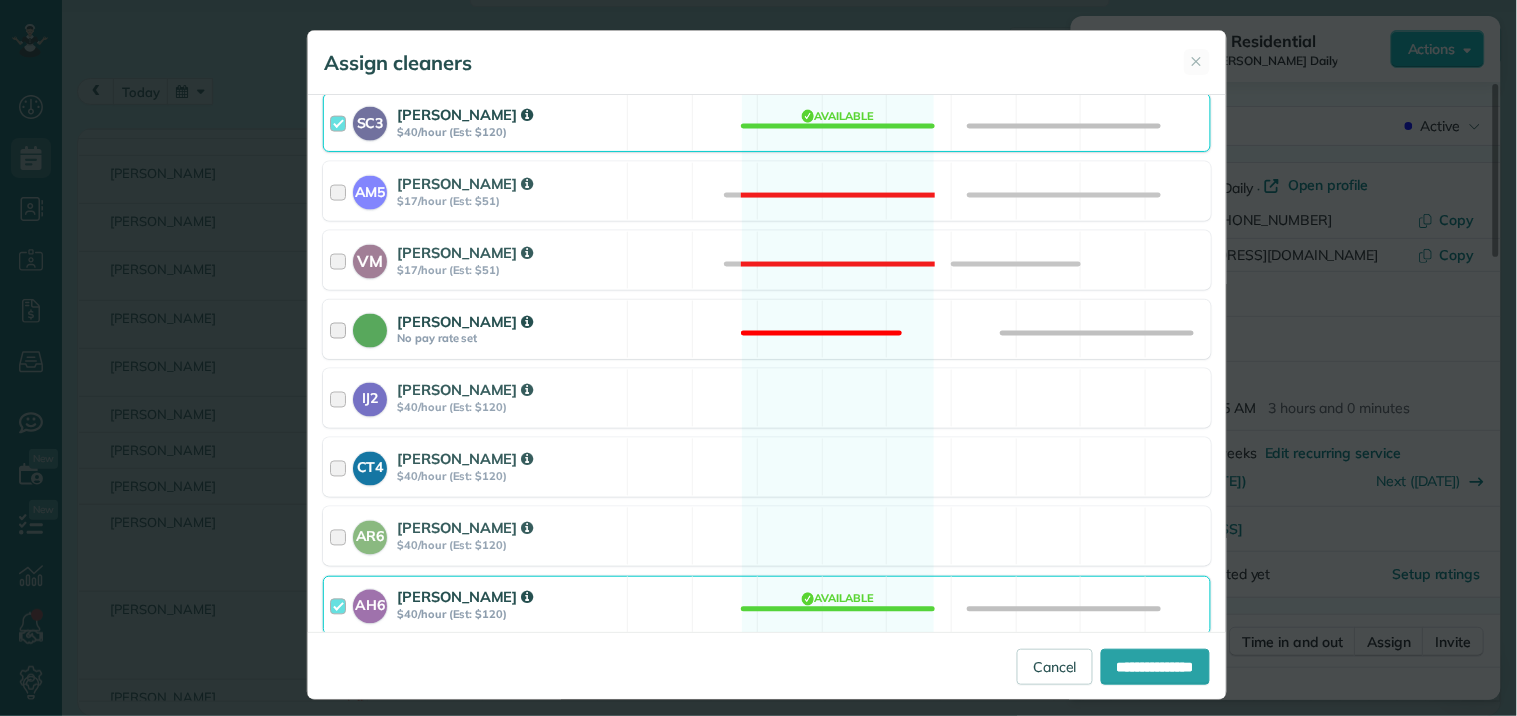 scroll, scrollTop: 953, scrollLeft: 0, axis: vertical 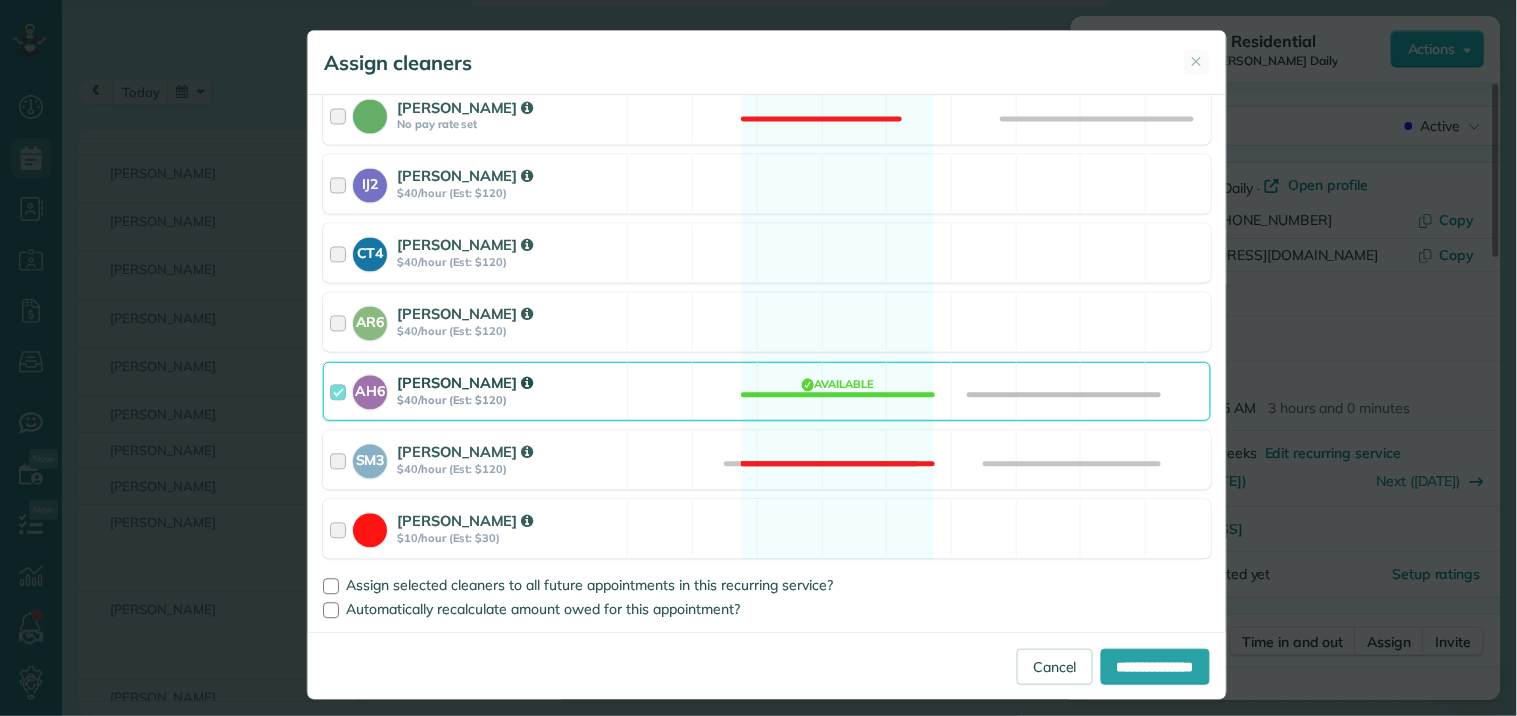 click on "AH6
Ashley hudson
$40/hour (Est: $120)
Available" at bounding box center [767, 391] 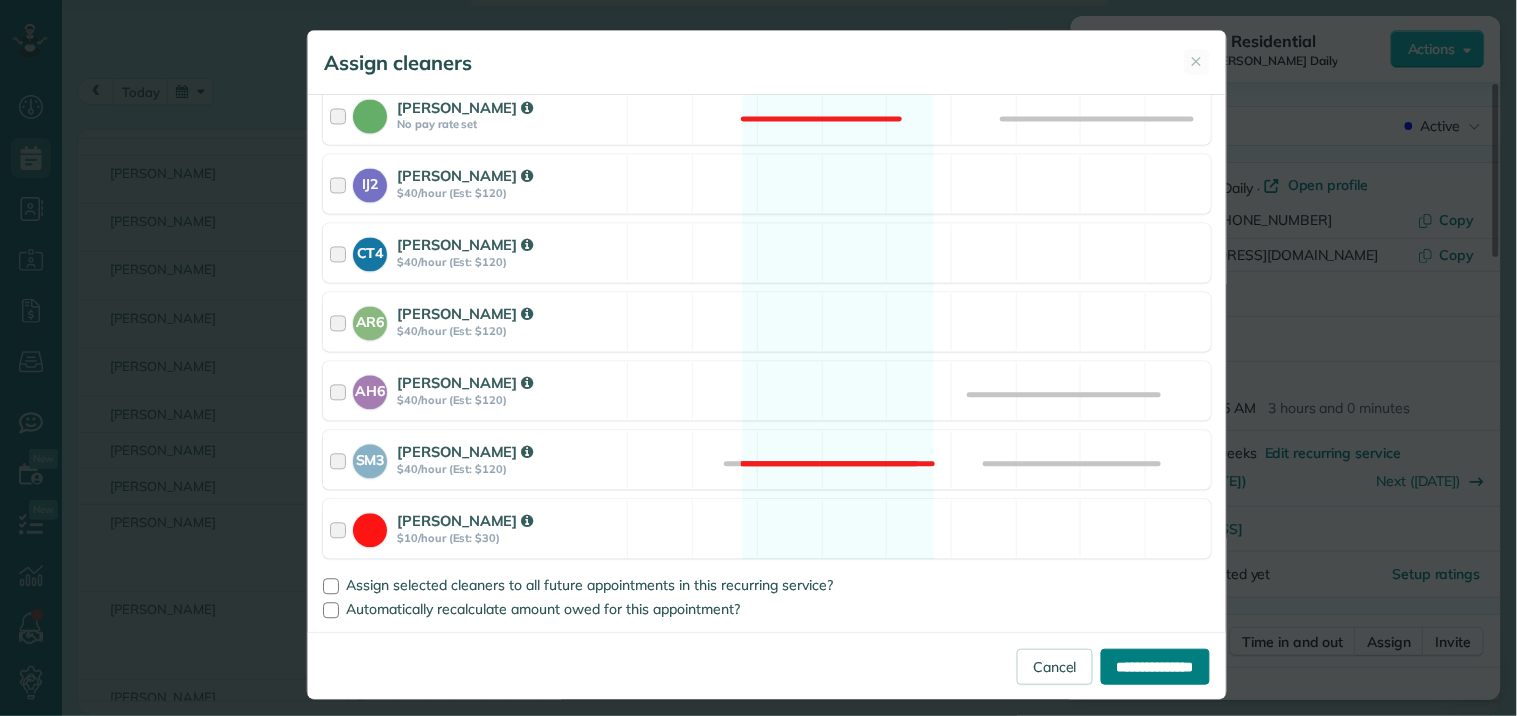 click on "**********" at bounding box center [1155, 667] 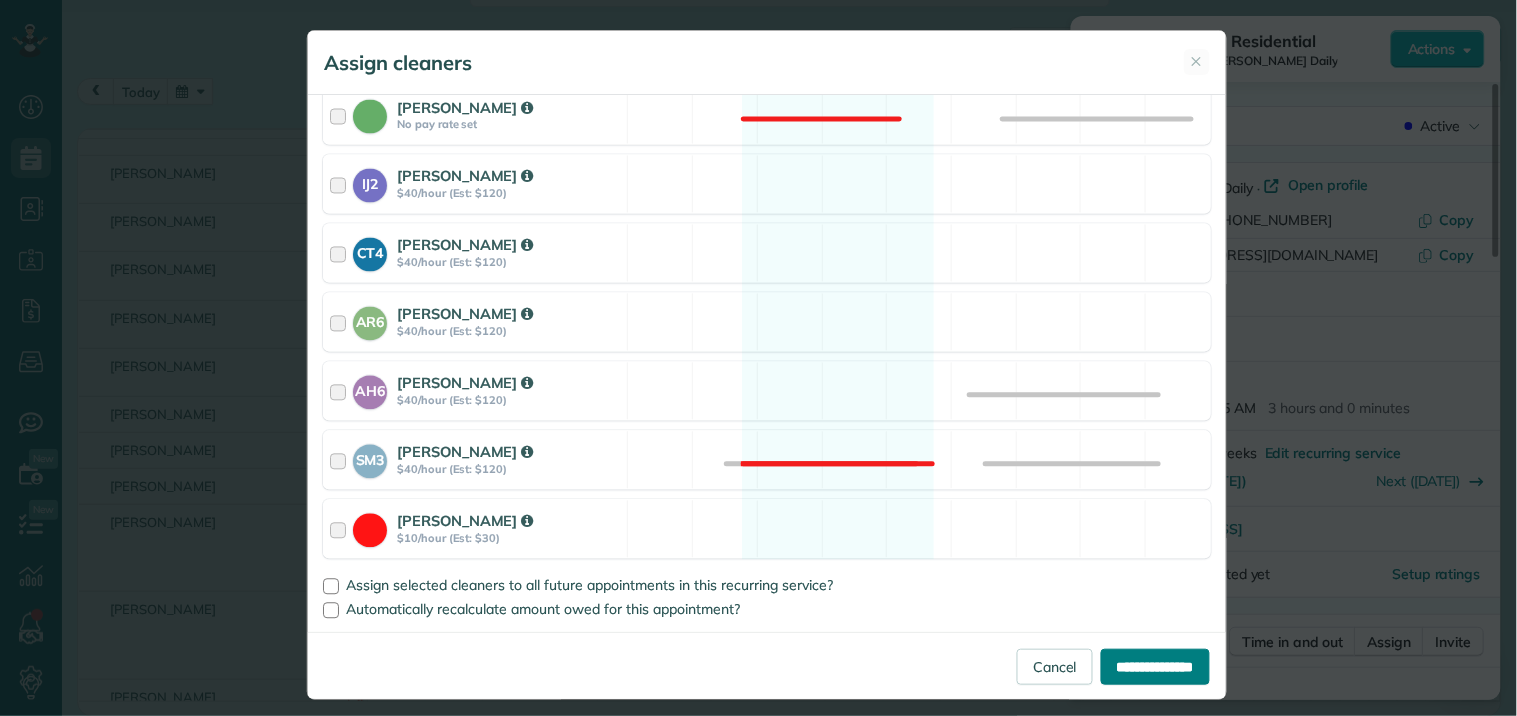 type on "**********" 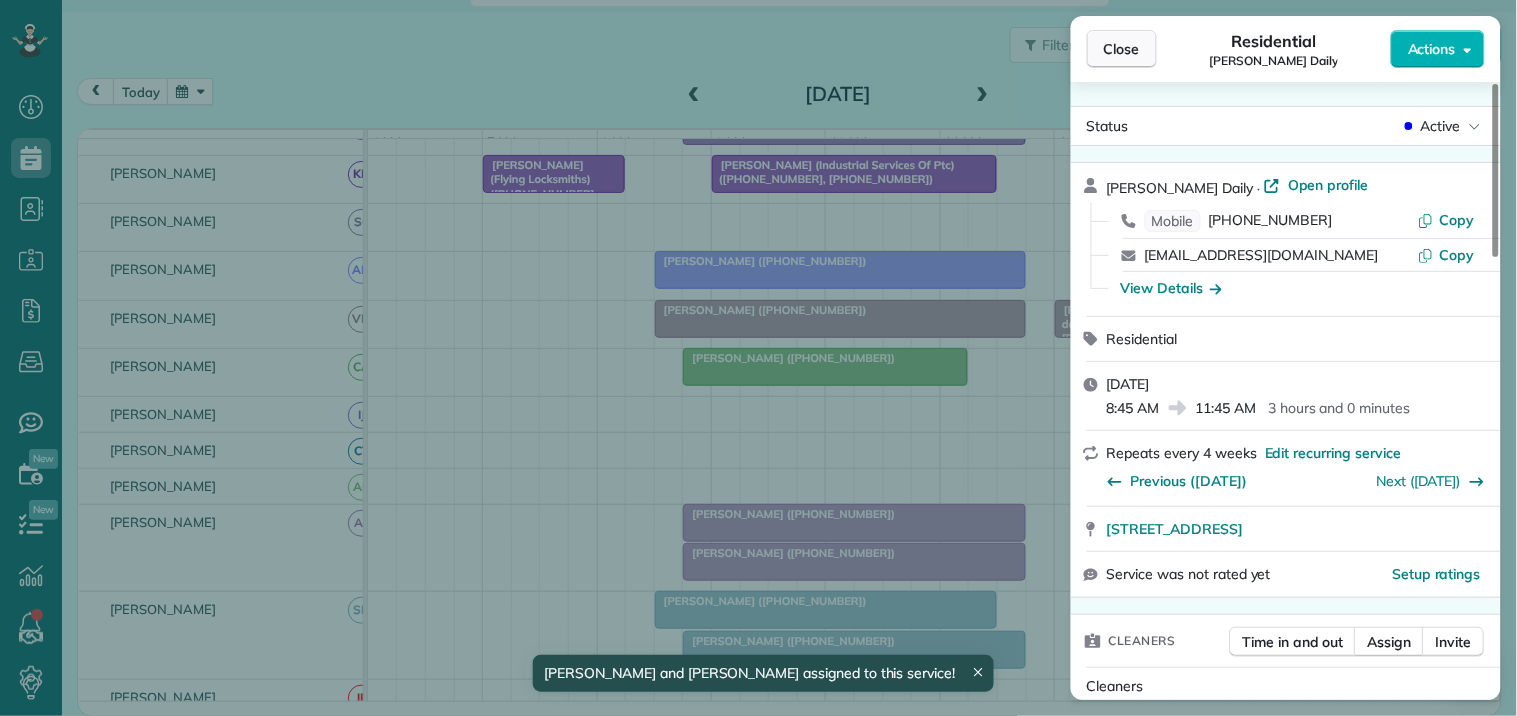 click on "Close" at bounding box center (1122, 49) 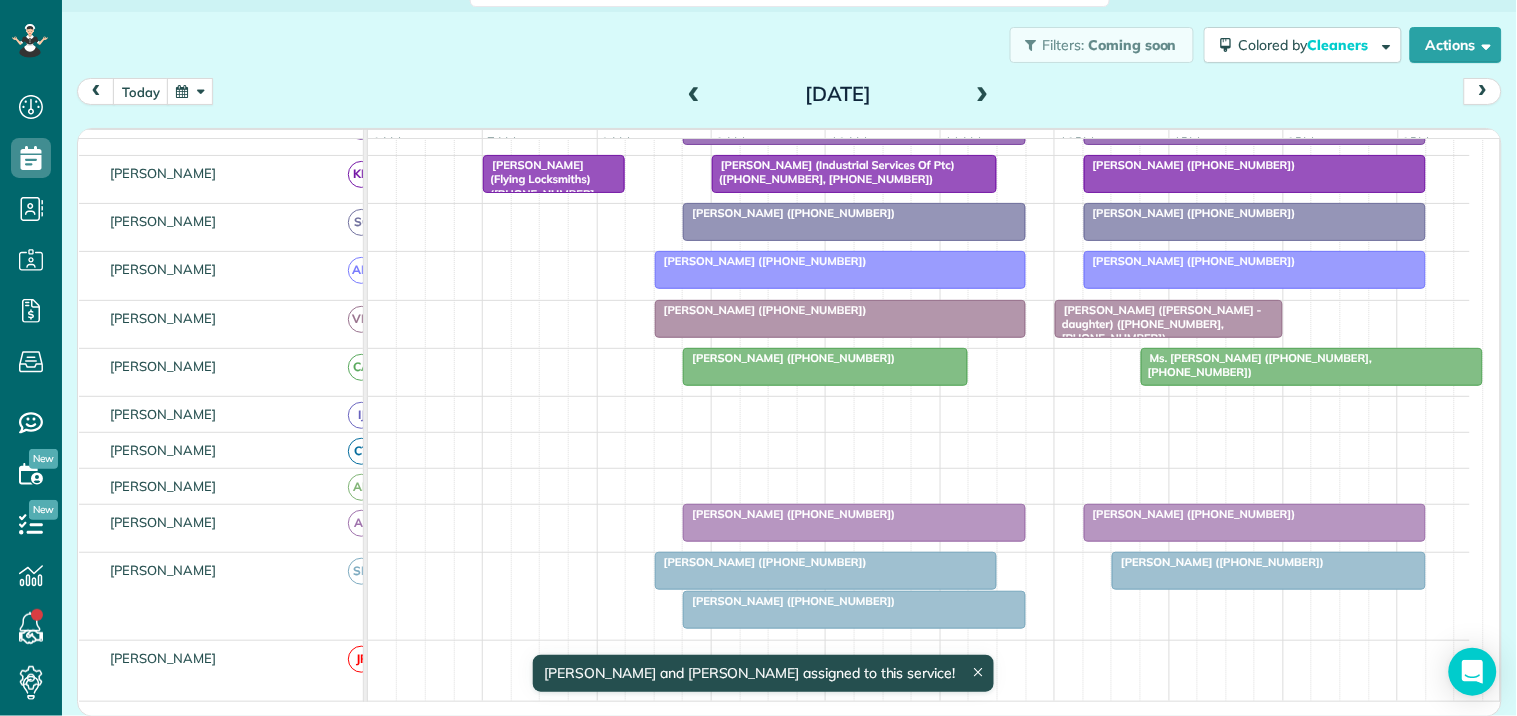 scroll, scrollTop: 600, scrollLeft: 0, axis: vertical 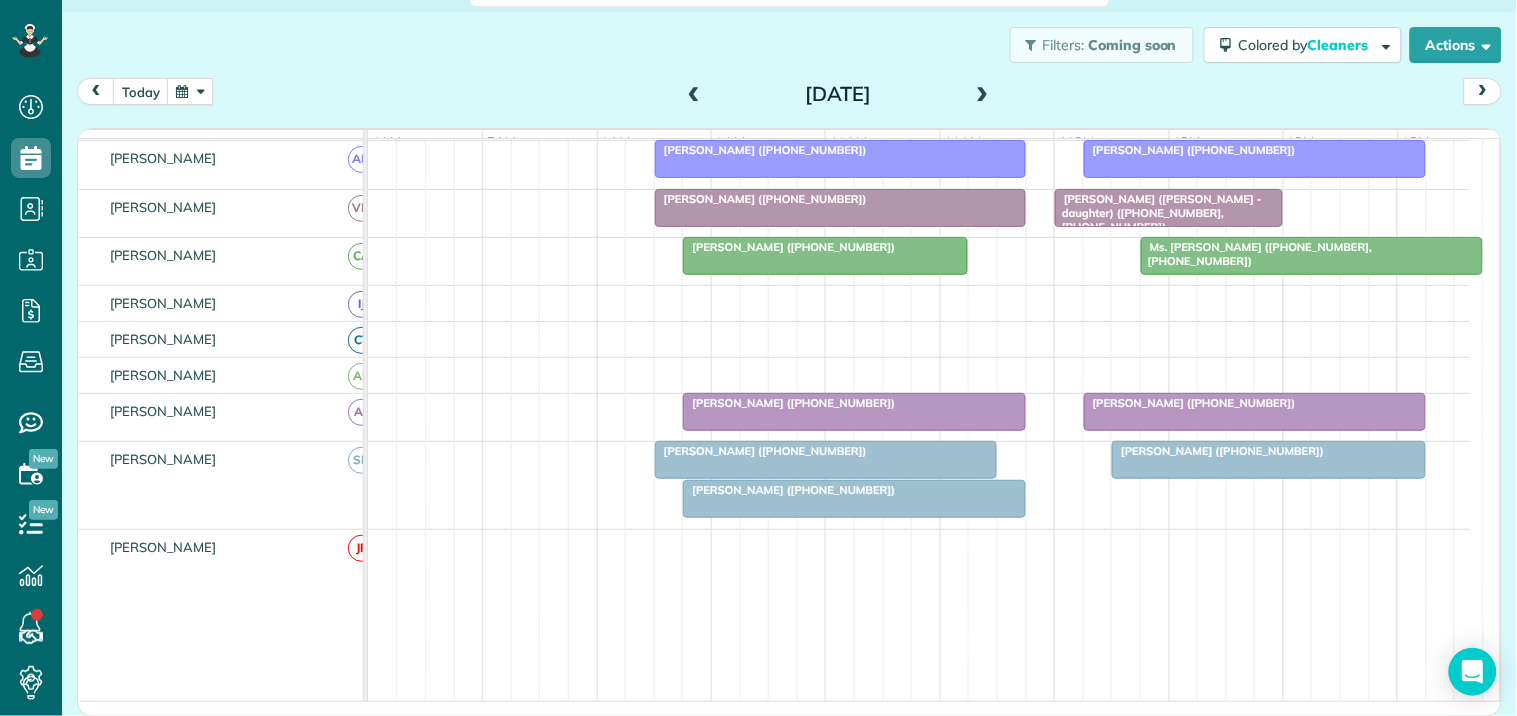 click on "Brad Bielen (+14045431914)" at bounding box center [826, 451] 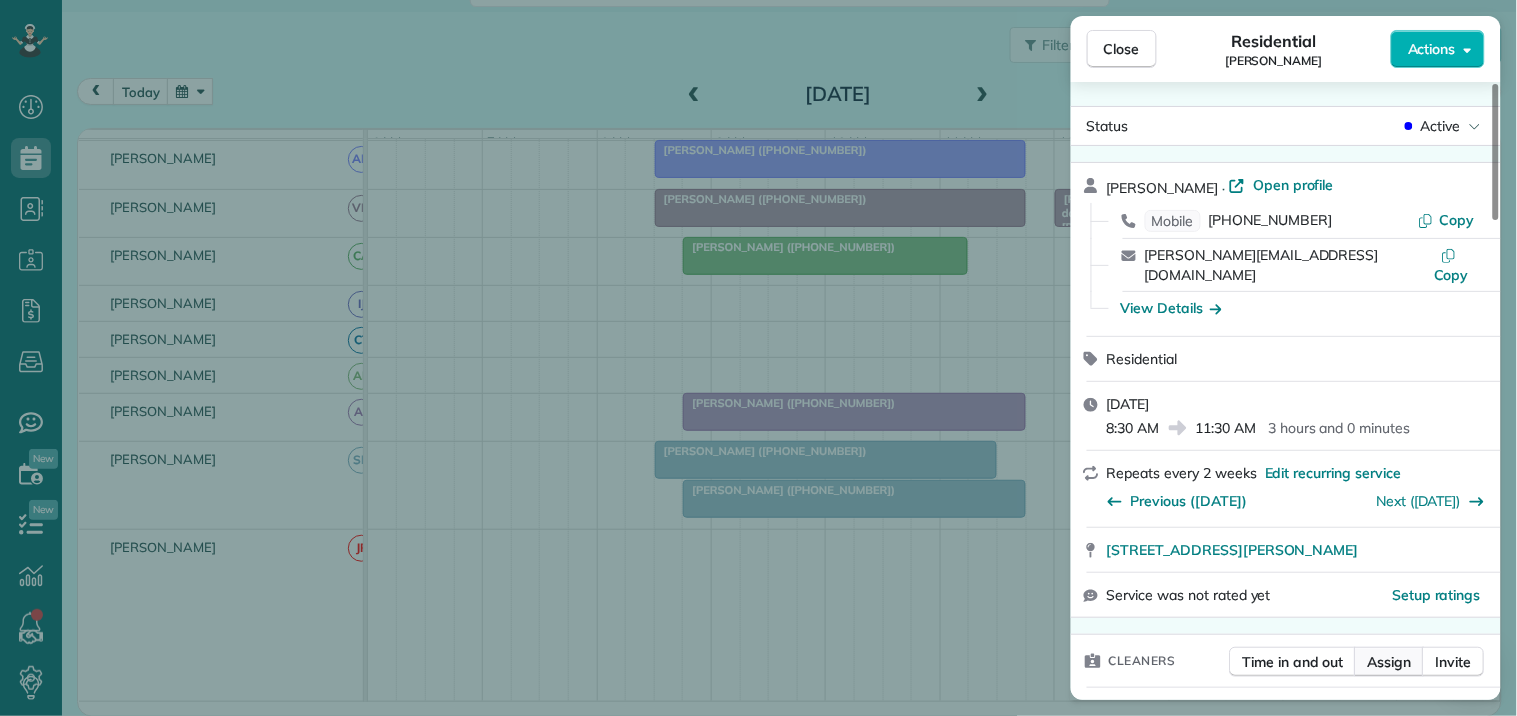 click on "Assign" at bounding box center [1390, 662] 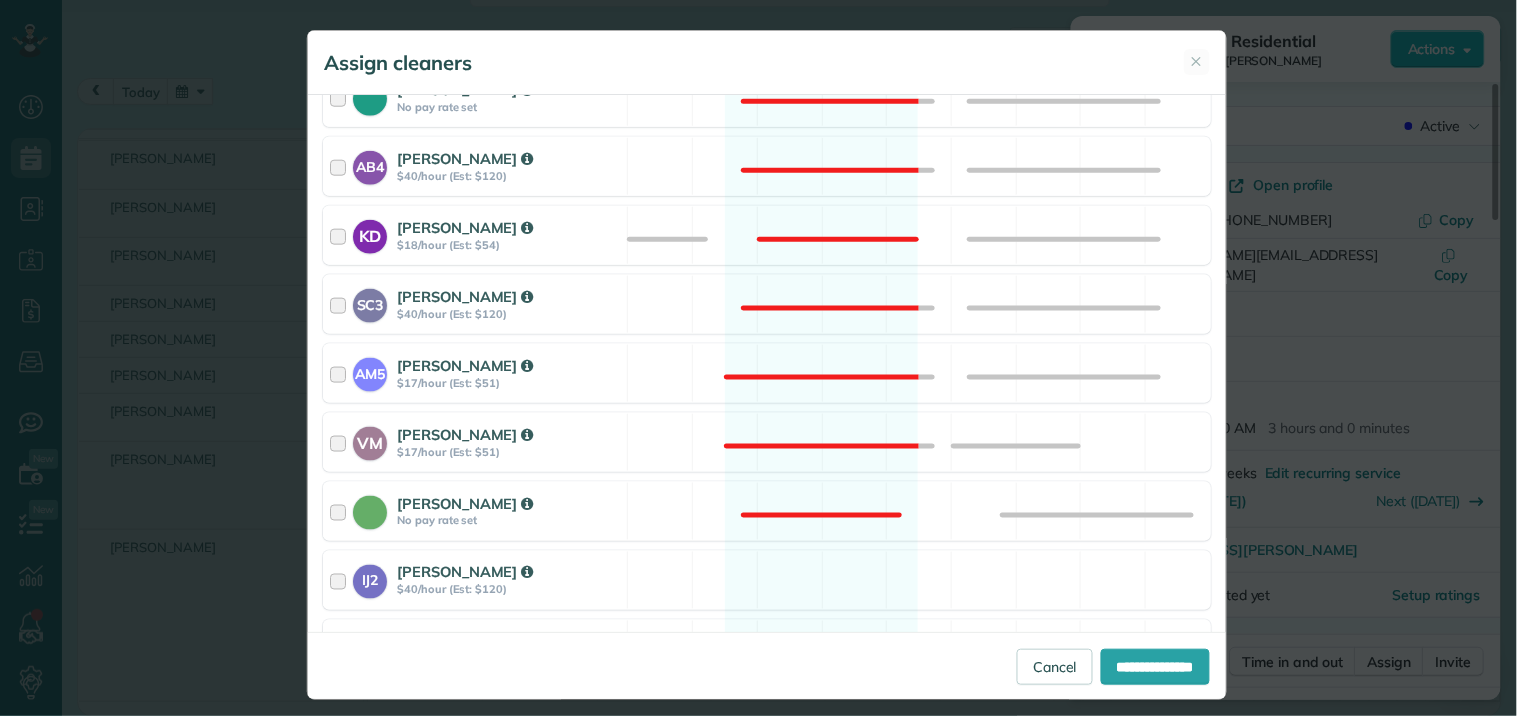 scroll, scrollTop: 888, scrollLeft: 0, axis: vertical 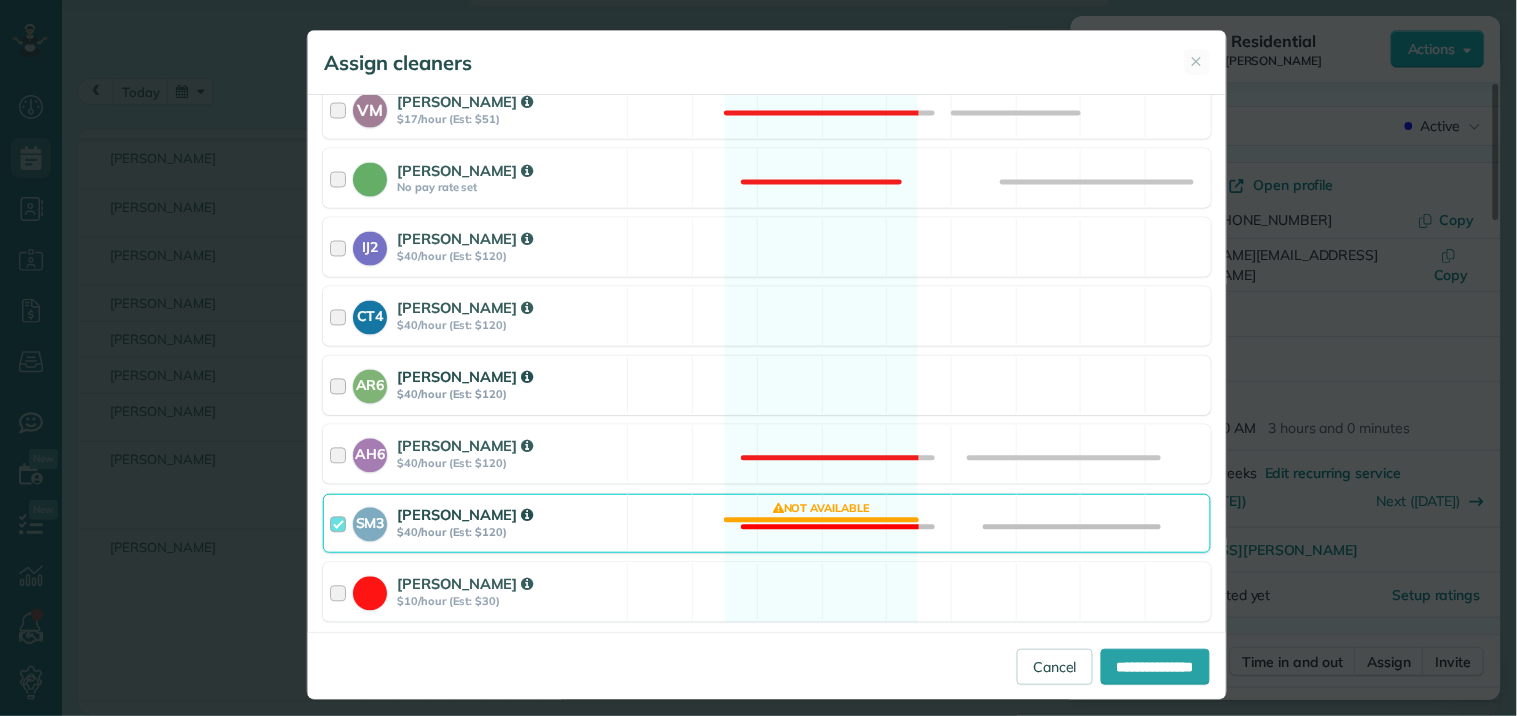 click on "AR6
Arianna Ransby
$40/hour (Est: $120)
Available" at bounding box center (767, 385) 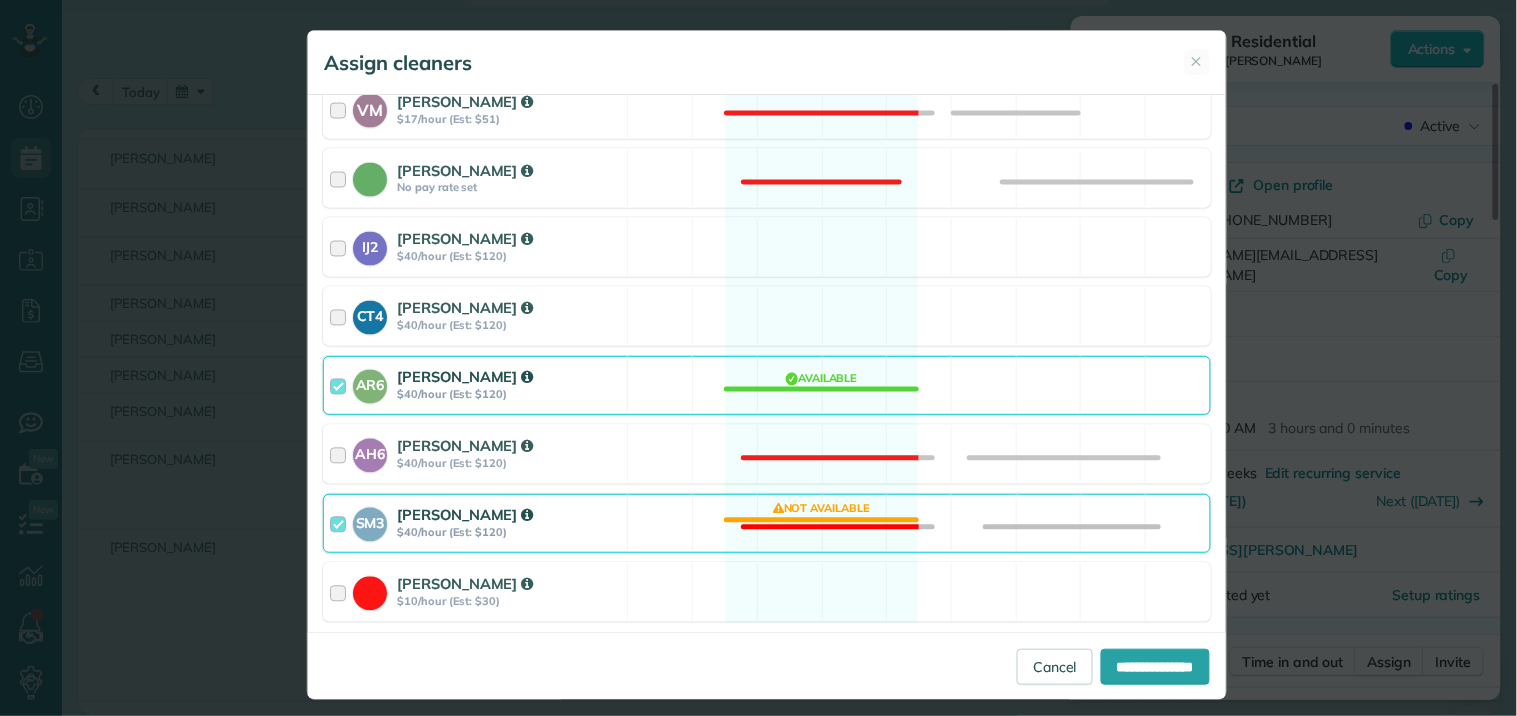 click on "SM3
Shae Morris
$40/hour (Est: $120)
Not available" at bounding box center [767, 523] 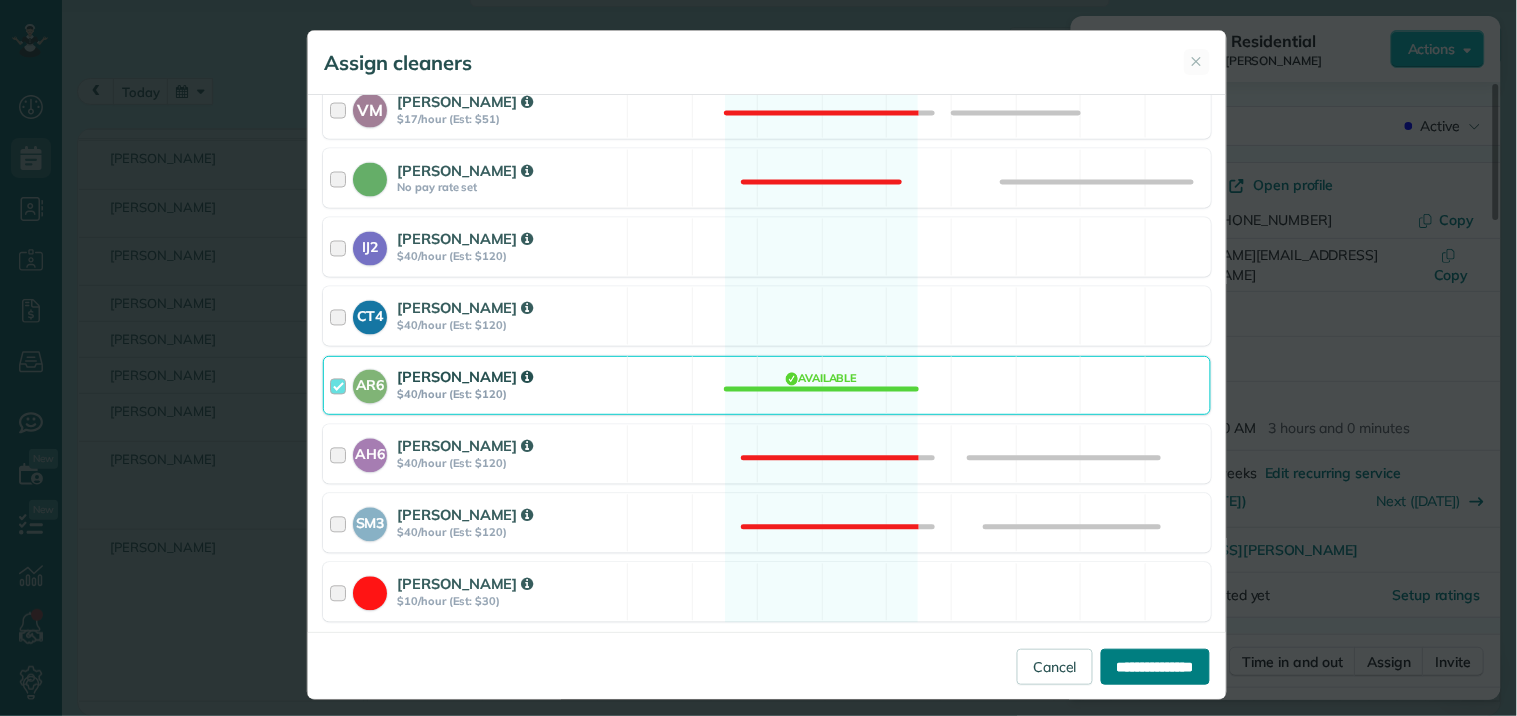 click on "**********" at bounding box center [1155, 667] 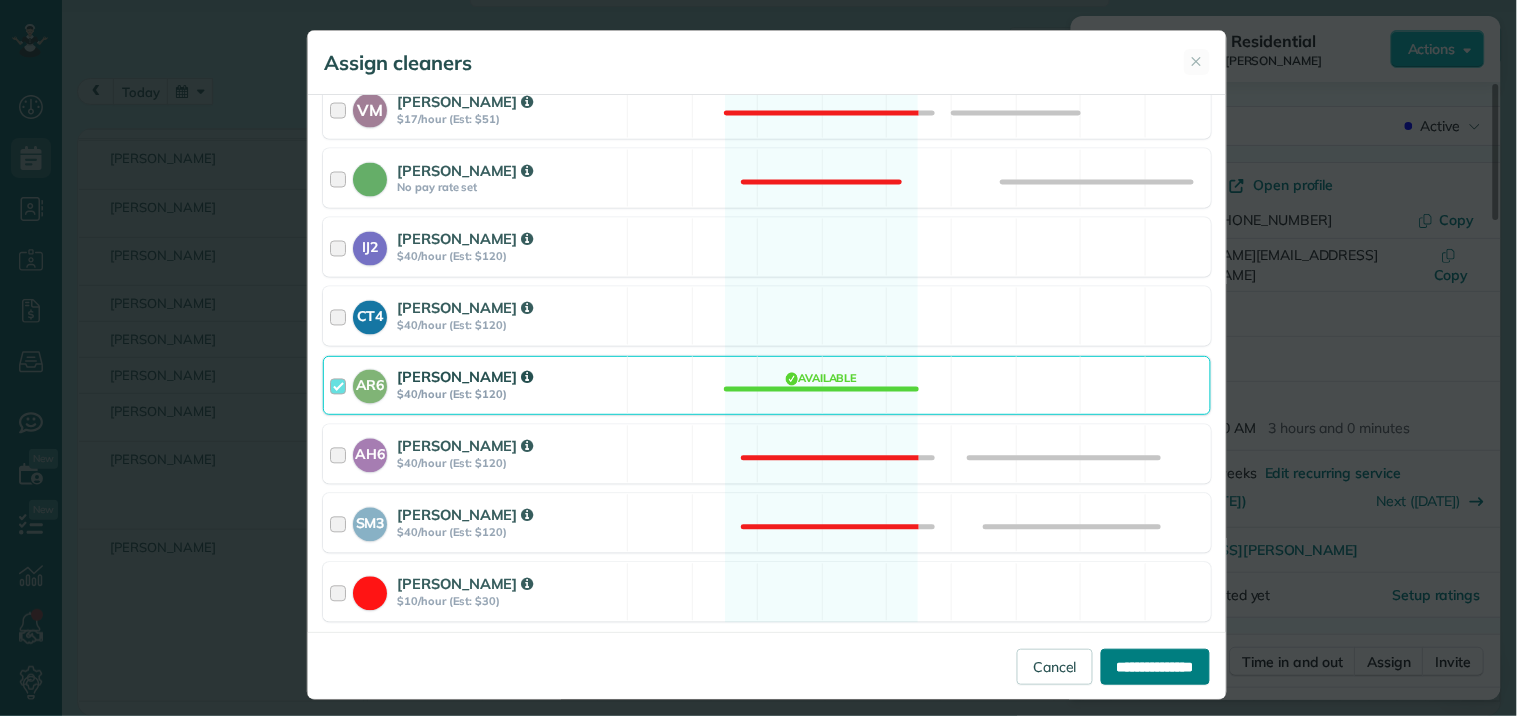 type on "**********" 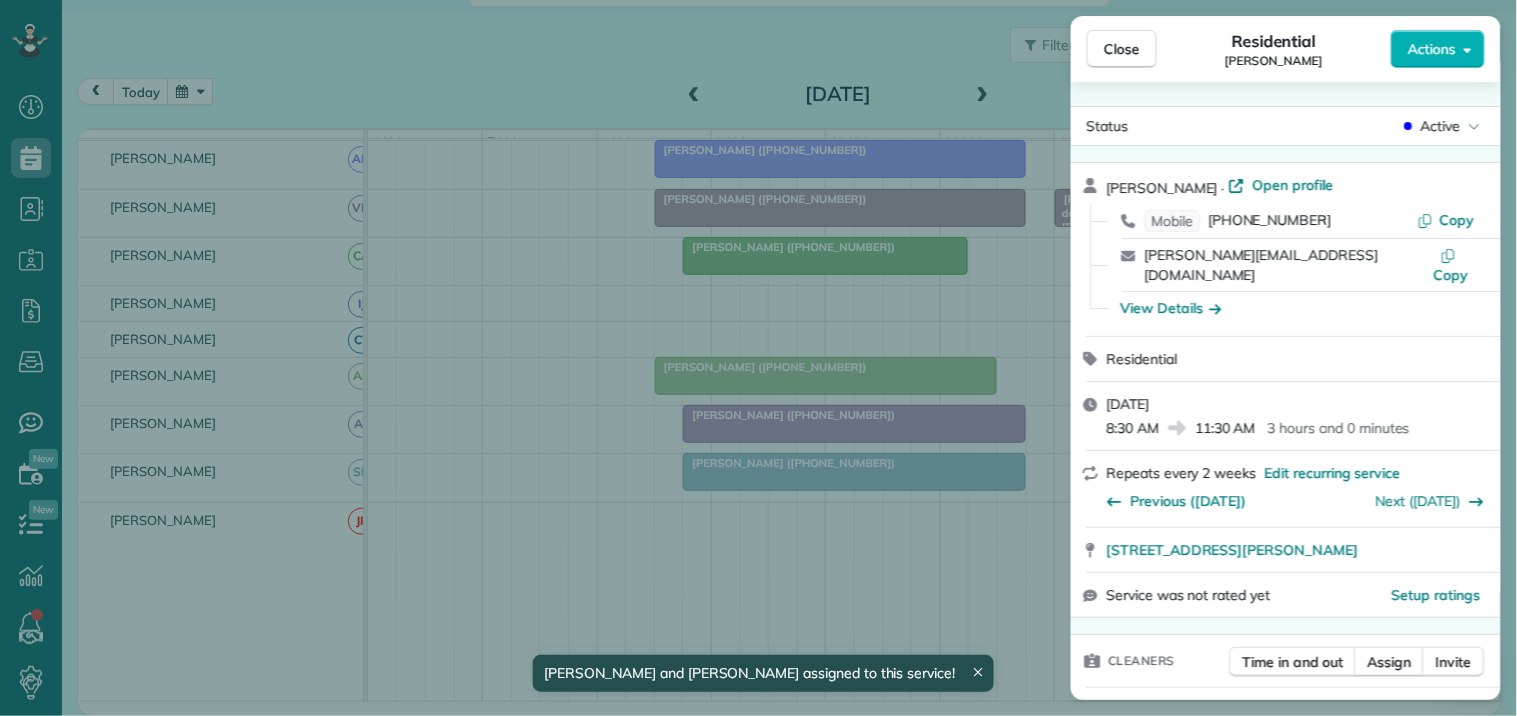 scroll, scrollTop: 30, scrollLeft: 0, axis: vertical 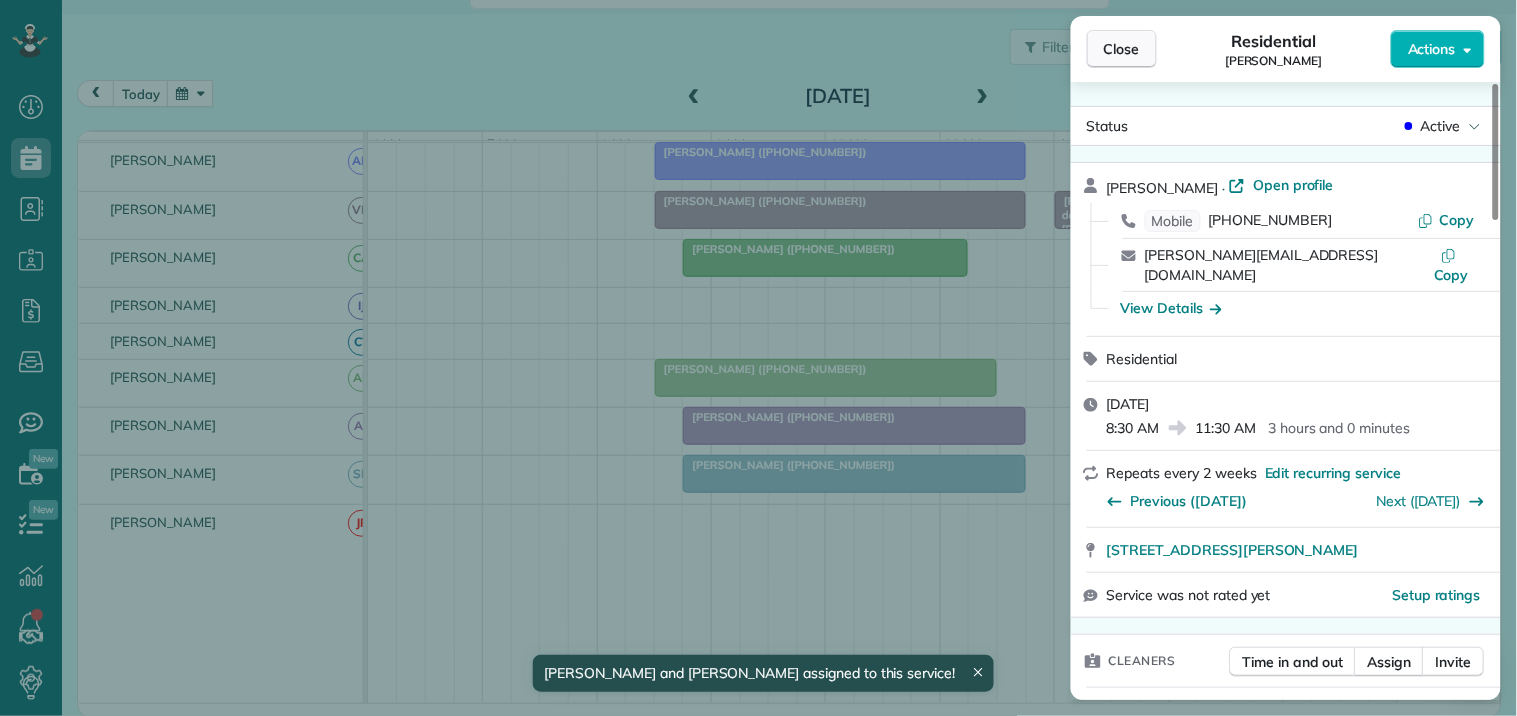 click on "Close" at bounding box center [1122, 49] 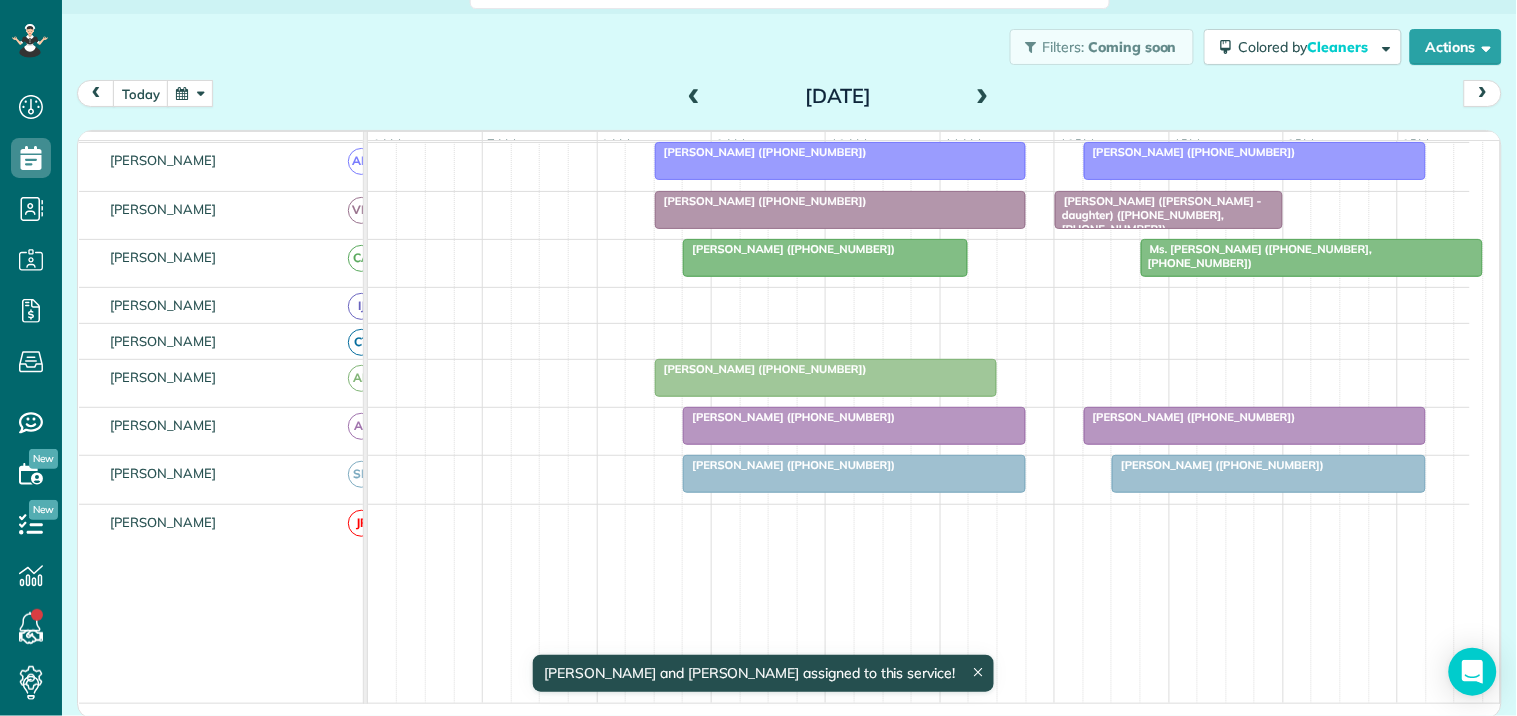 scroll, scrollTop: 526, scrollLeft: 0, axis: vertical 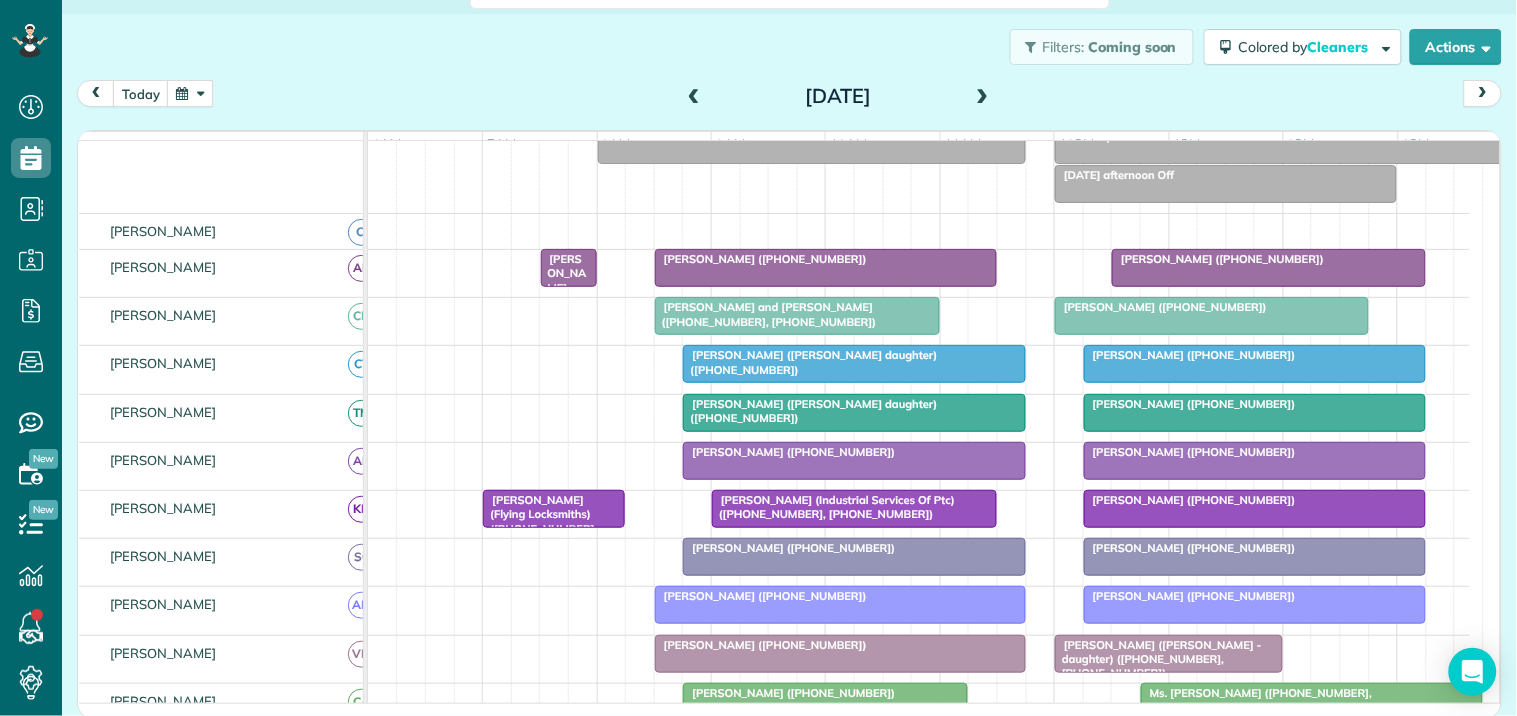 click at bounding box center [983, 97] 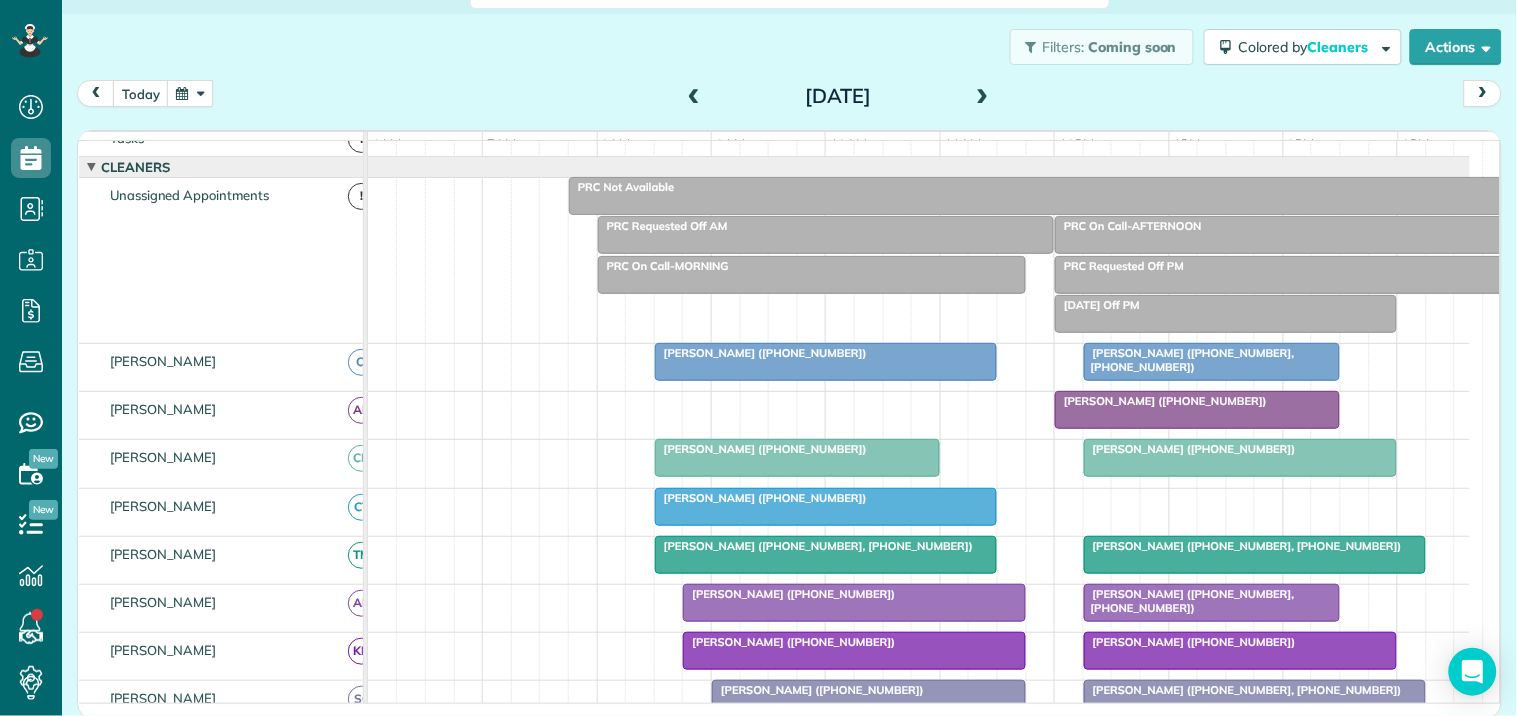 scroll, scrollTop: 374, scrollLeft: 0, axis: vertical 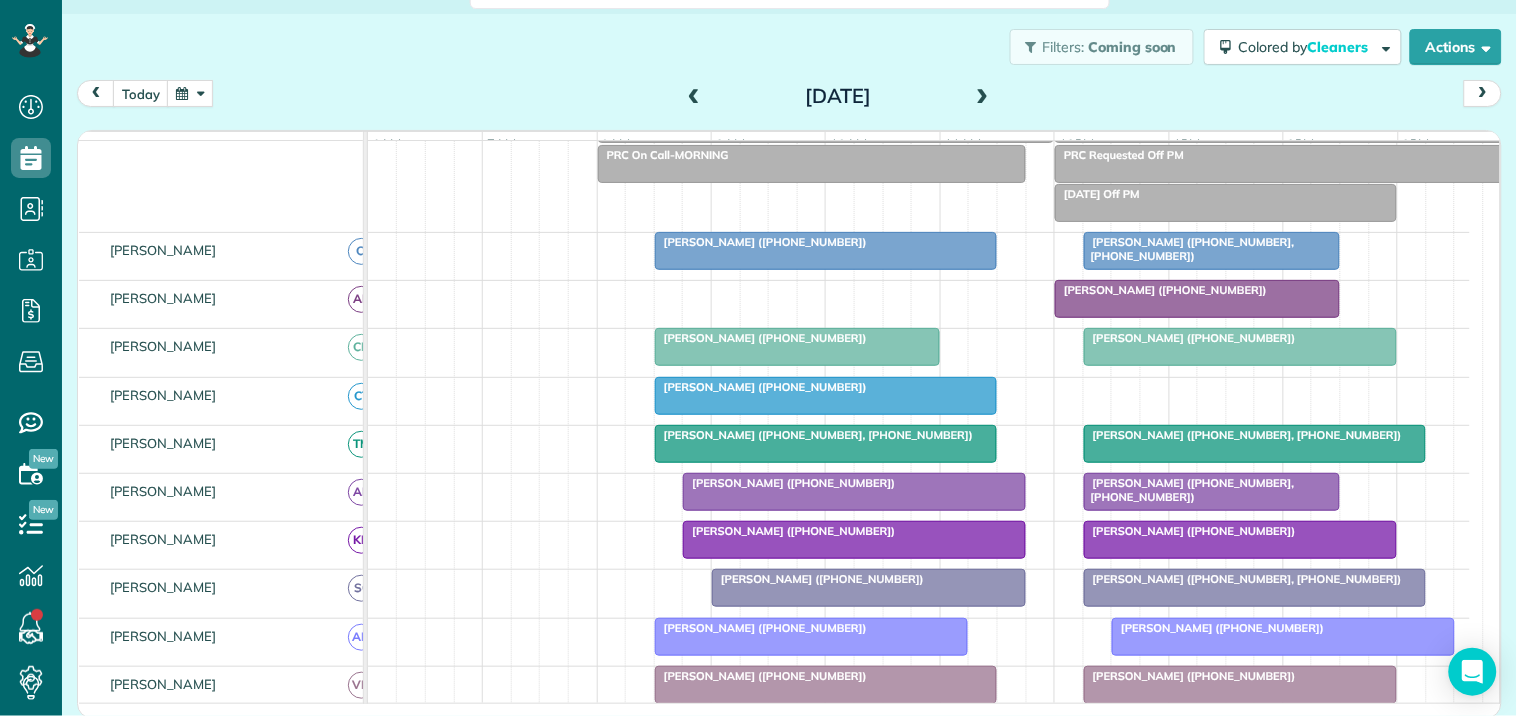 click at bounding box center [694, 97] 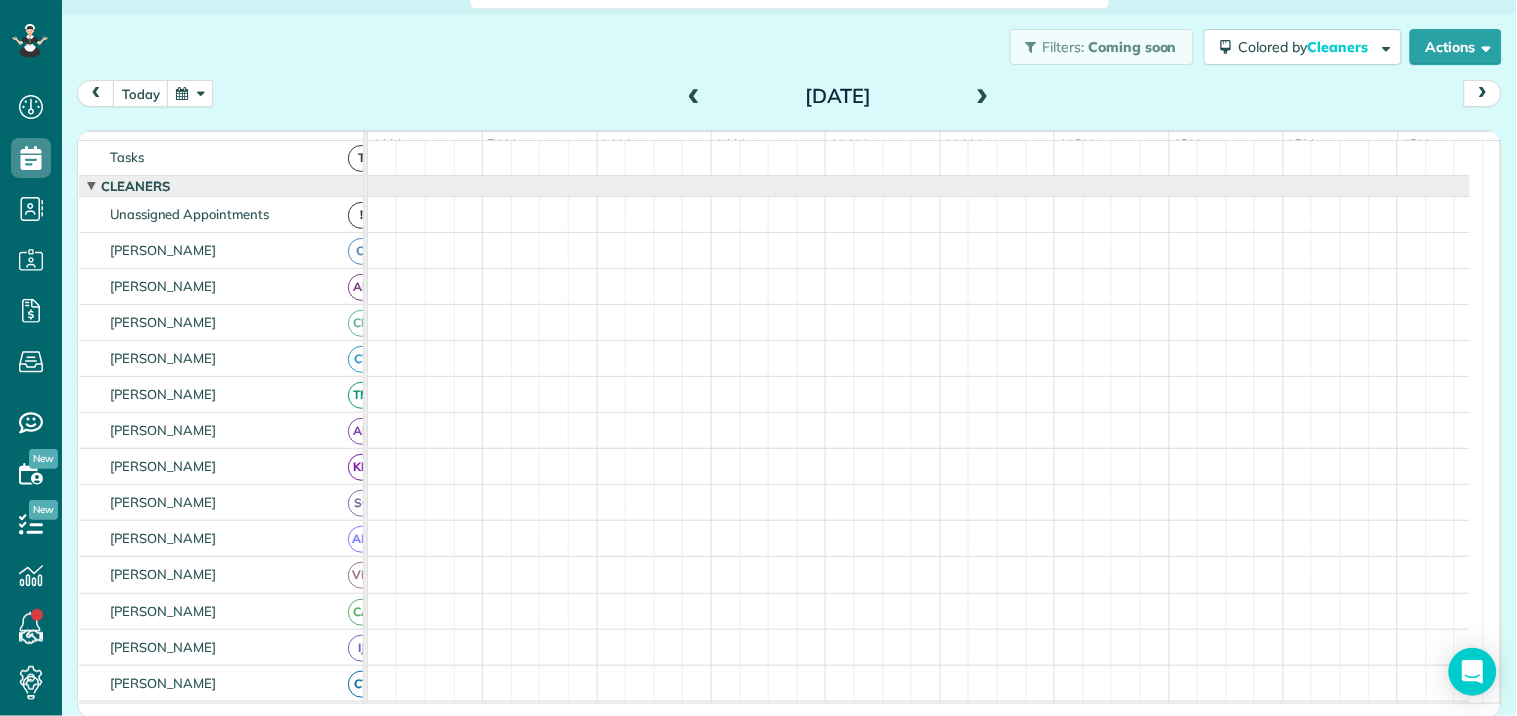 scroll, scrollTop: 235, scrollLeft: 0, axis: vertical 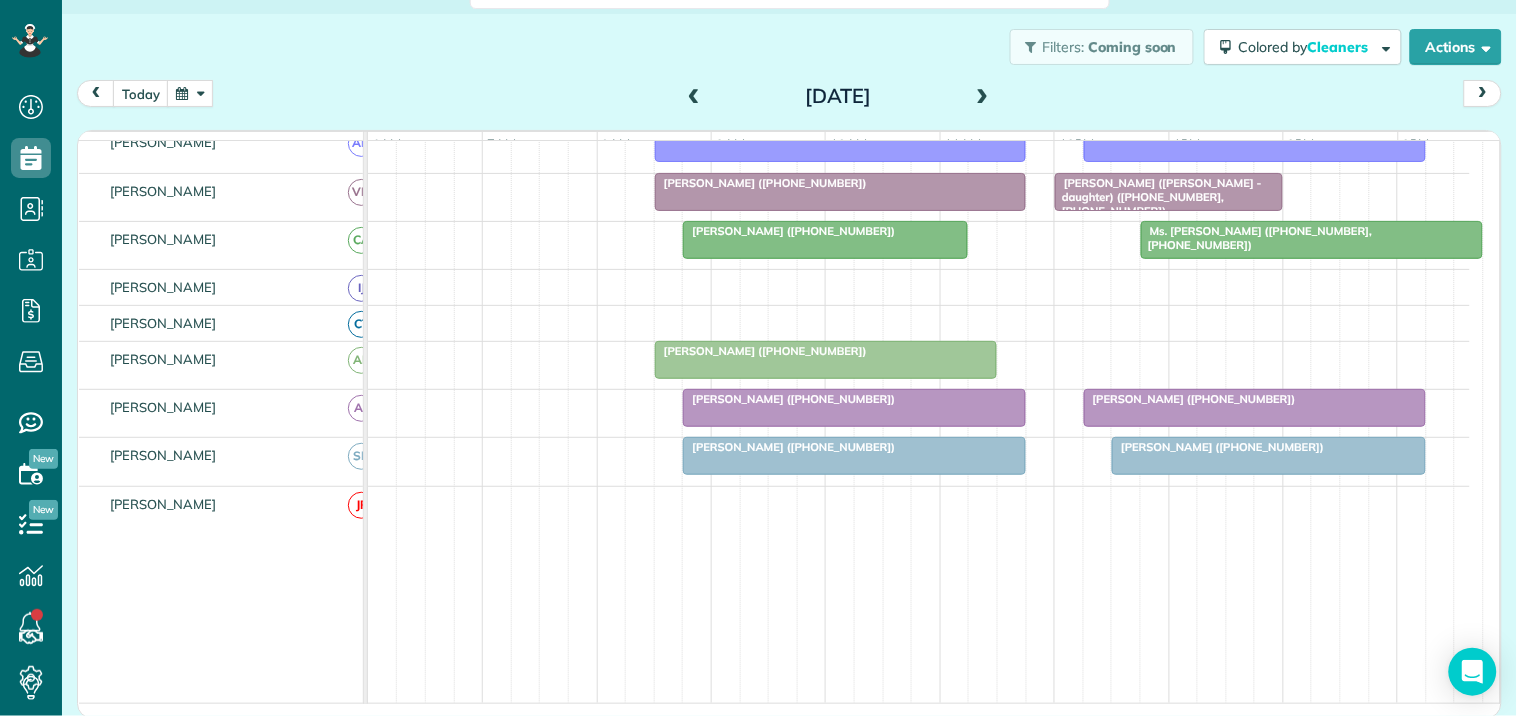 click at bounding box center [694, 97] 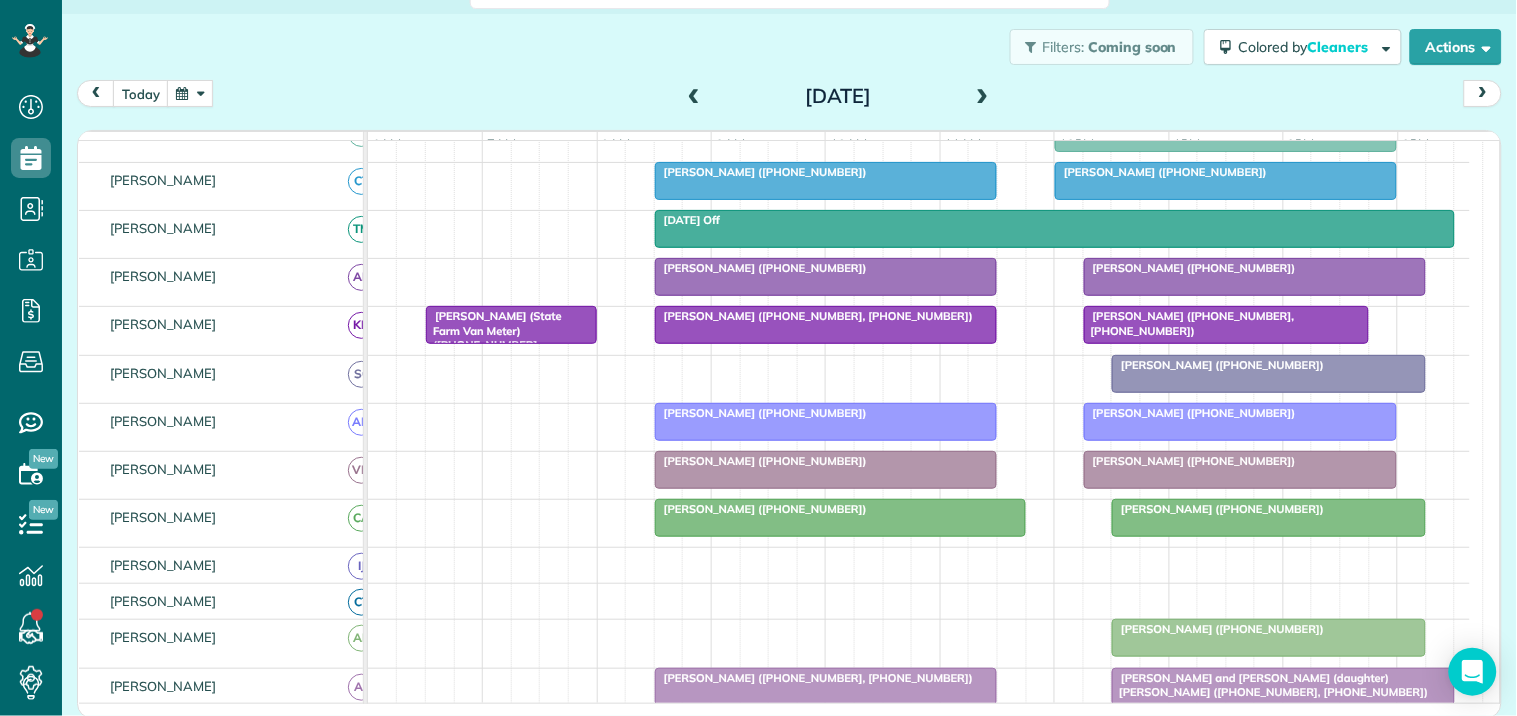 scroll, scrollTop: 623, scrollLeft: 0, axis: vertical 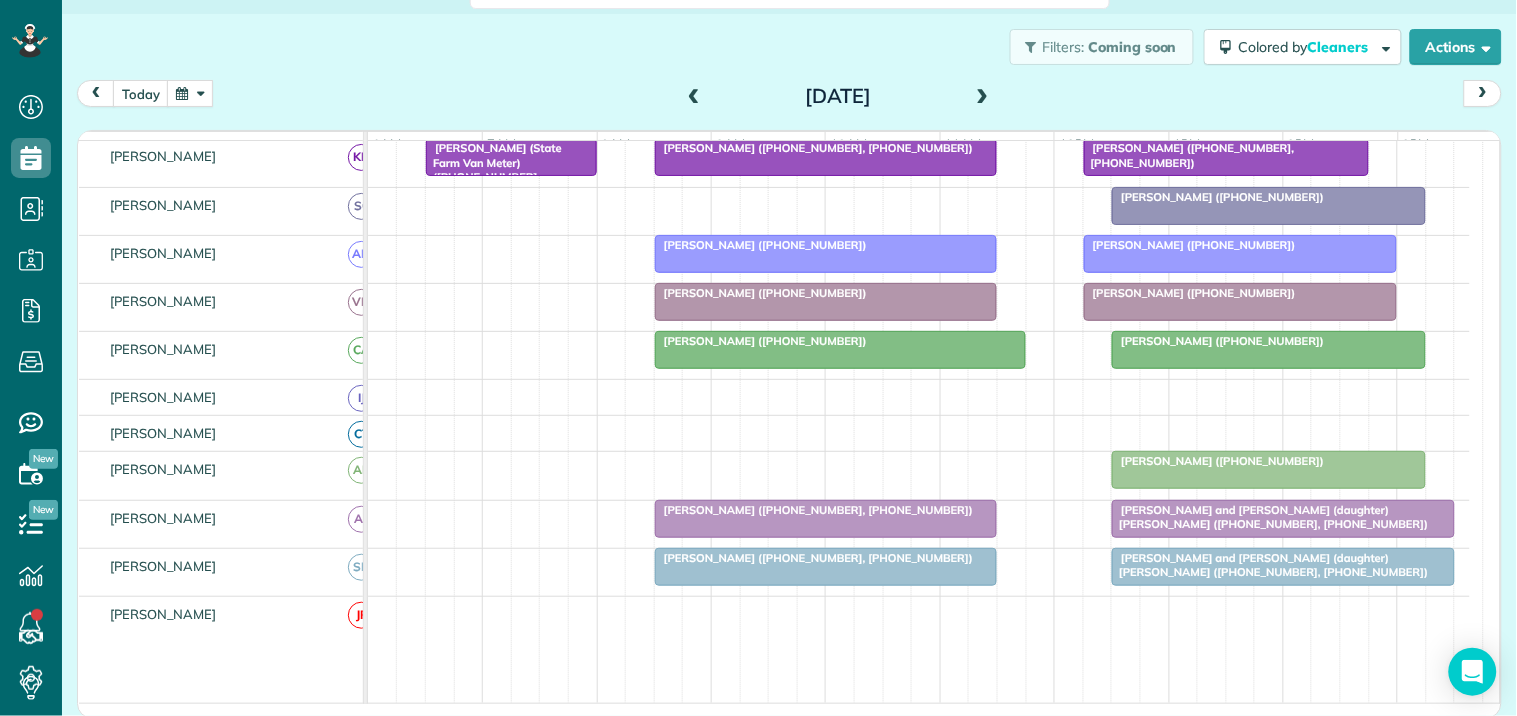 click at bounding box center [983, 97] 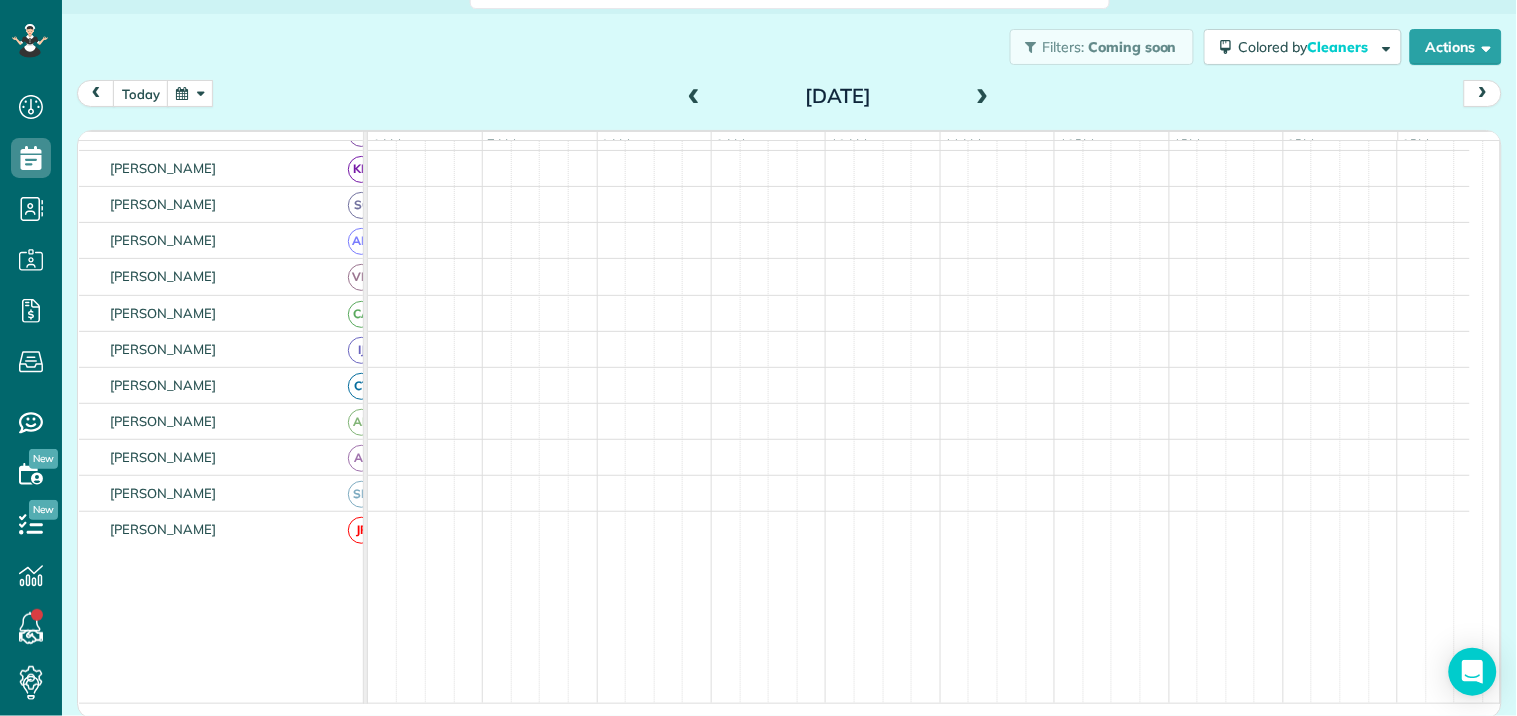 click at bounding box center [983, 97] 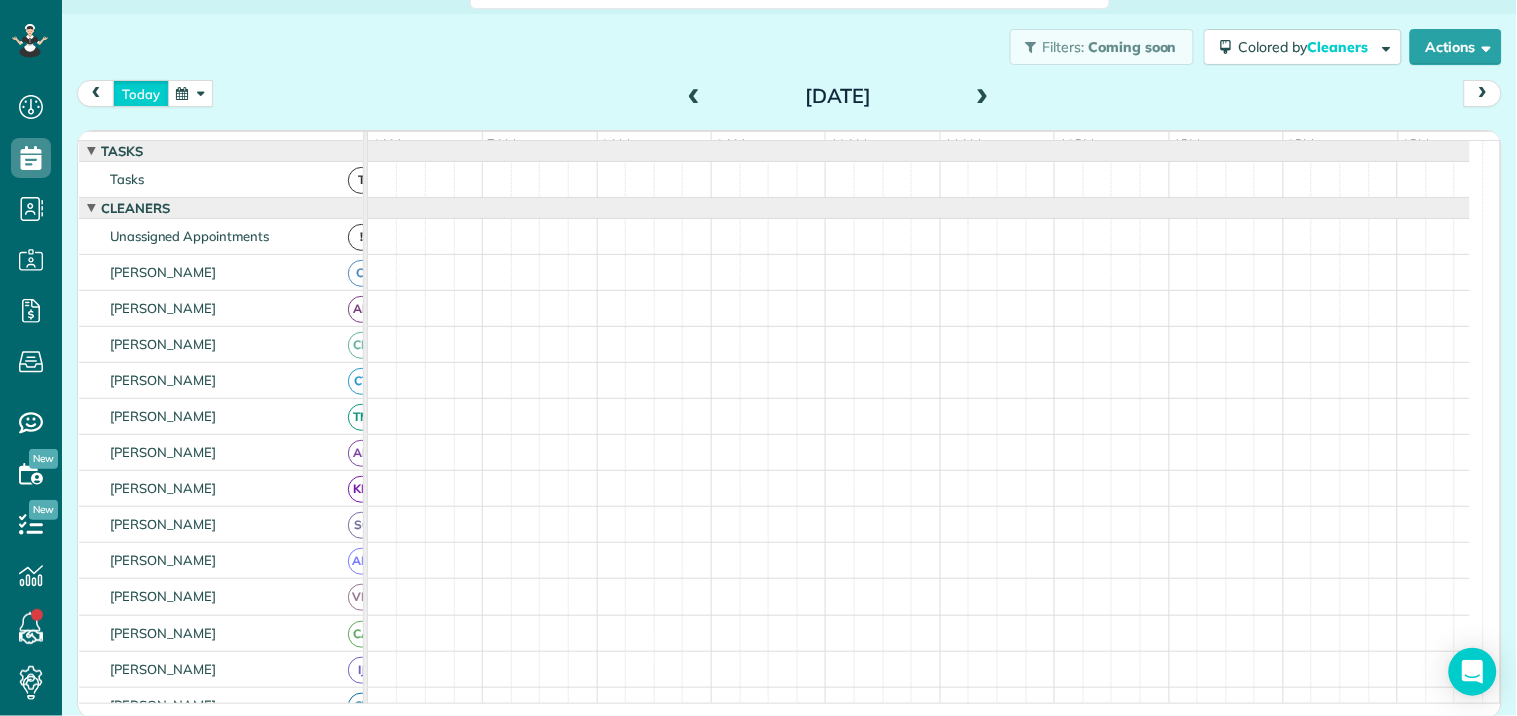 click on "today" at bounding box center (141, 93) 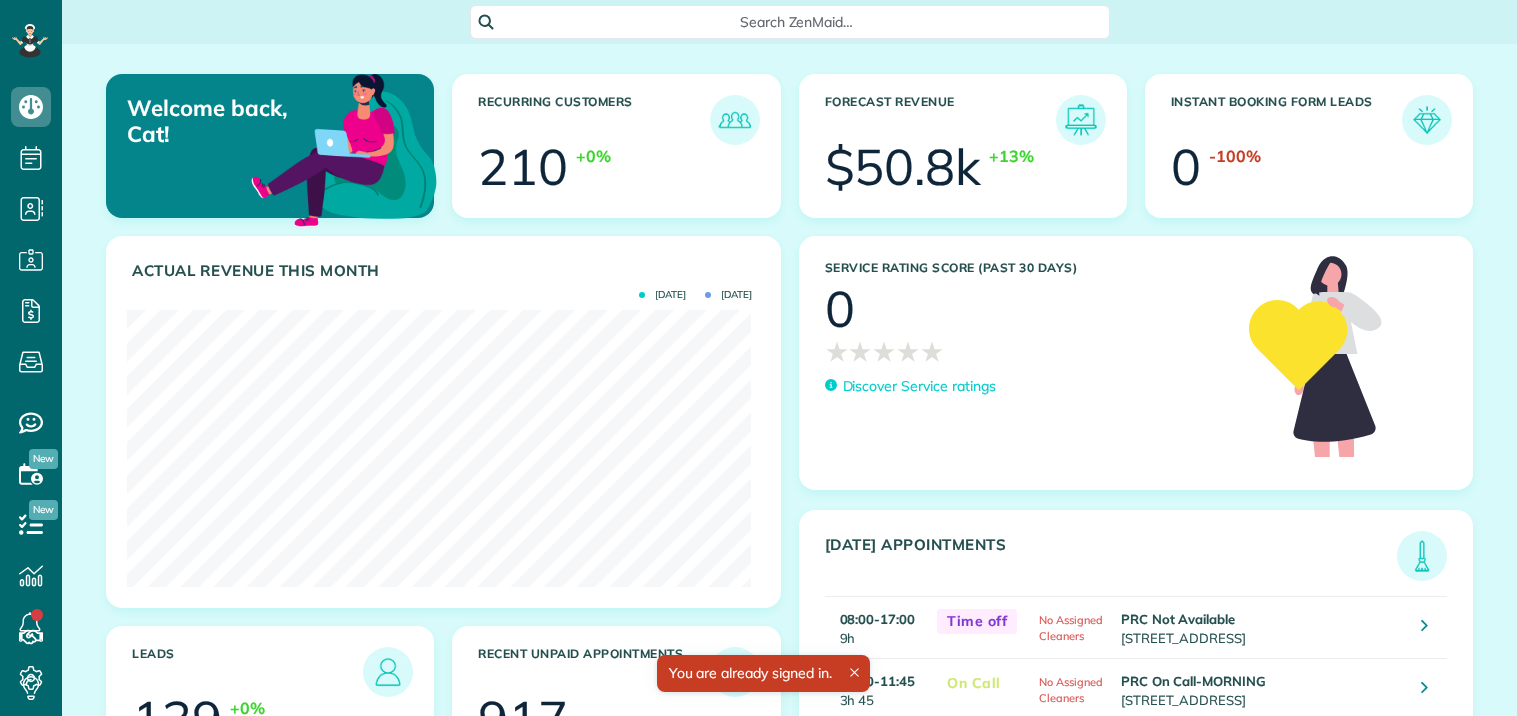 scroll, scrollTop: 0, scrollLeft: 0, axis: both 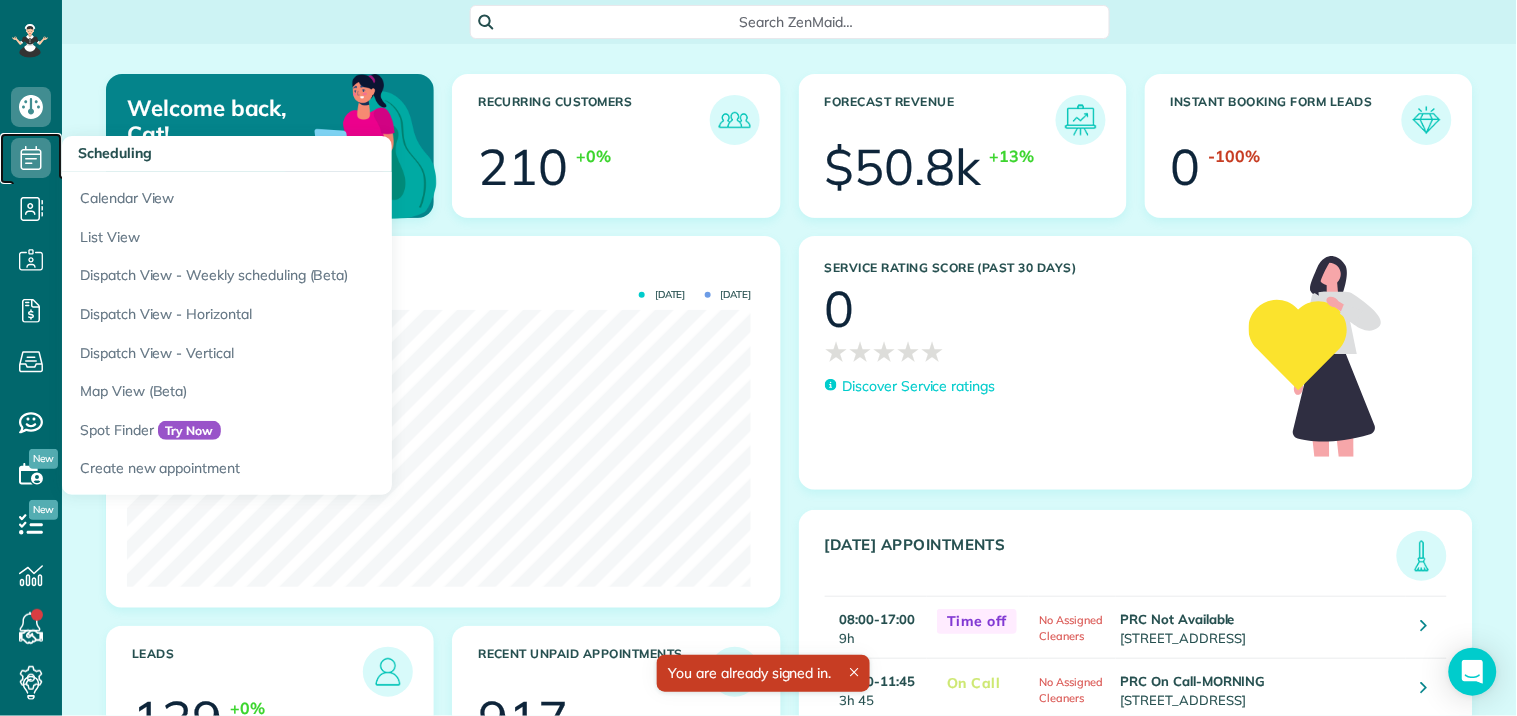 click 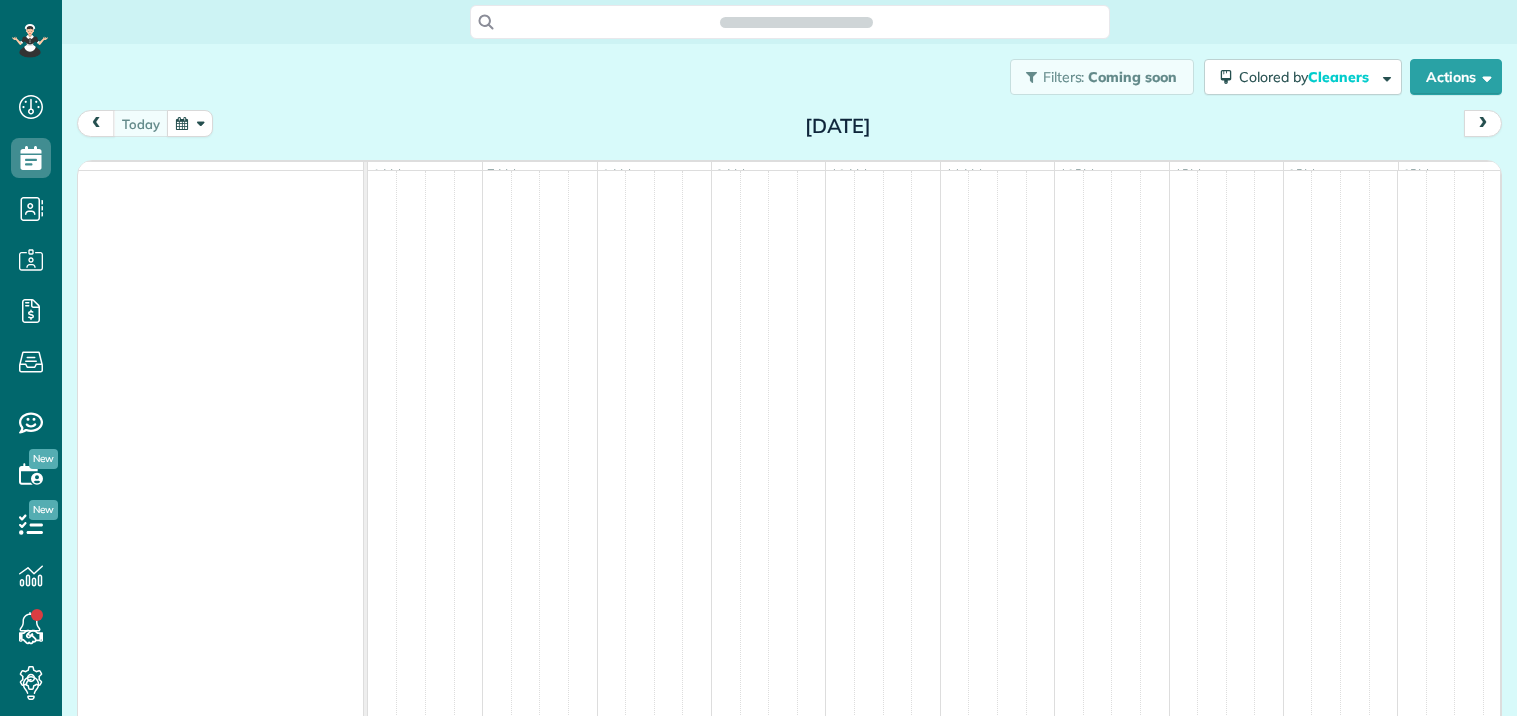 scroll, scrollTop: 0, scrollLeft: 0, axis: both 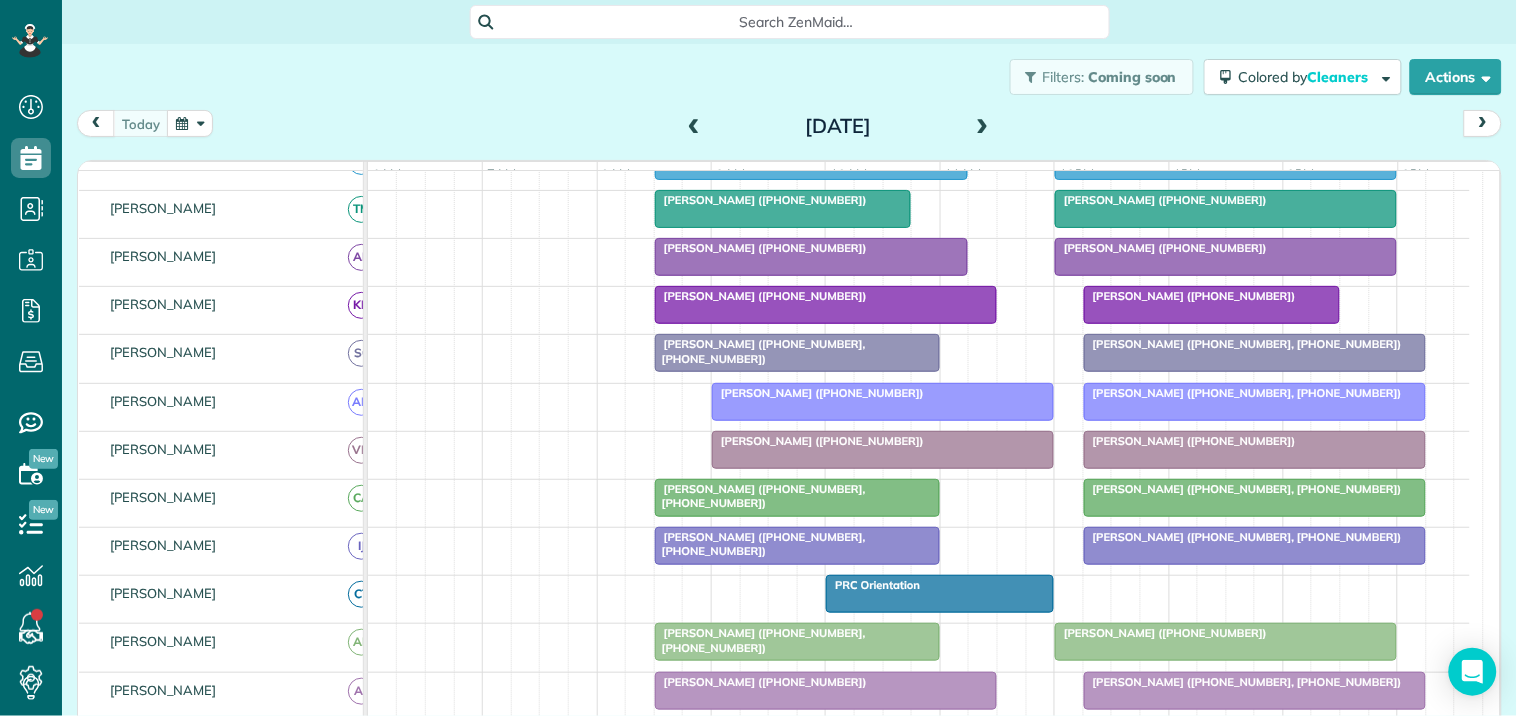 click at bounding box center [983, 127] 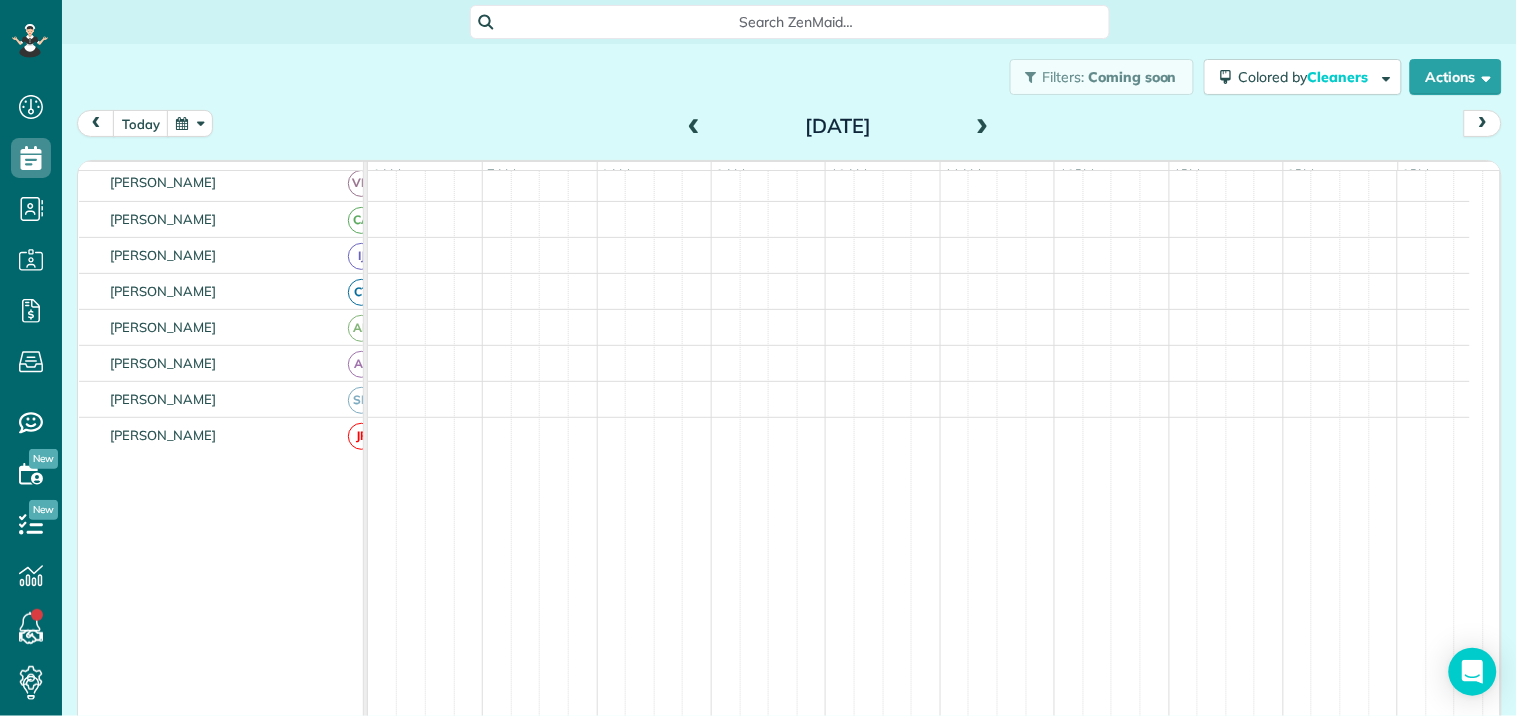scroll, scrollTop: 238, scrollLeft: 0, axis: vertical 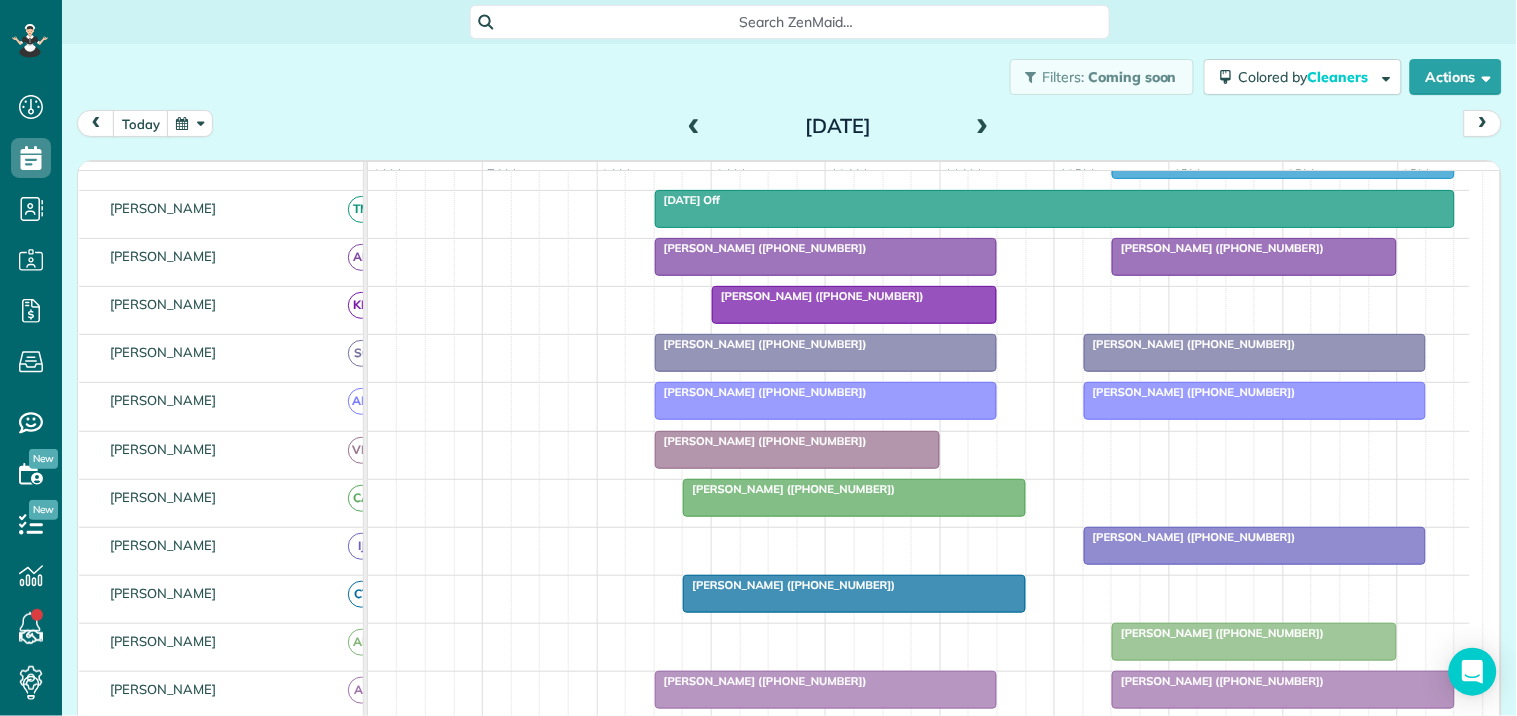 click at bounding box center (983, 127) 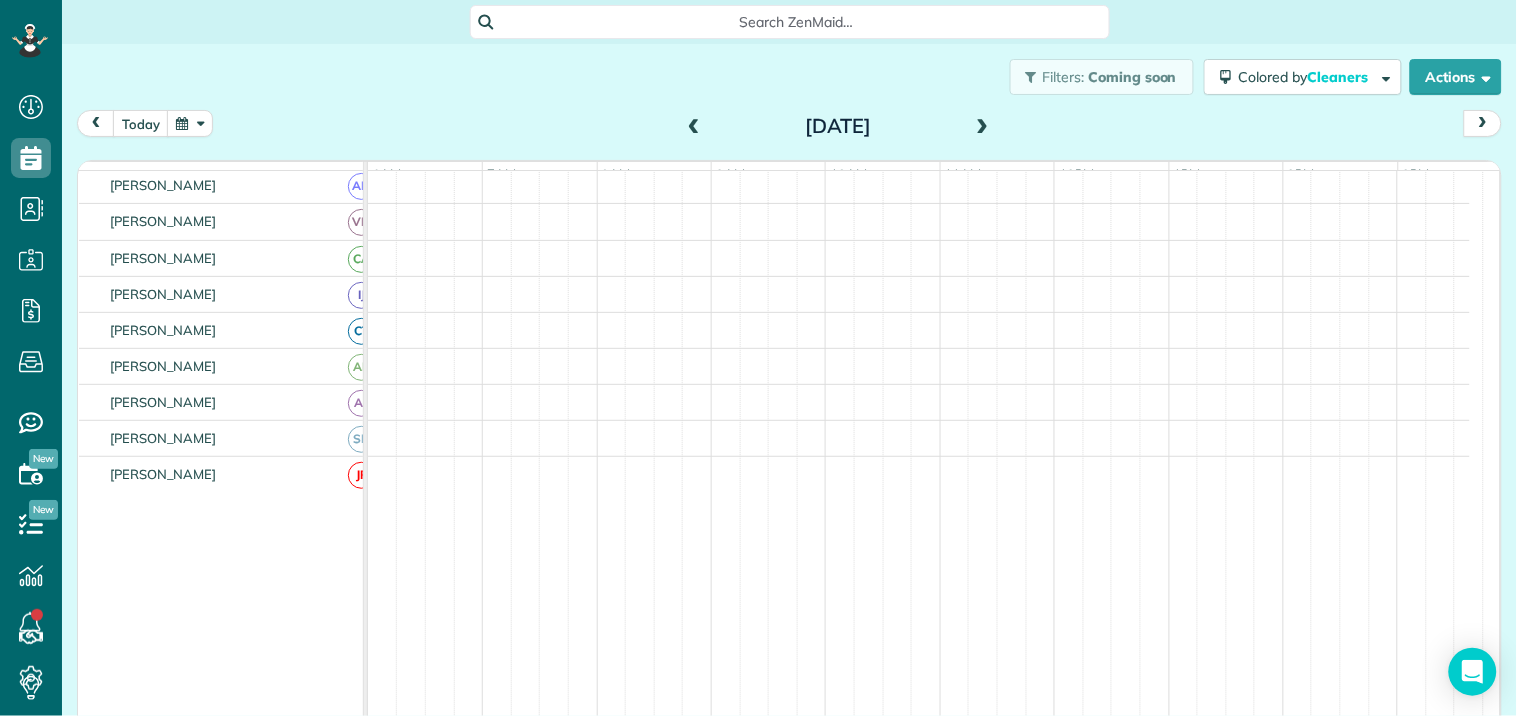 scroll, scrollTop: 238, scrollLeft: 0, axis: vertical 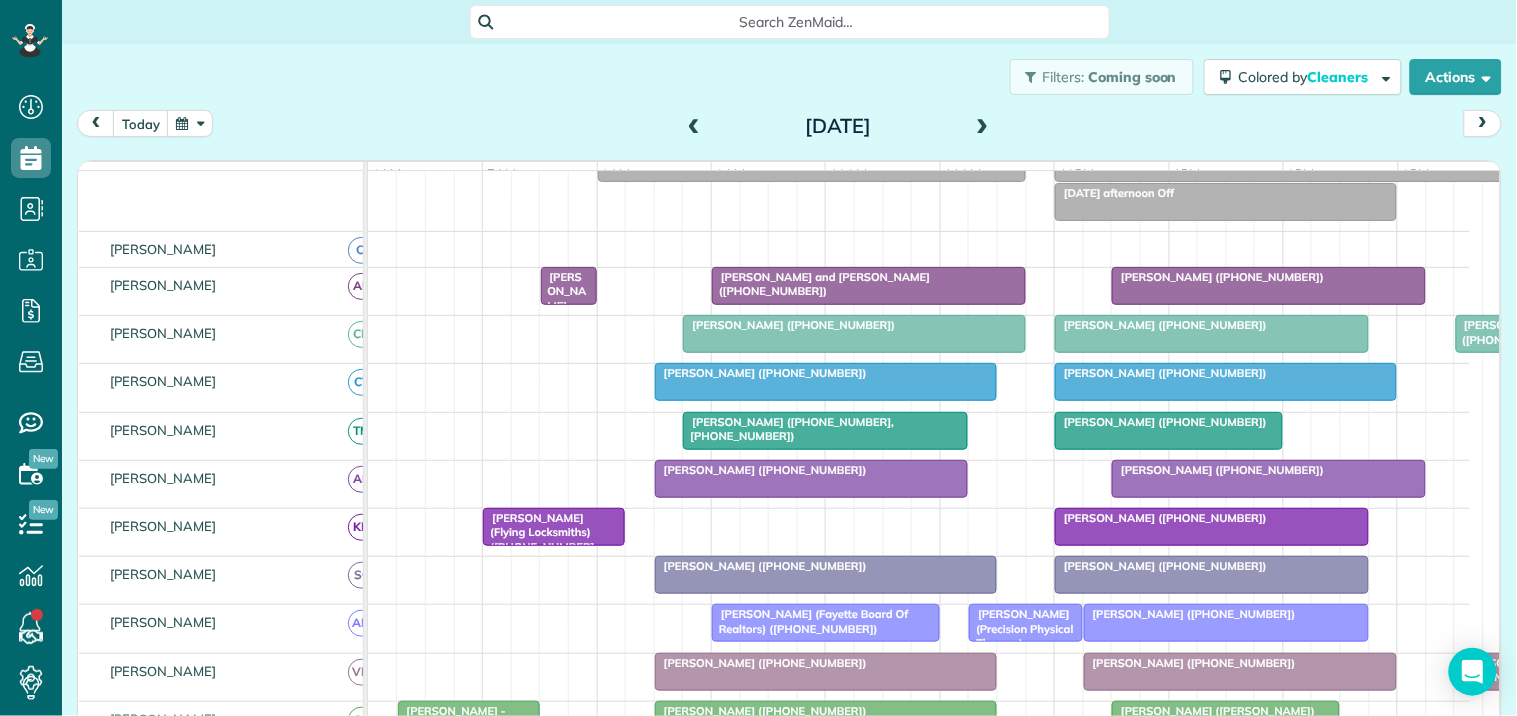 click at bounding box center [983, 127] 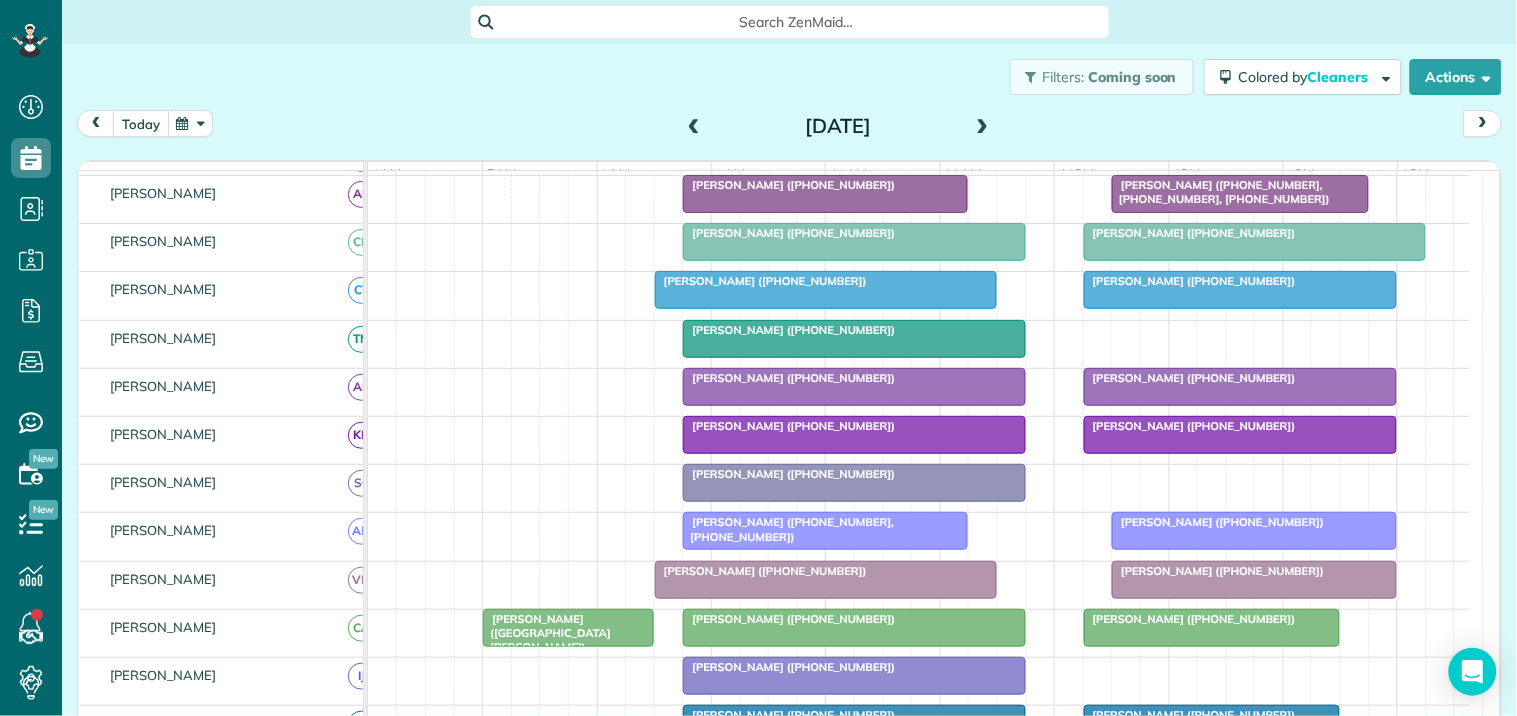click on "today" at bounding box center (141, 123) 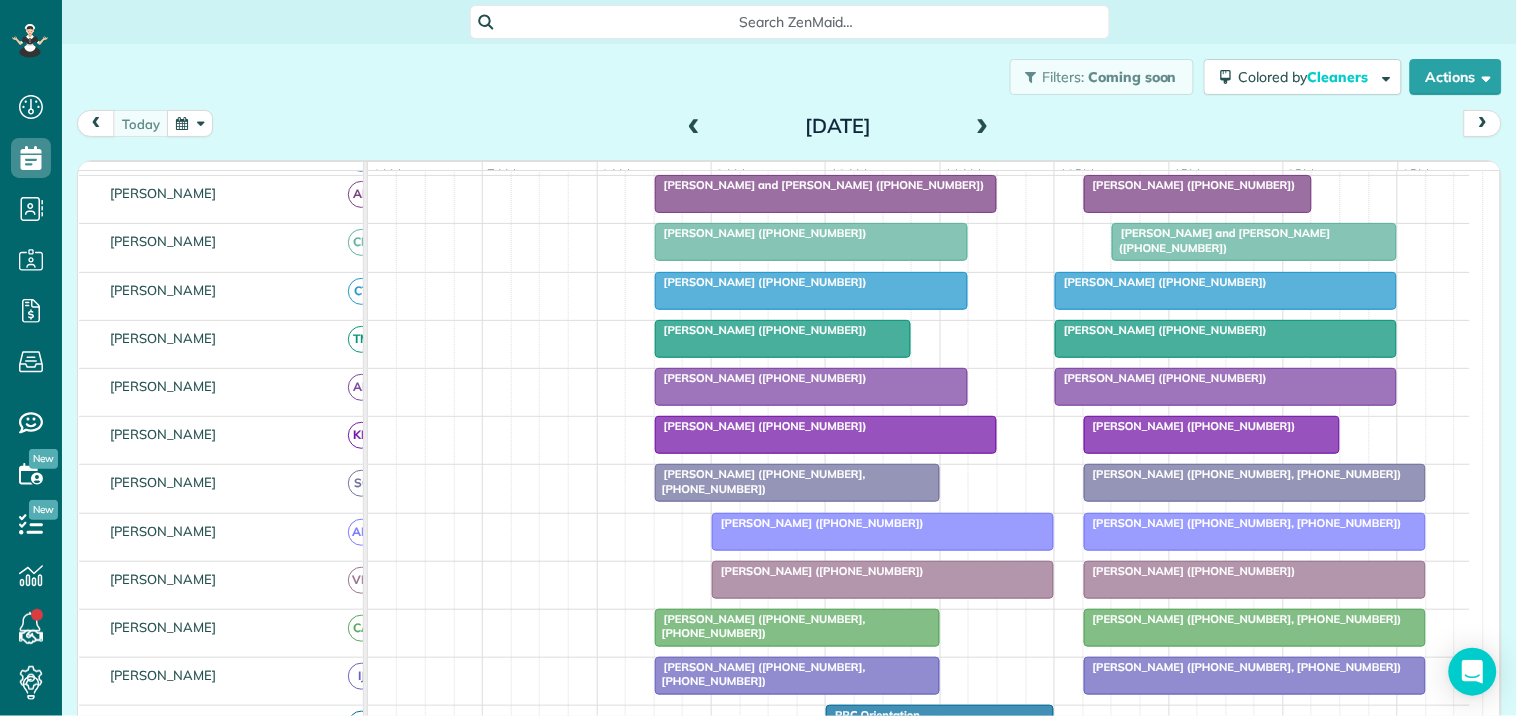 scroll, scrollTop: 536, scrollLeft: 0, axis: vertical 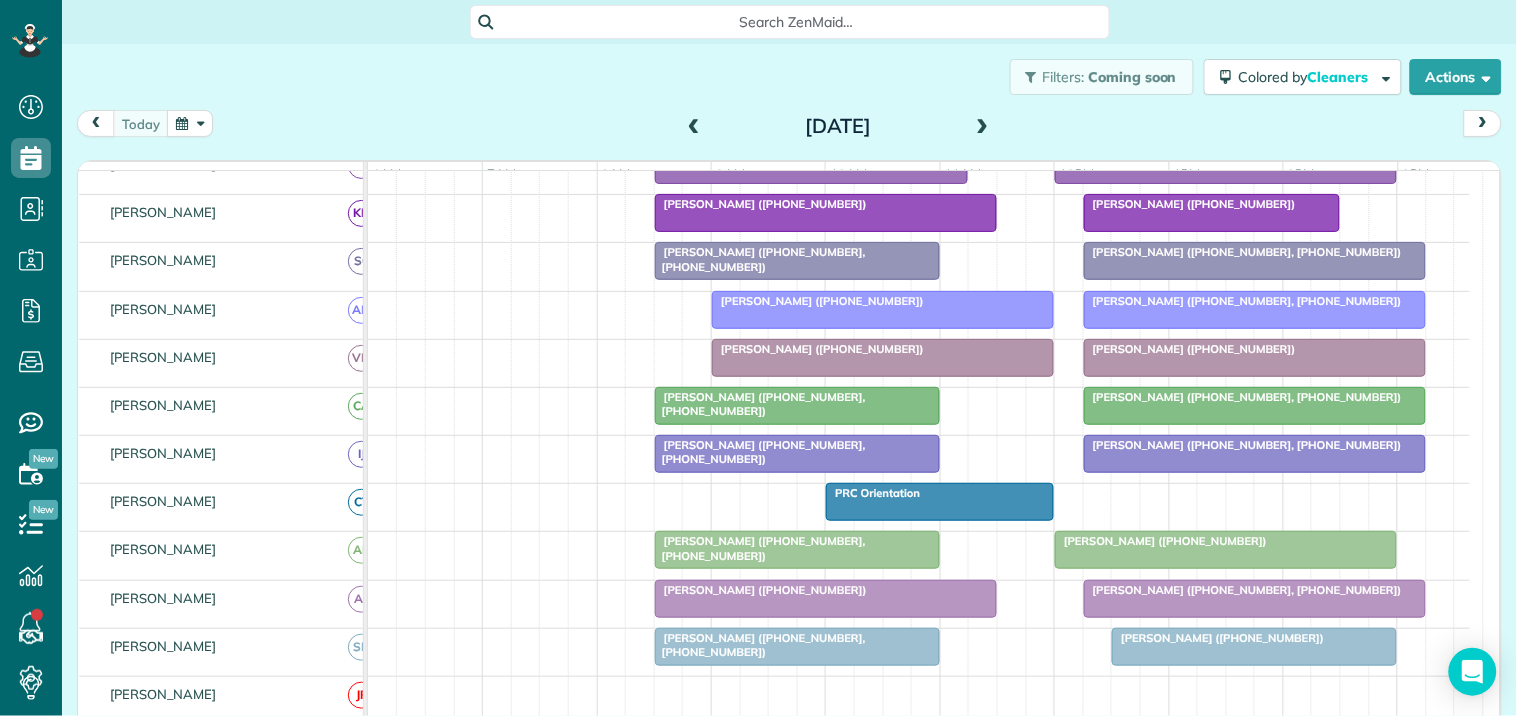 click on "Bill Chiles (+14704334565, +18505298402)" at bounding box center (797, 261) 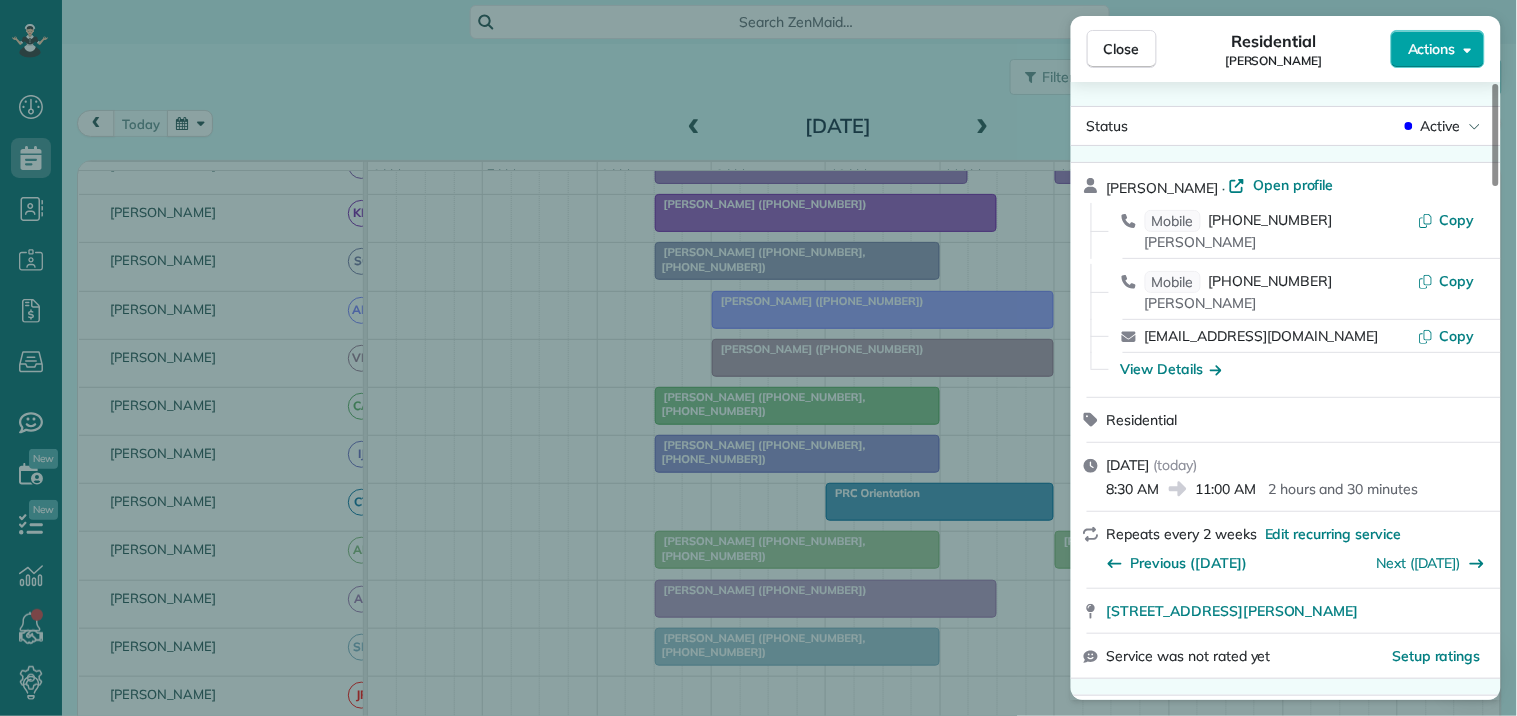click on "Actions" at bounding box center (1432, 49) 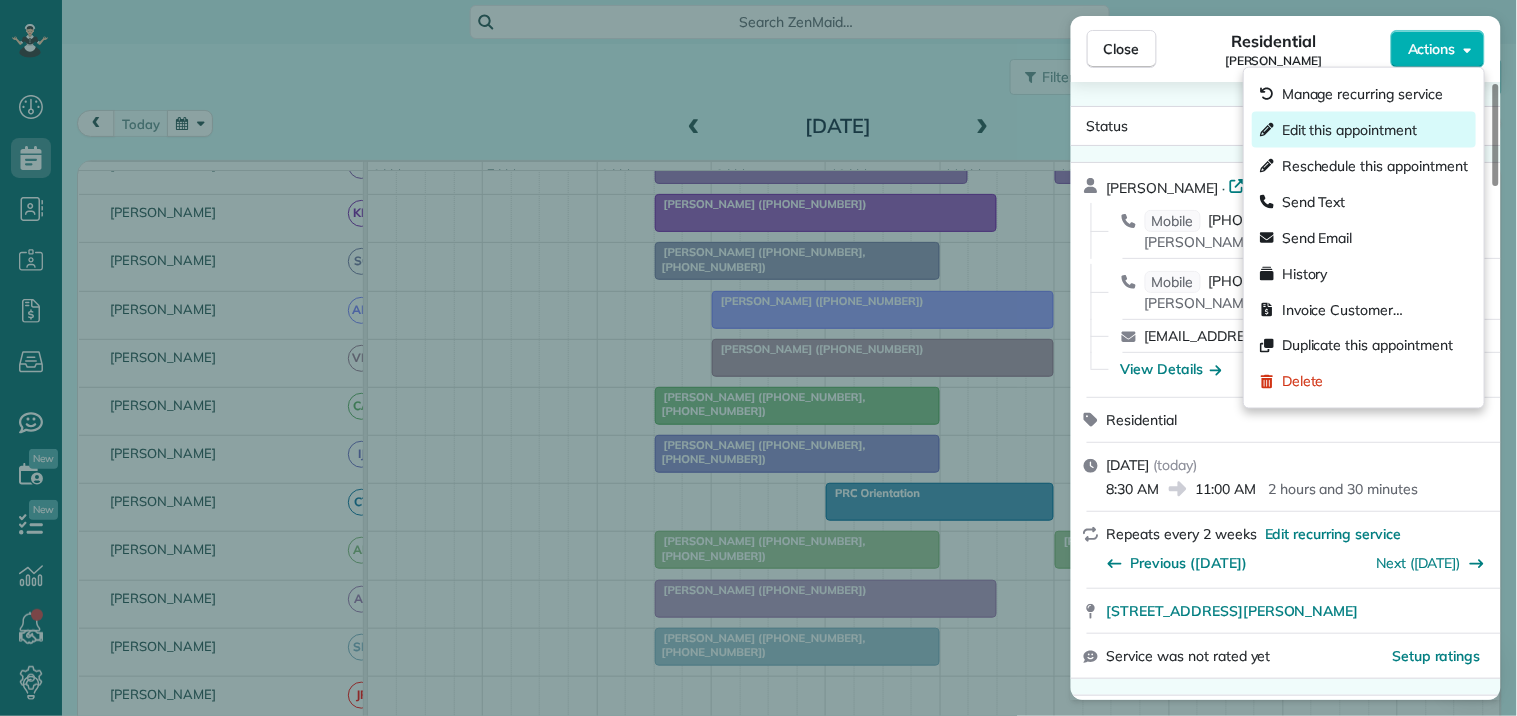 click on "Edit this appointment" at bounding box center [1349, 130] 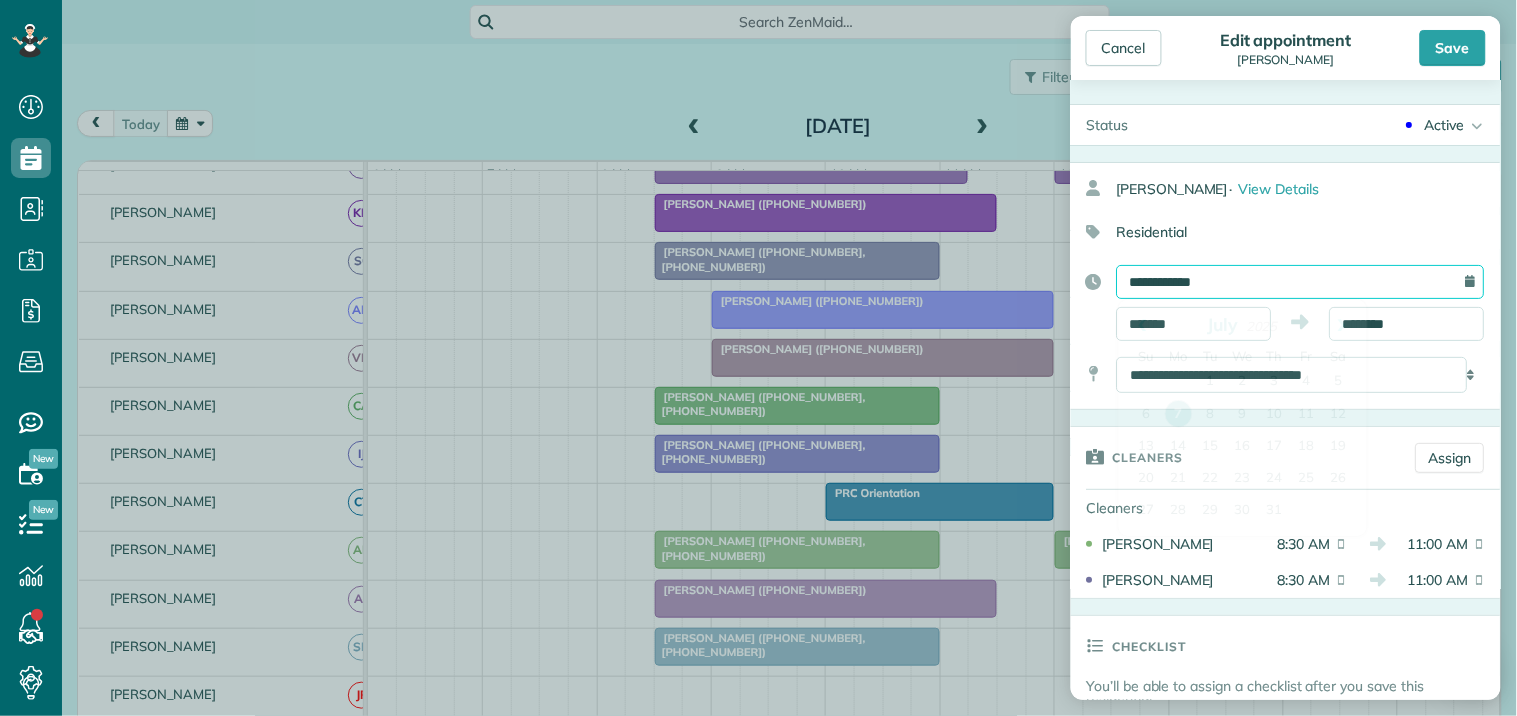 click on "**********" at bounding box center [1301, 282] 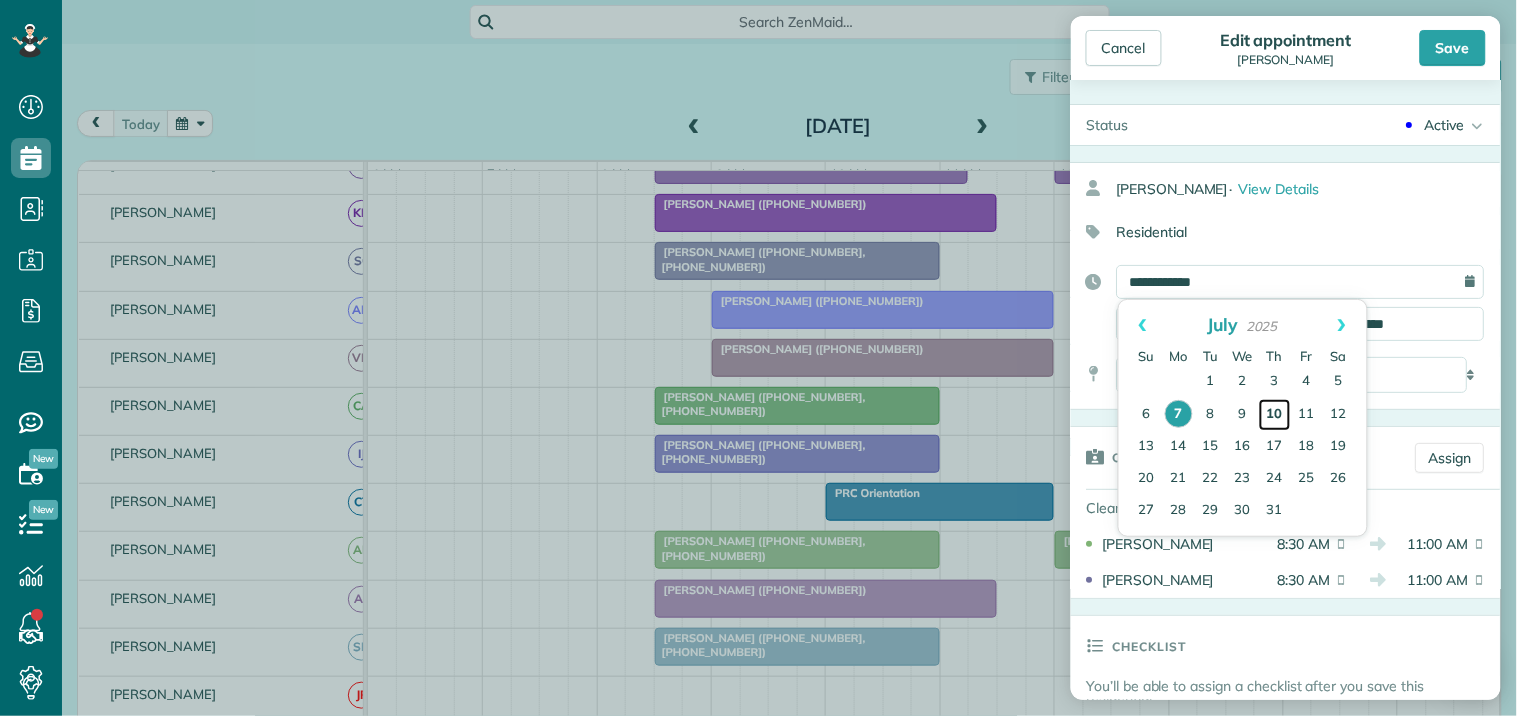 click on "10" at bounding box center (1275, 415) 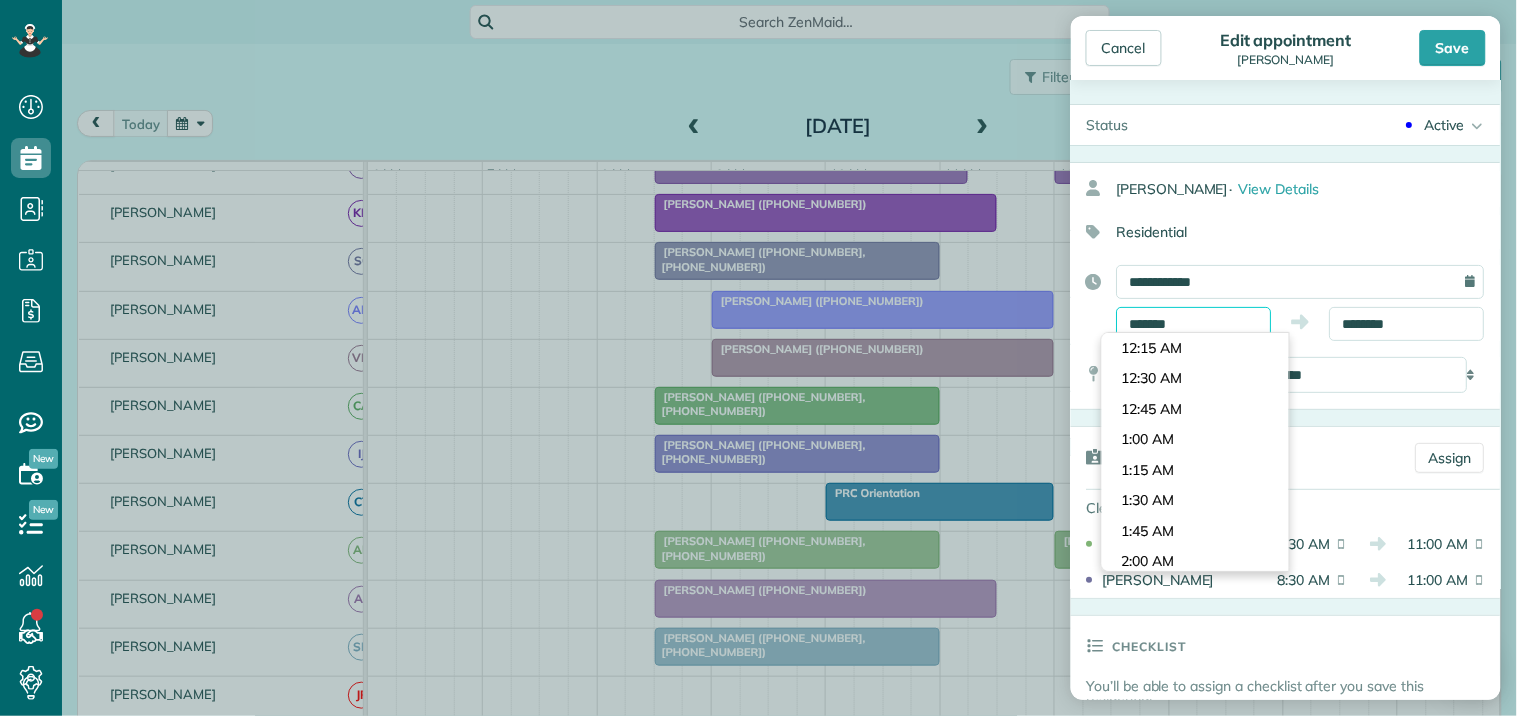click on "*******" at bounding box center (1194, 324) 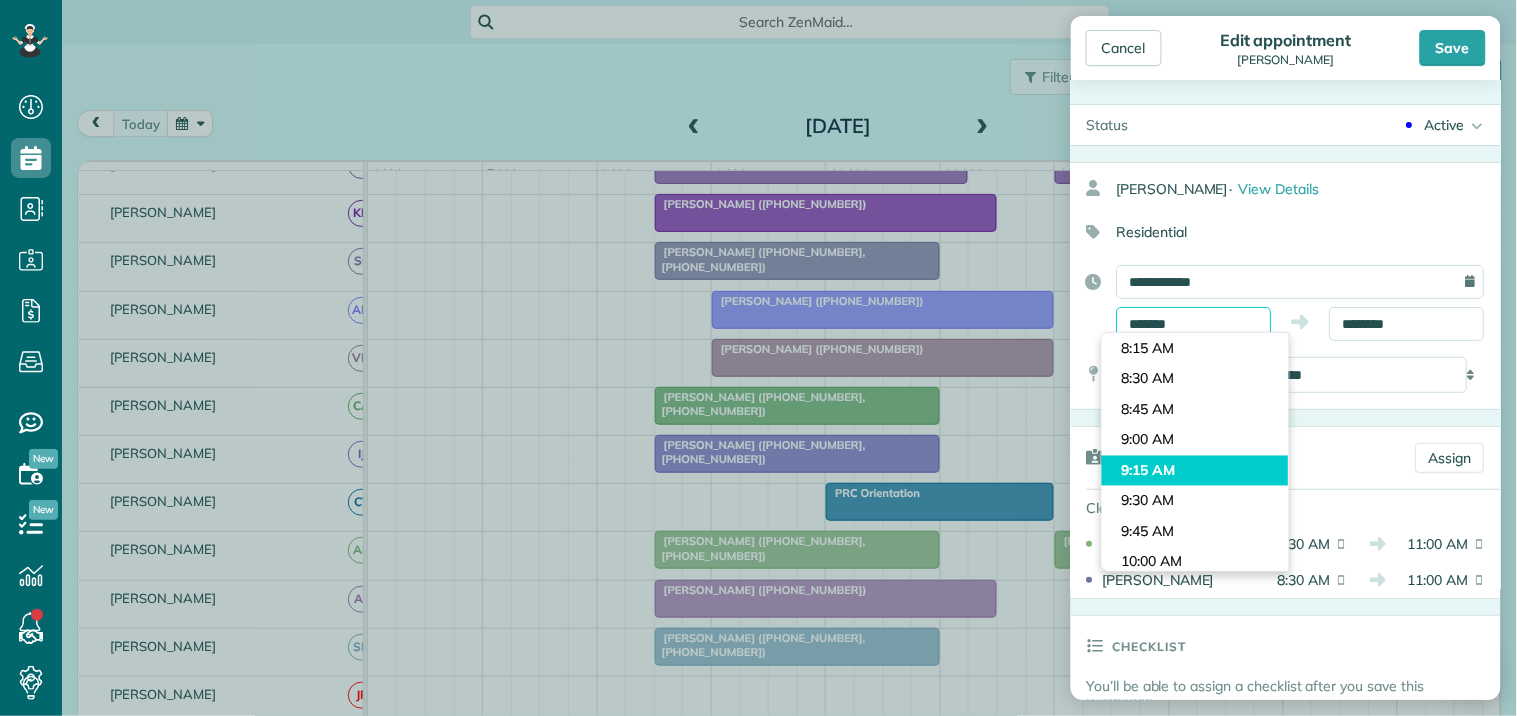 scroll, scrollTop: 1310, scrollLeft: 0, axis: vertical 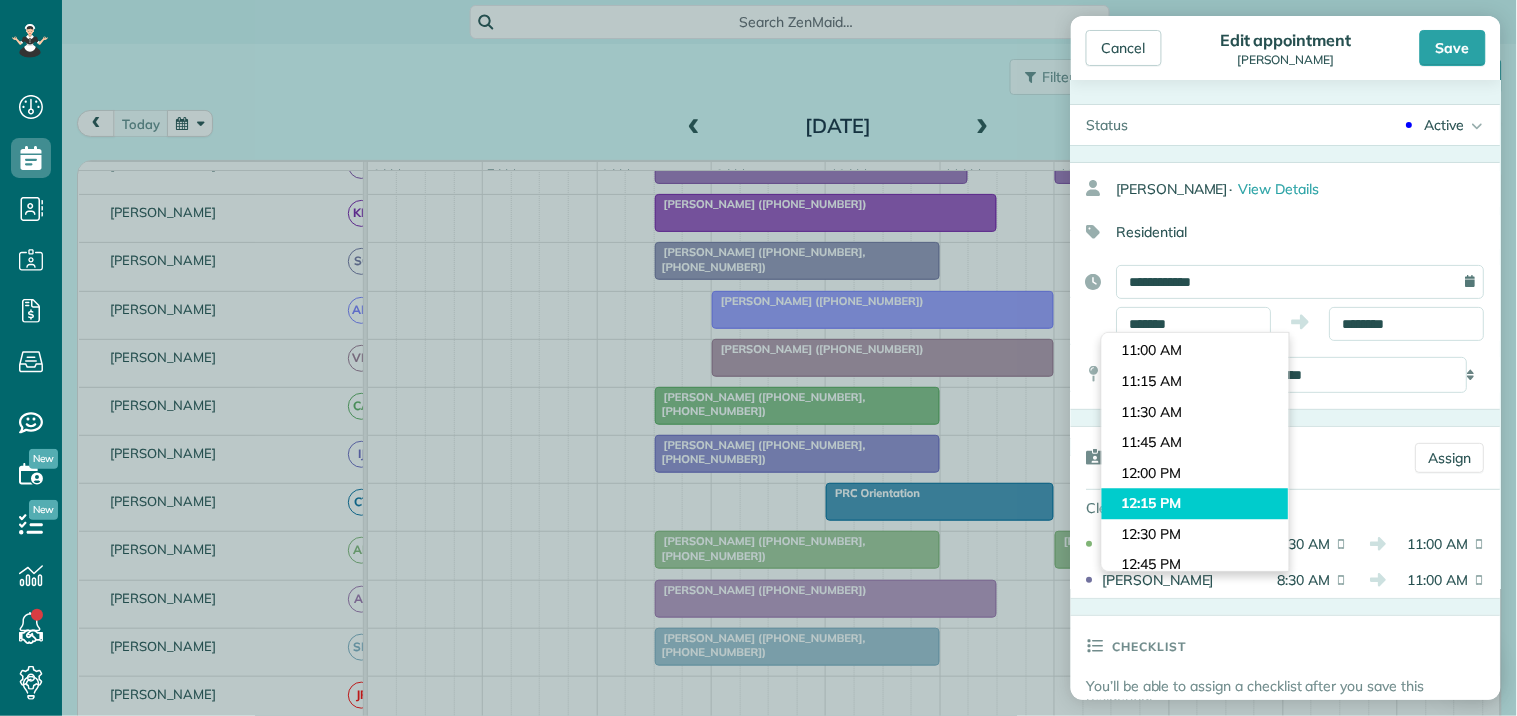 type on "********" 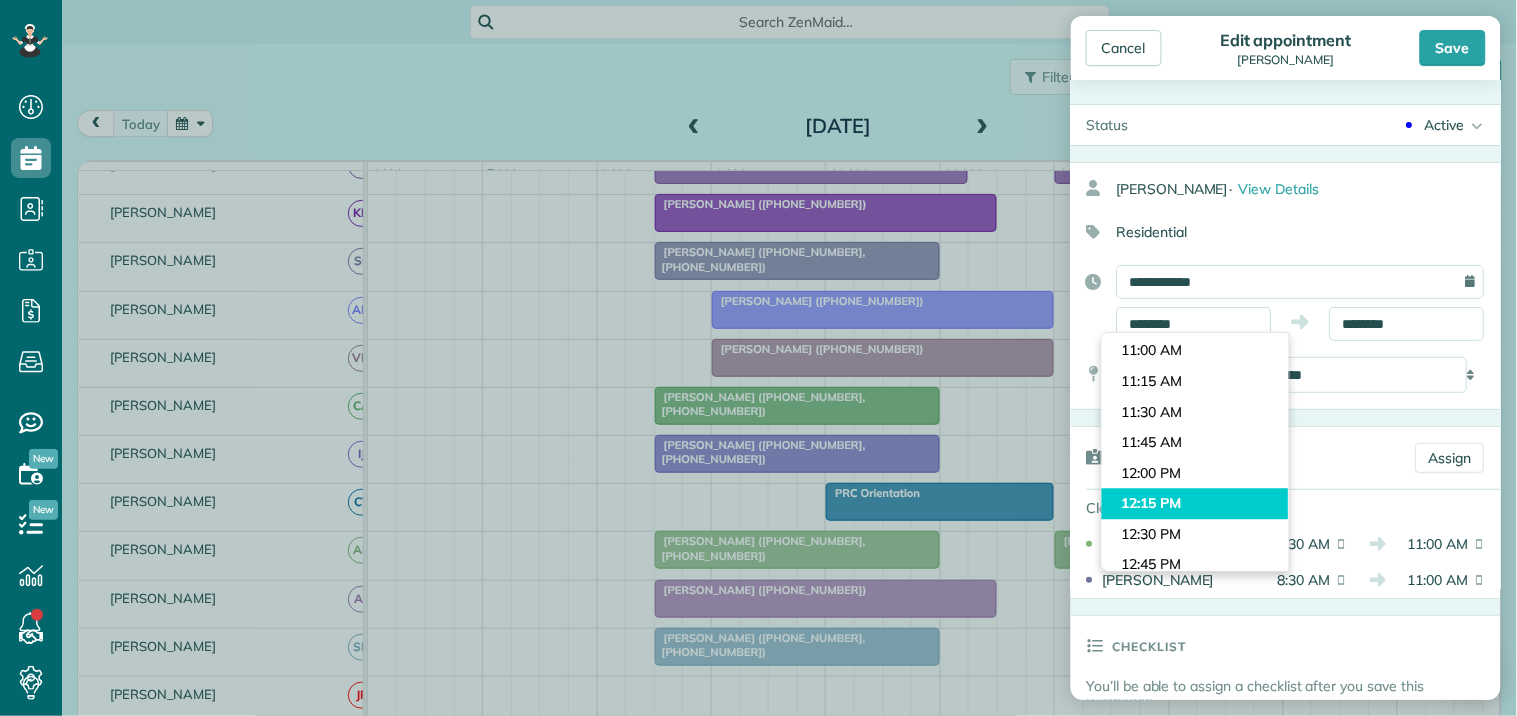 click on "Dashboard
Scheduling
Calendar View
List View
Dispatch View - Weekly scheduling (Beta)" at bounding box center [758, 358] 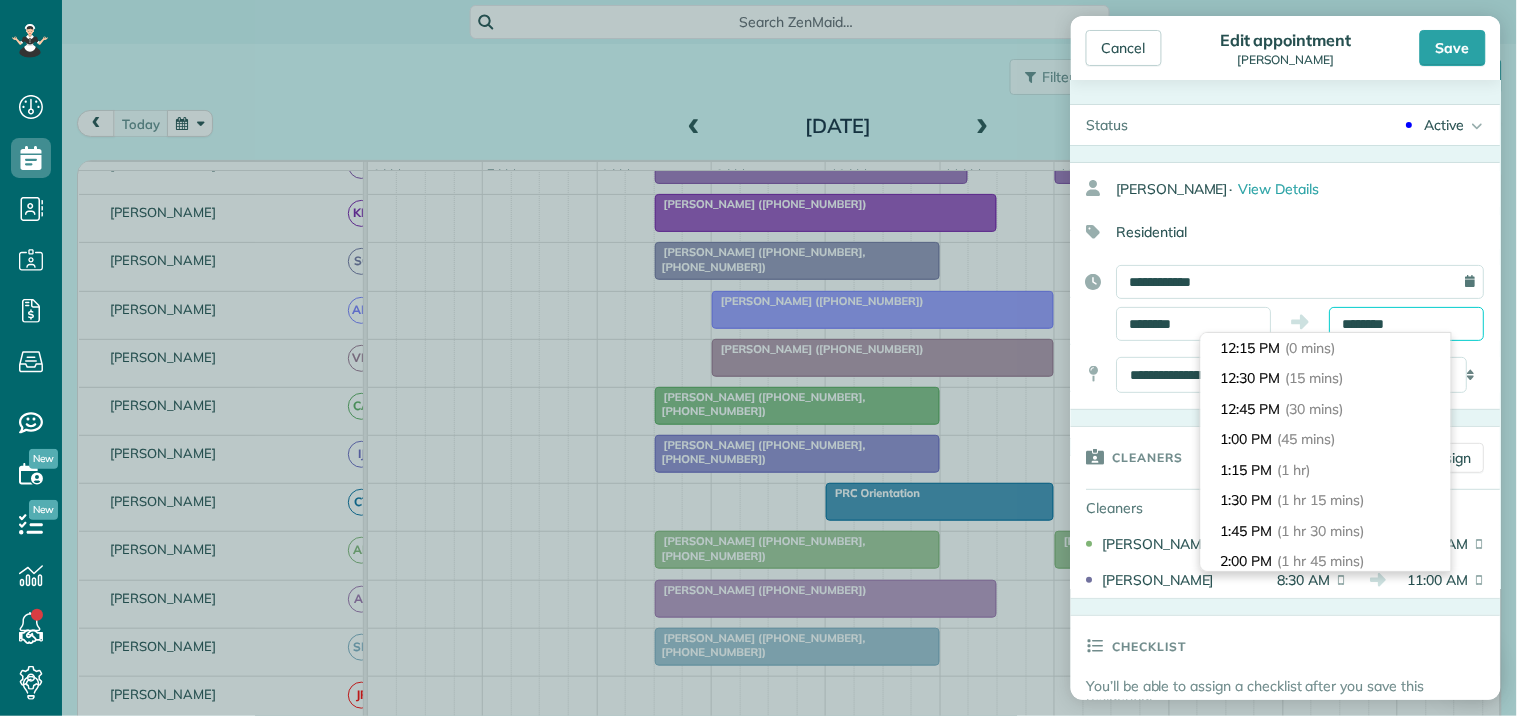 click on "********" at bounding box center (1407, 324) 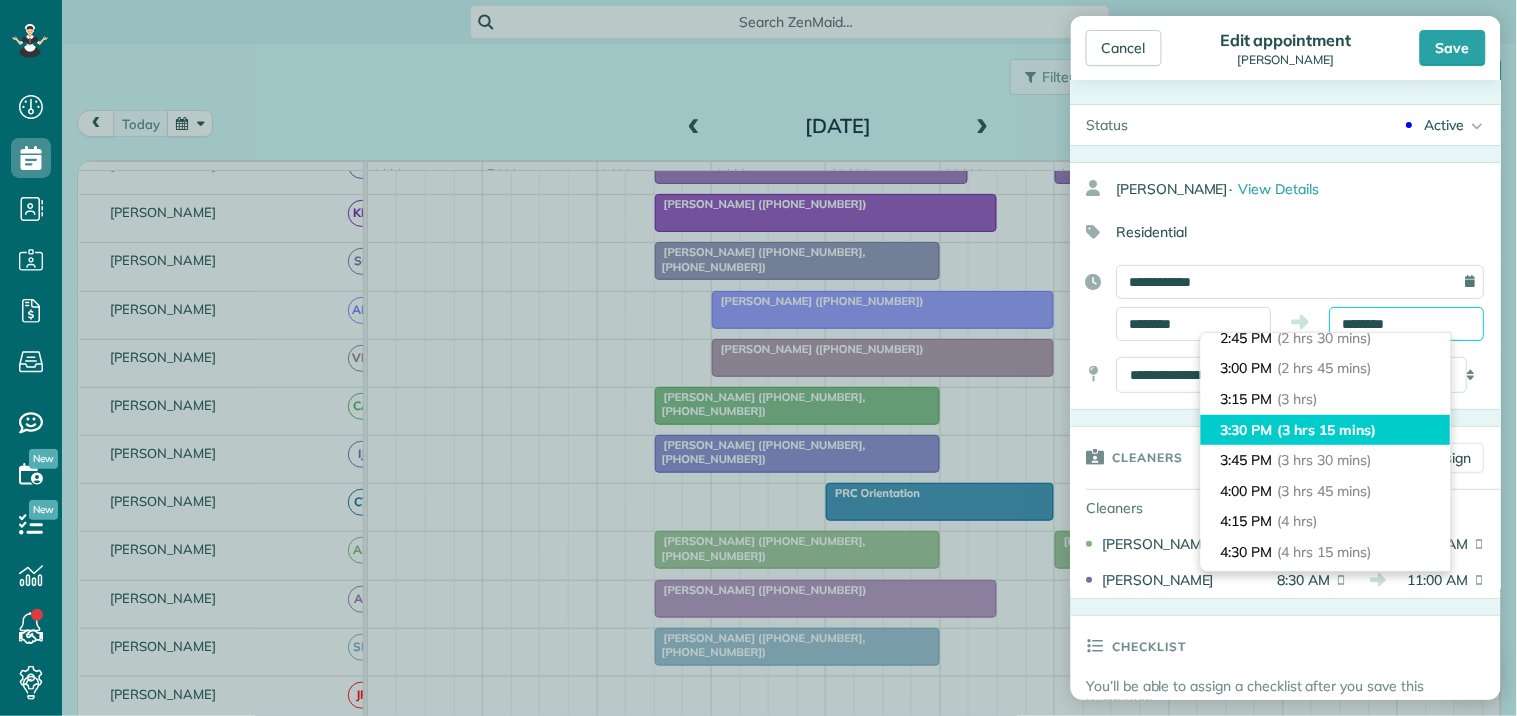 scroll, scrollTop: 333, scrollLeft: 0, axis: vertical 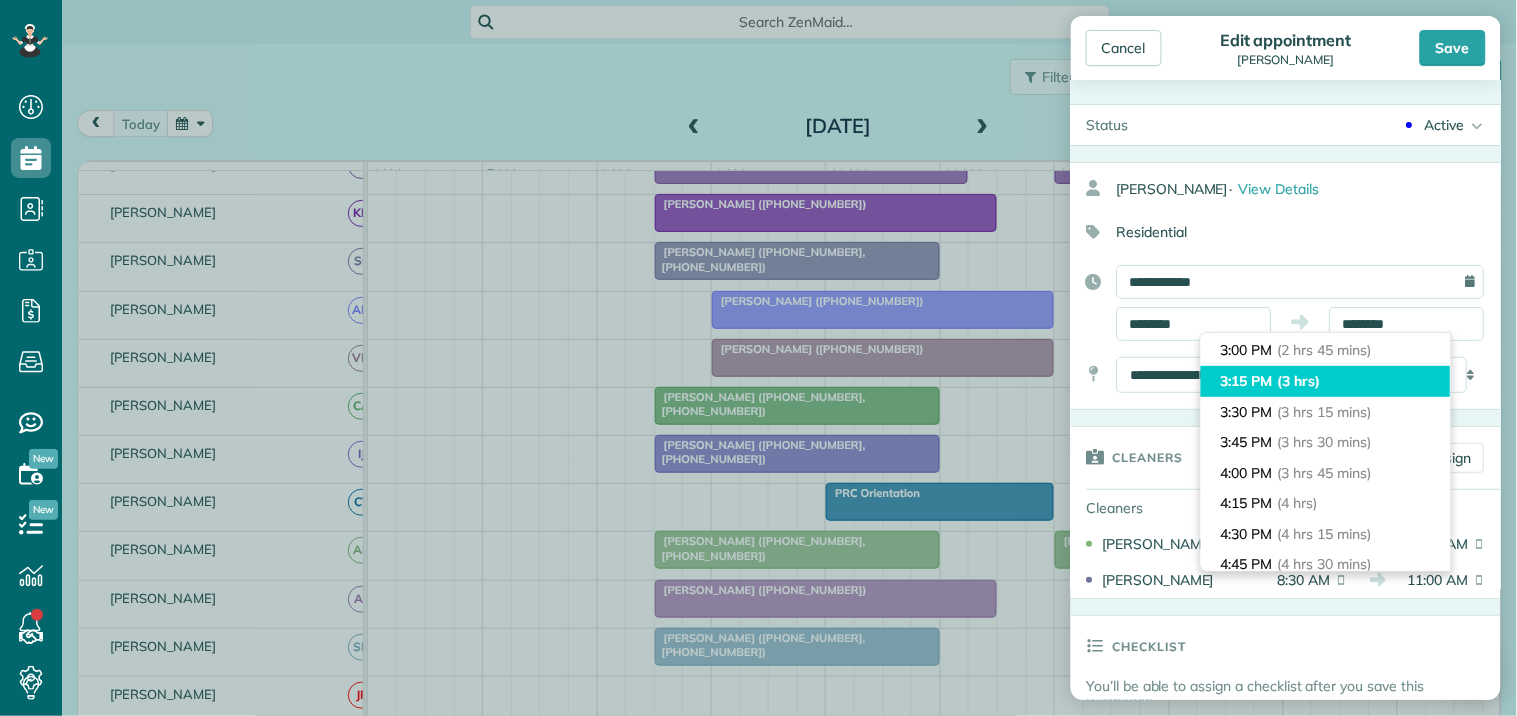 type on "*******" 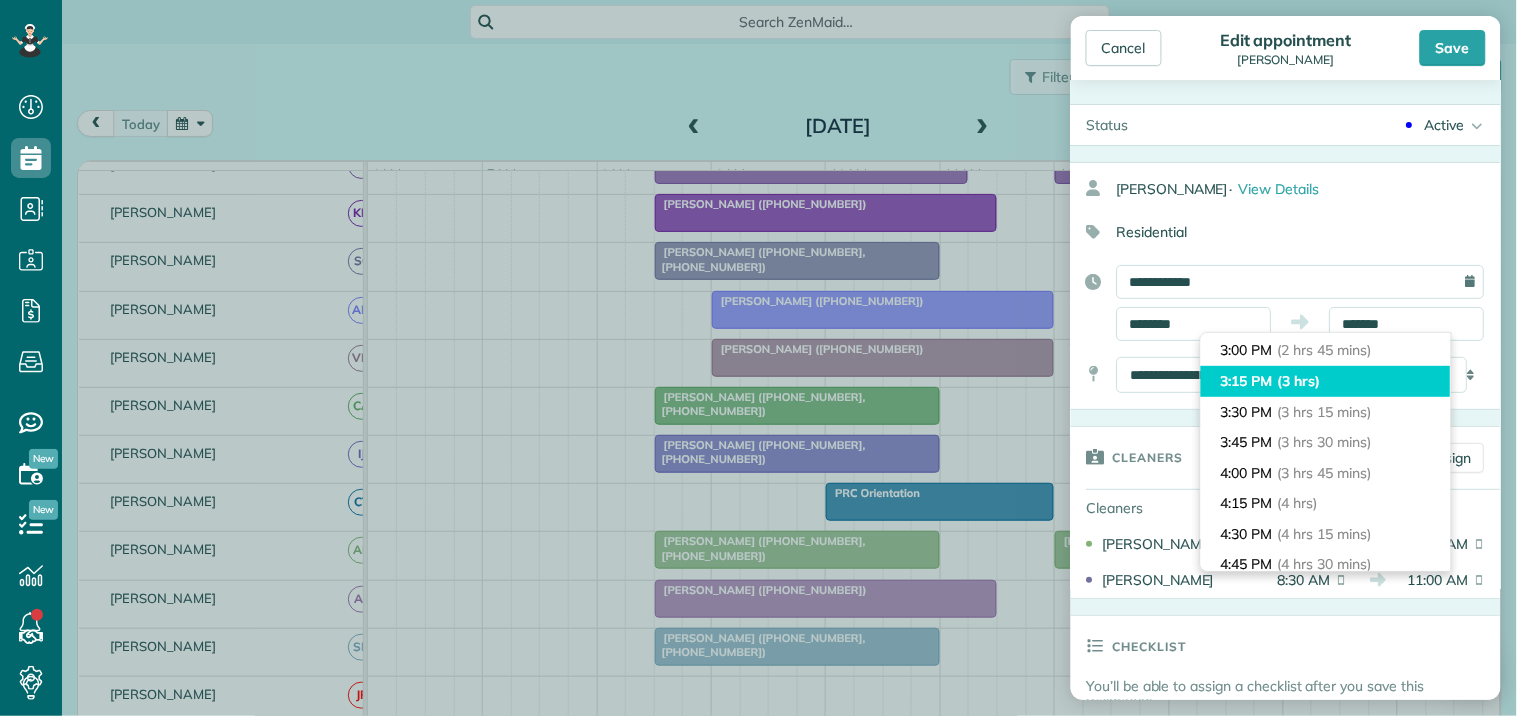 click on "3:15 PM  (3 hrs)" at bounding box center (1326, 381) 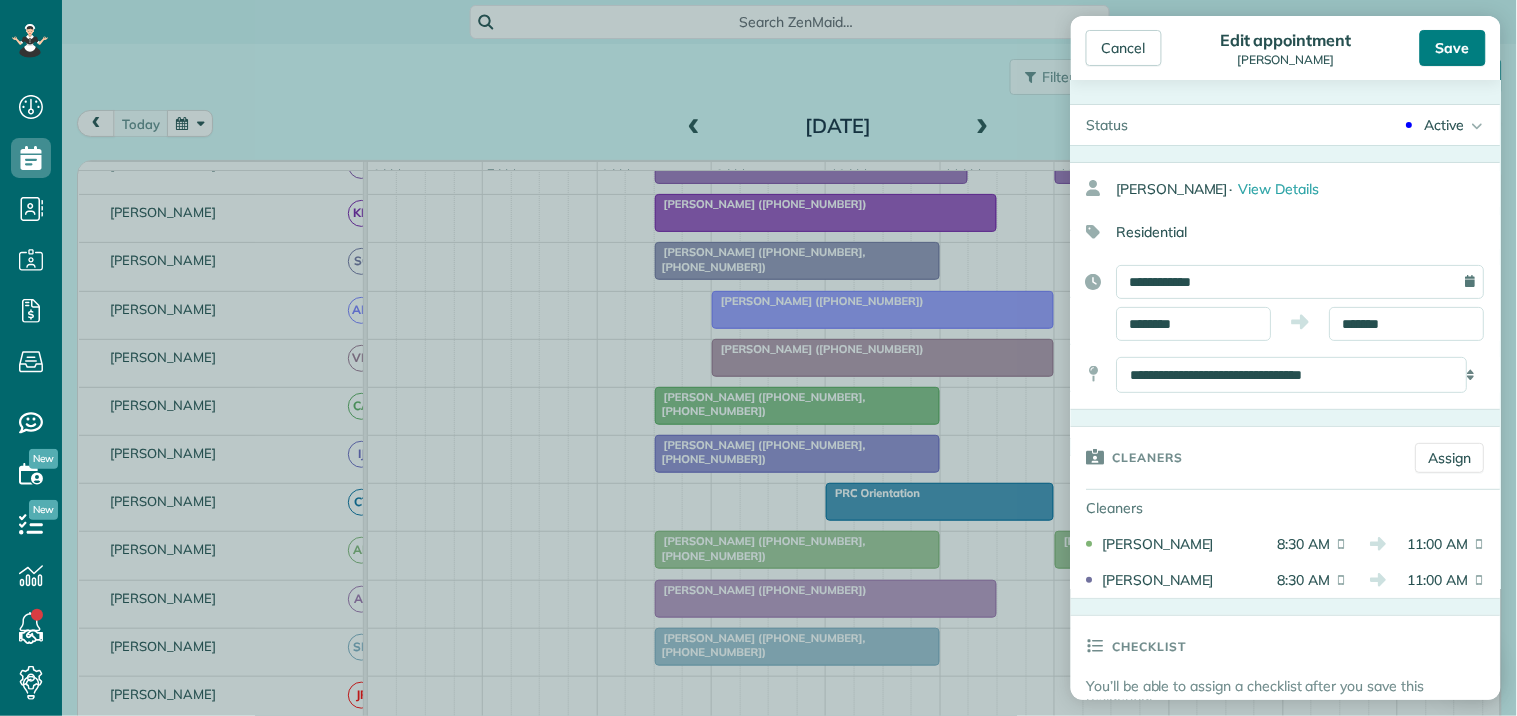 click on "Save" at bounding box center [1453, 48] 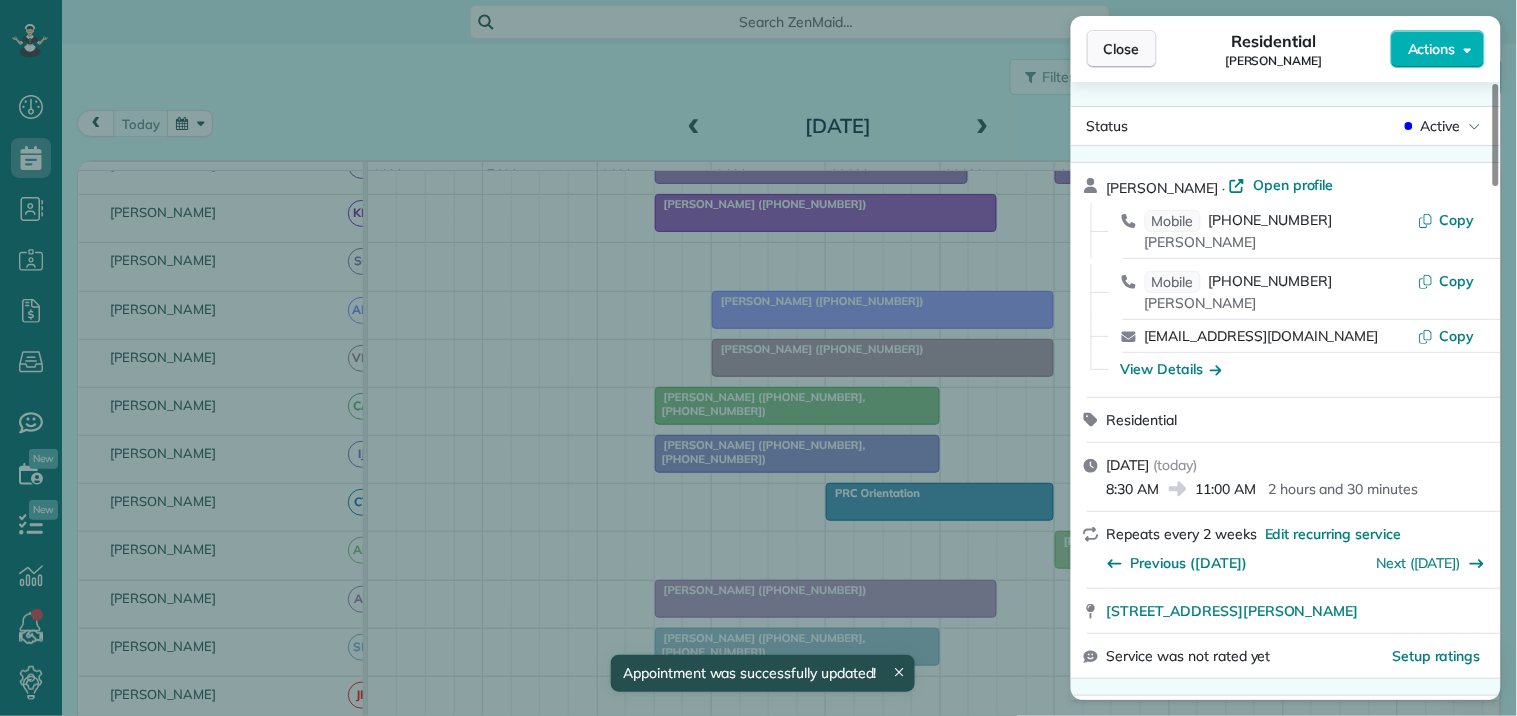 click on "Close" at bounding box center [1122, 49] 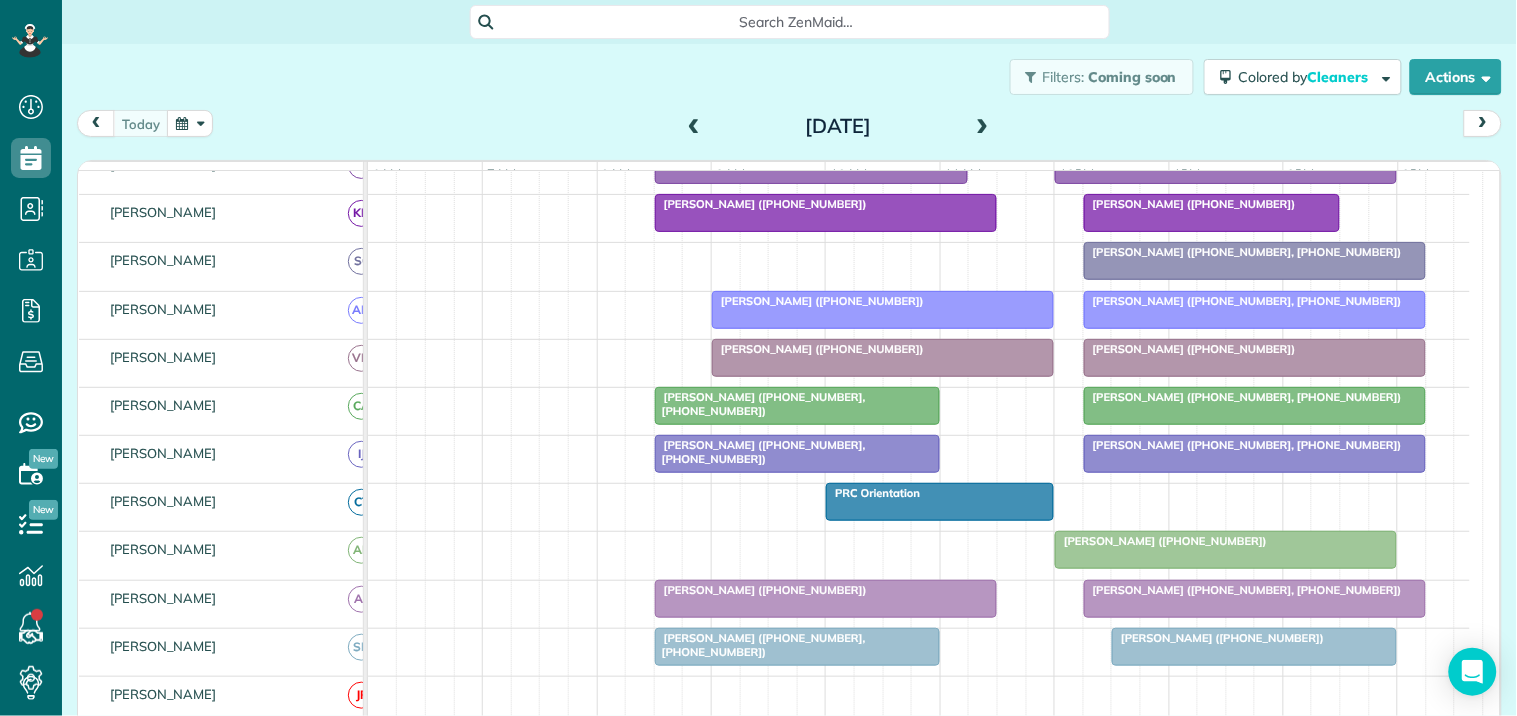 scroll, scrollTop: 267, scrollLeft: 0, axis: vertical 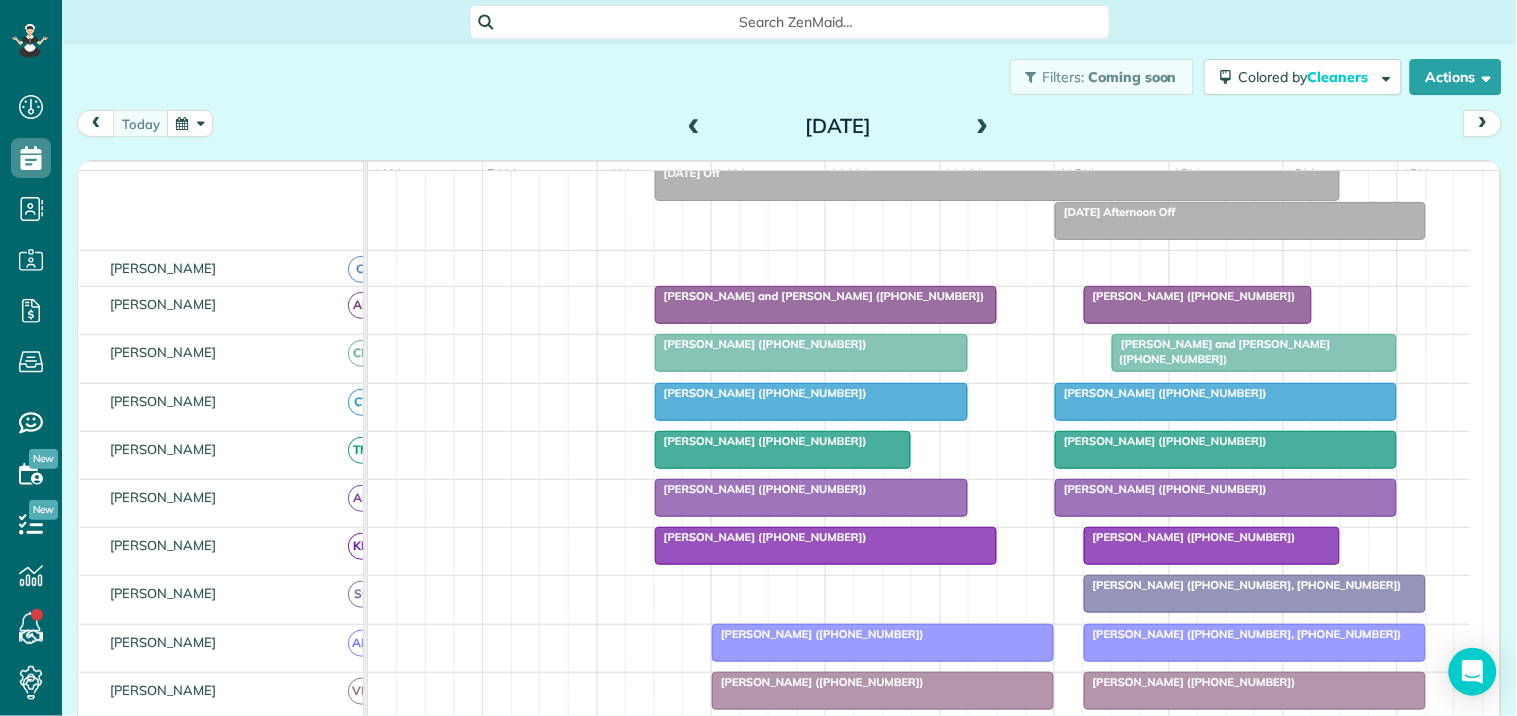 click at bounding box center [983, 127] 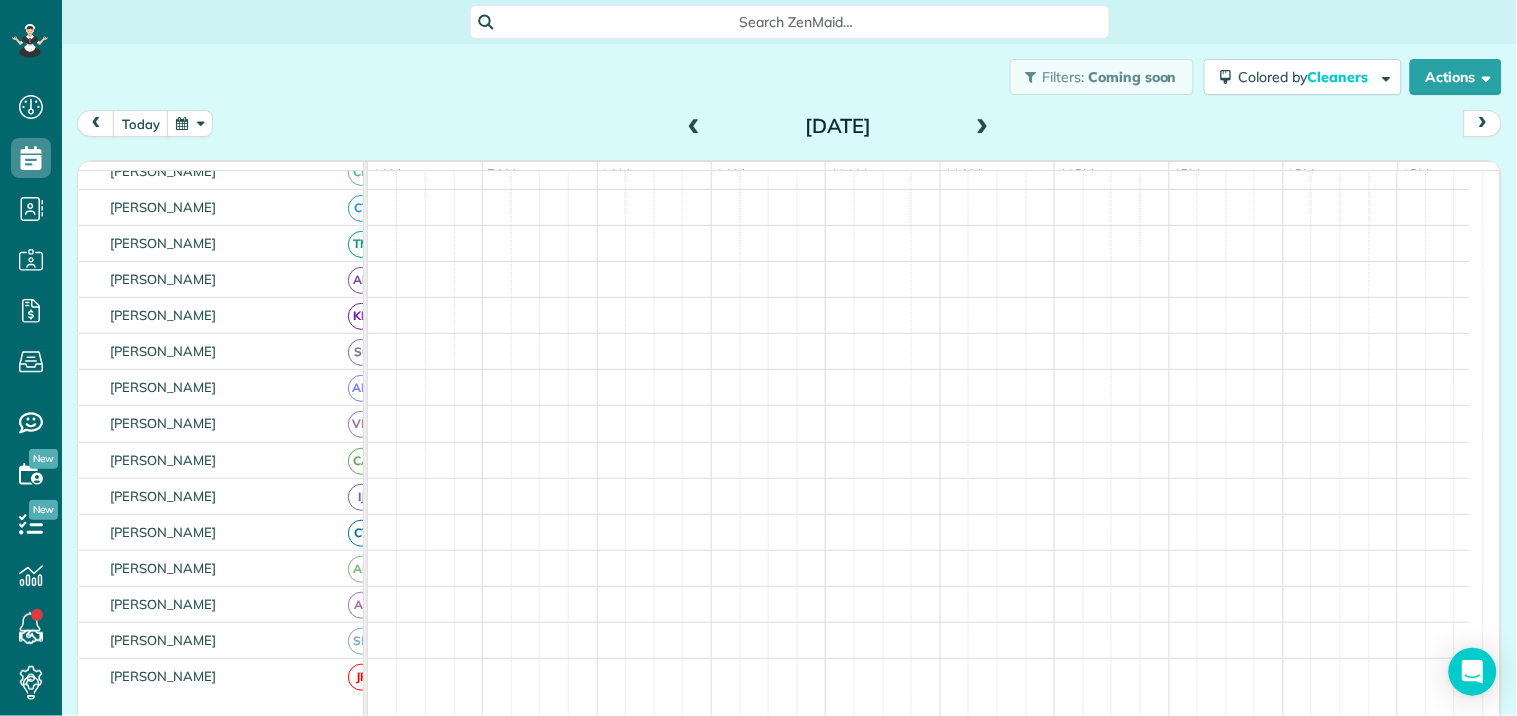scroll, scrollTop: 34, scrollLeft: 0, axis: vertical 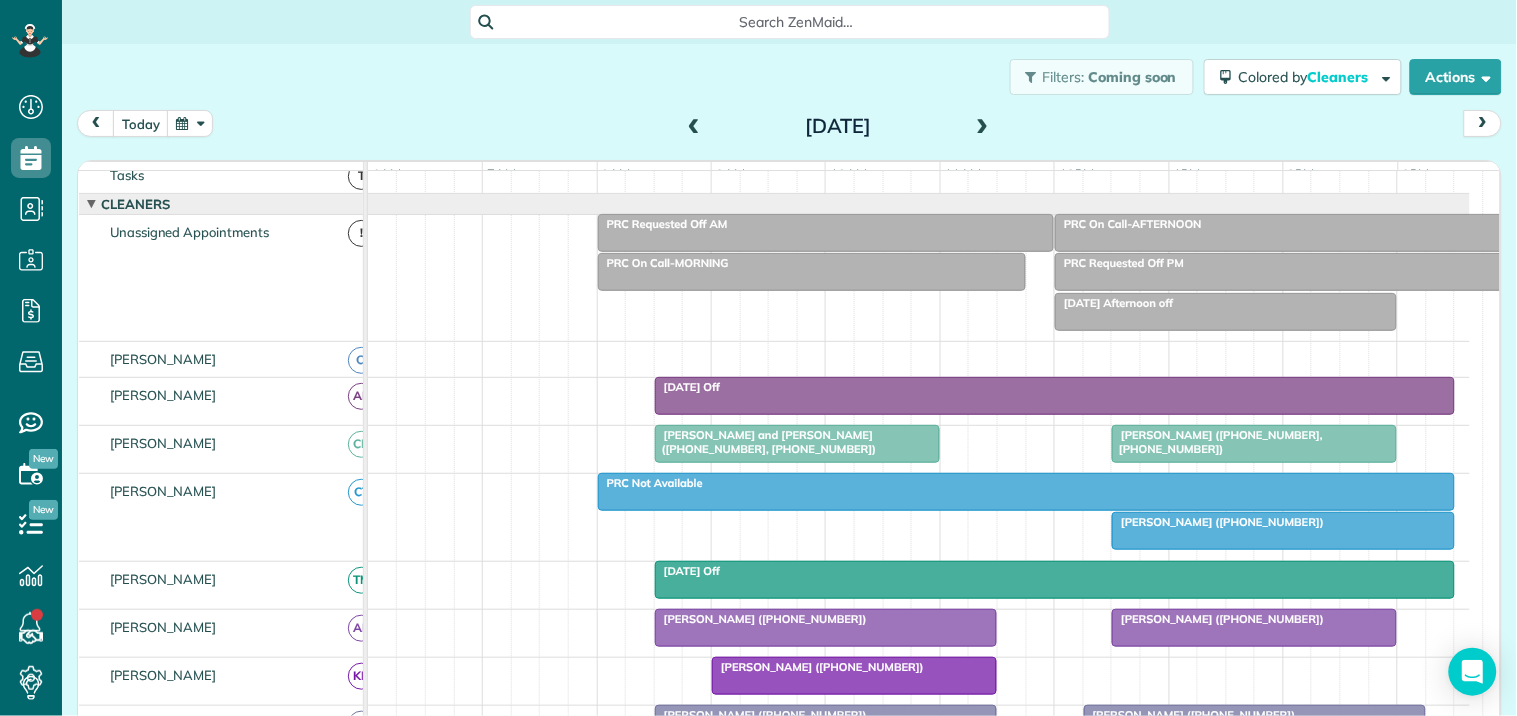 click at bounding box center (983, 127) 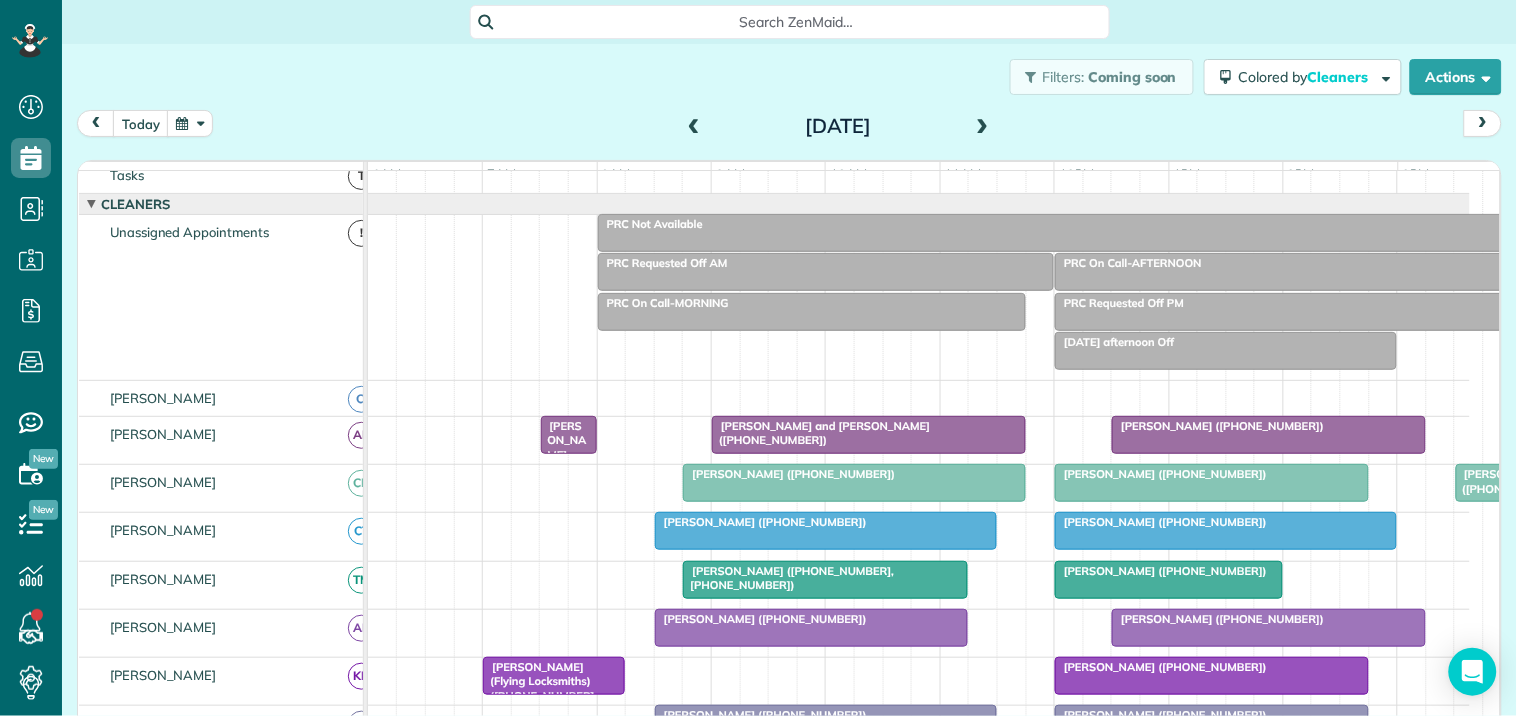 click at bounding box center [983, 127] 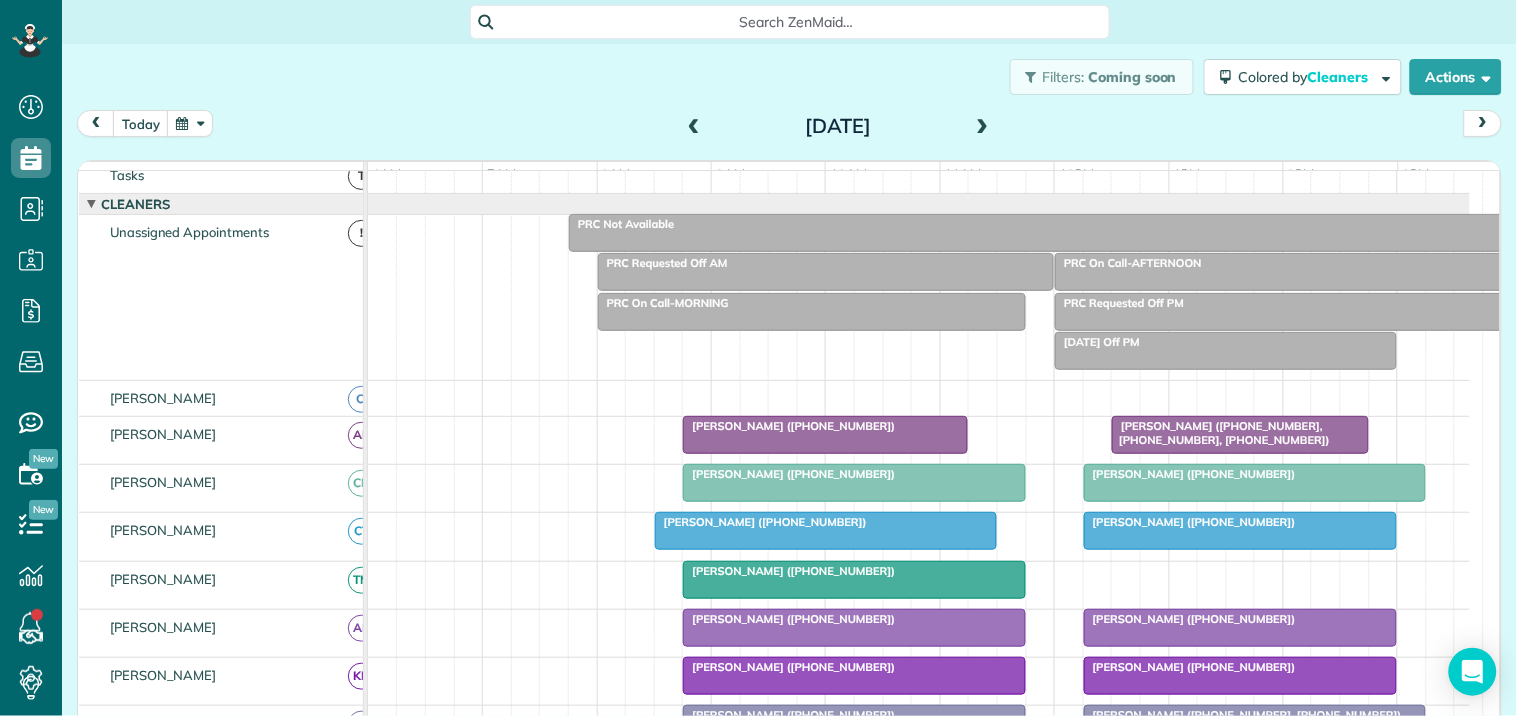 scroll, scrollTop: 367, scrollLeft: 0, axis: vertical 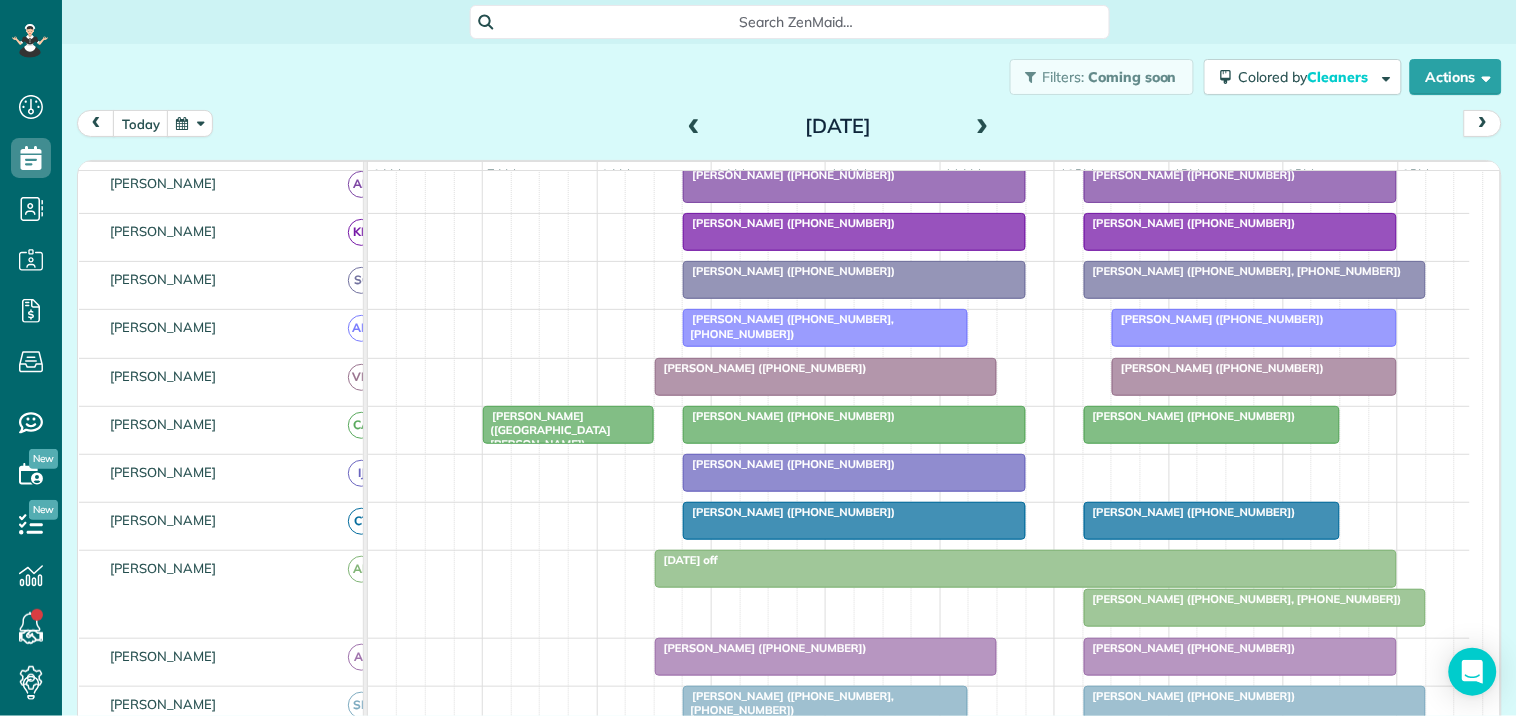 click on "Bill Chiles (+18505298402, +14704334565)" at bounding box center (1243, 599) 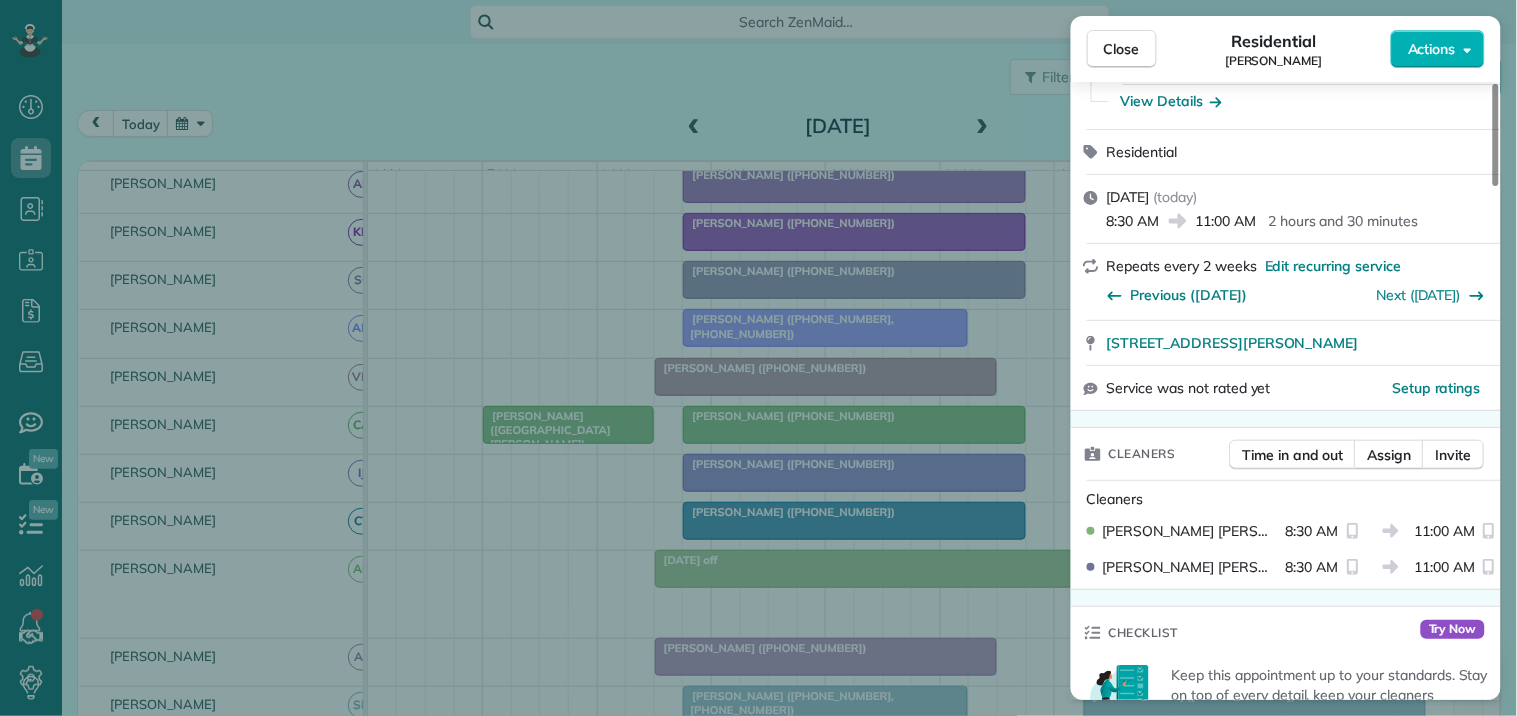 scroll, scrollTop: 444, scrollLeft: 0, axis: vertical 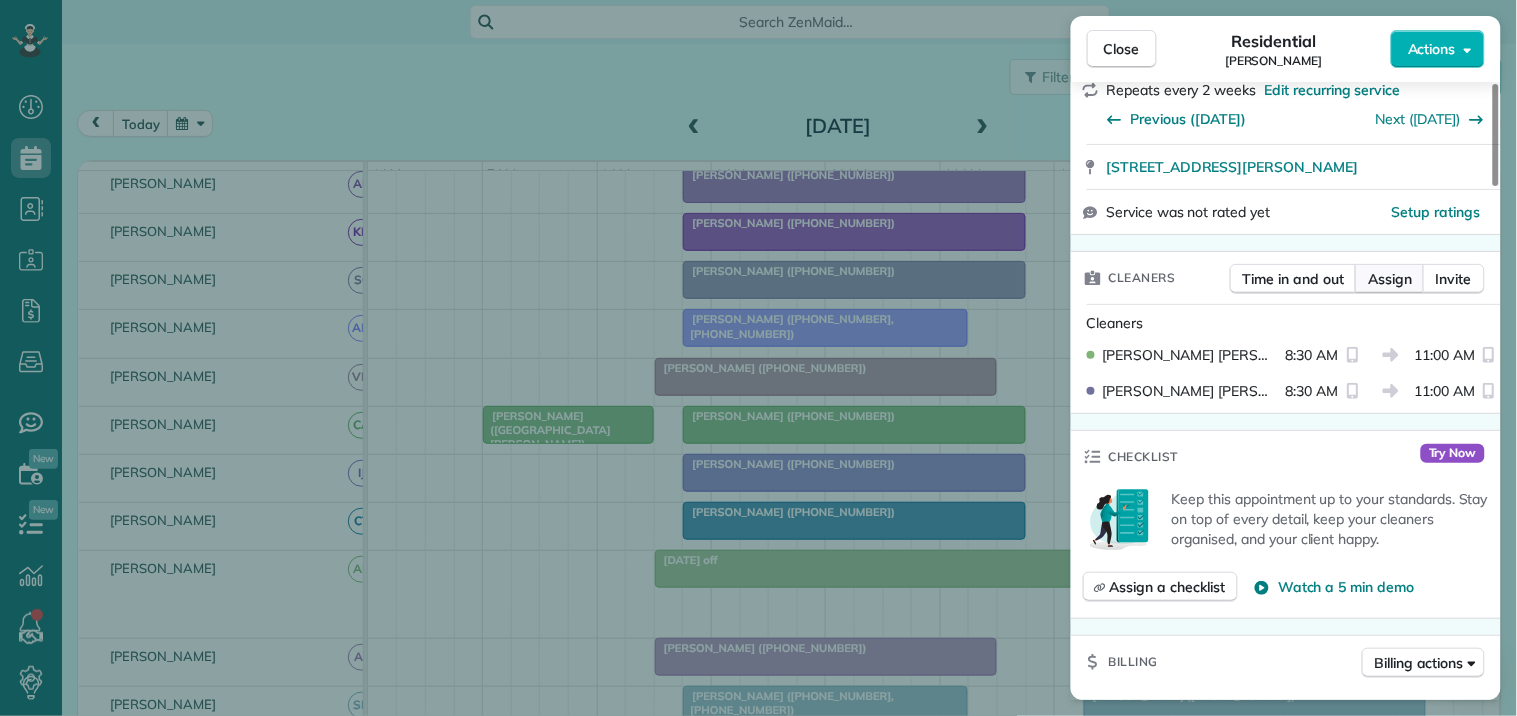 click on "Assign" at bounding box center (1390, 279) 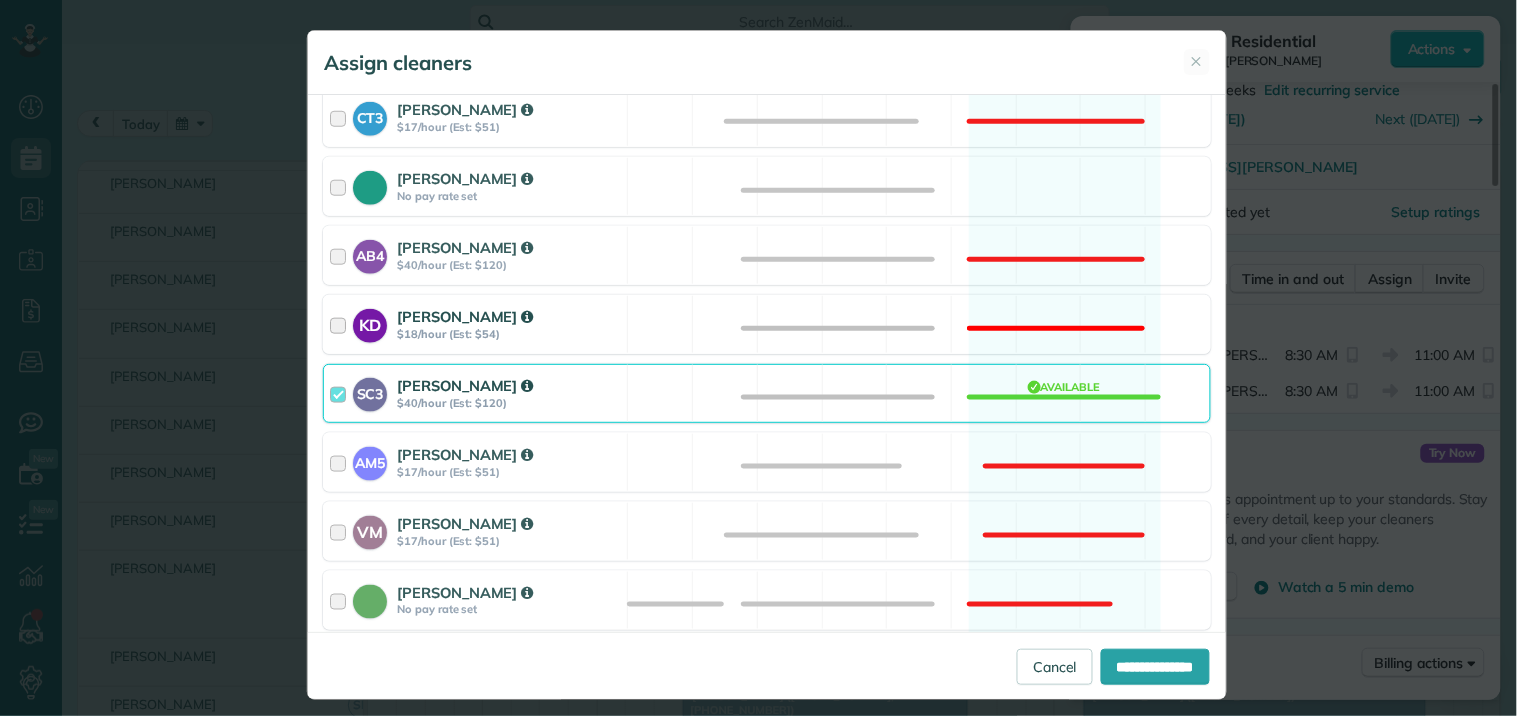 scroll, scrollTop: 444, scrollLeft: 0, axis: vertical 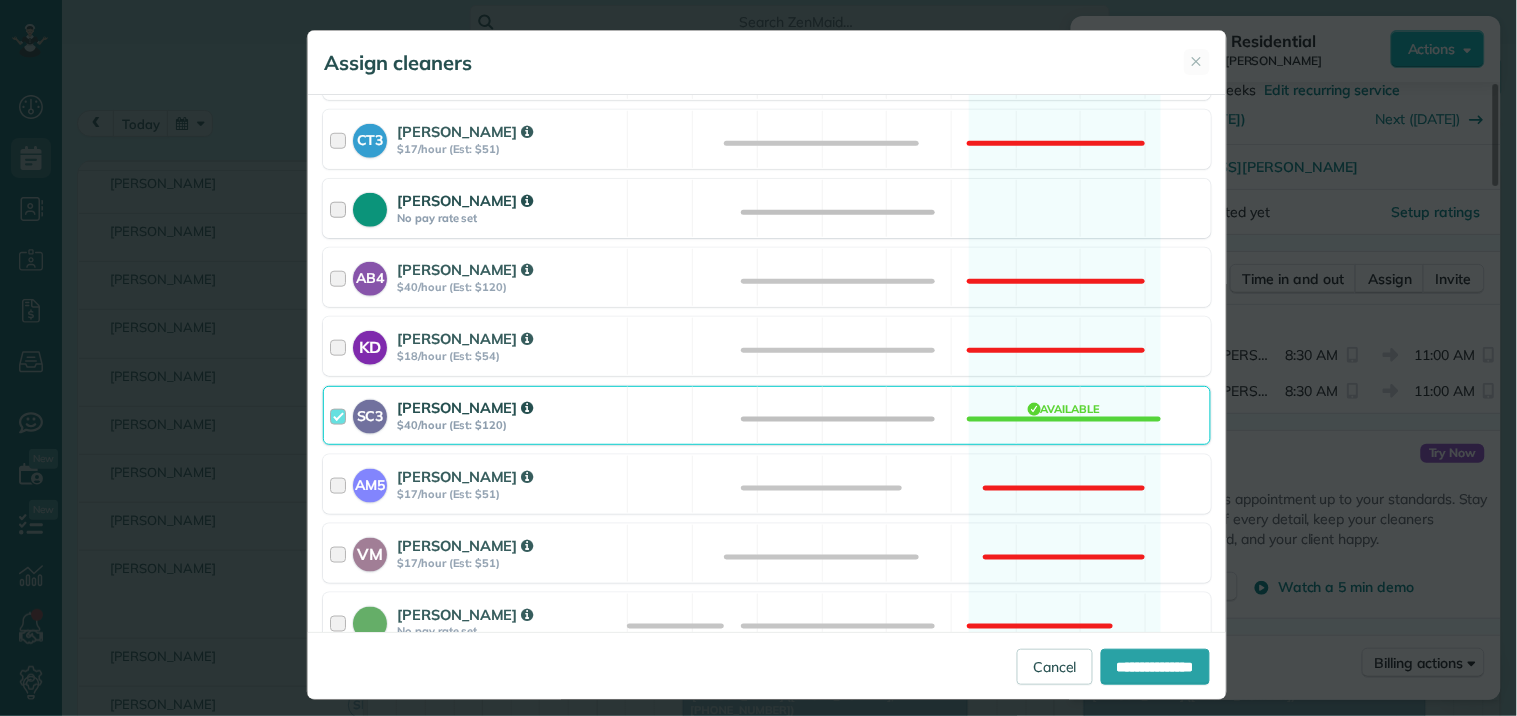 click on "Tamara Mitchell
No pay rate set
Available" at bounding box center (767, 208) 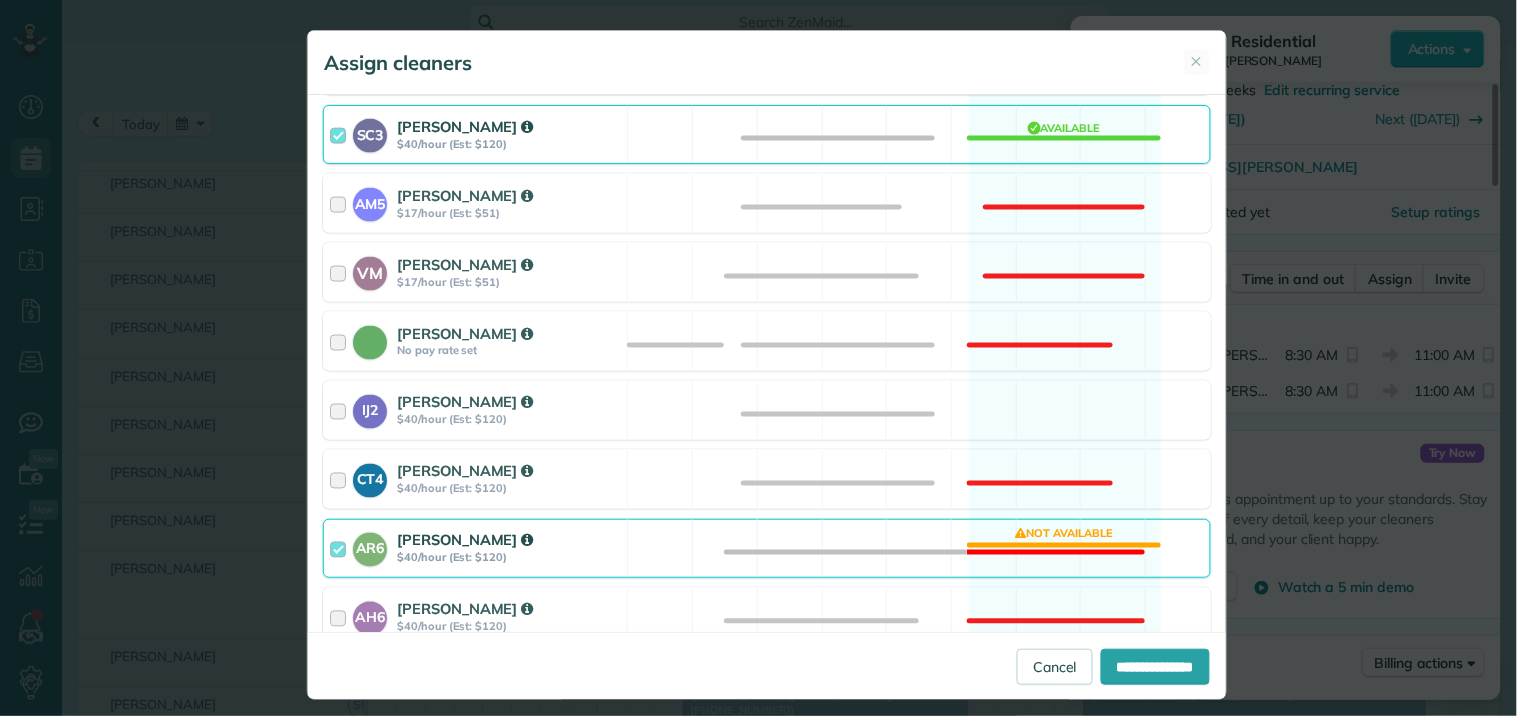 scroll, scrollTop: 953, scrollLeft: 0, axis: vertical 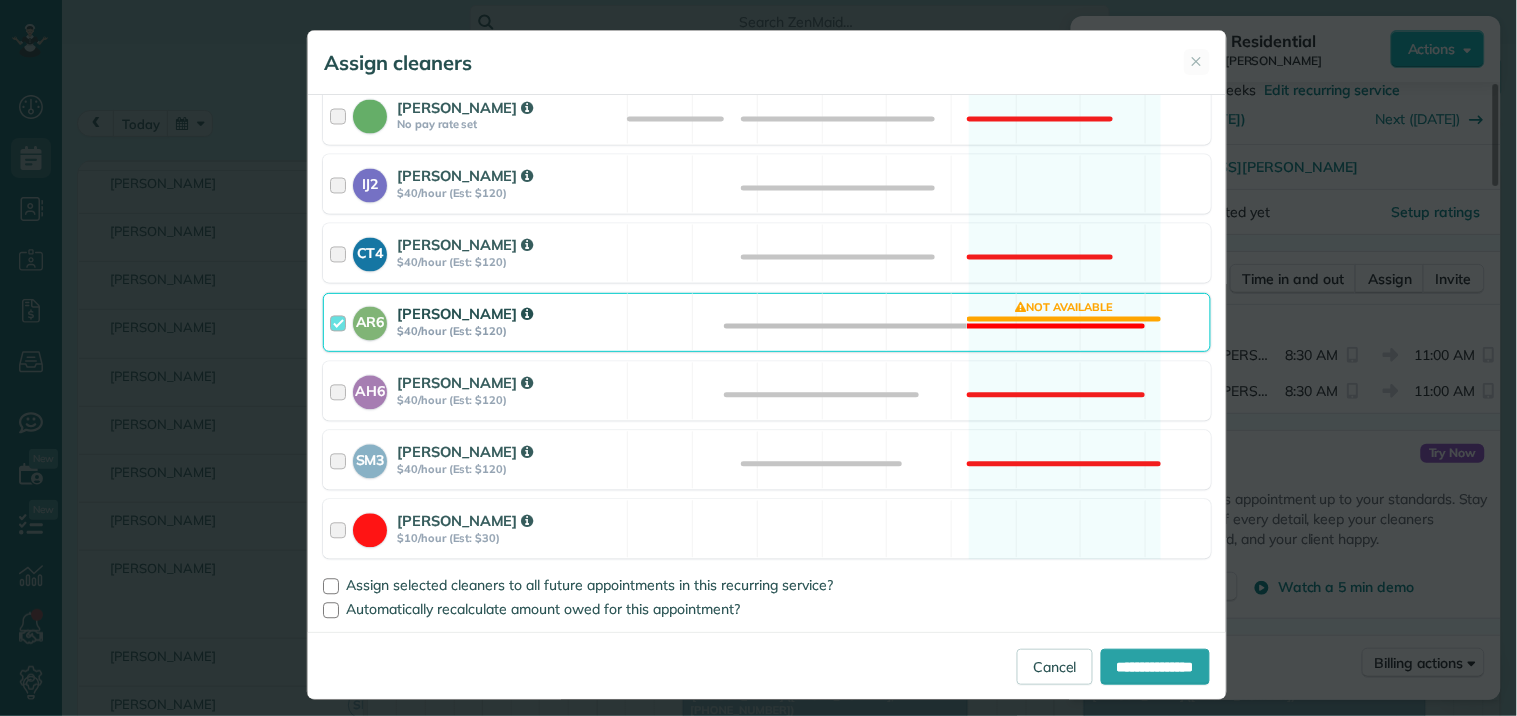 click on "AR6
Arianna Ransby
$40/hour (Est: $120)
Not available" at bounding box center (767, 322) 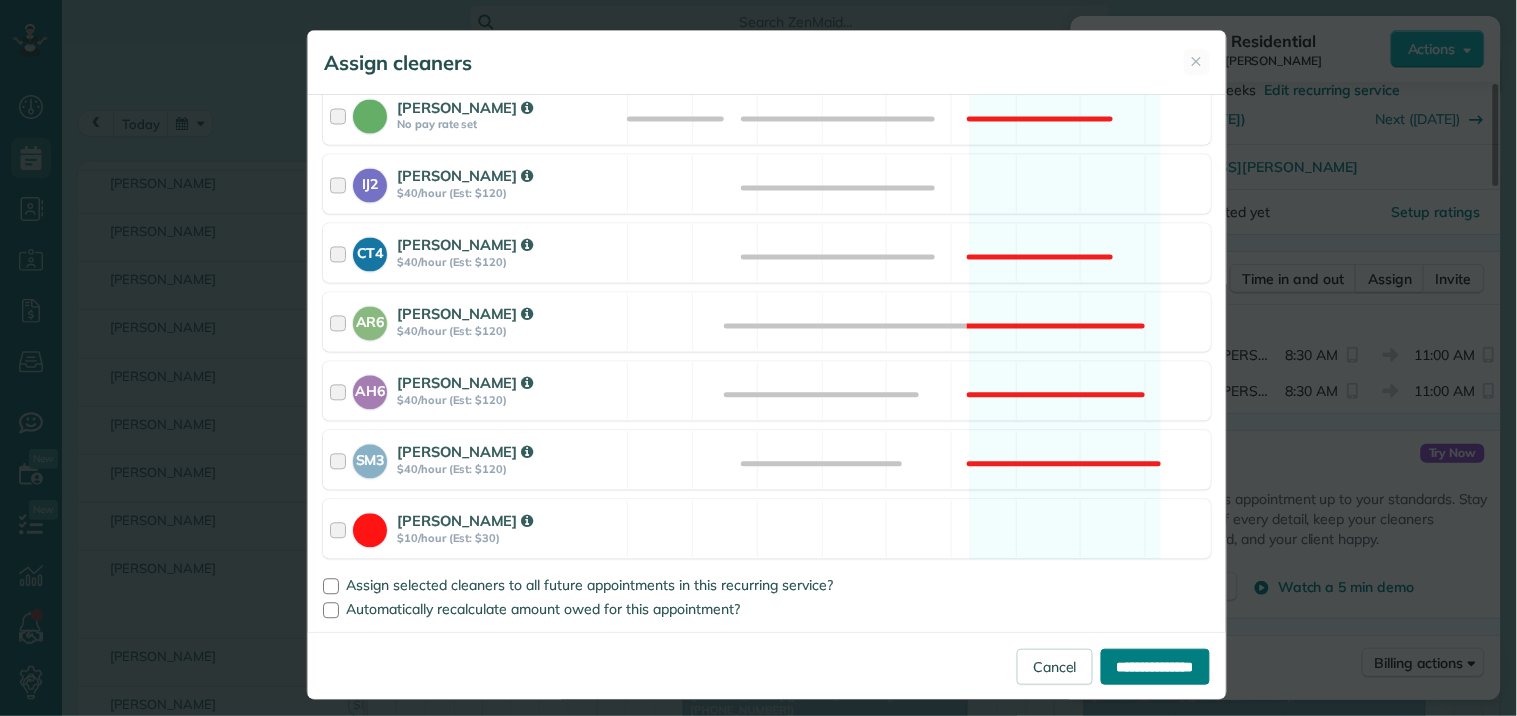 click on "**********" at bounding box center [1155, 667] 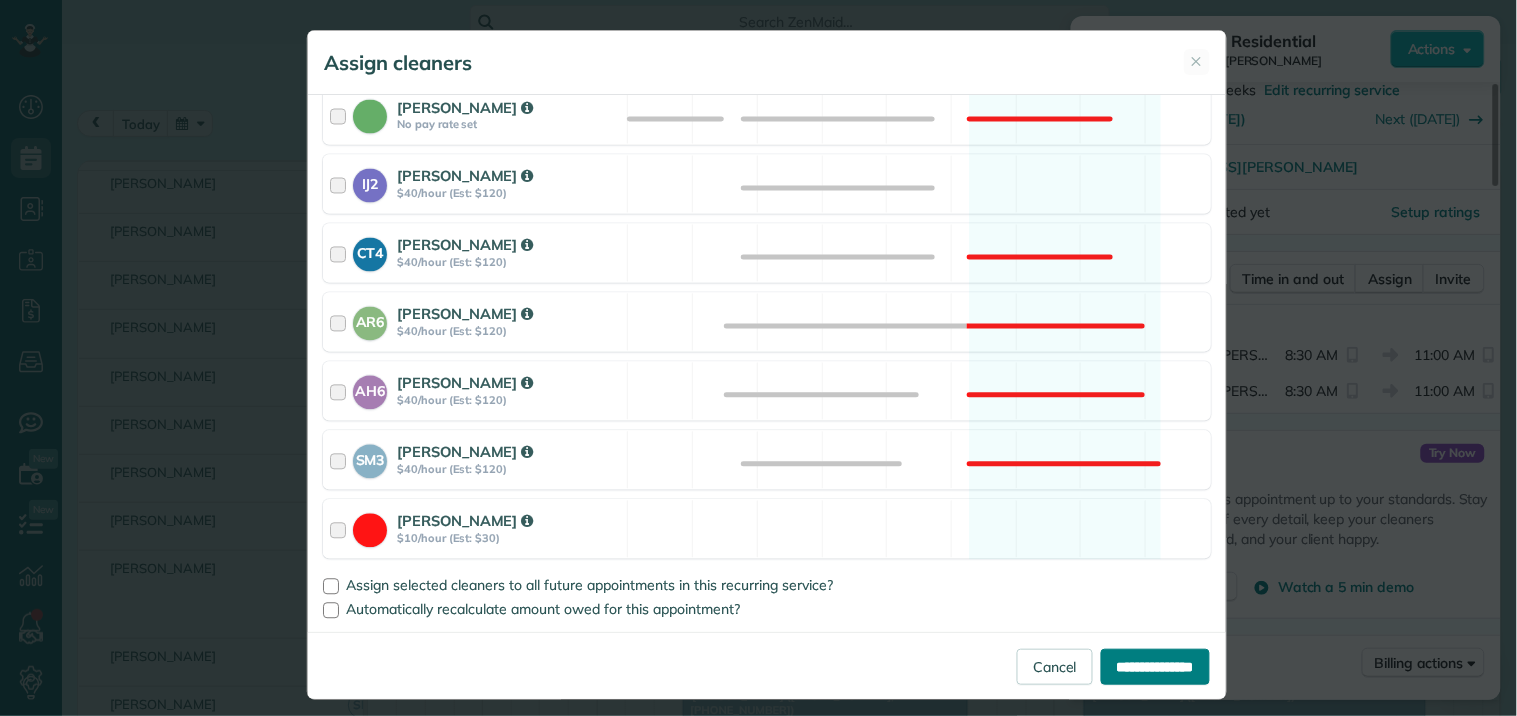 type on "**********" 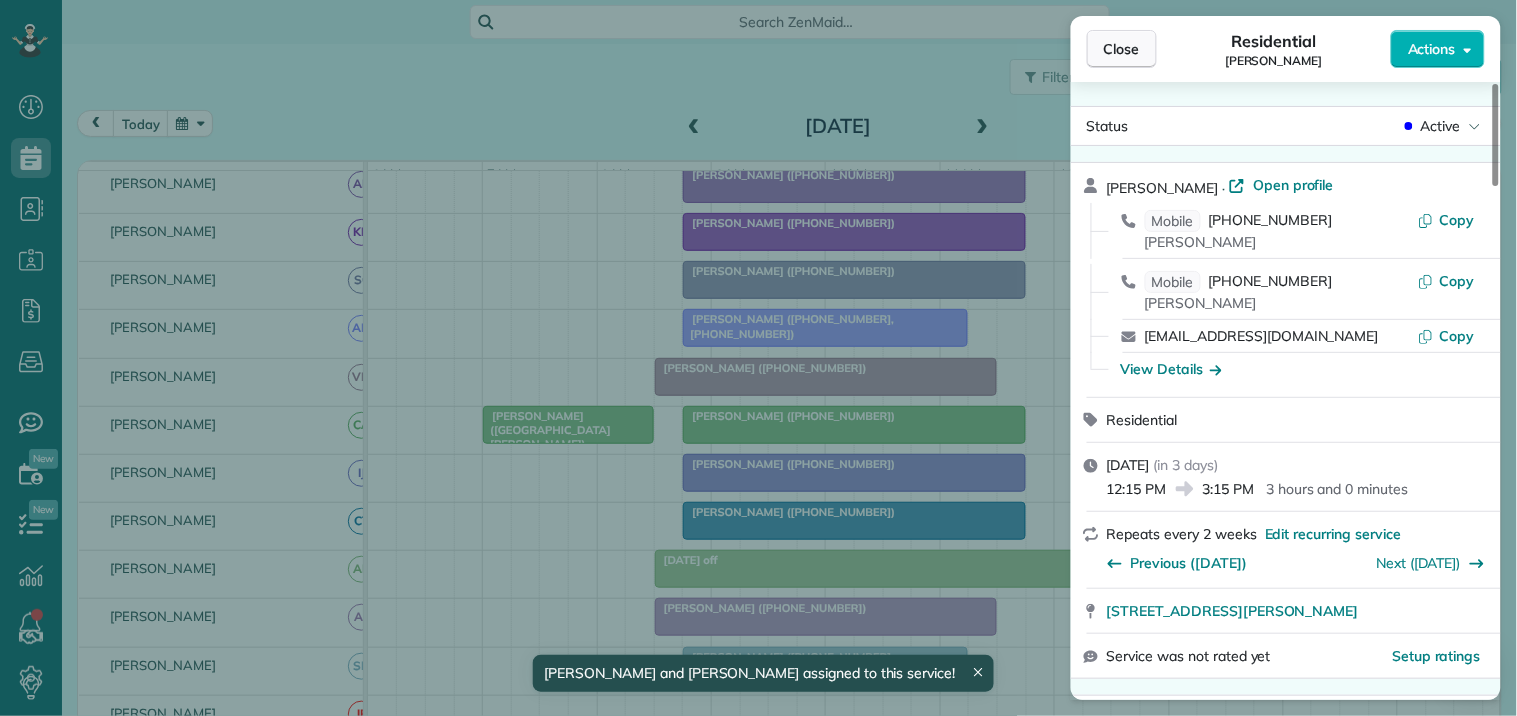 click on "Close" at bounding box center [1122, 49] 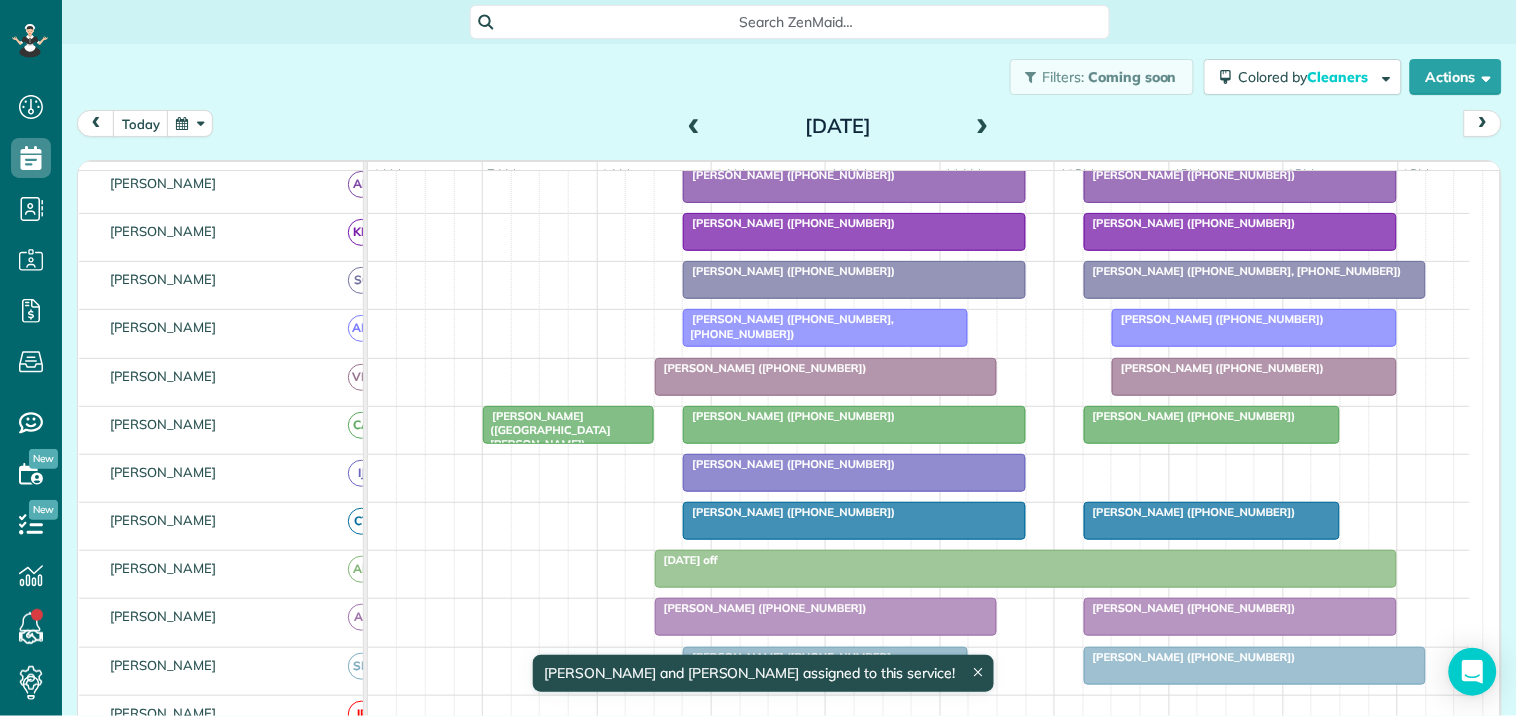 scroll, scrollTop: 787, scrollLeft: 0, axis: vertical 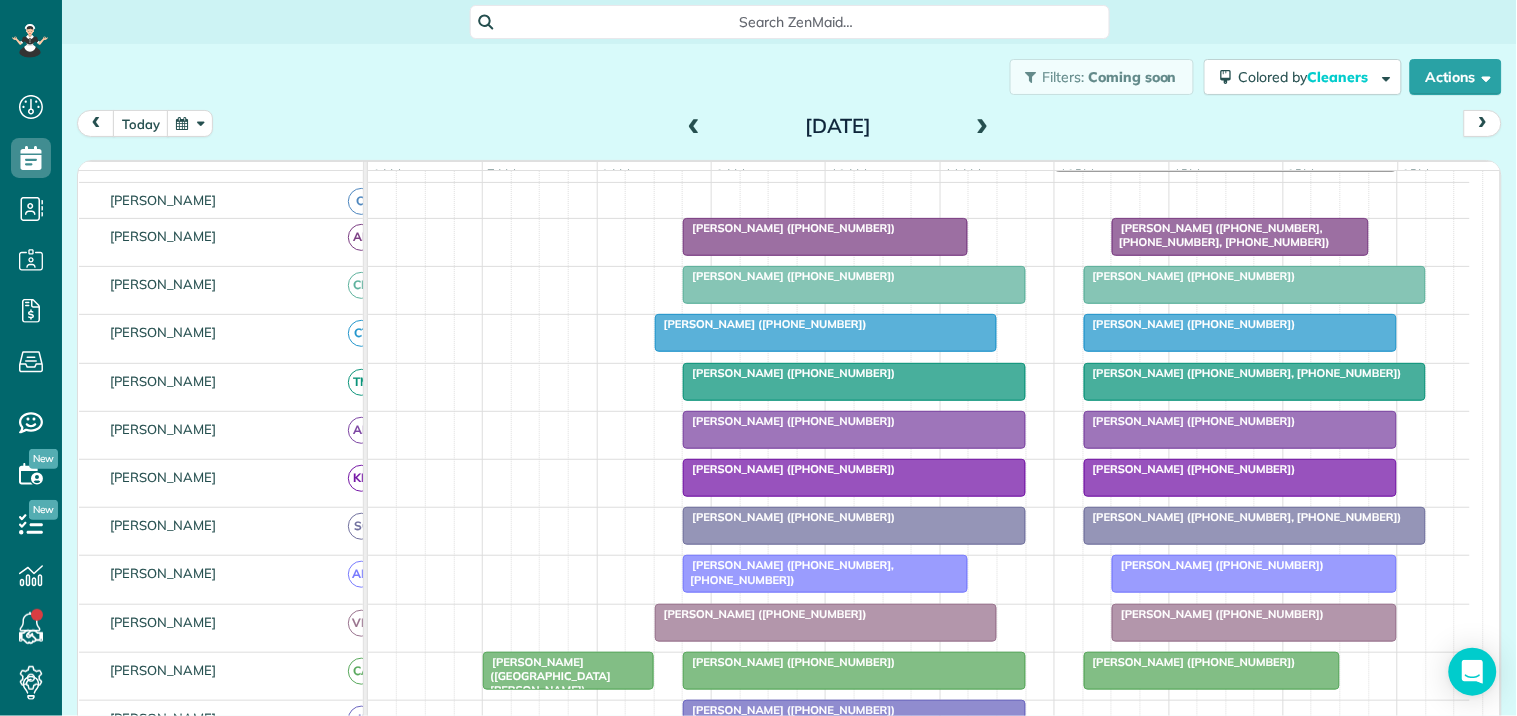 click at bounding box center [190, 123] 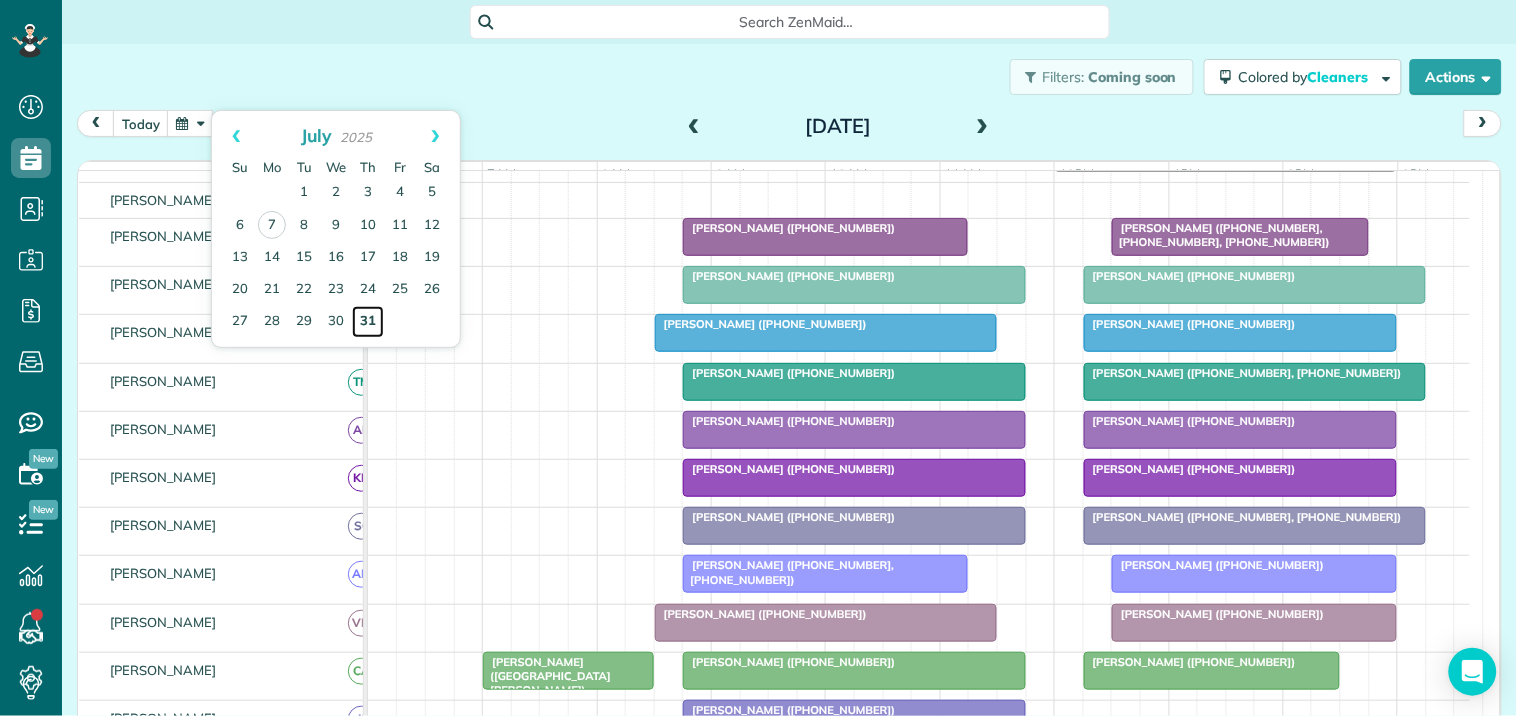 click on "31" at bounding box center [368, 322] 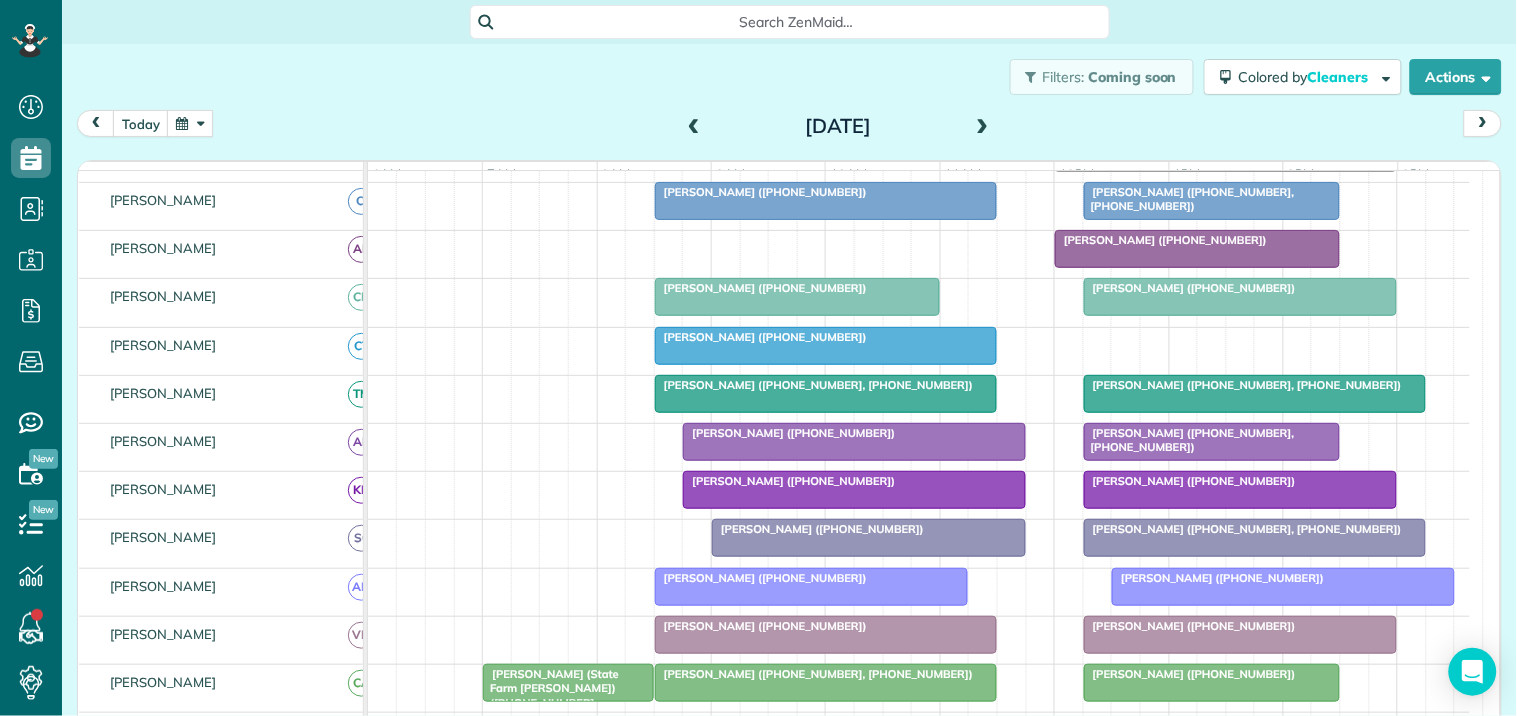 click on "Search ZenMaid…" at bounding box center [797, 22] 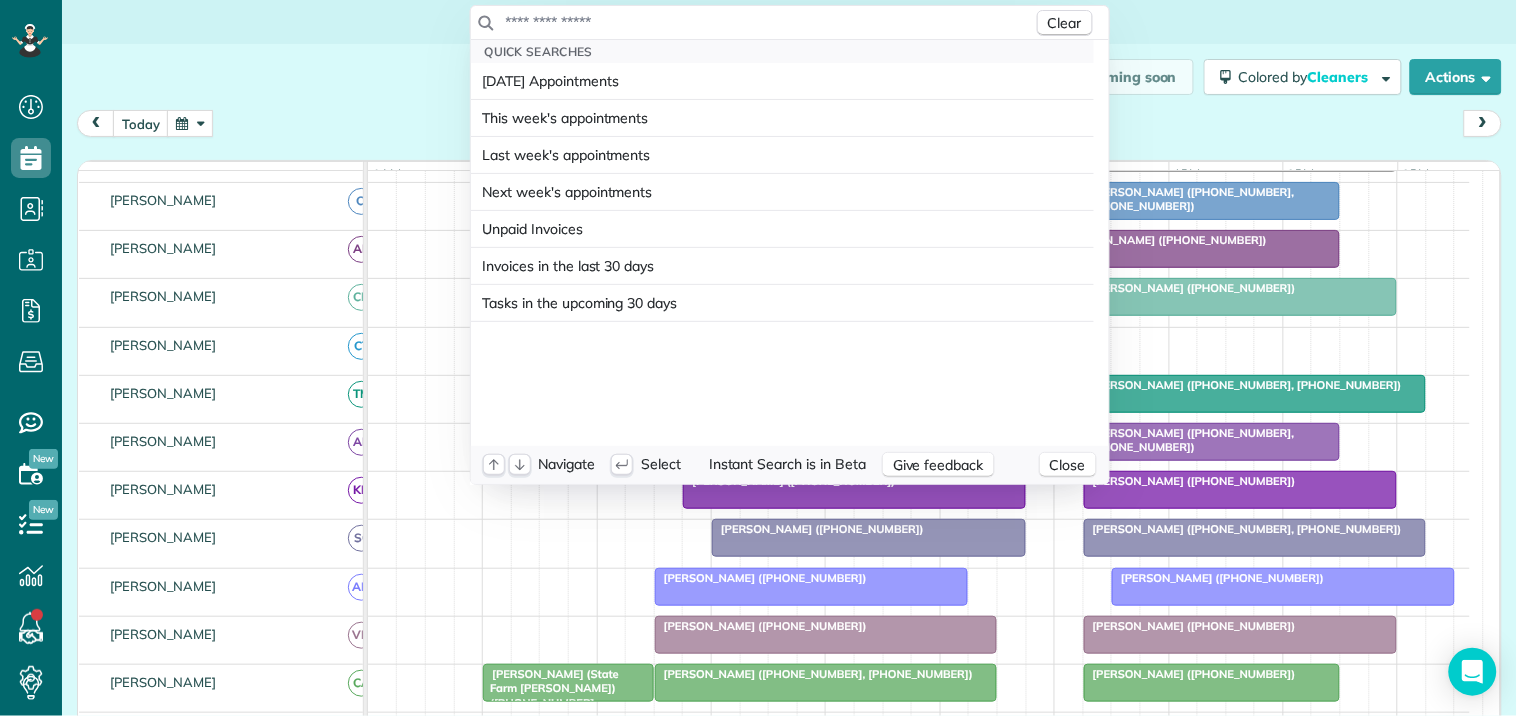 click at bounding box center (769, 22) 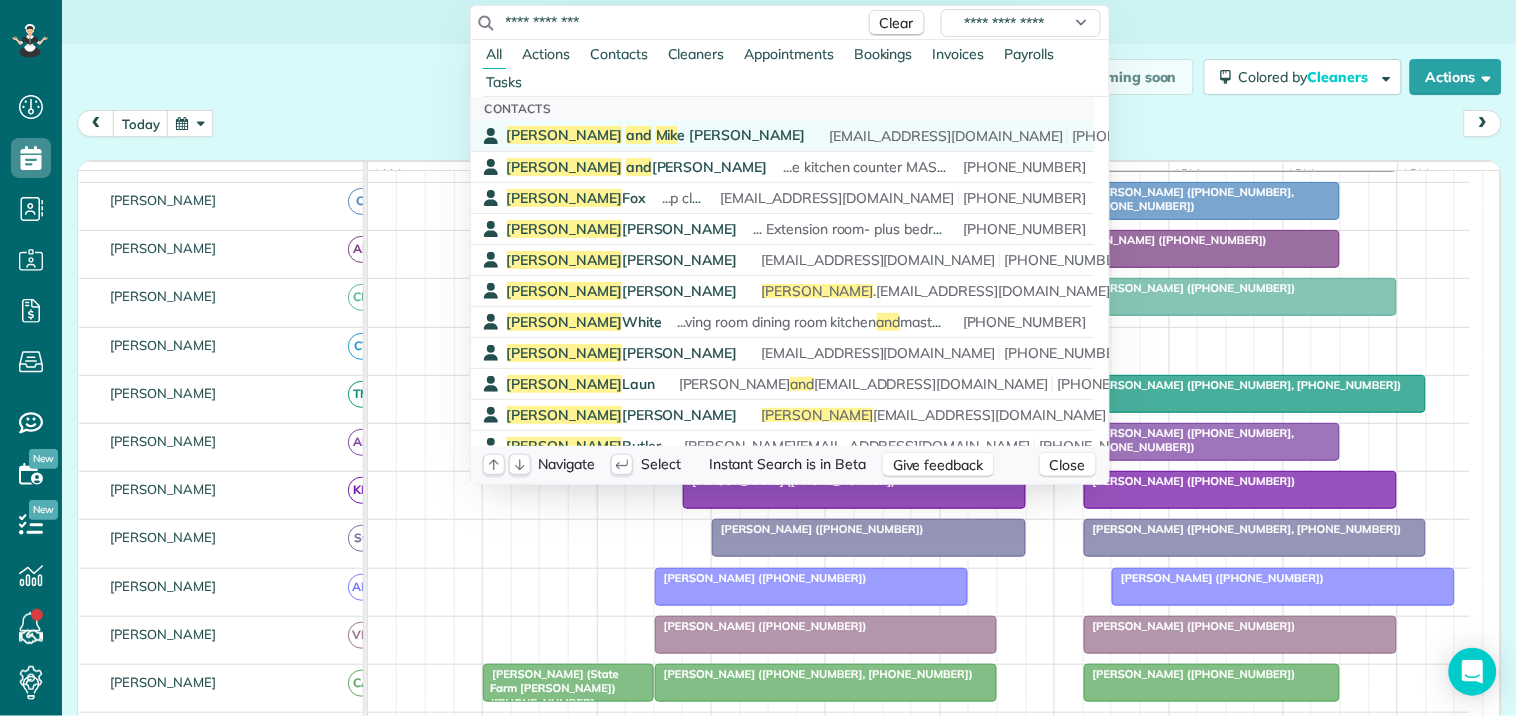 type on "**********" 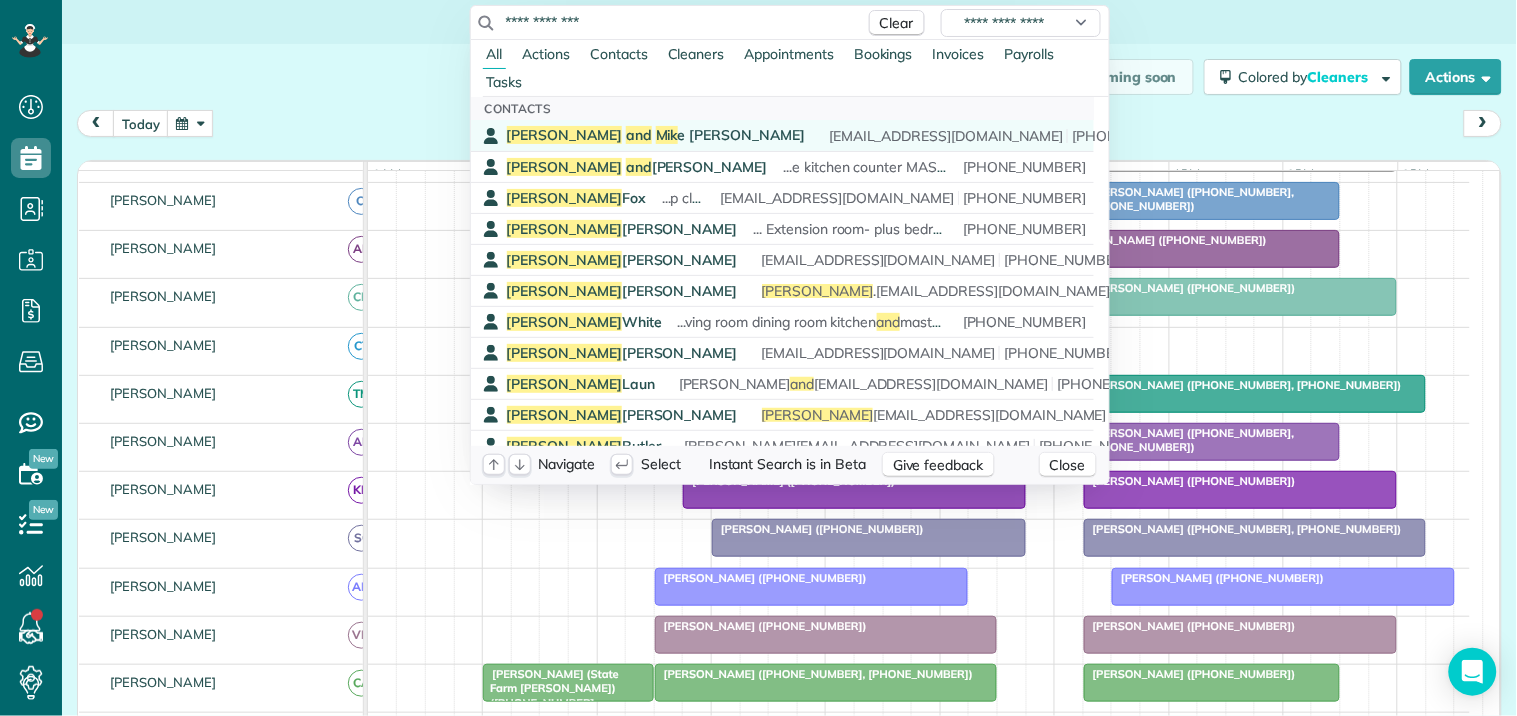 click on "Susan   and   Mik e Martin" at bounding box center (656, 135) 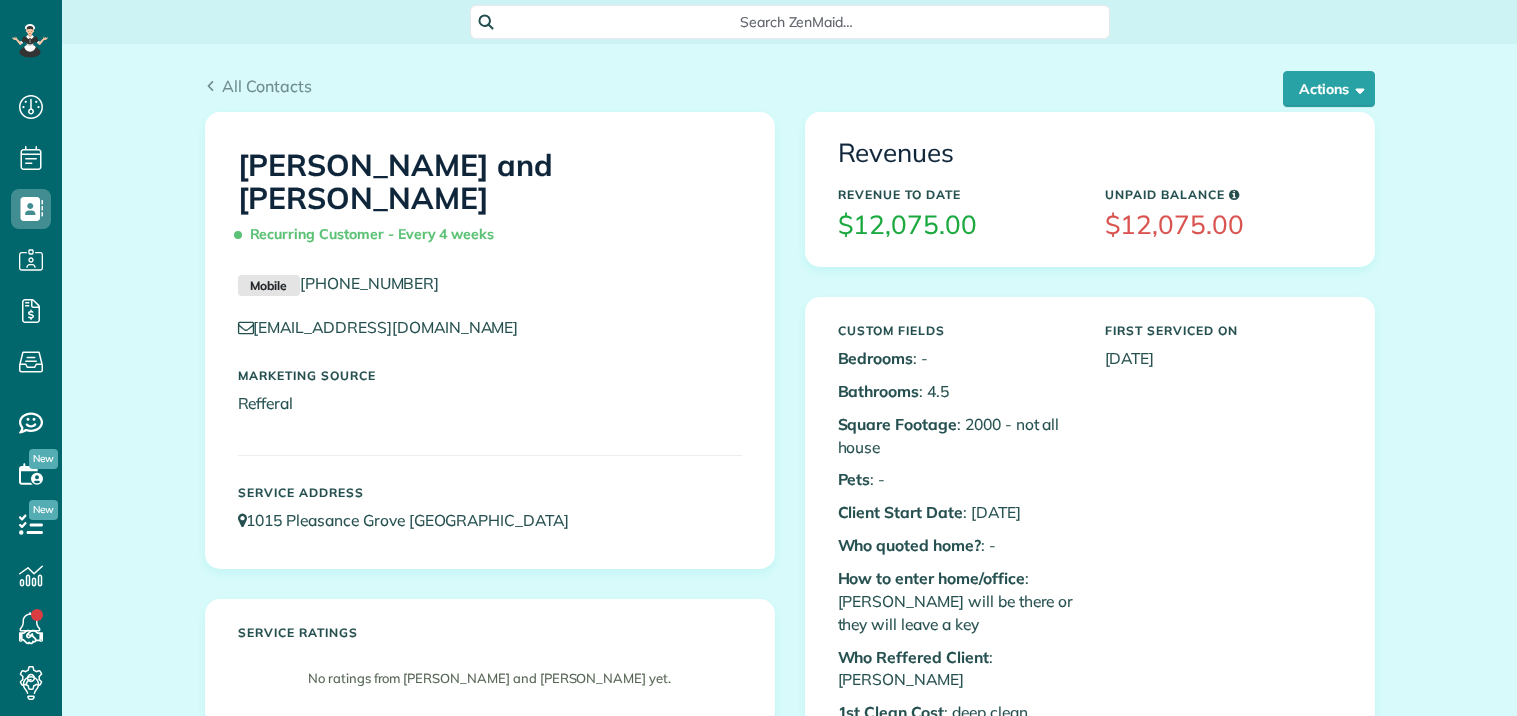 scroll, scrollTop: 0, scrollLeft: 0, axis: both 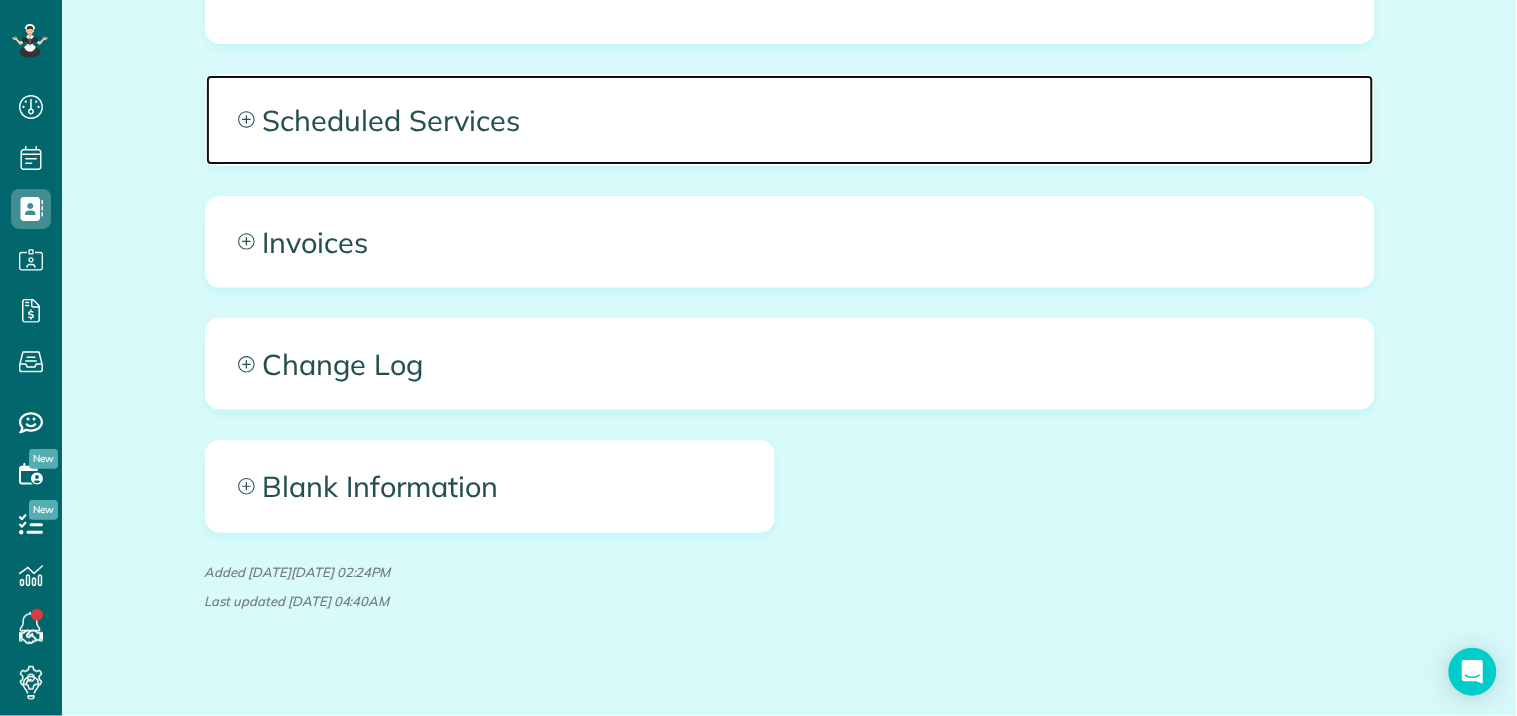 click 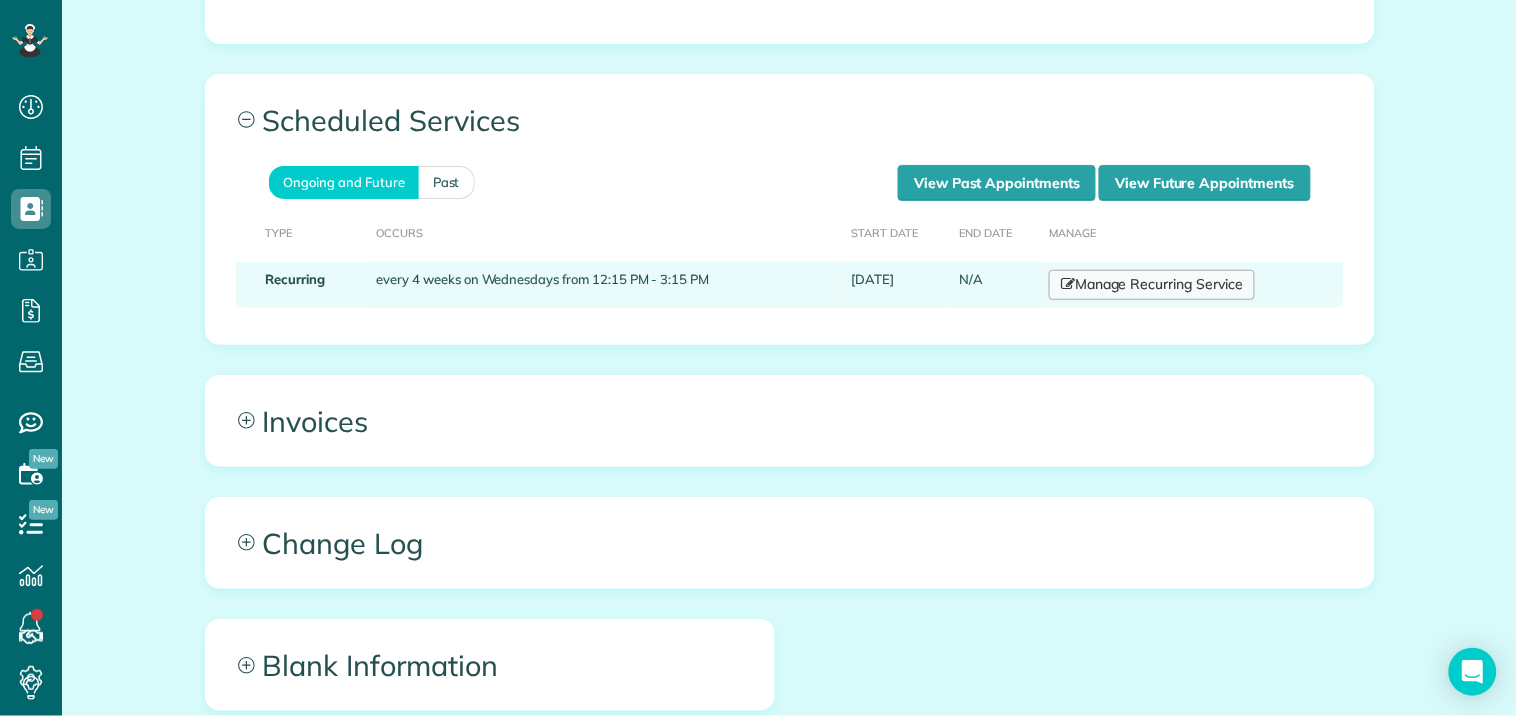 click on "Manage Recurring Service" at bounding box center [1152, 285] 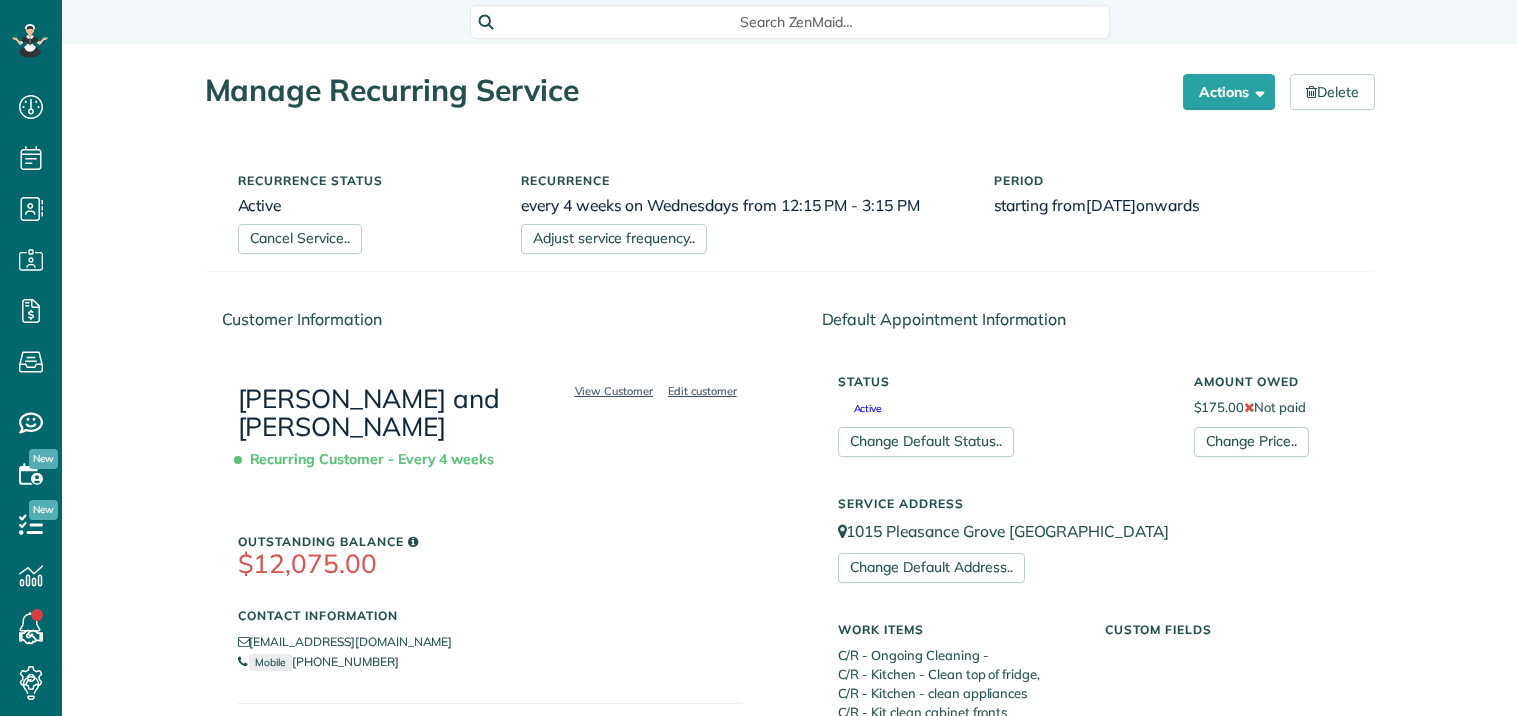 scroll, scrollTop: 0, scrollLeft: 0, axis: both 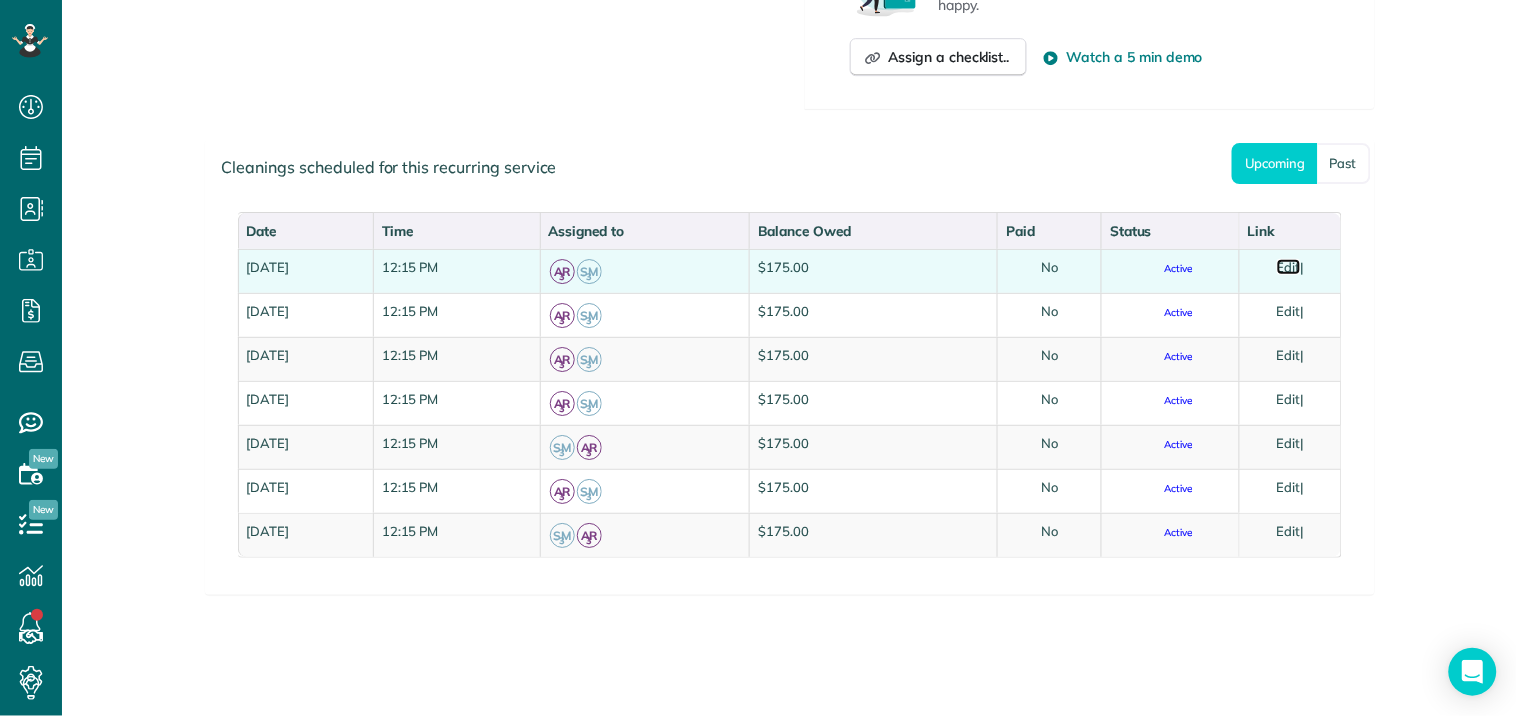 click on "Edit" at bounding box center [1289, 267] 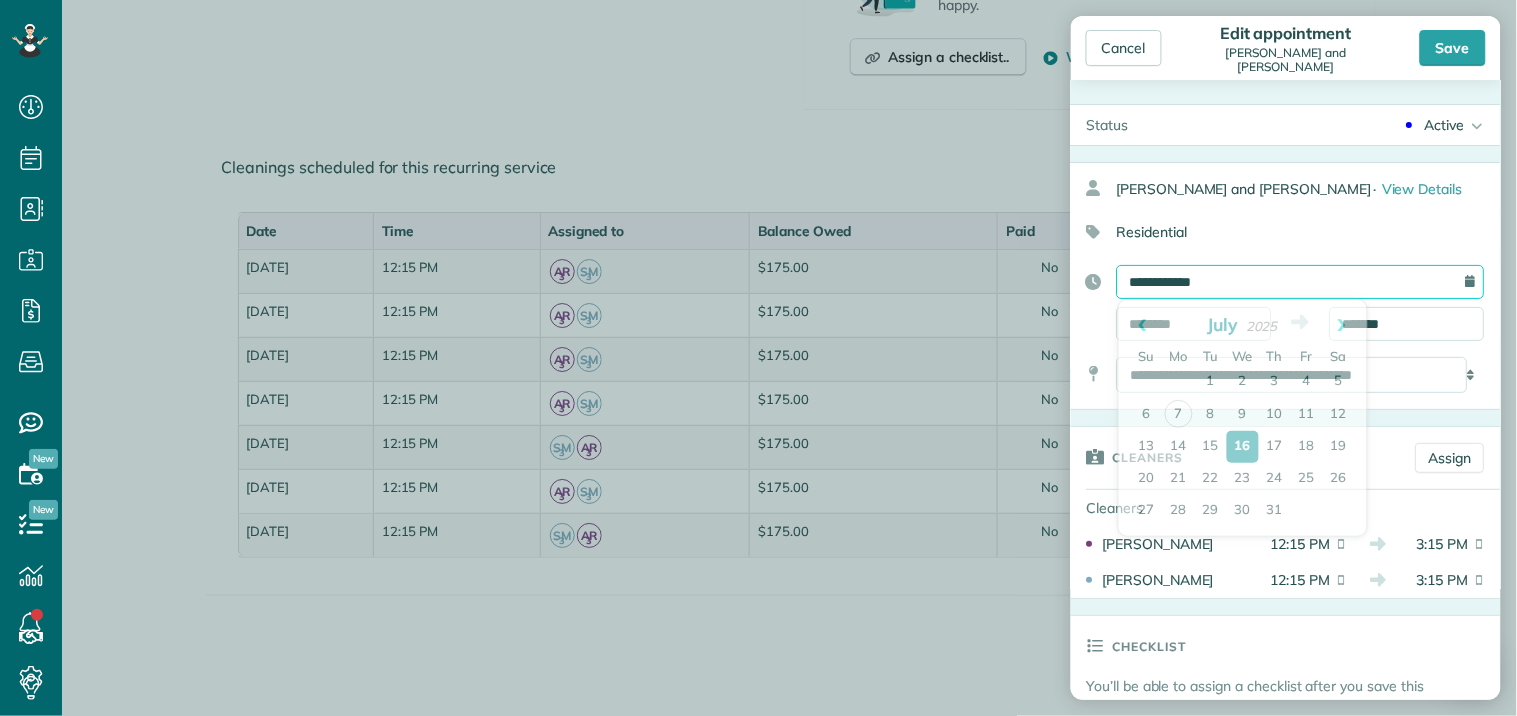 click on "**********" at bounding box center (1301, 282) 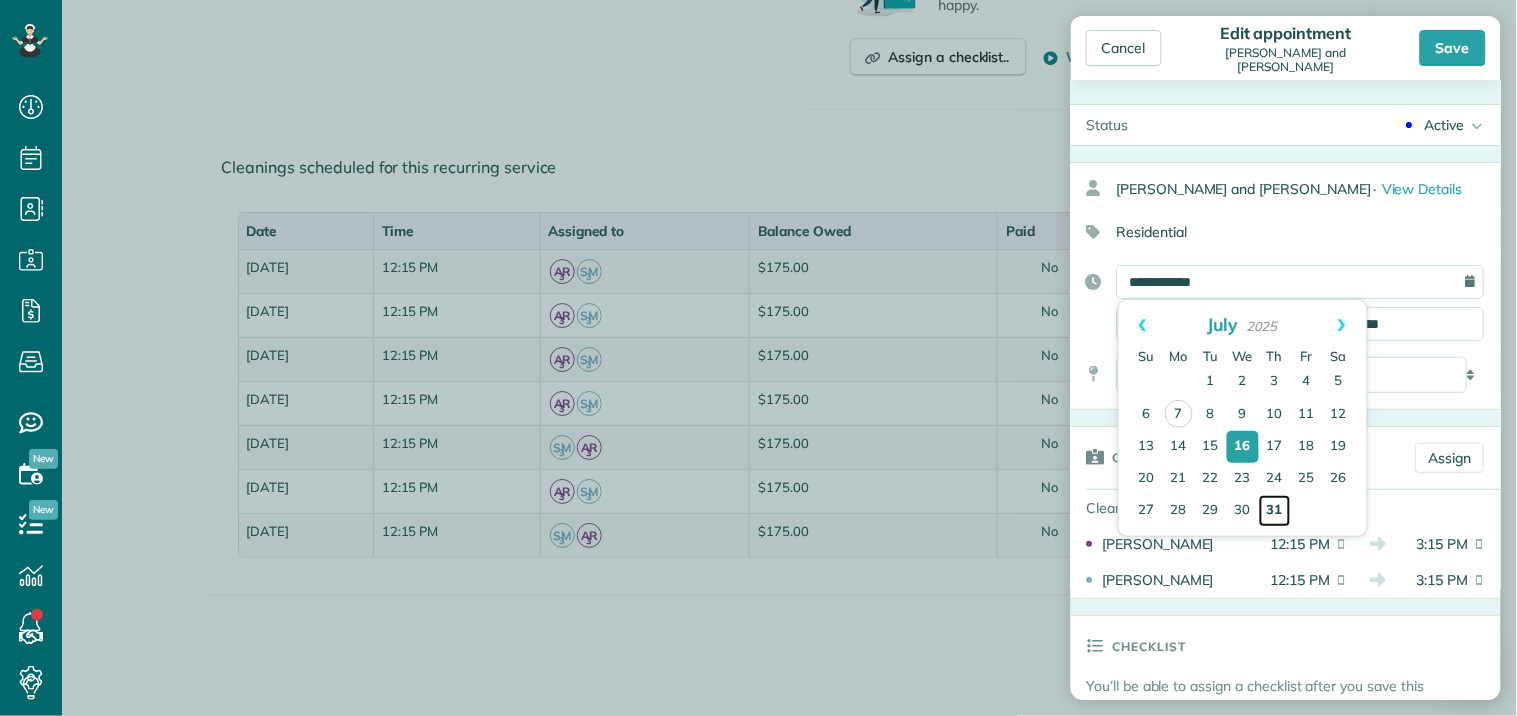 click on "31" at bounding box center (1275, 511) 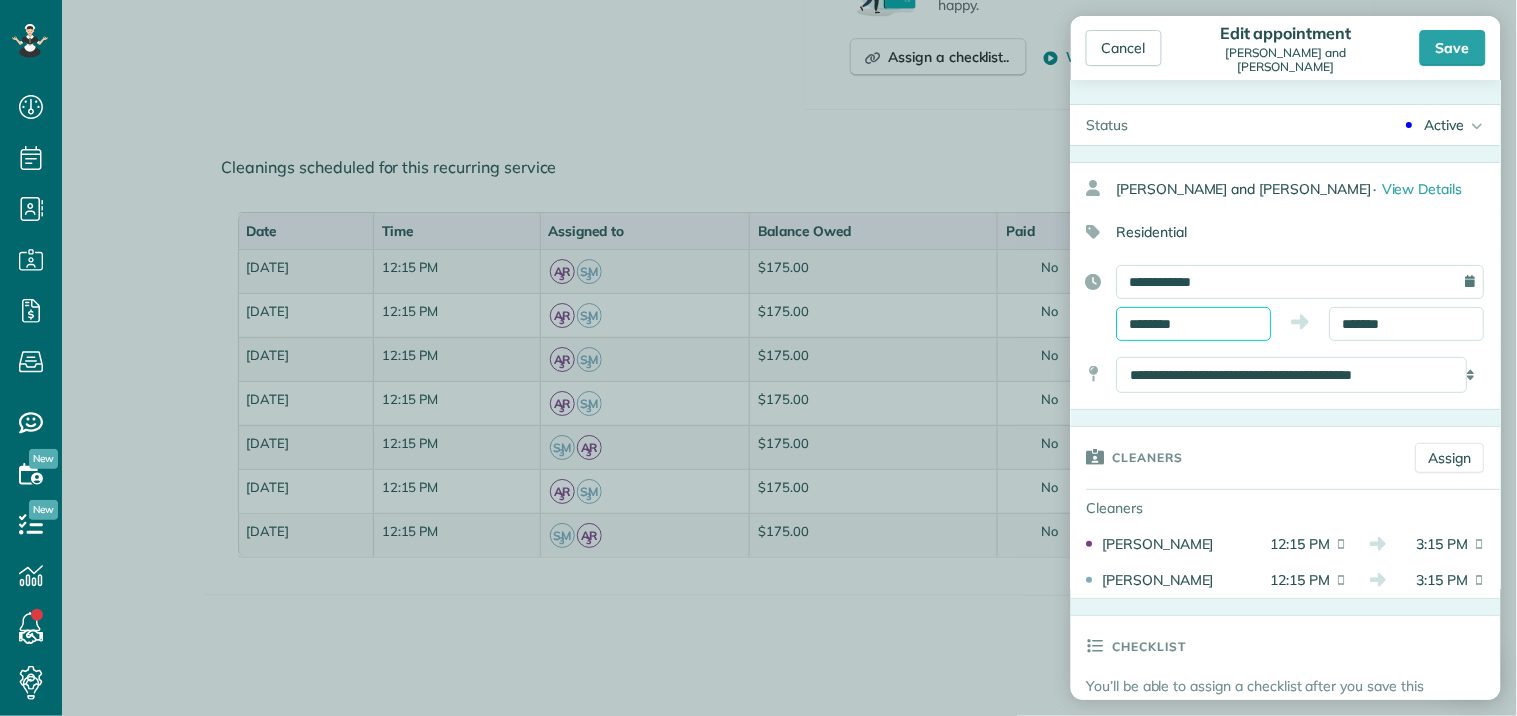 click on "********" at bounding box center (1194, 324) 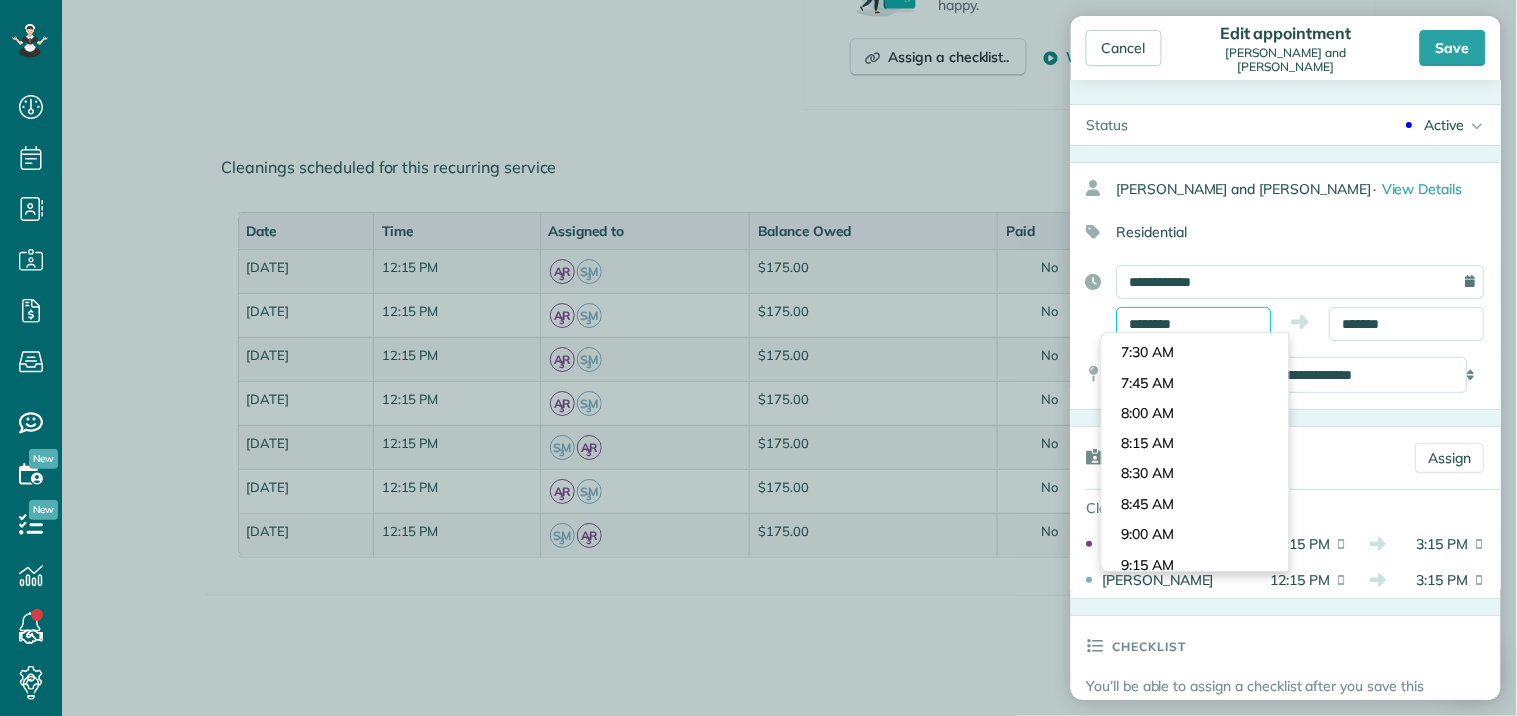 scroll, scrollTop: 878, scrollLeft: 0, axis: vertical 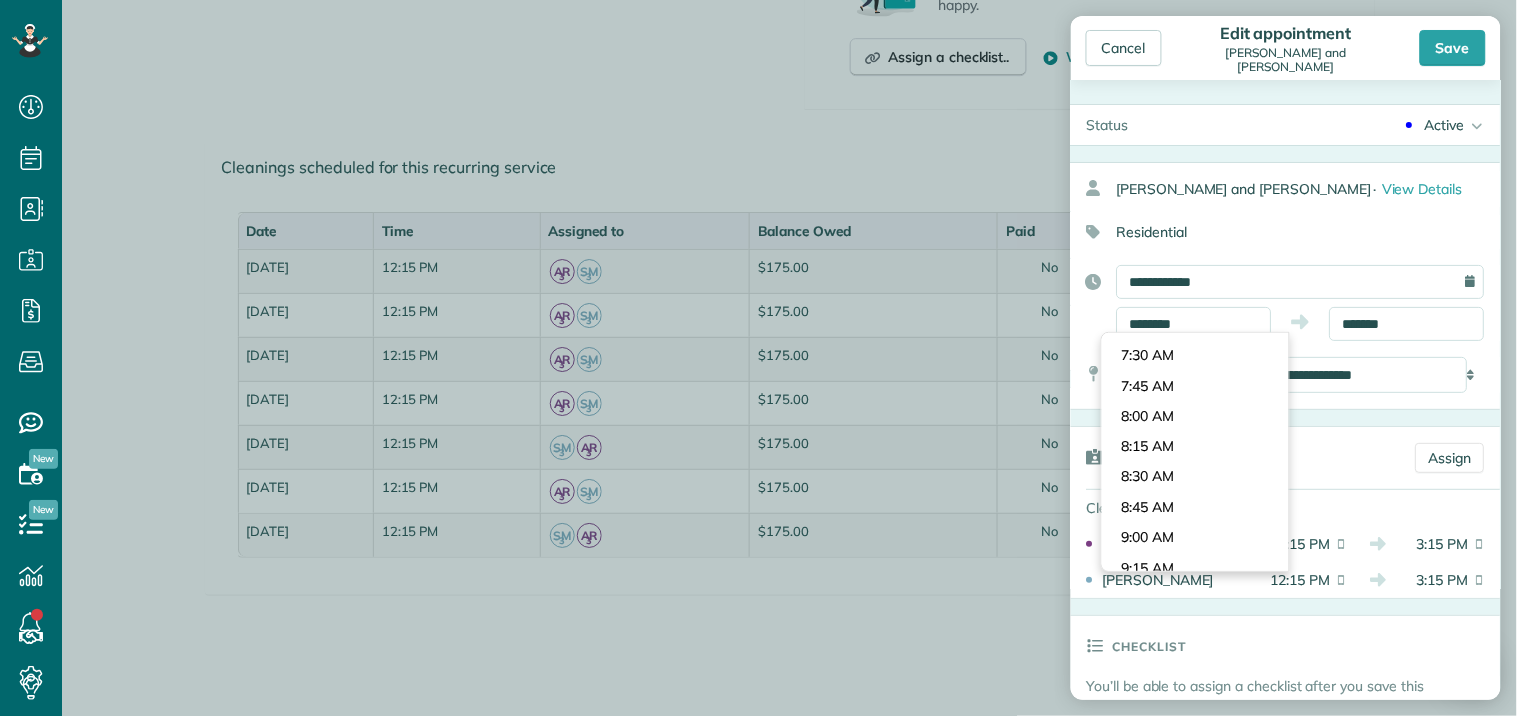 type on "*******" 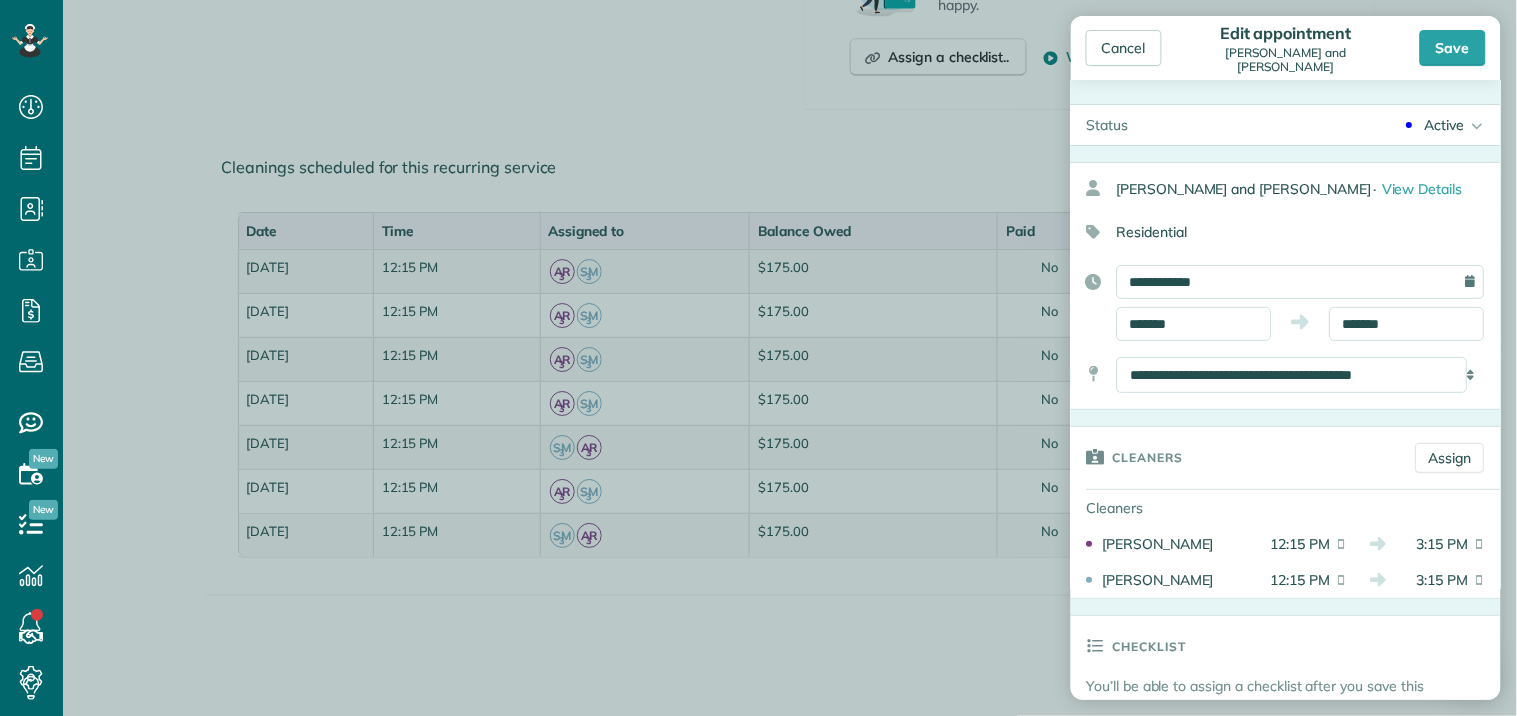 click on "Dashboard
Scheduling
Calendar View
List View
Dispatch View - Weekly scheduling (Beta)" at bounding box center (758, 358) 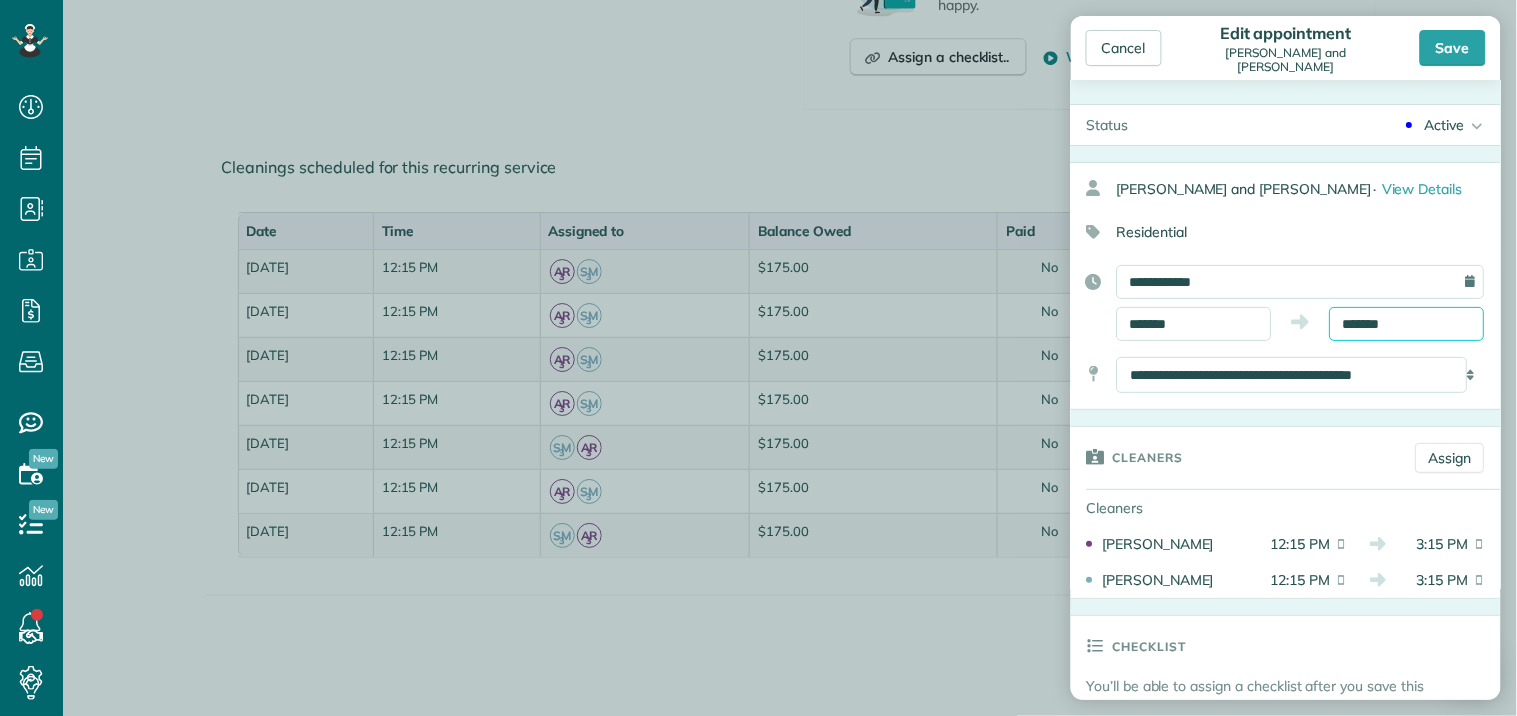 click on "*******" at bounding box center [1407, 324] 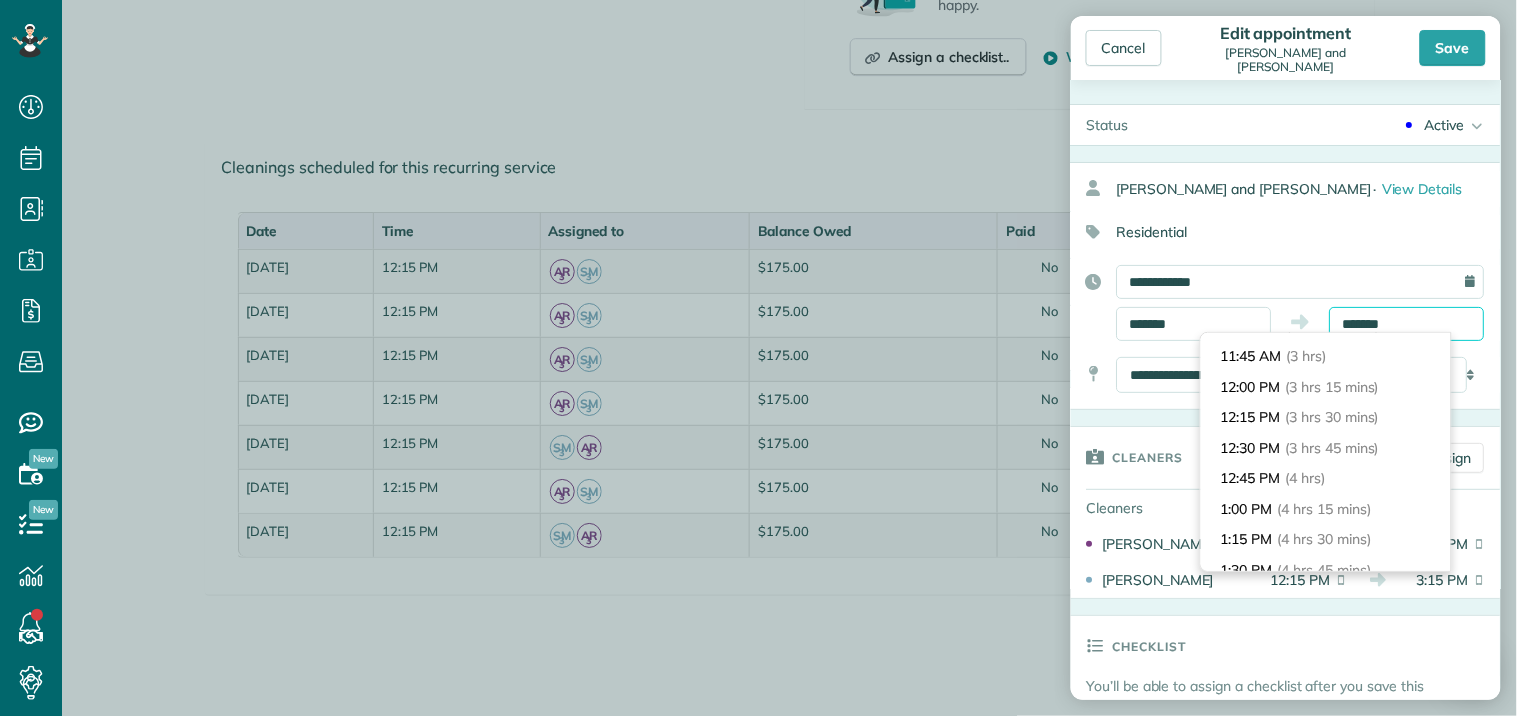scroll, scrollTop: 318, scrollLeft: 0, axis: vertical 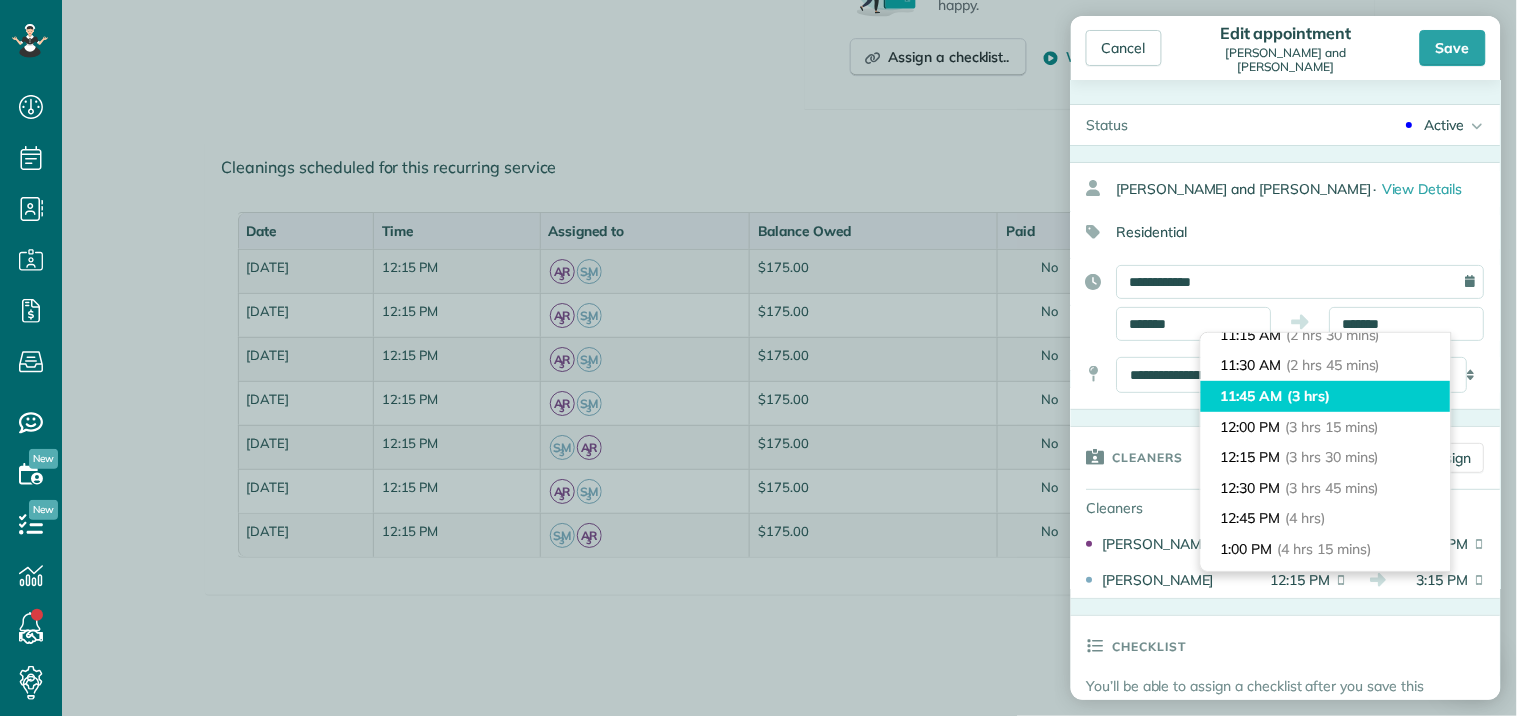 type on "********" 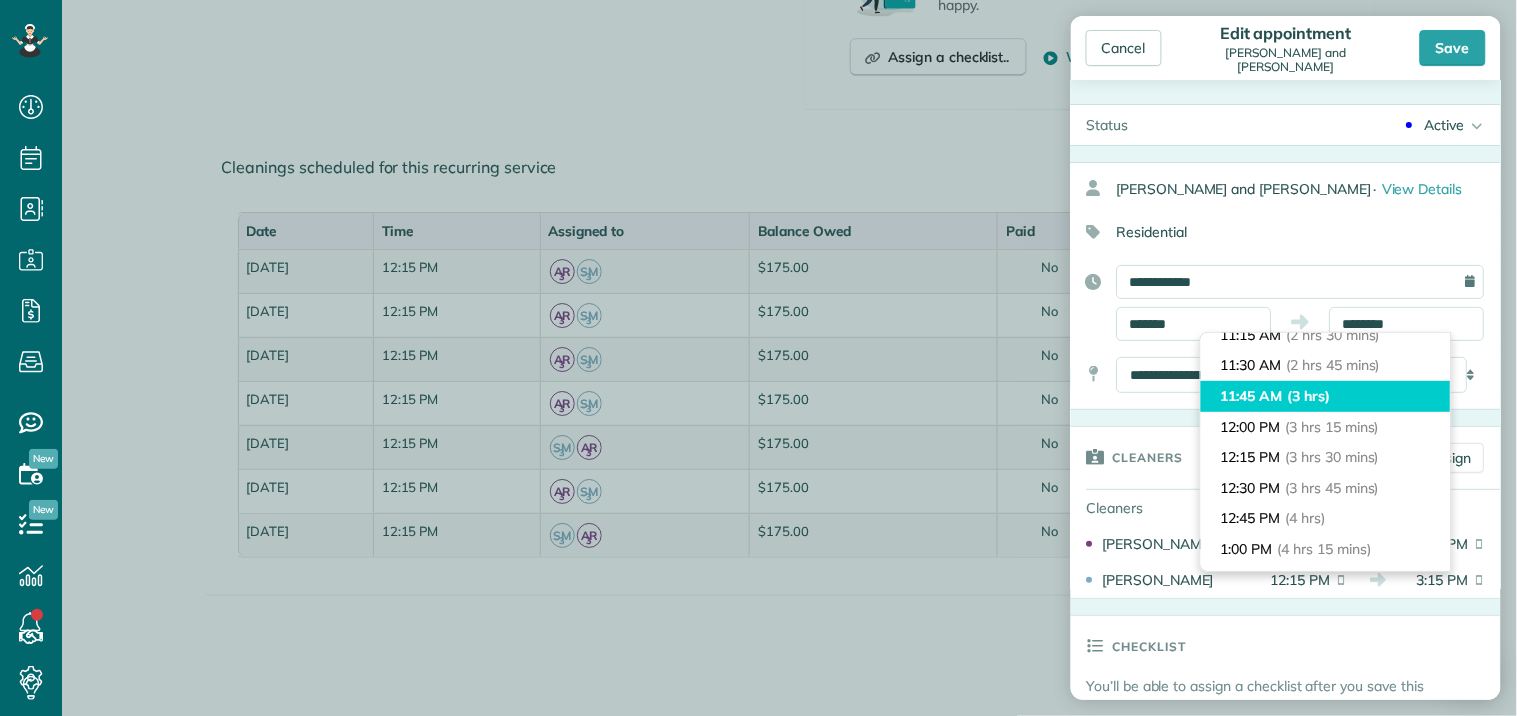 click on "(3 hrs)" at bounding box center (1309, 396) 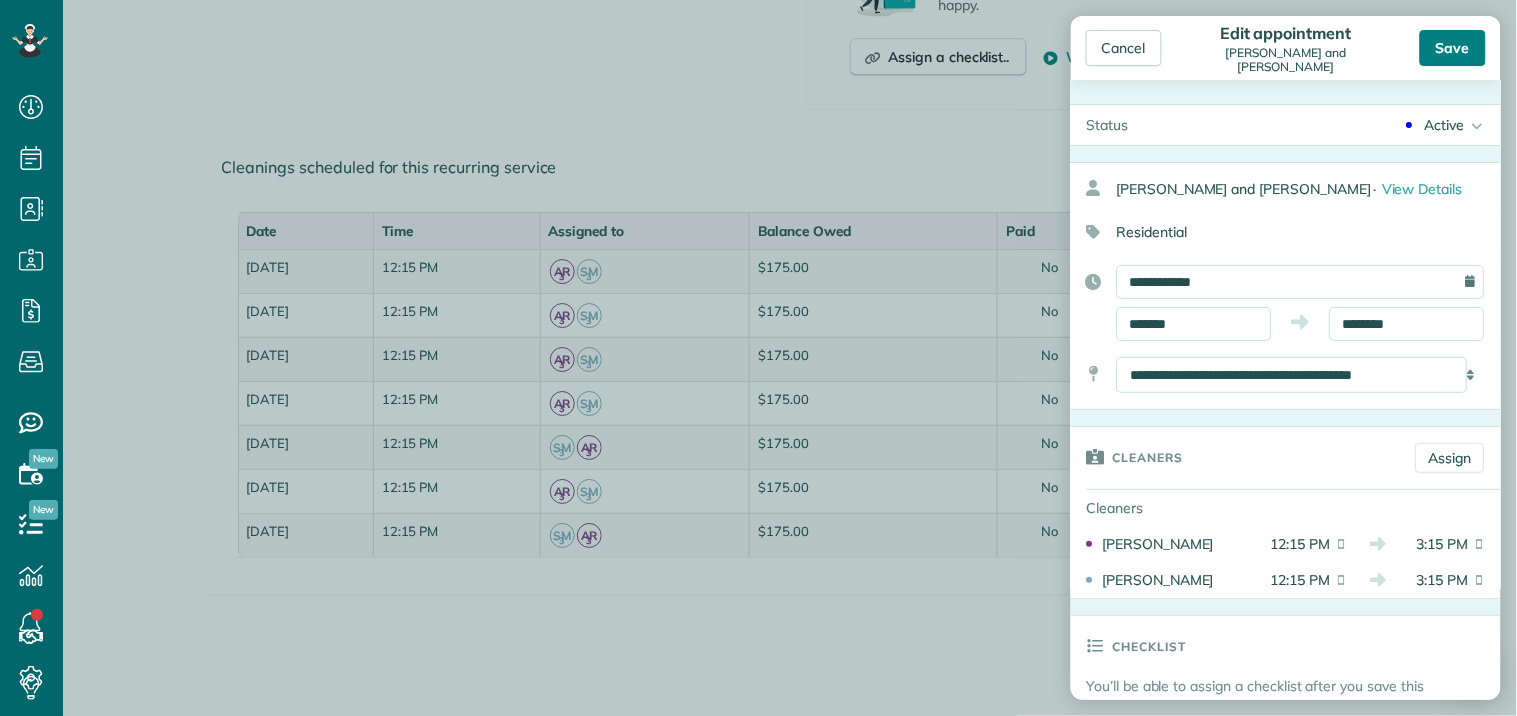 click on "Save" at bounding box center [1453, 48] 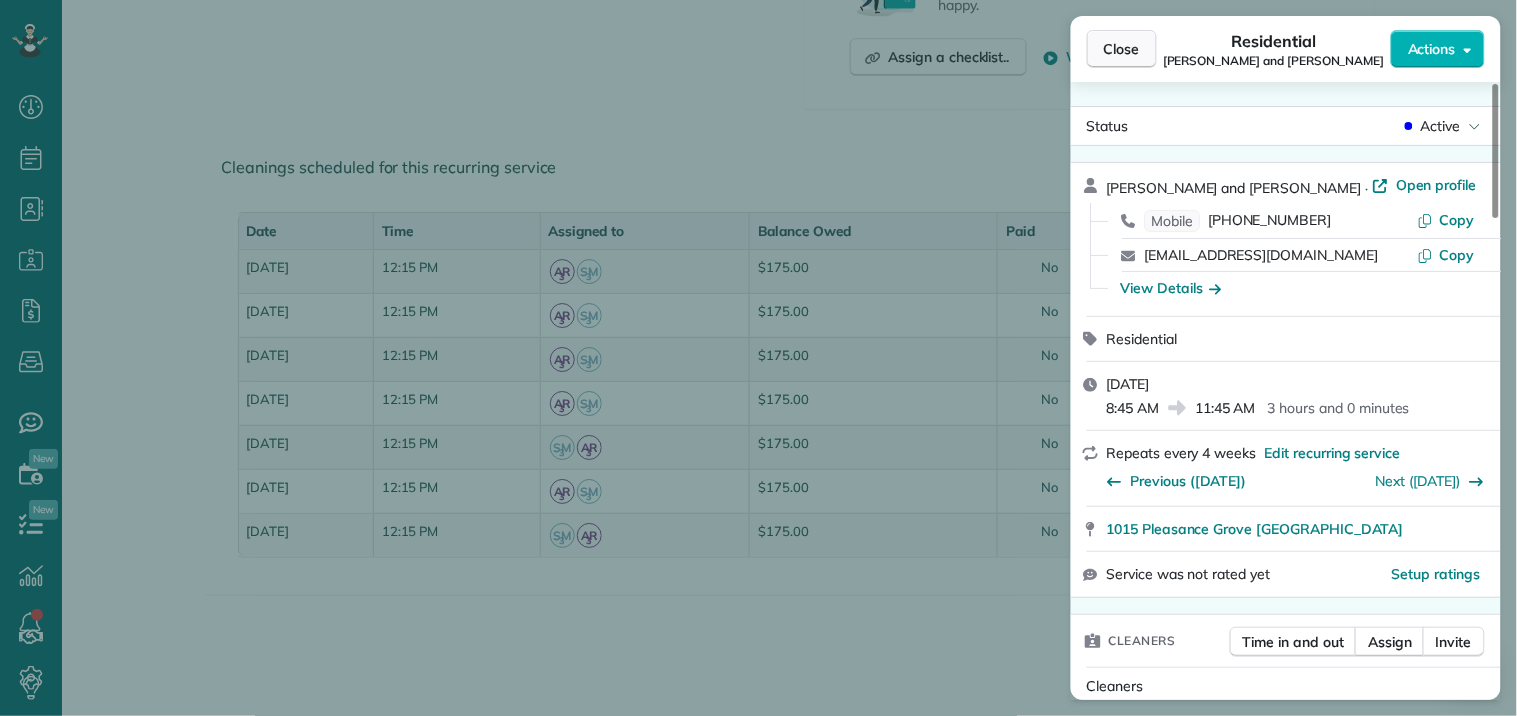 click on "Close" at bounding box center [1122, 49] 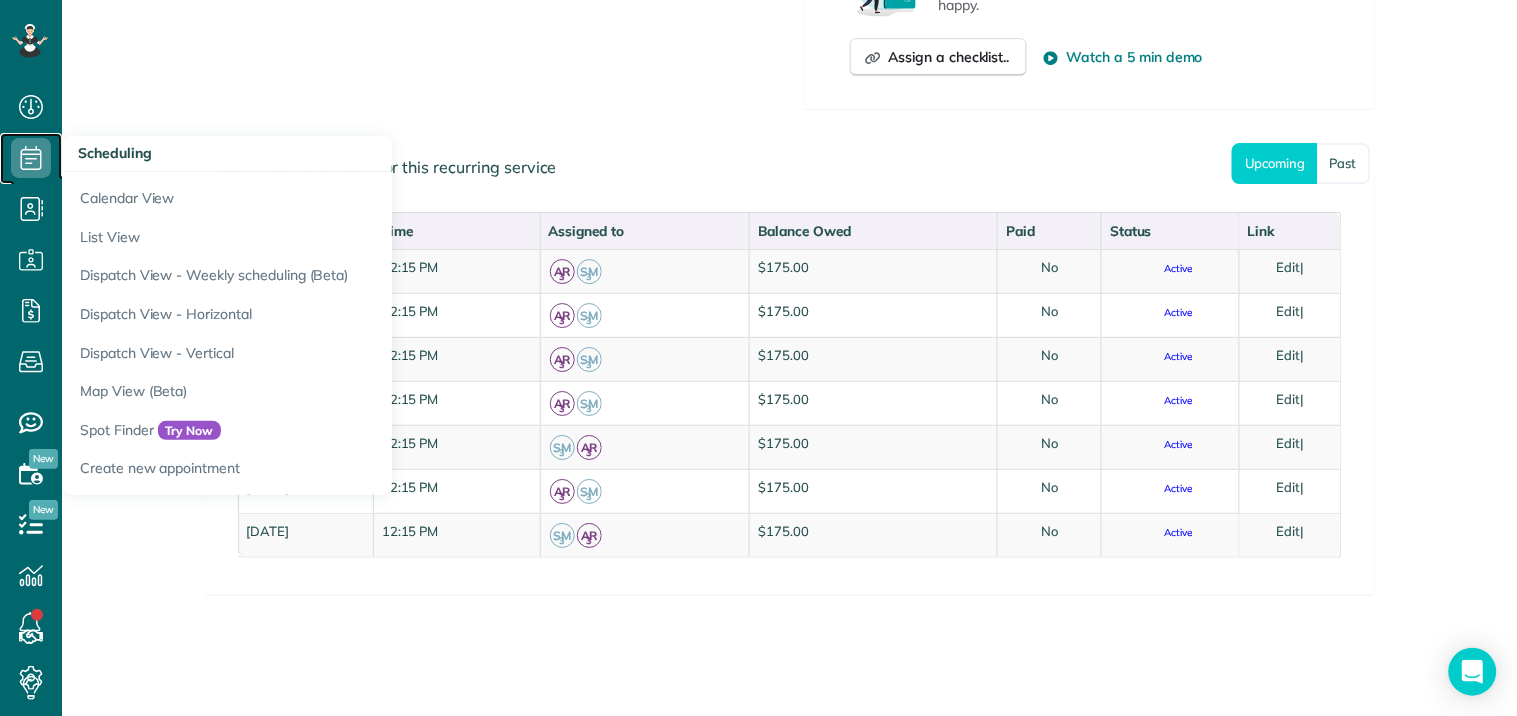 click 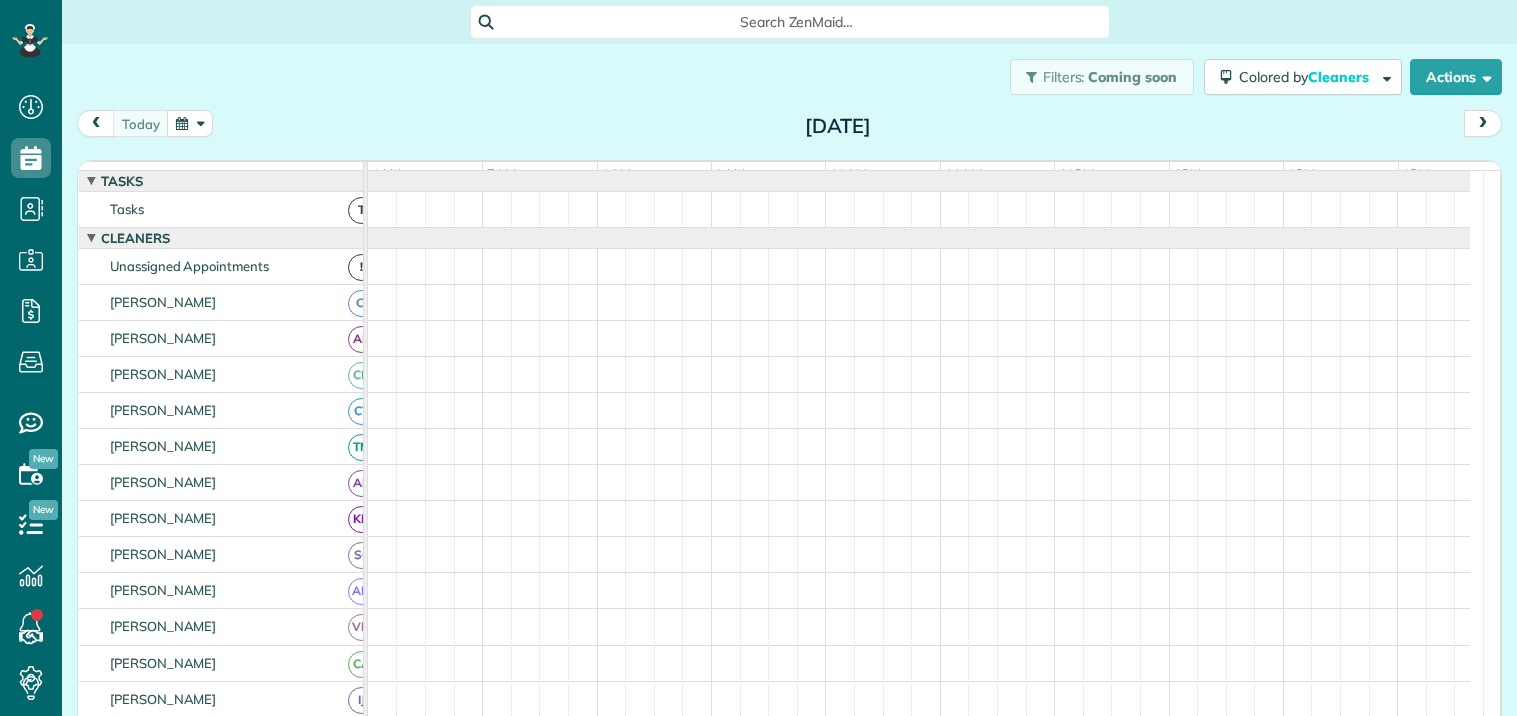 scroll, scrollTop: 0, scrollLeft: 0, axis: both 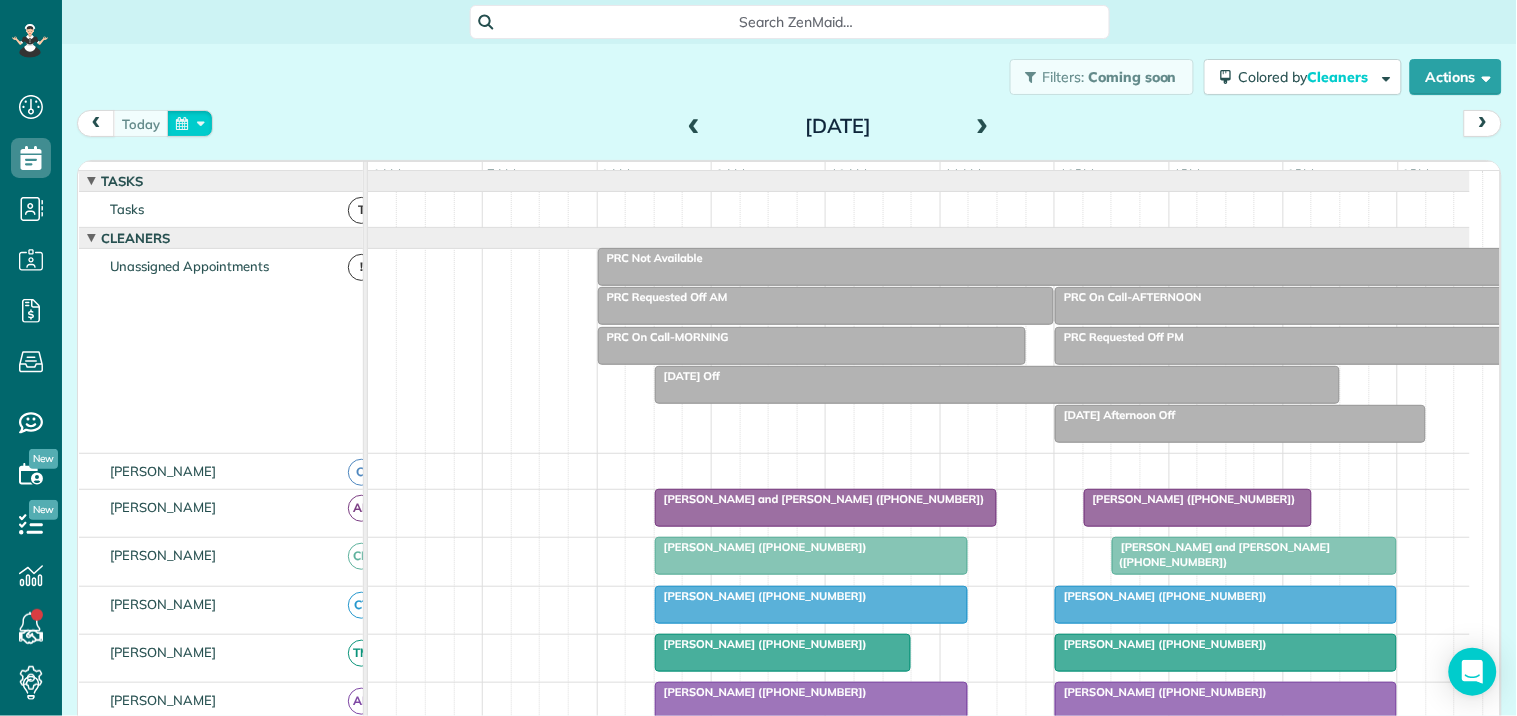 click at bounding box center [190, 123] 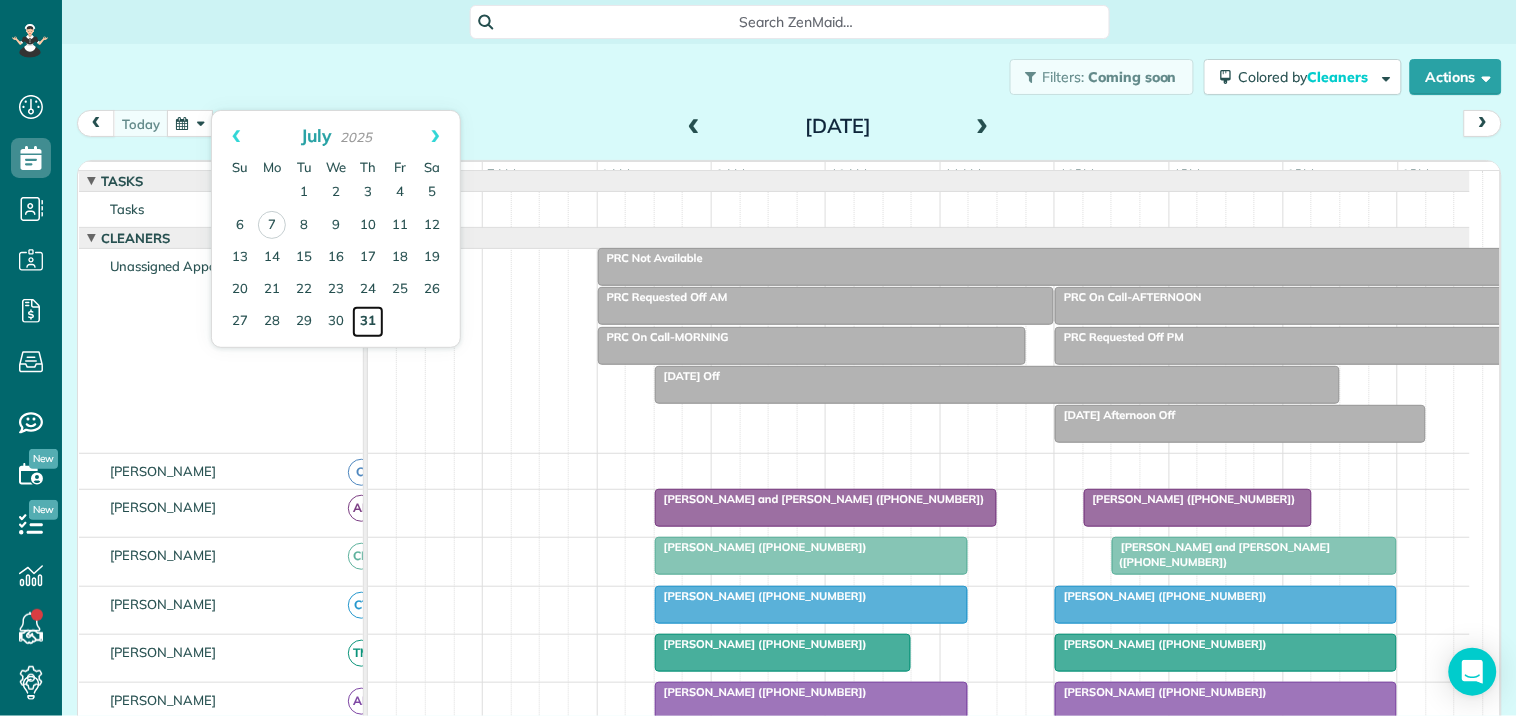 click on "31" at bounding box center [368, 322] 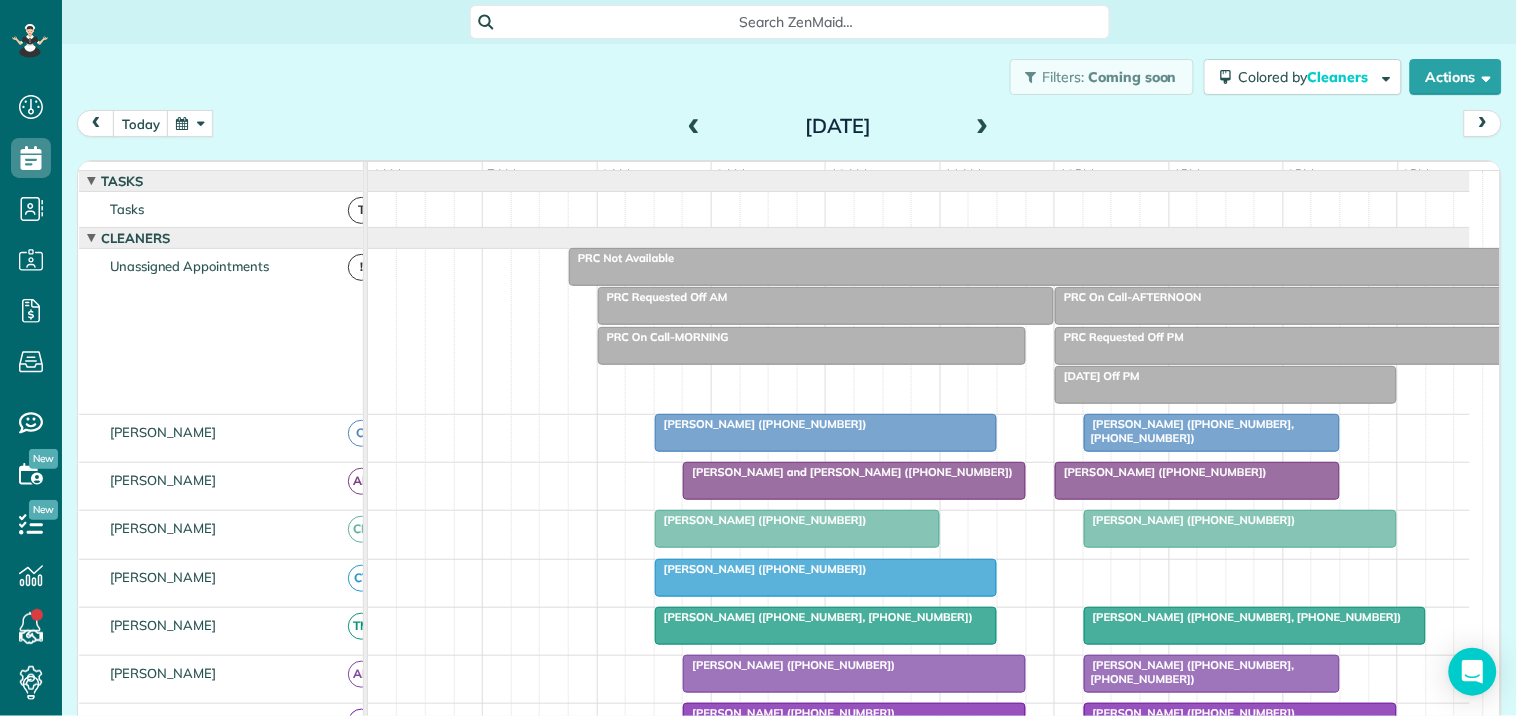 scroll, scrollTop: 194, scrollLeft: 0, axis: vertical 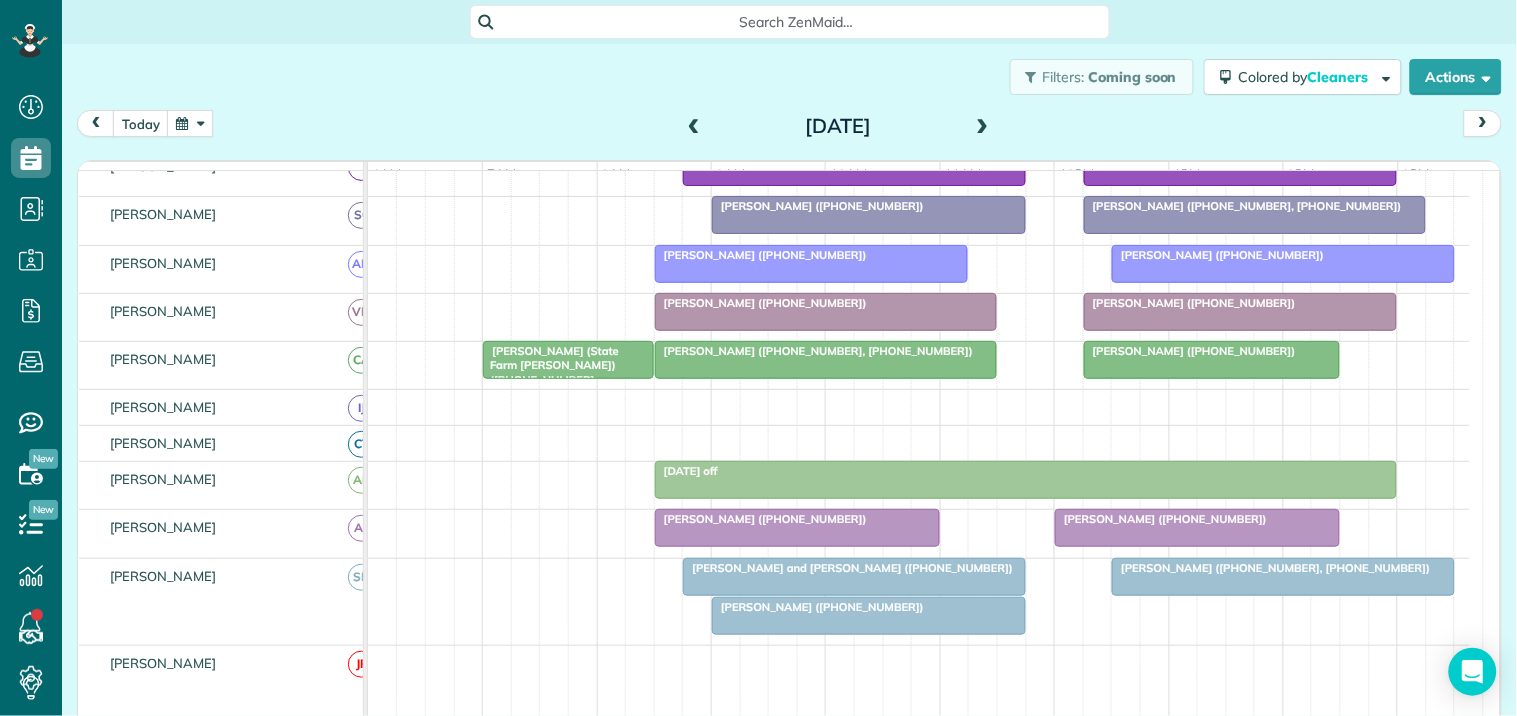 click at bounding box center [854, 577] 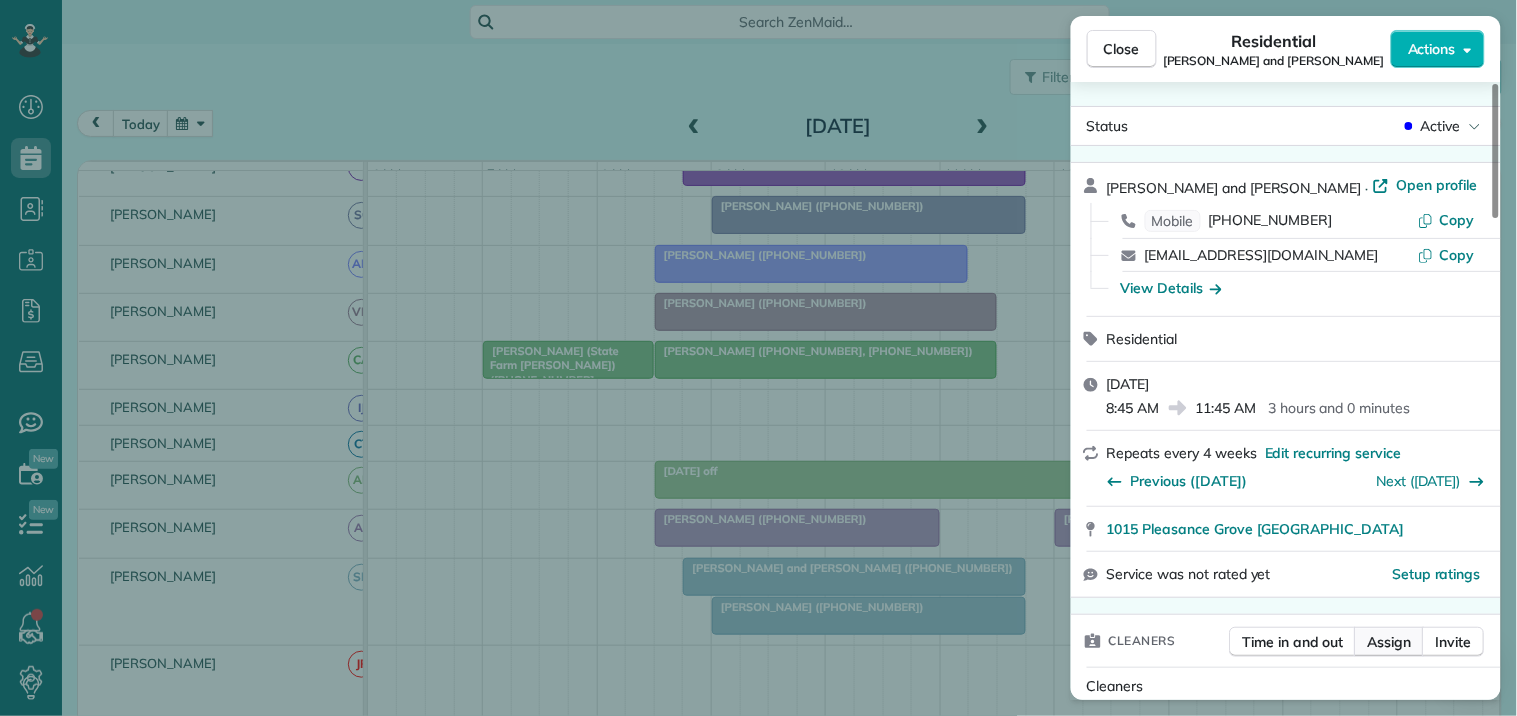 click on "Assign" at bounding box center [1390, 642] 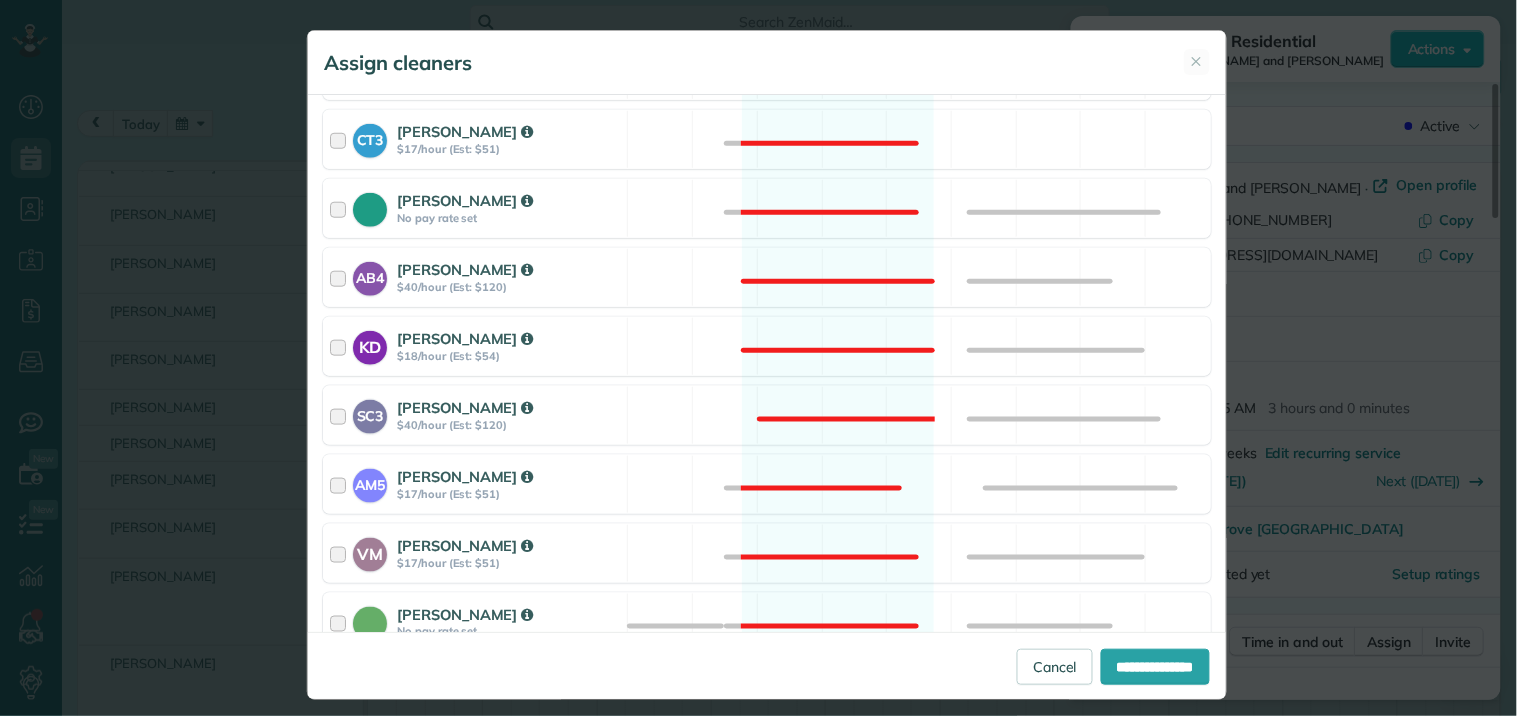 scroll, scrollTop: 777, scrollLeft: 0, axis: vertical 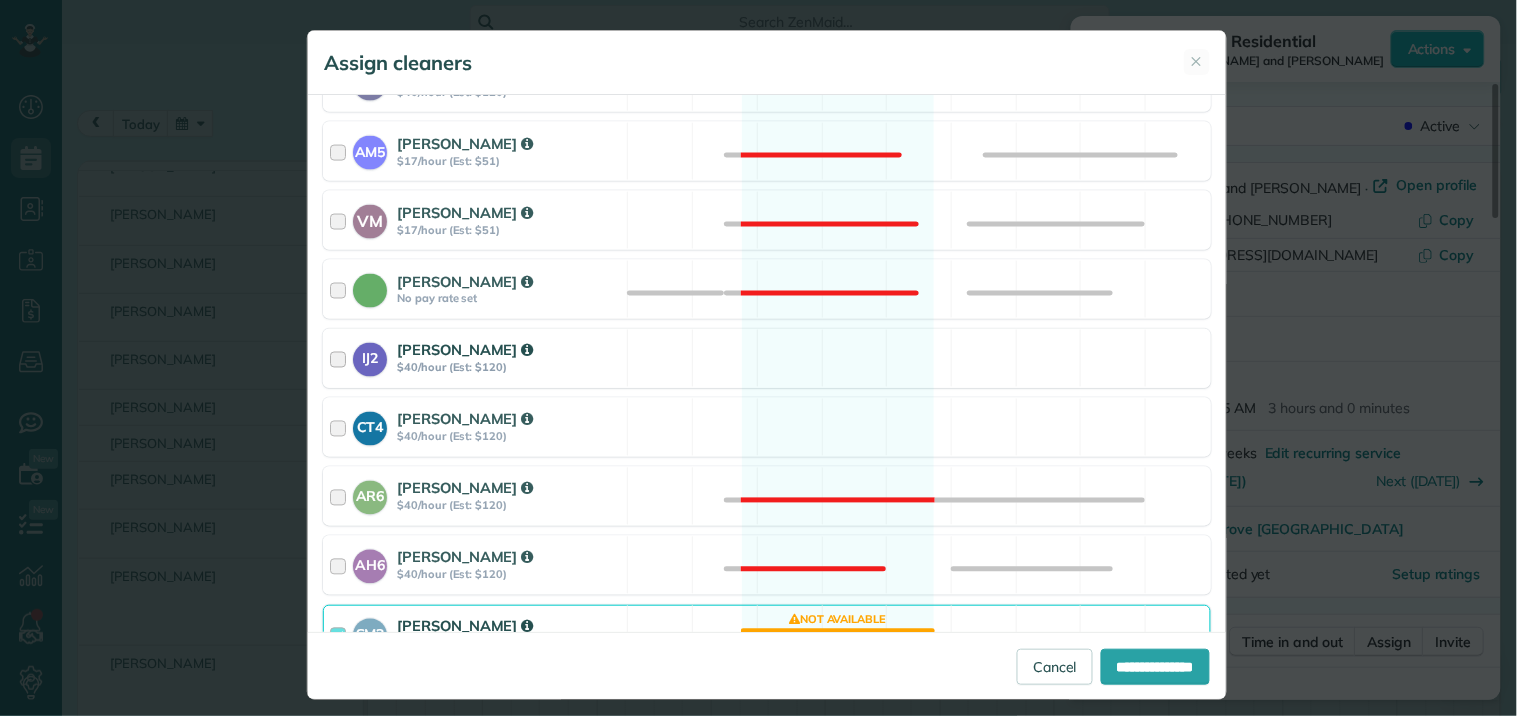 click on "IJ2
Imiah Jackson
$40/hour (Est: $120)
Available" at bounding box center (767, 358) 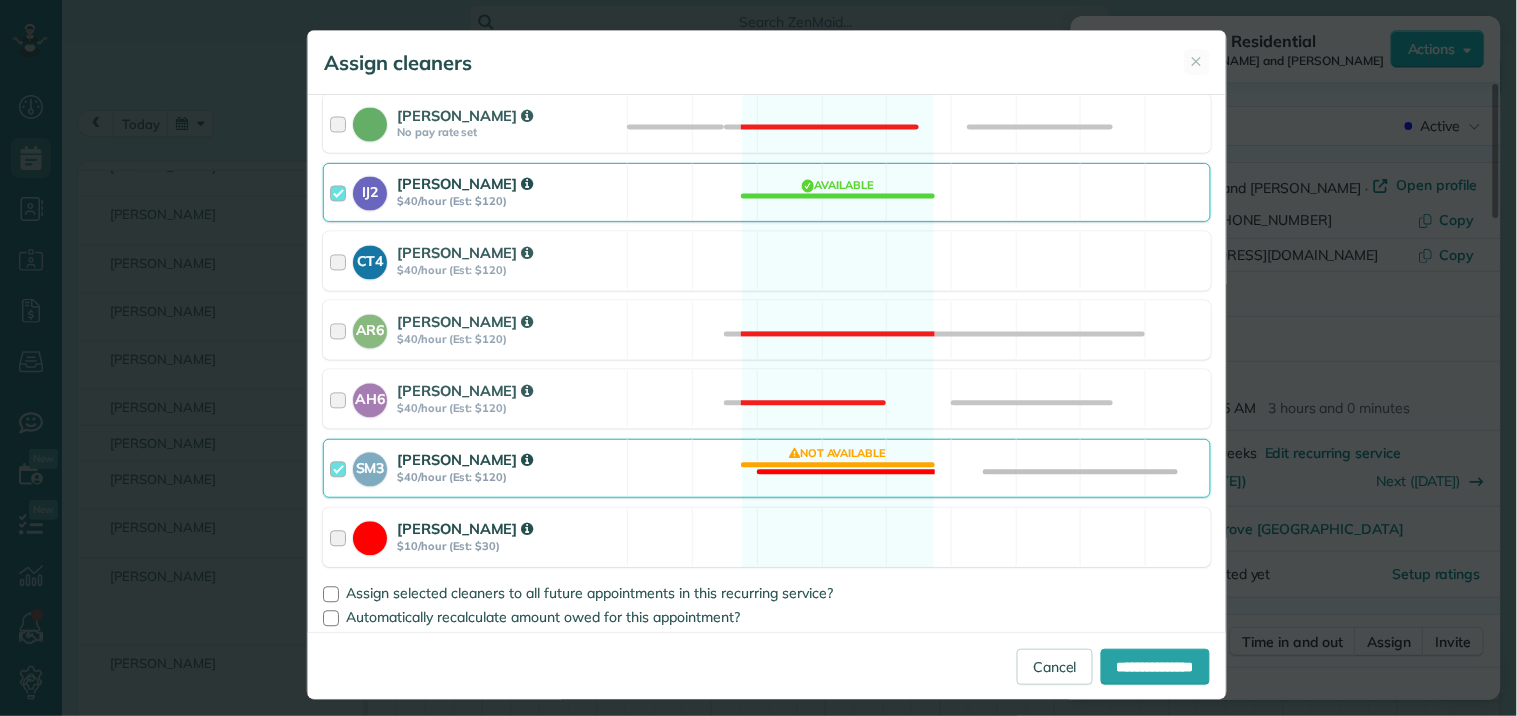 scroll, scrollTop: 953, scrollLeft: 0, axis: vertical 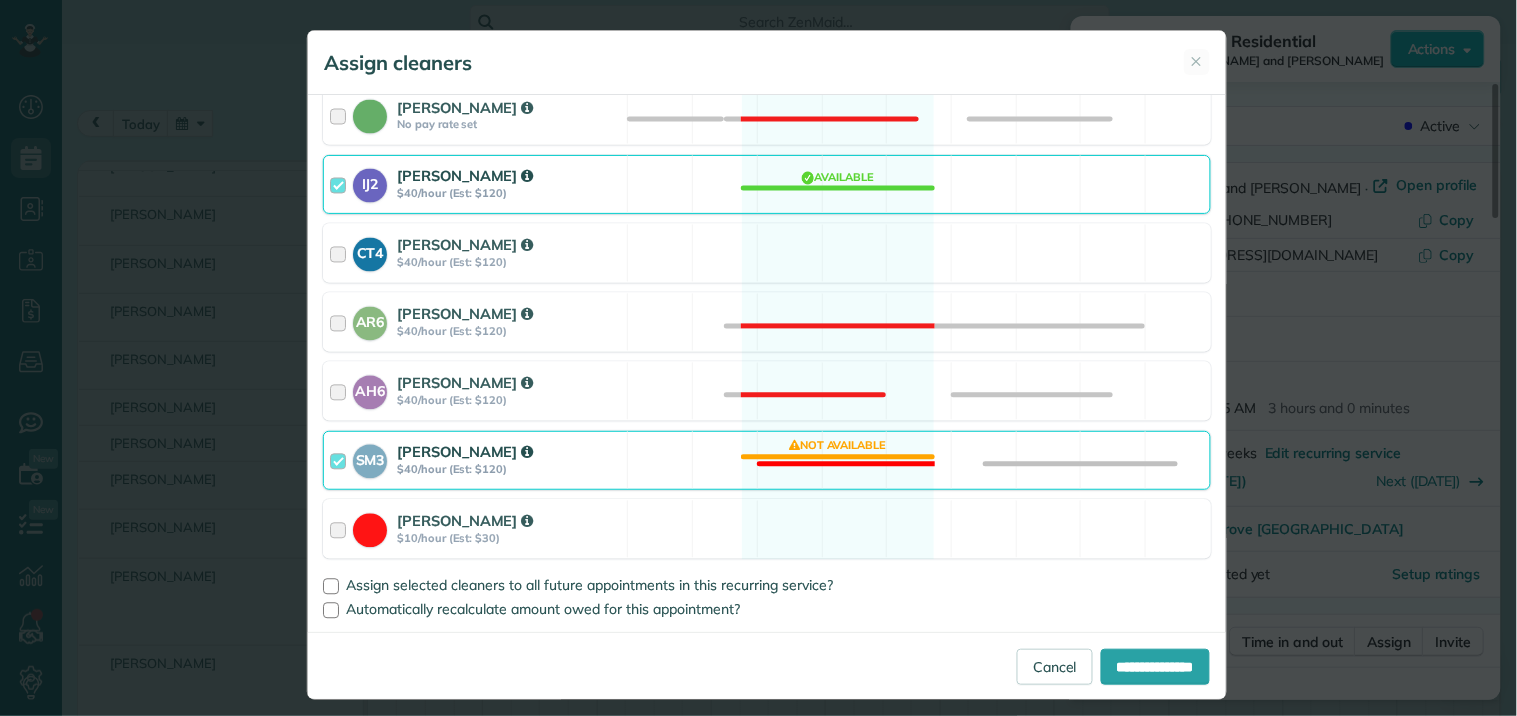 click on "SM3
Shae Morris
$40/hour (Est: $120)
Not available" at bounding box center (767, 460) 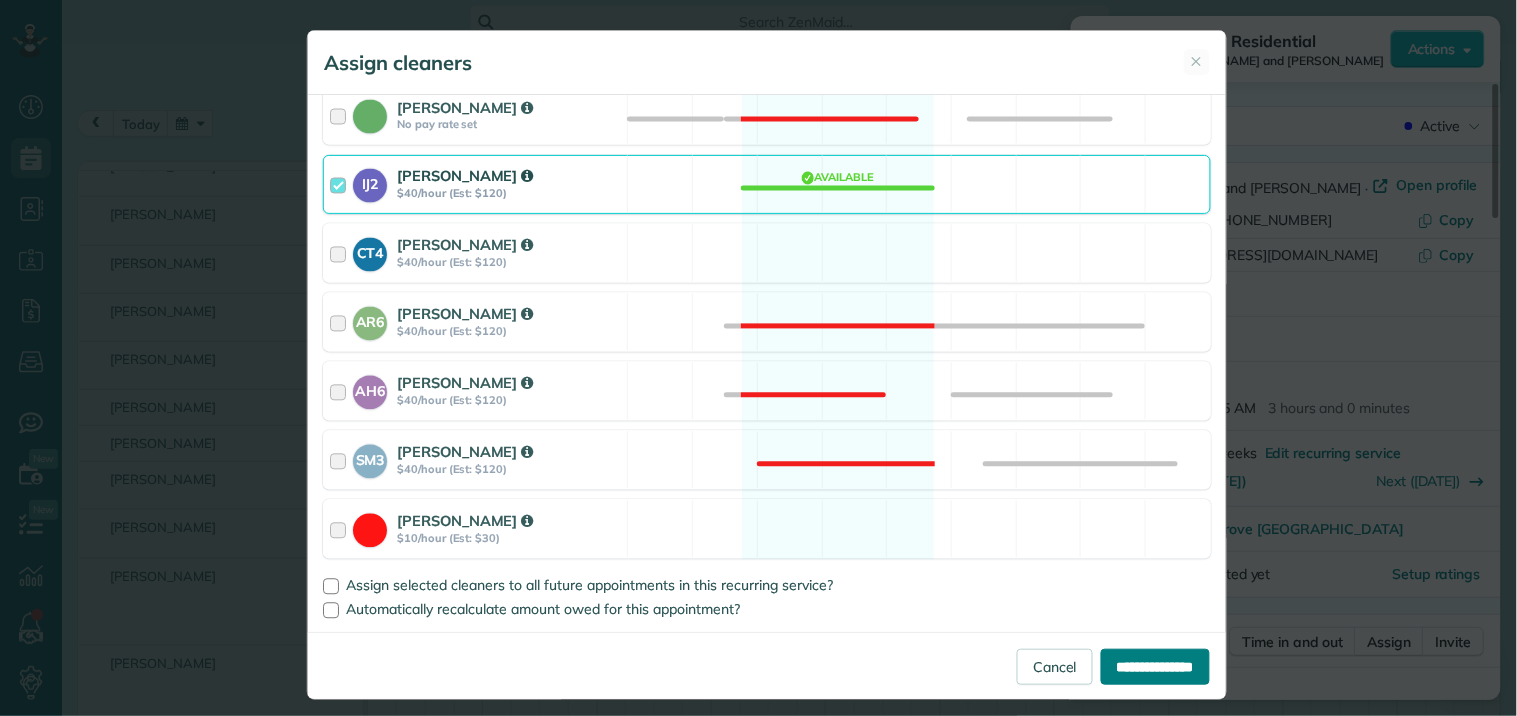 click on "**********" at bounding box center (1155, 667) 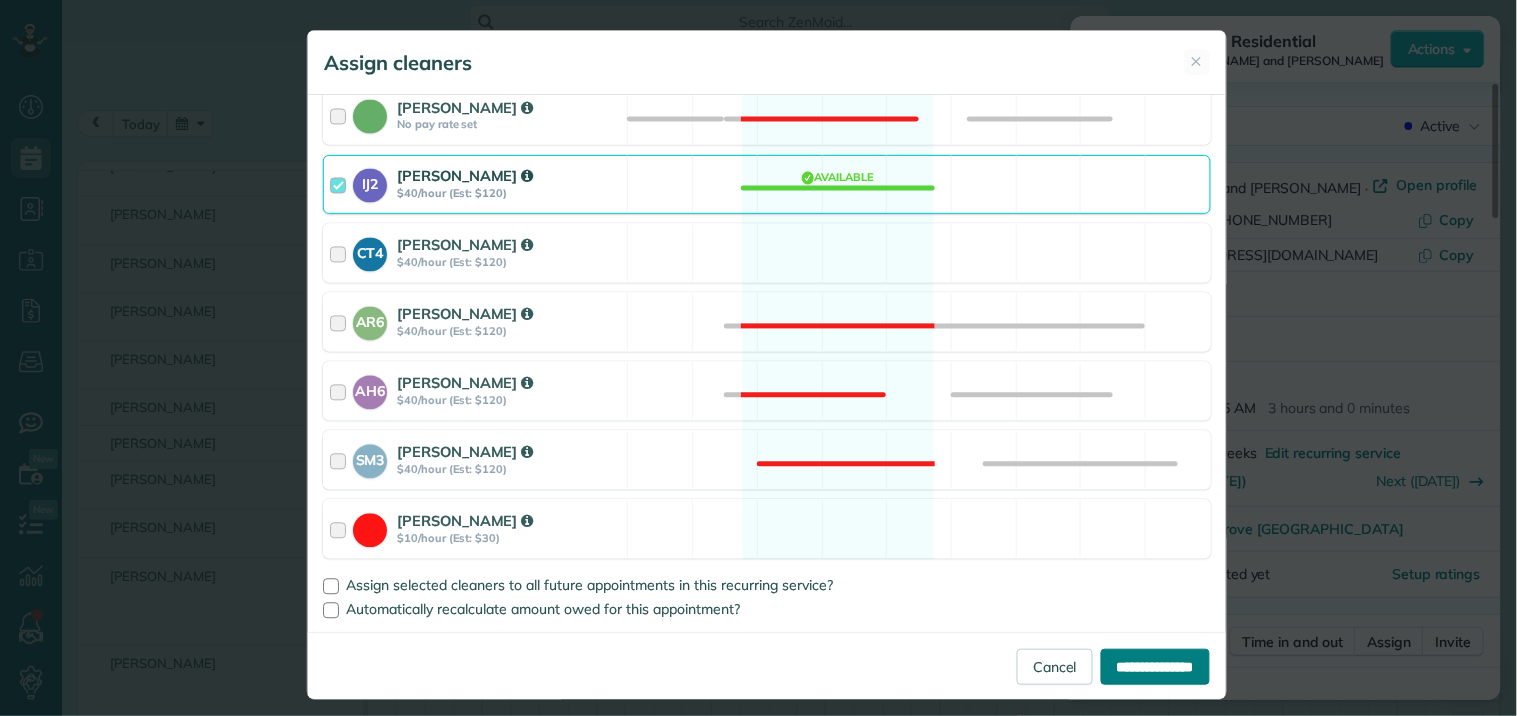 type on "**********" 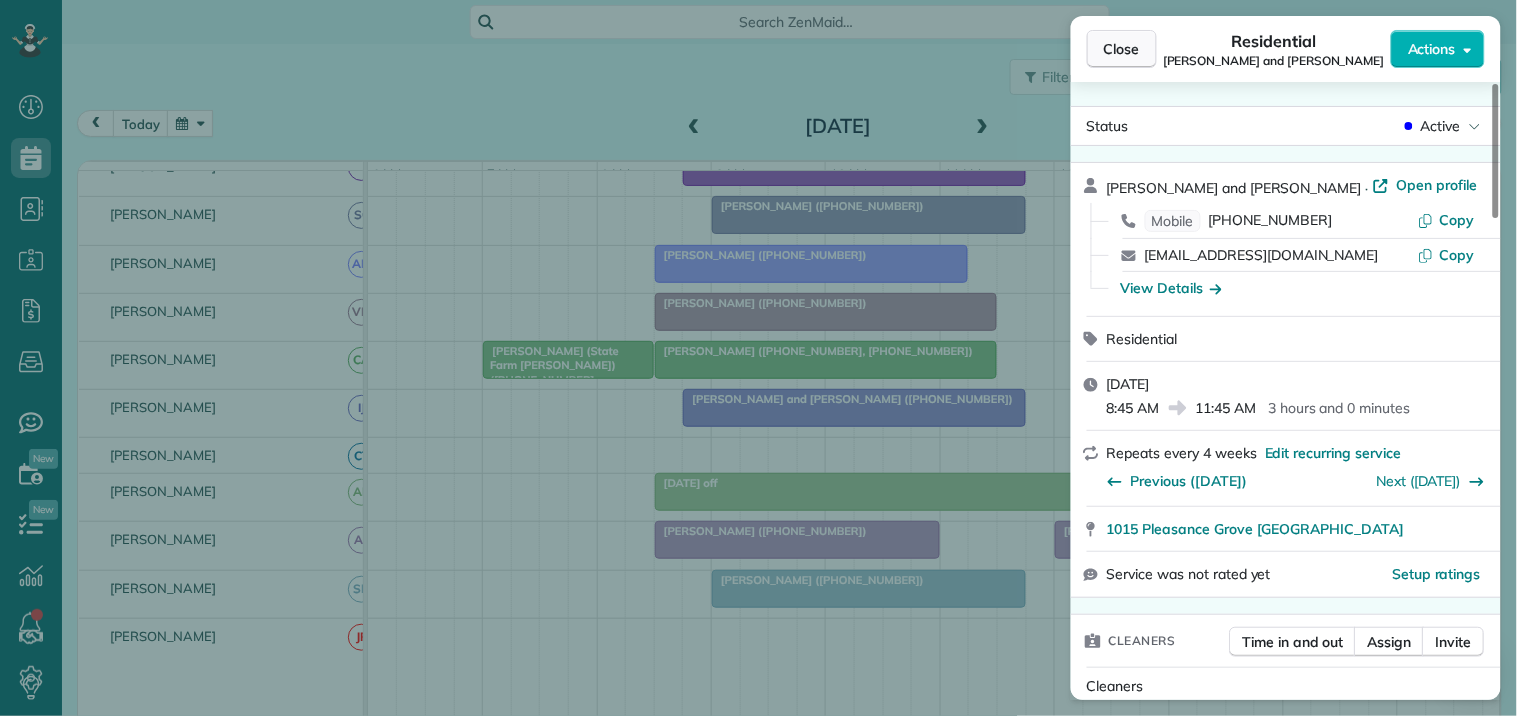 click on "Close" at bounding box center (1122, 49) 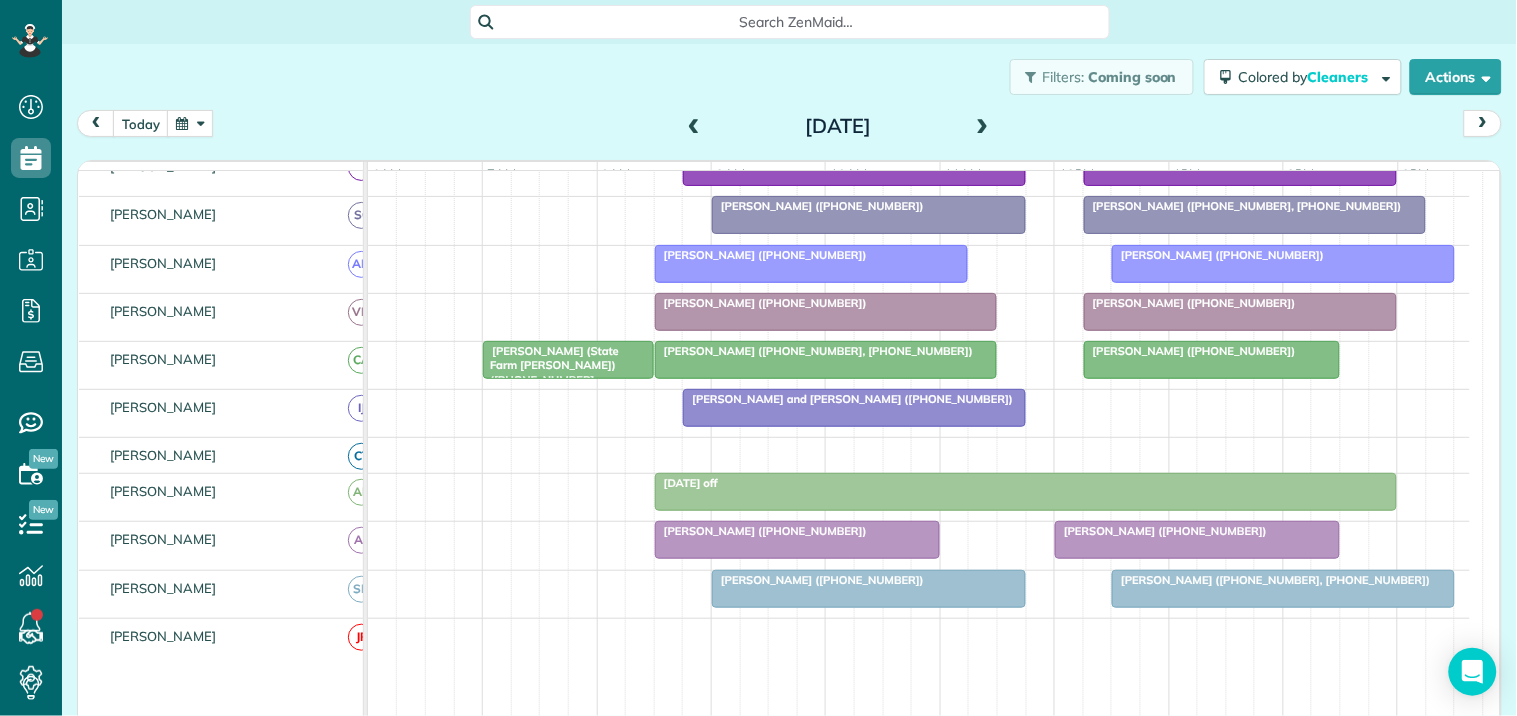 scroll, scrollTop: 333, scrollLeft: 0, axis: vertical 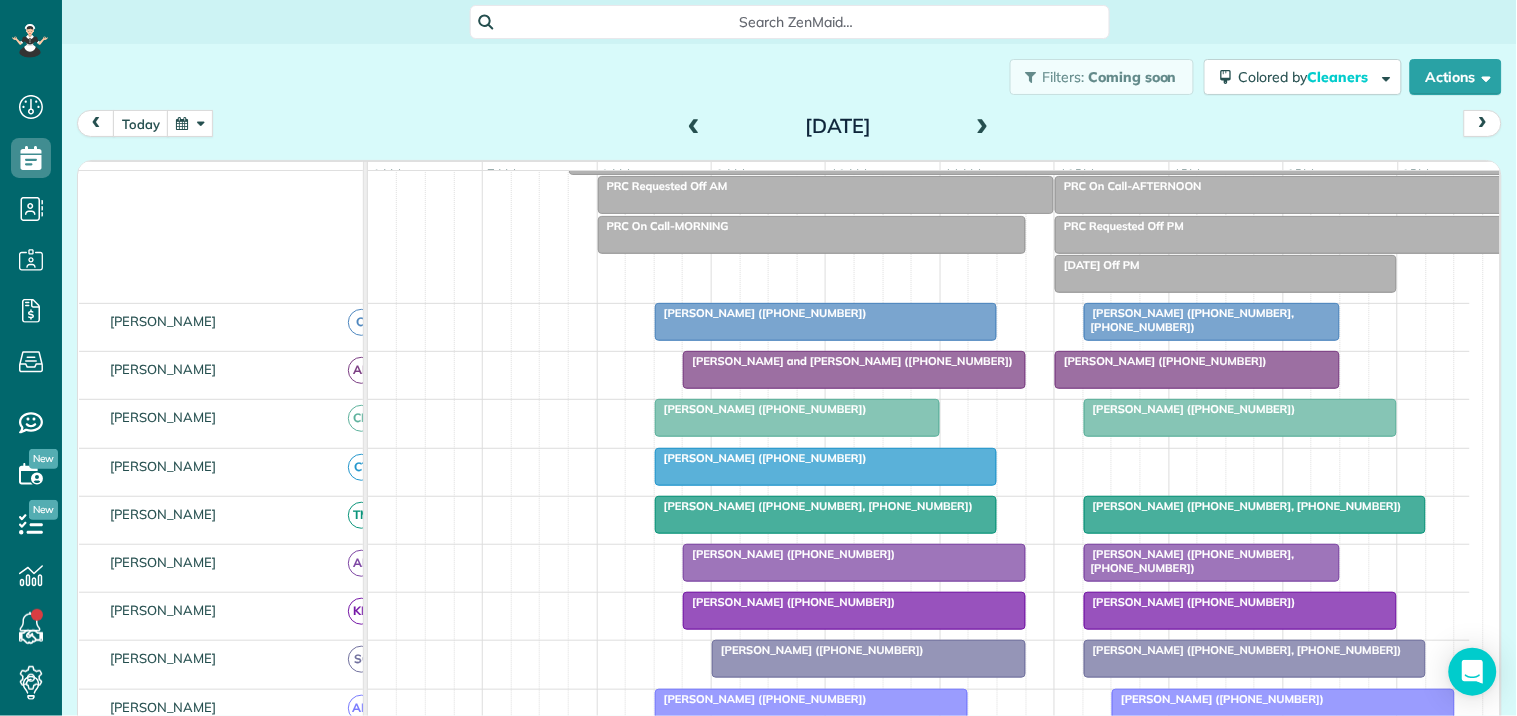 click on "Tim Kickham (+17705482254)" at bounding box center [826, 313] 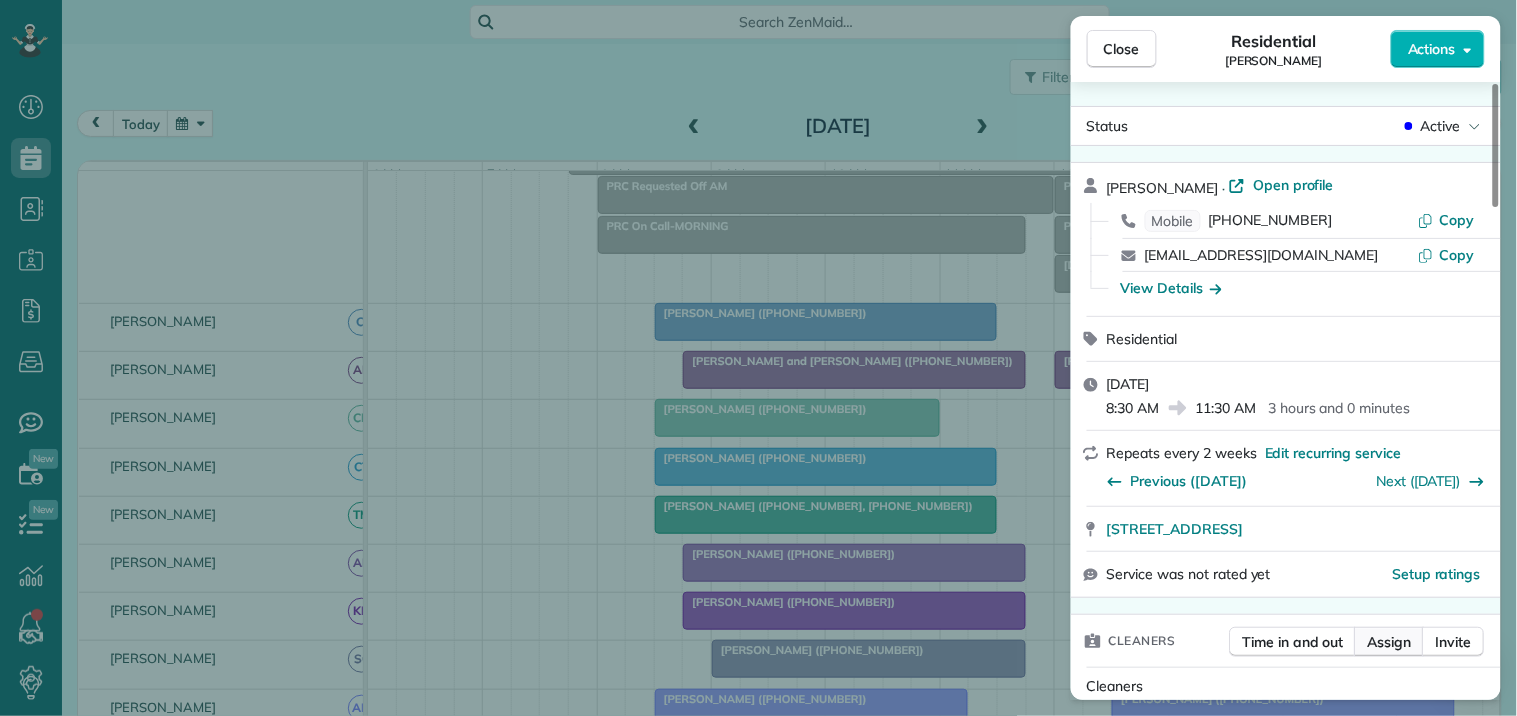 click on "Assign" at bounding box center [1390, 642] 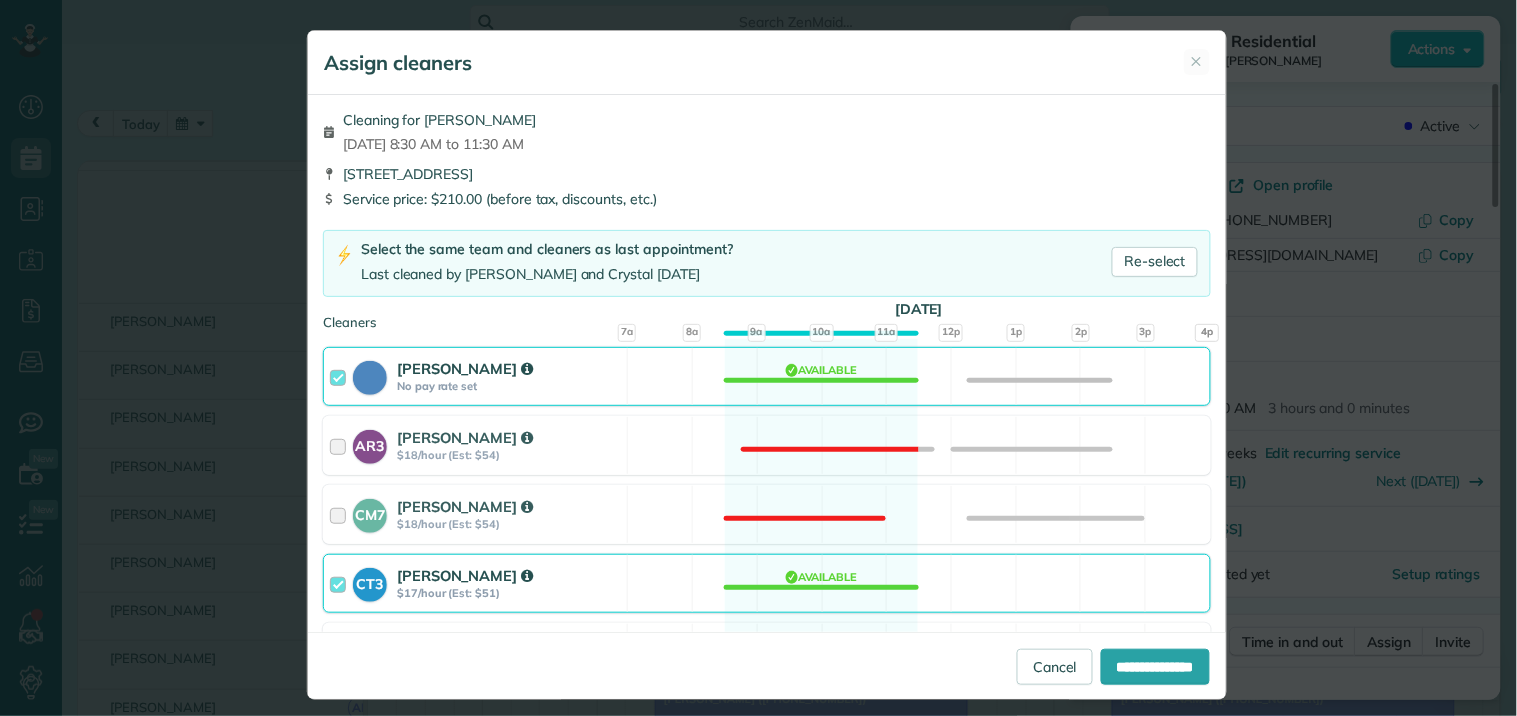 click on "Cat Jacobson
No pay rate set
Available" at bounding box center (767, 376) 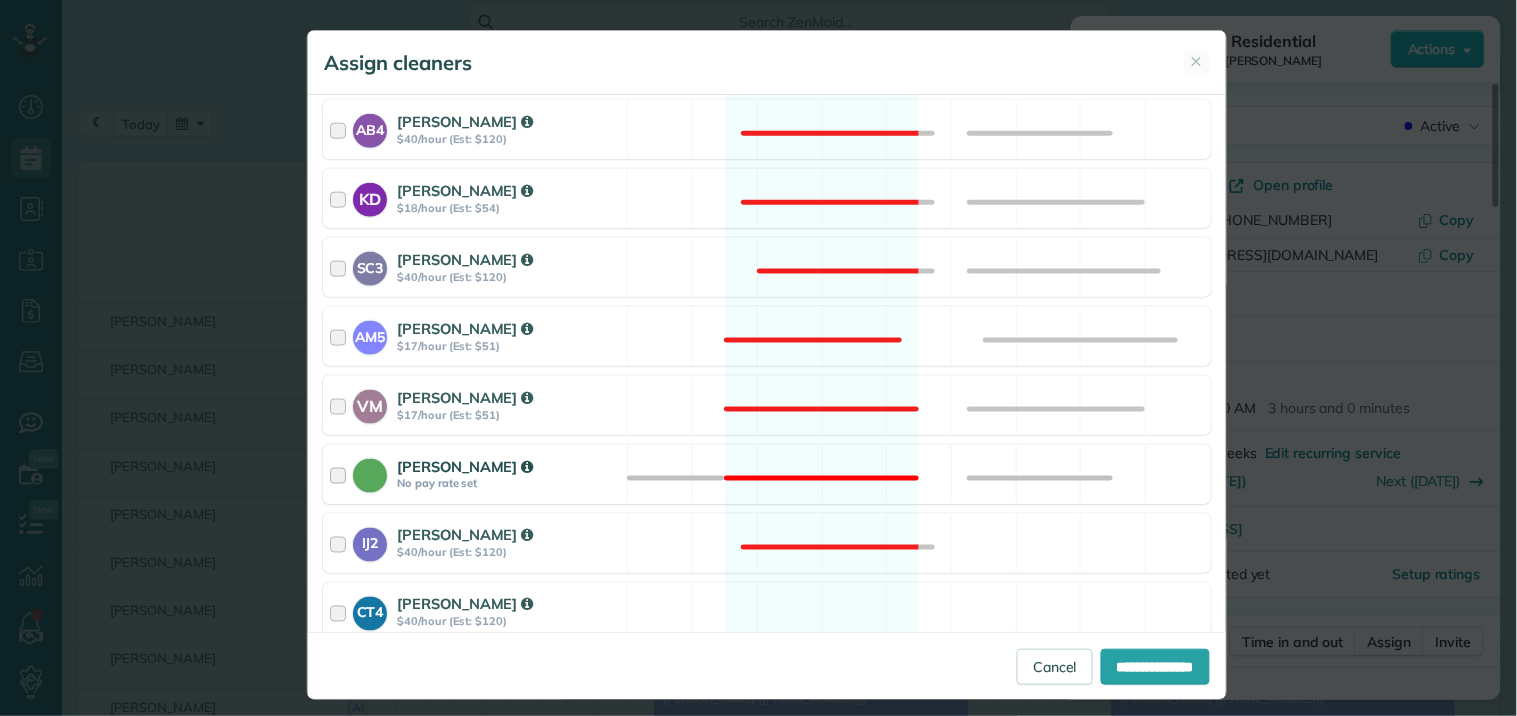 scroll, scrollTop: 666, scrollLeft: 0, axis: vertical 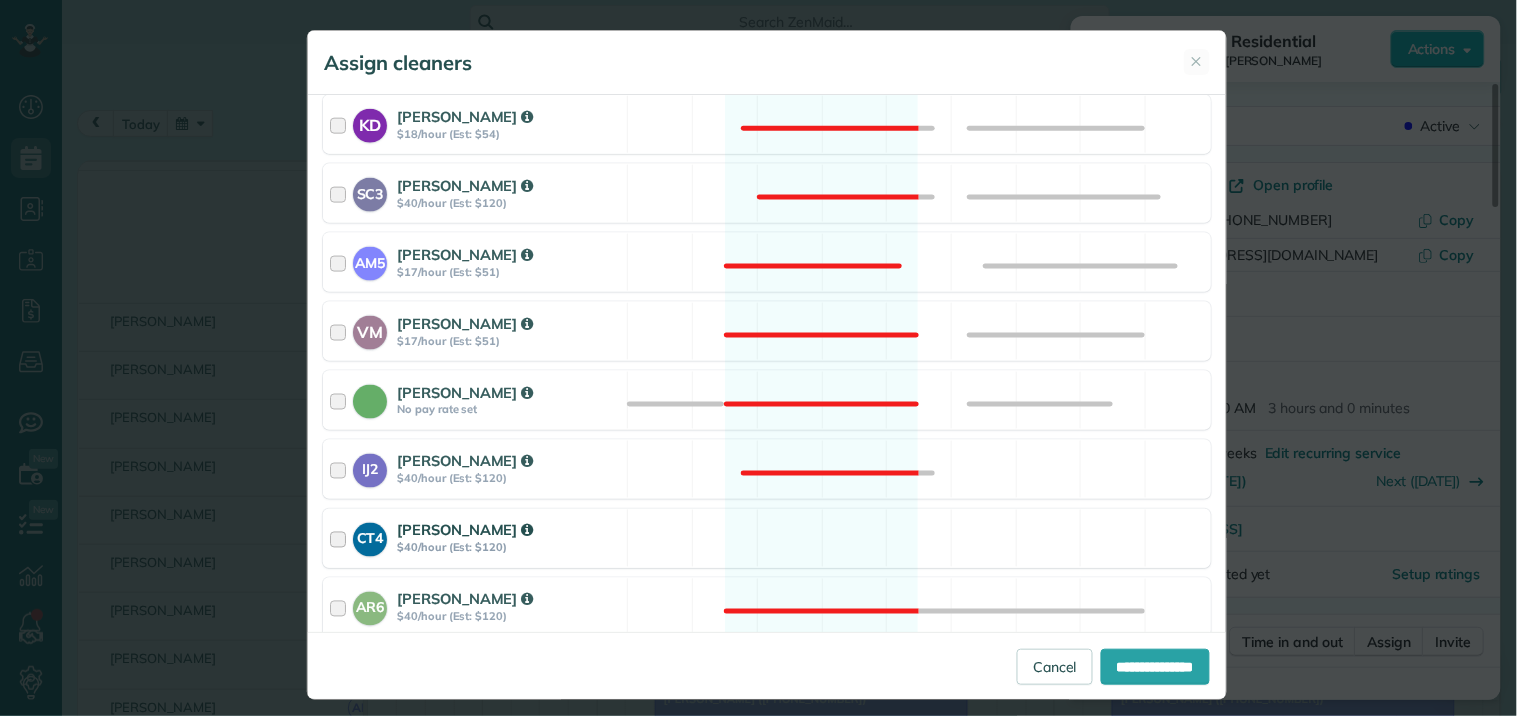 click on "CT4
Crystal Treece
$40/hour (Est: $120)
Available" at bounding box center (767, 538) 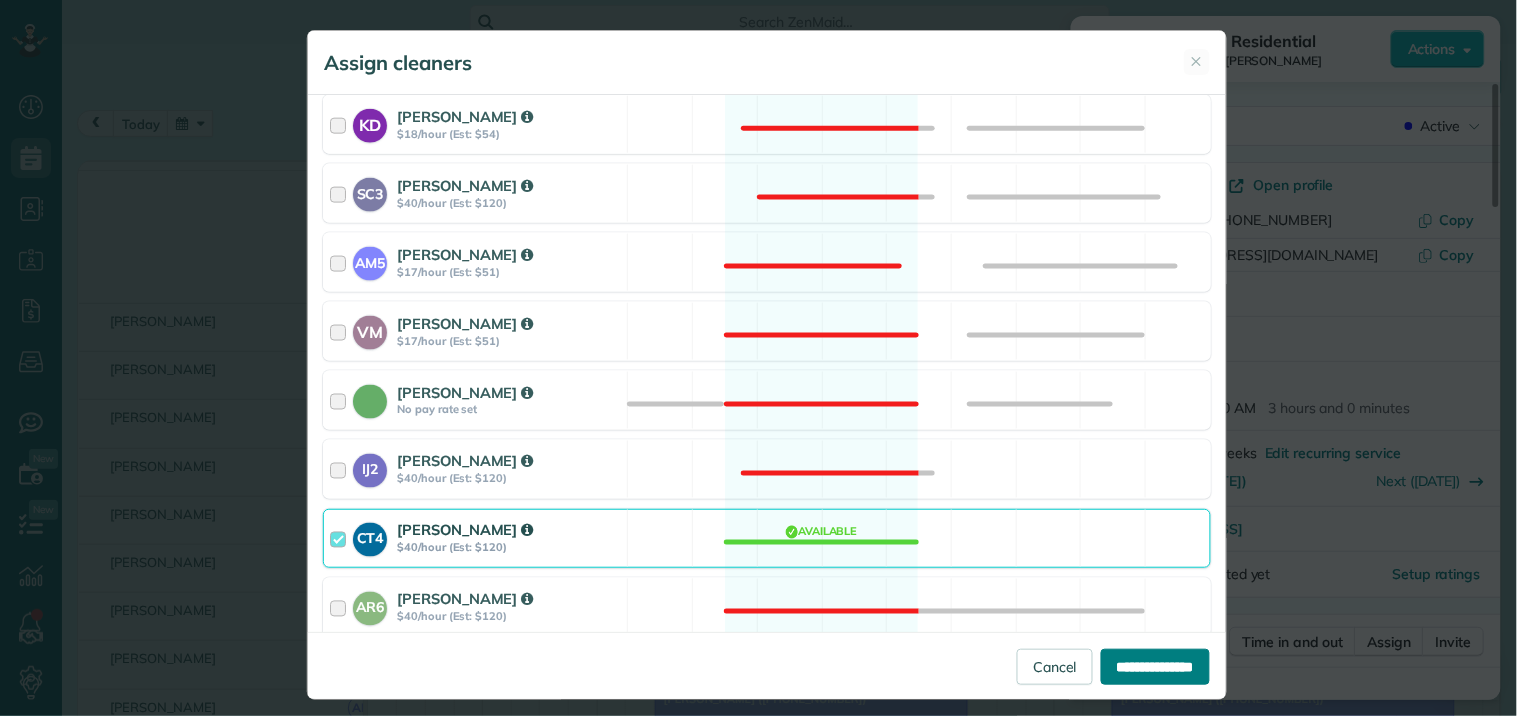 click on "**********" at bounding box center [1155, 667] 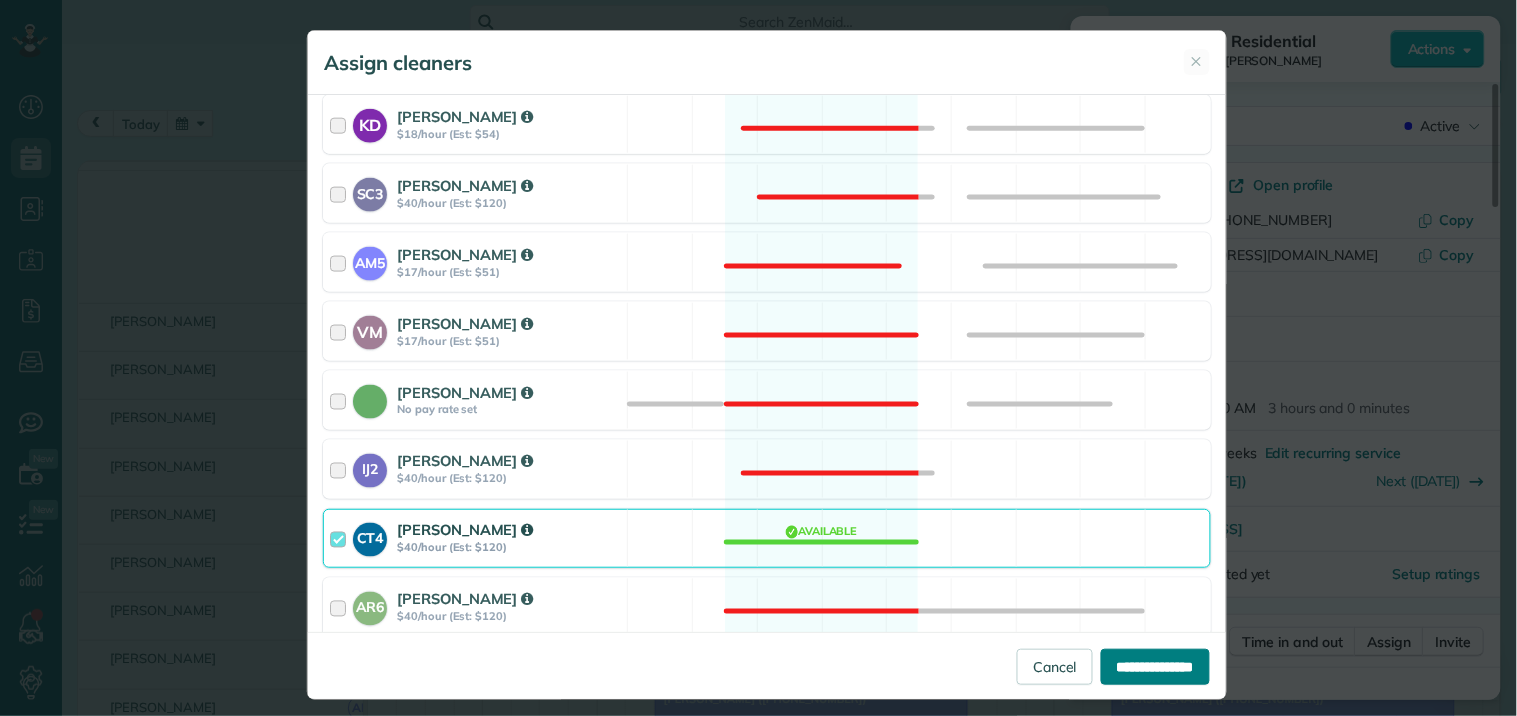type on "**********" 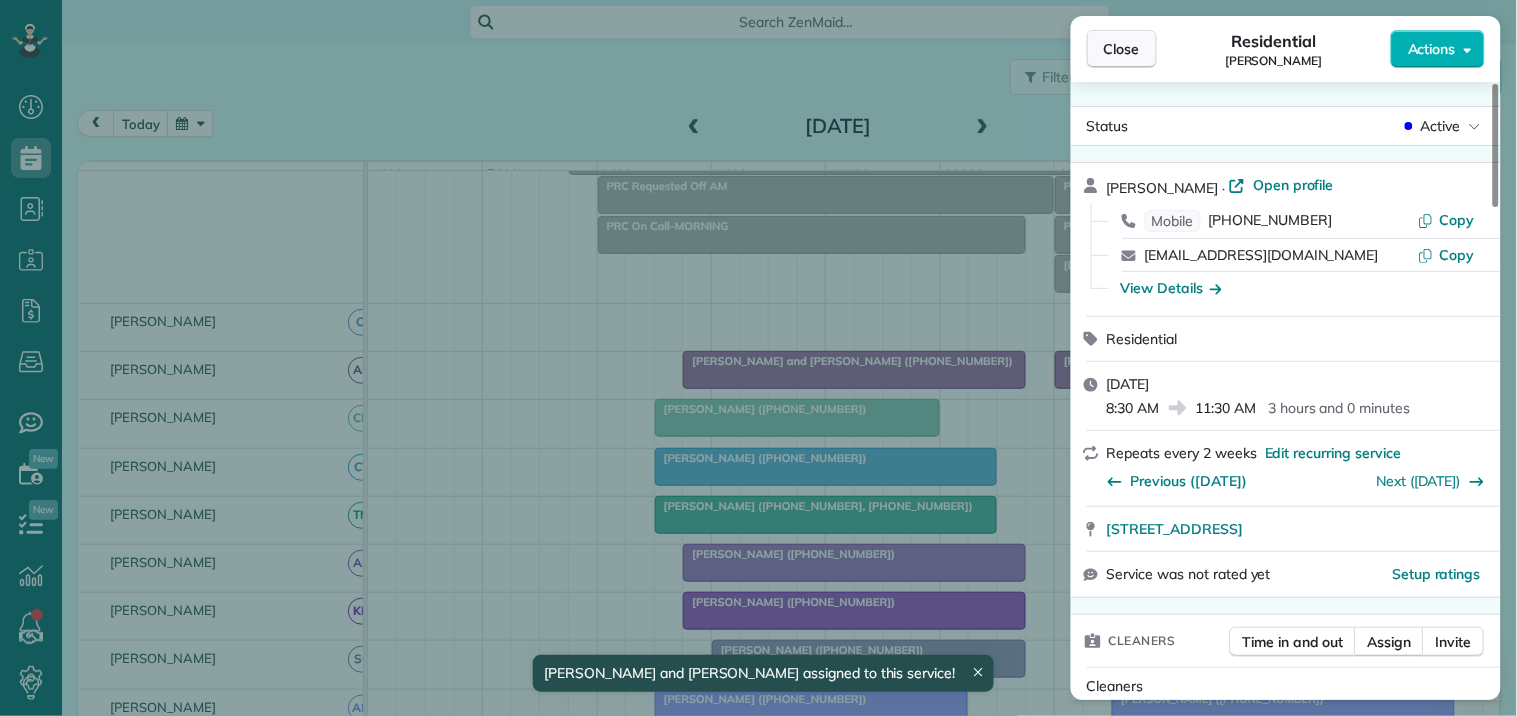 click on "Close" at bounding box center (1122, 49) 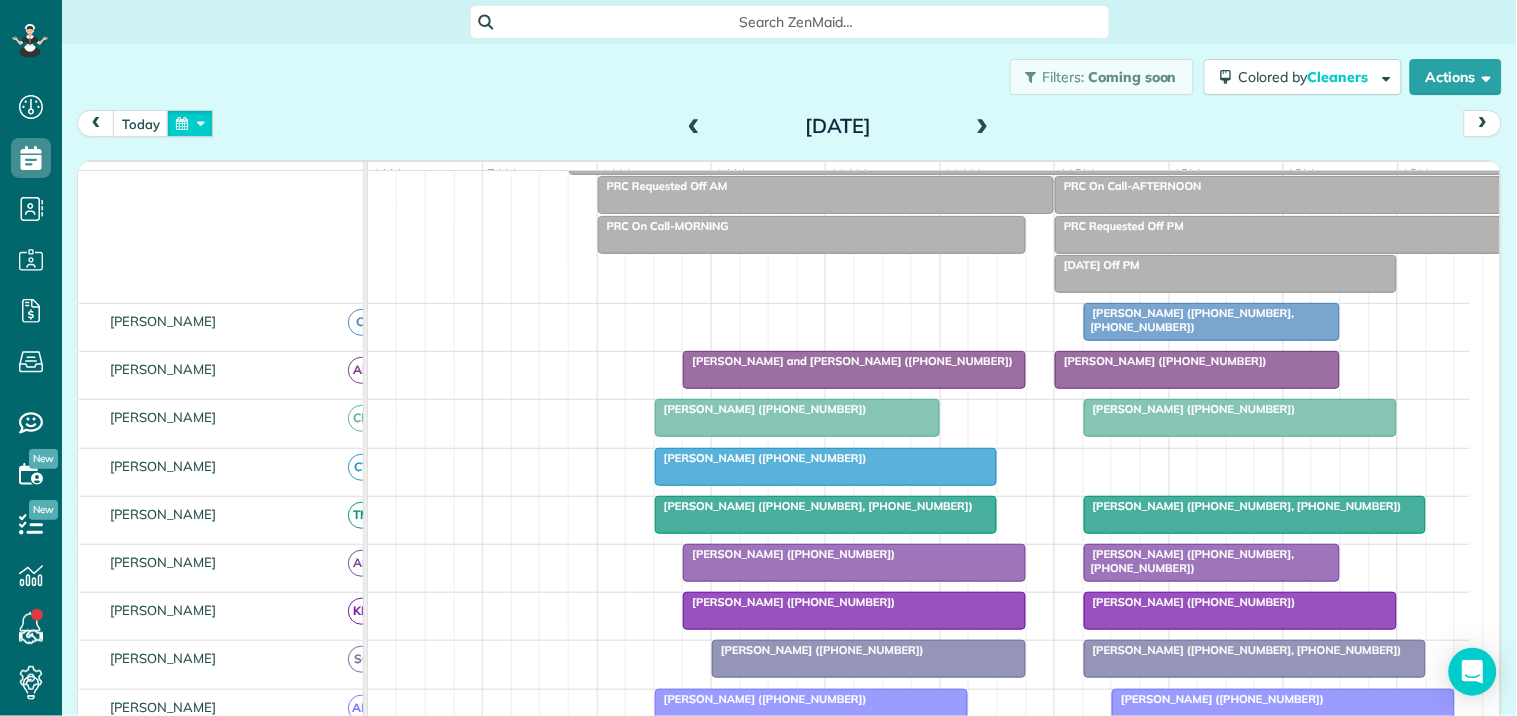 click at bounding box center [190, 123] 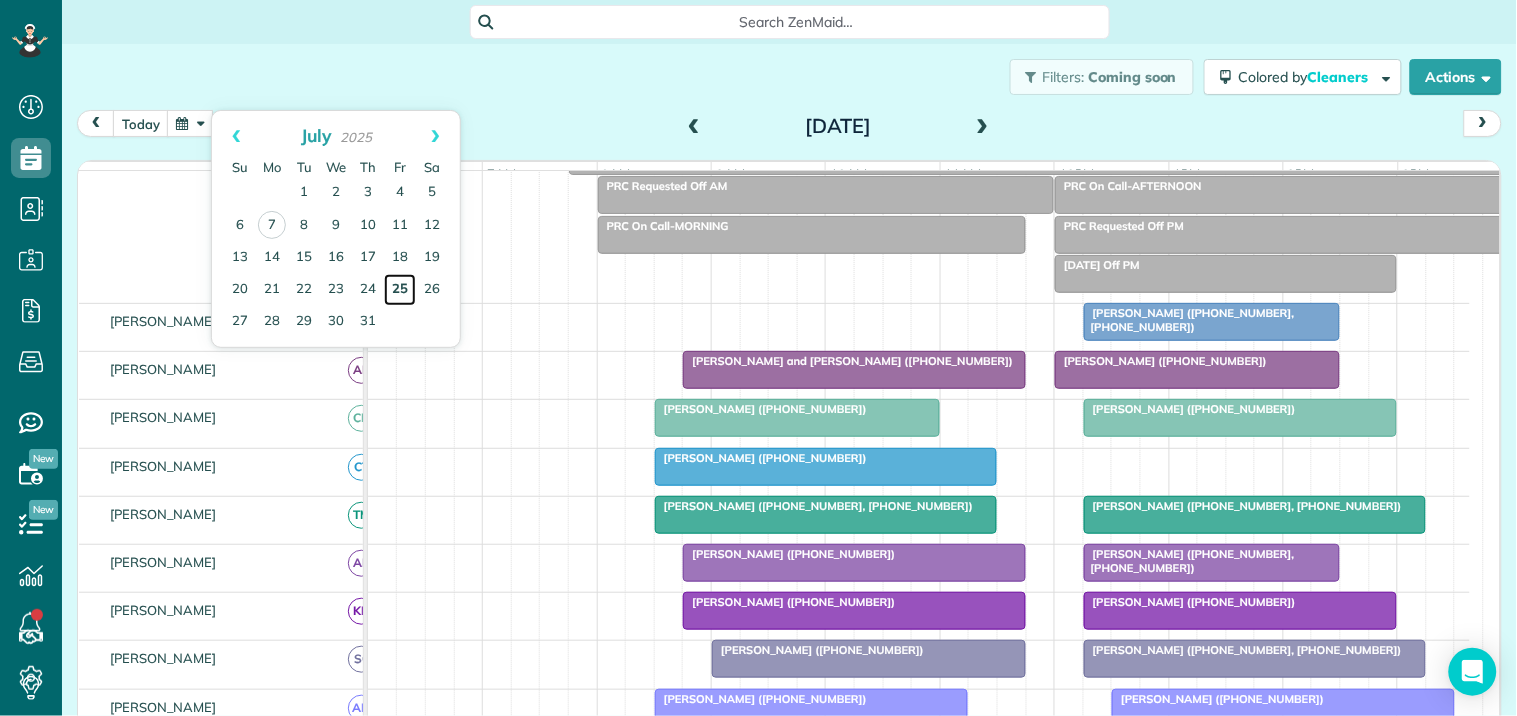 click on "25" at bounding box center [400, 290] 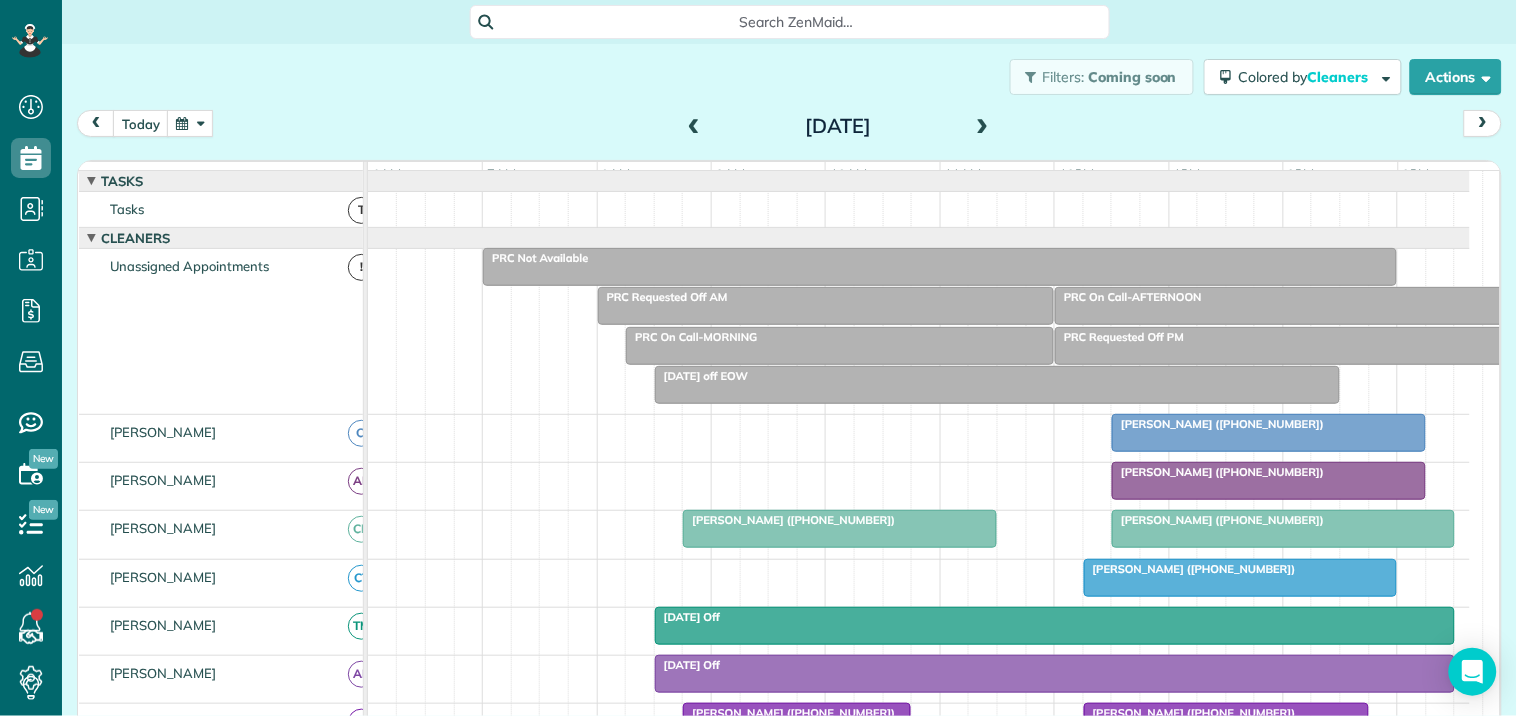 scroll, scrollTop: 148, scrollLeft: 0, axis: vertical 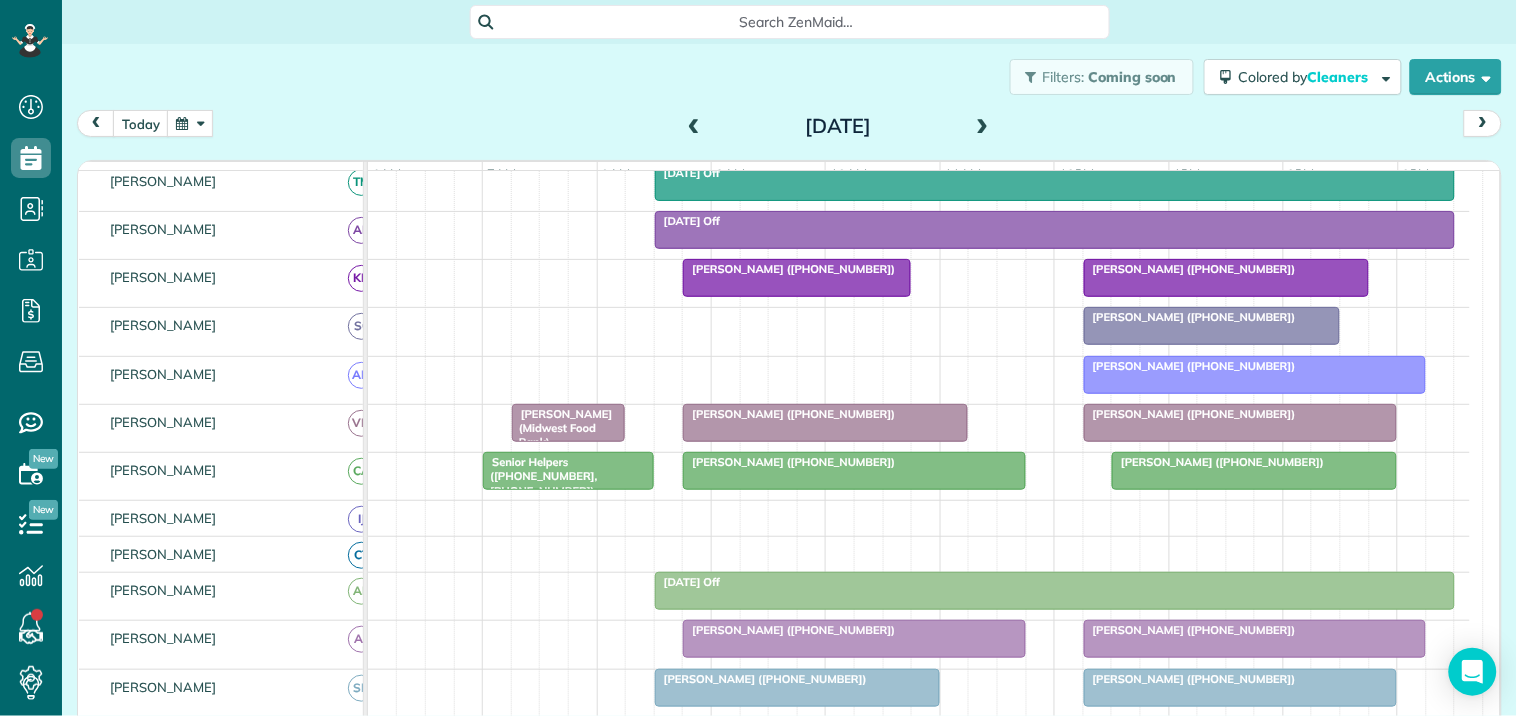 click at bounding box center [694, 127] 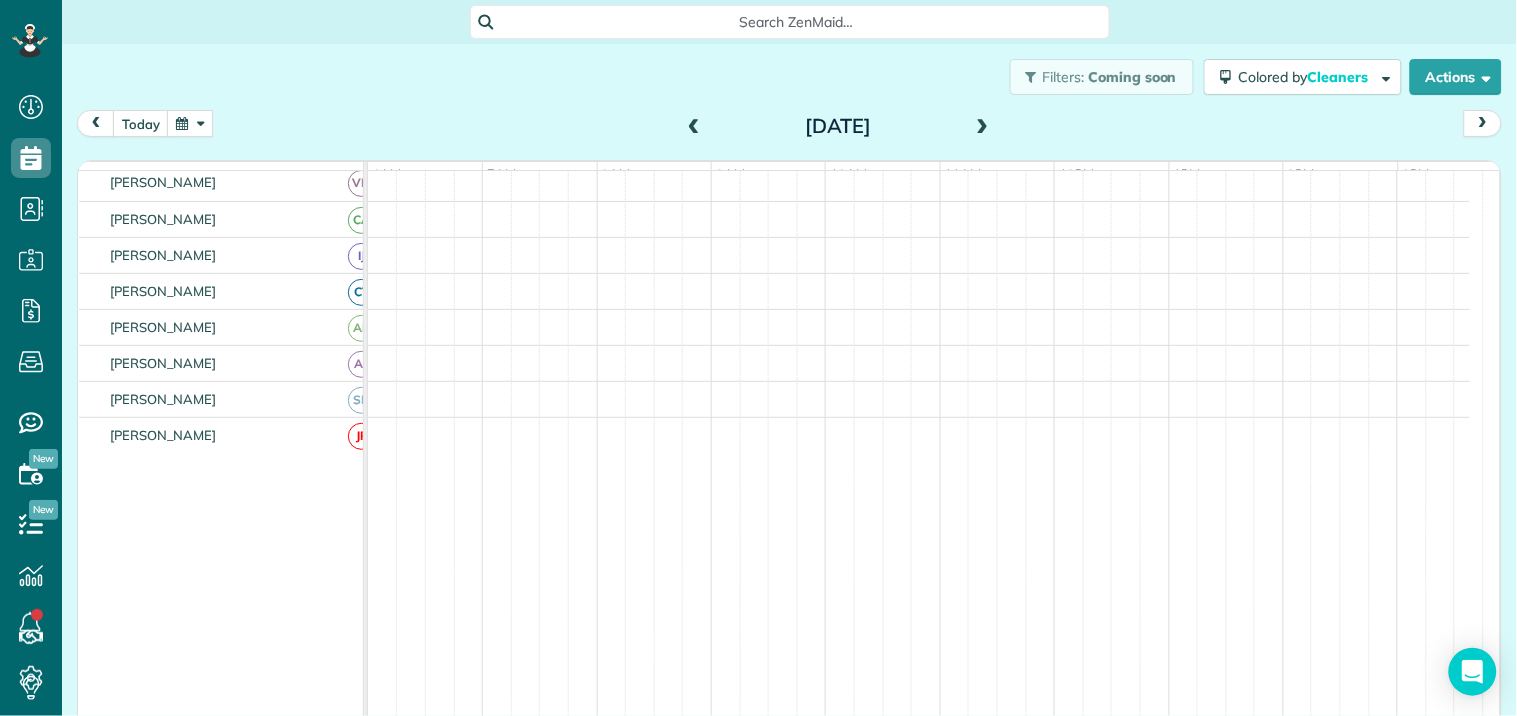 scroll, scrollTop: 254, scrollLeft: 0, axis: vertical 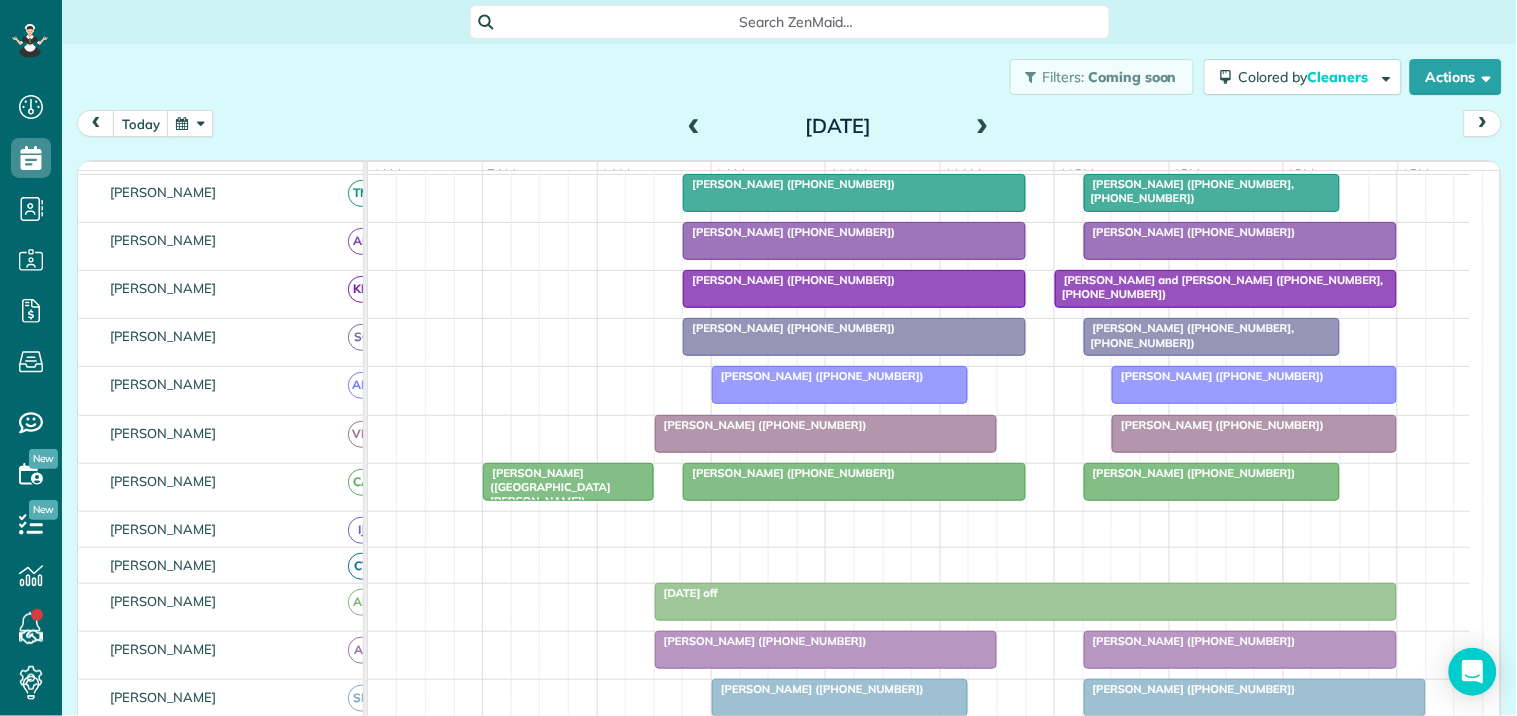 click at bounding box center (694, 127) 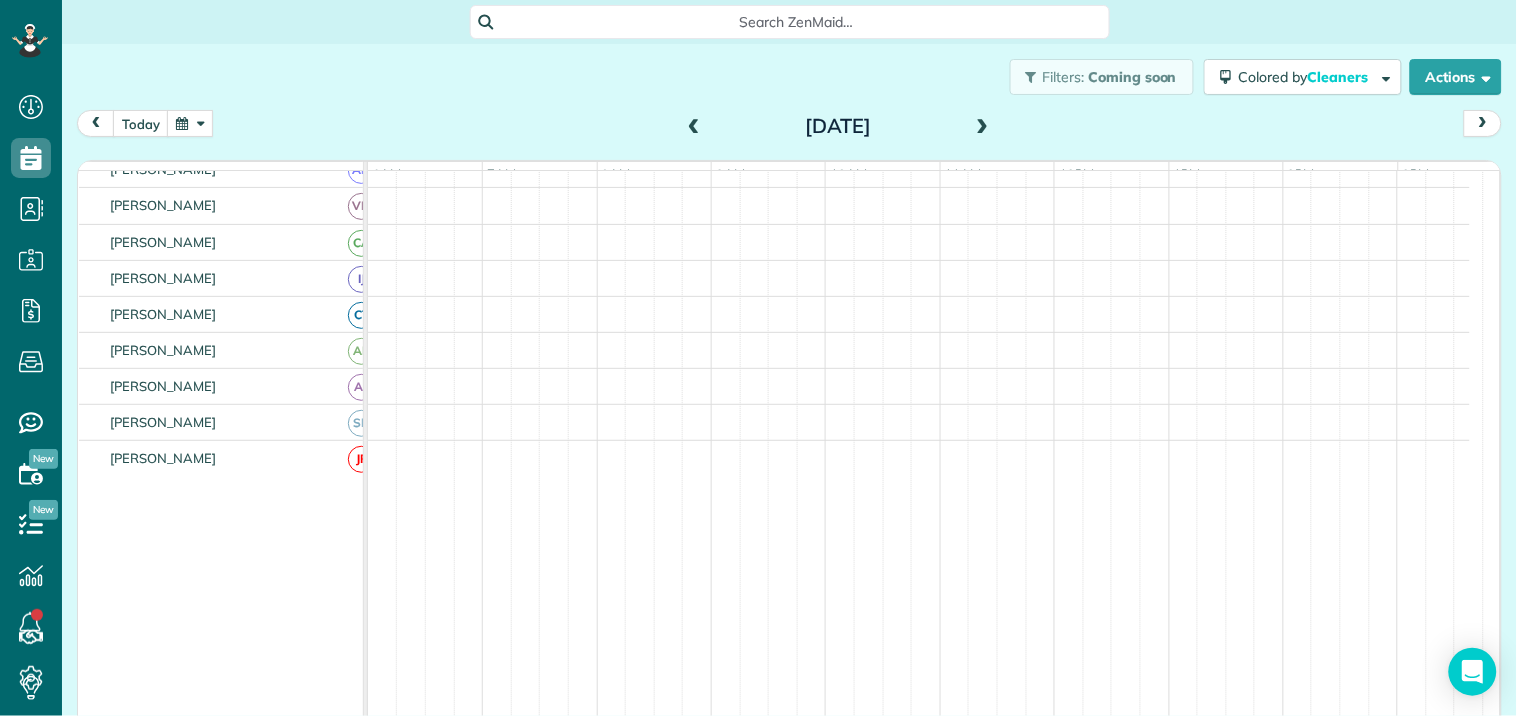 scroll, scrollTop: 254, scrollLeft: 0, axis: vertical 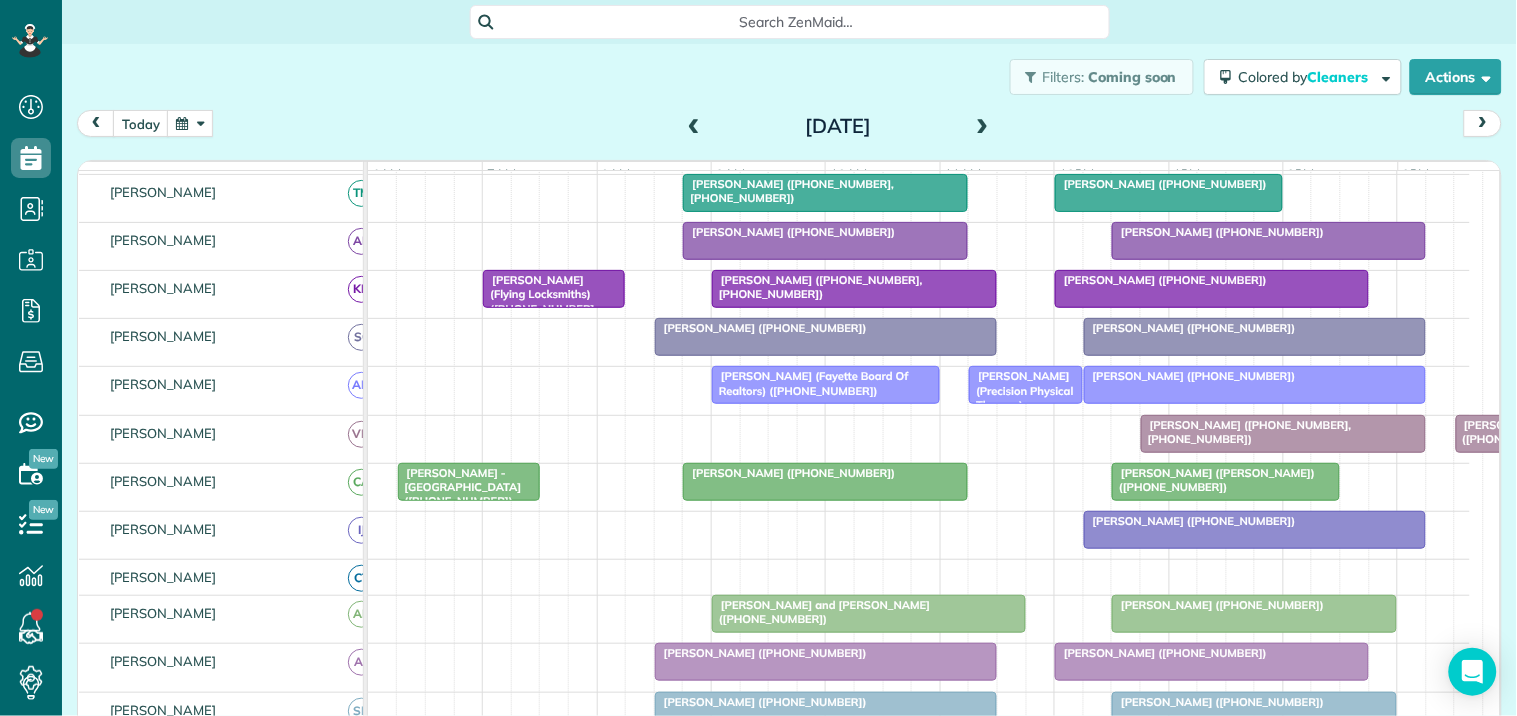 click at bounding box center [694, 127] 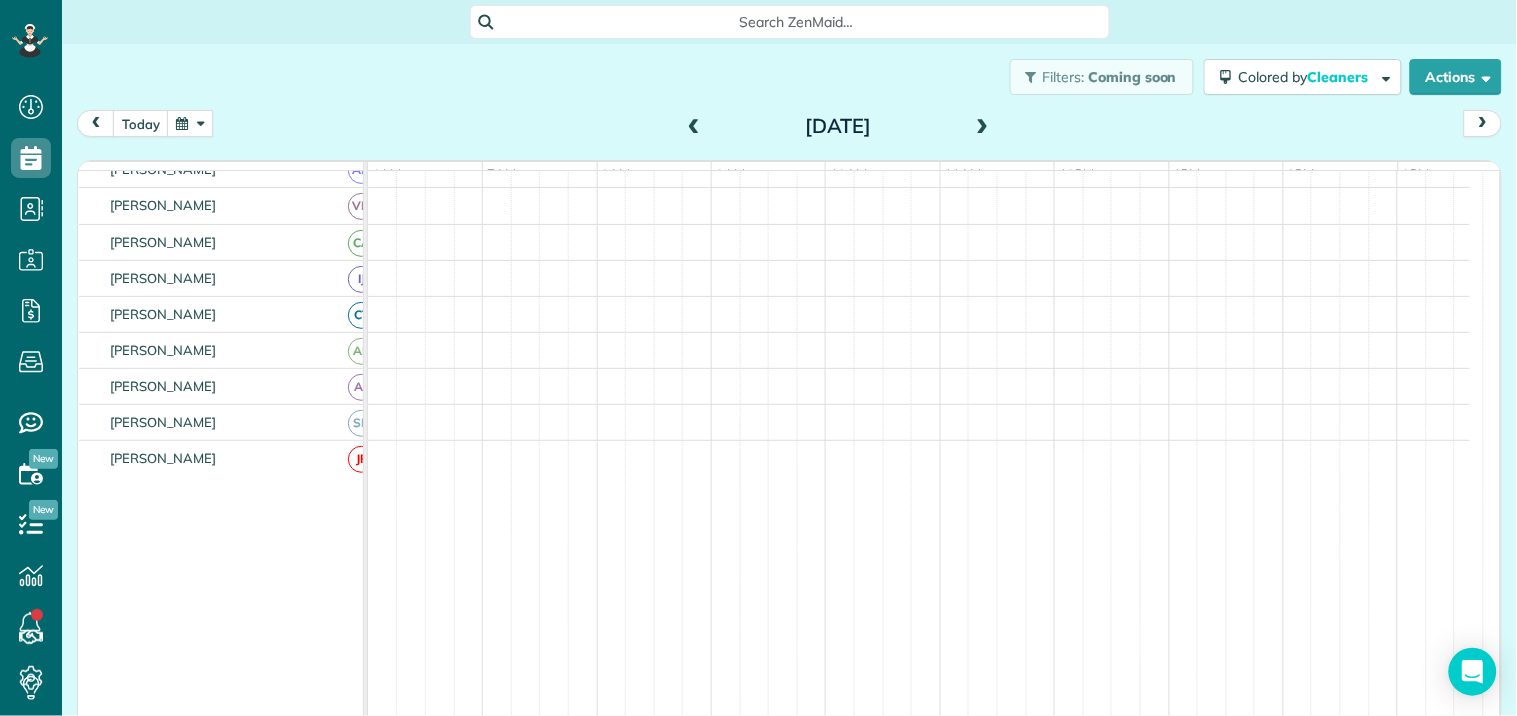 scroll 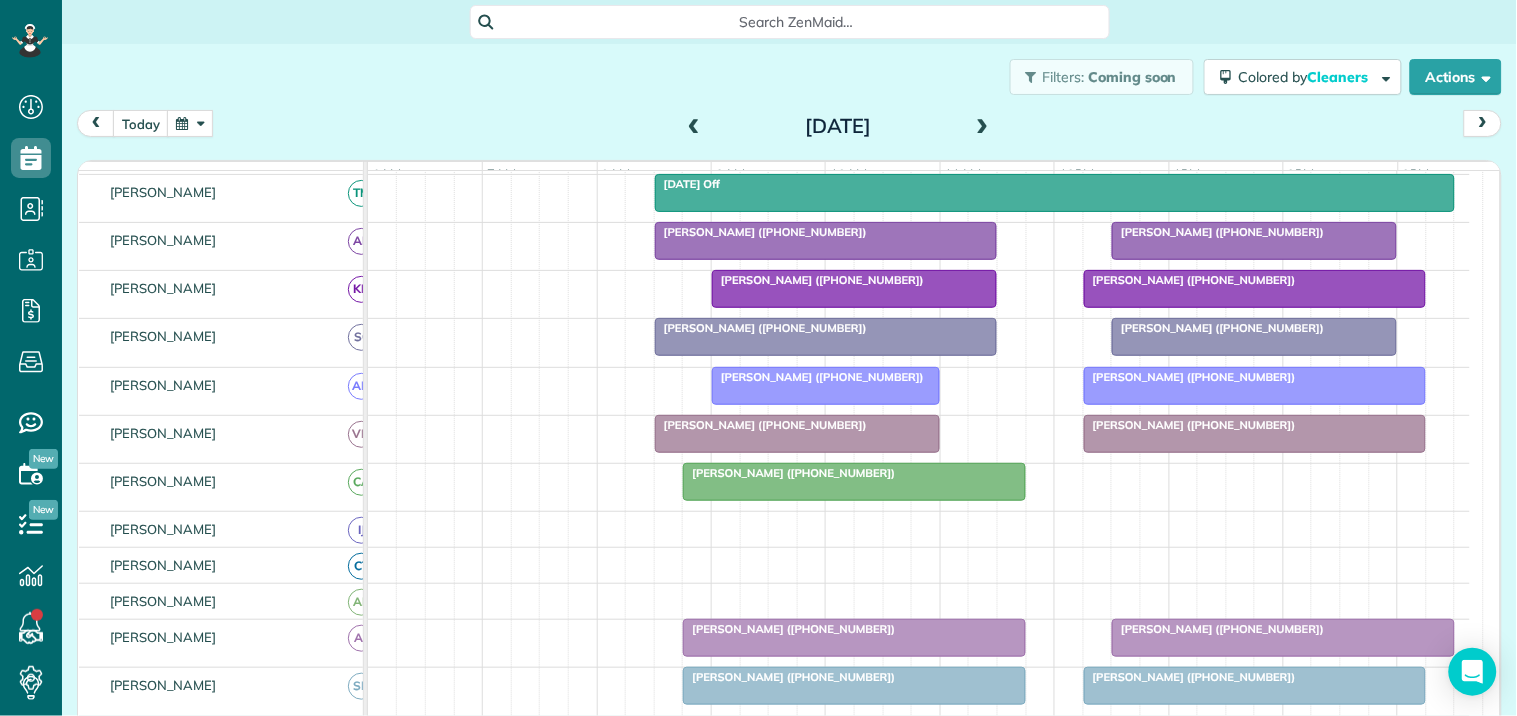 click at bounding box center (694, 127) 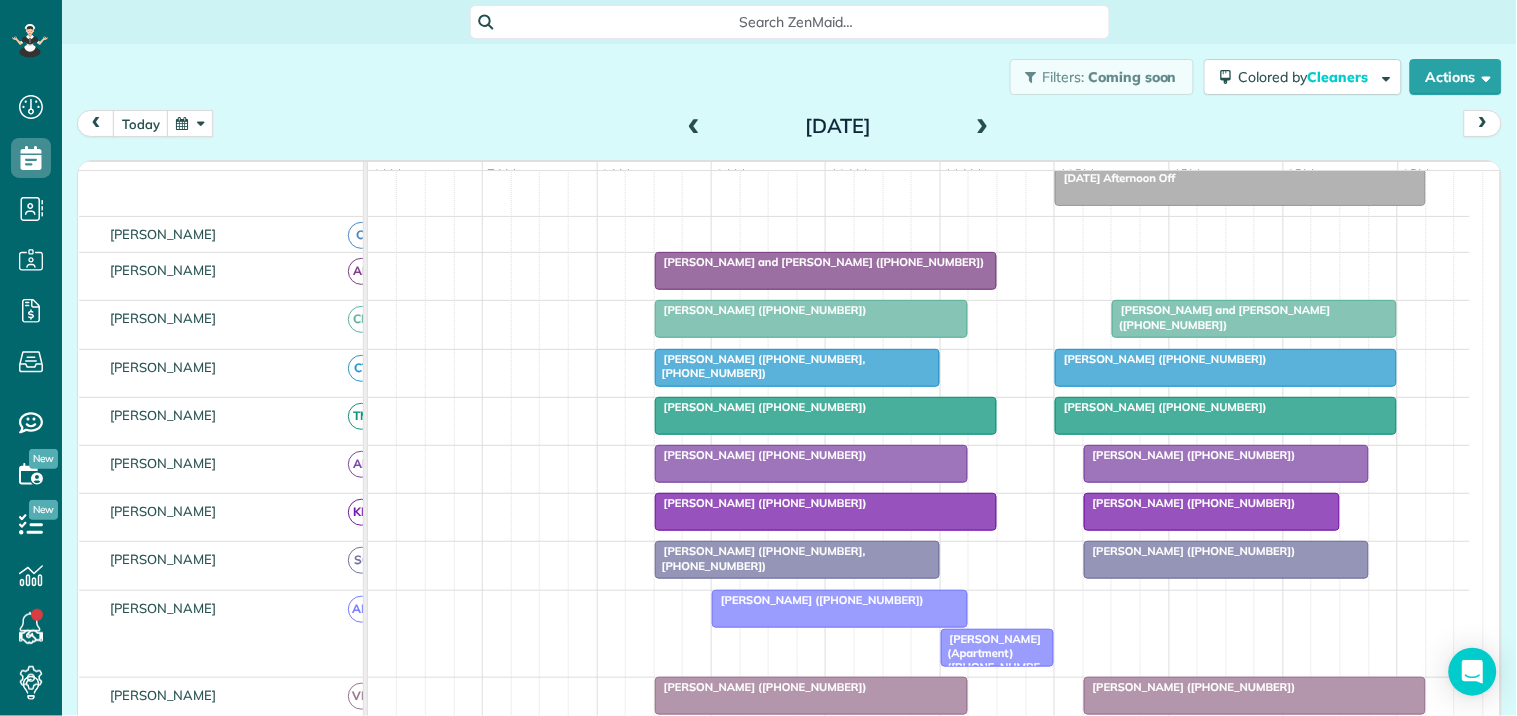 click at bounding box center [983, 127] 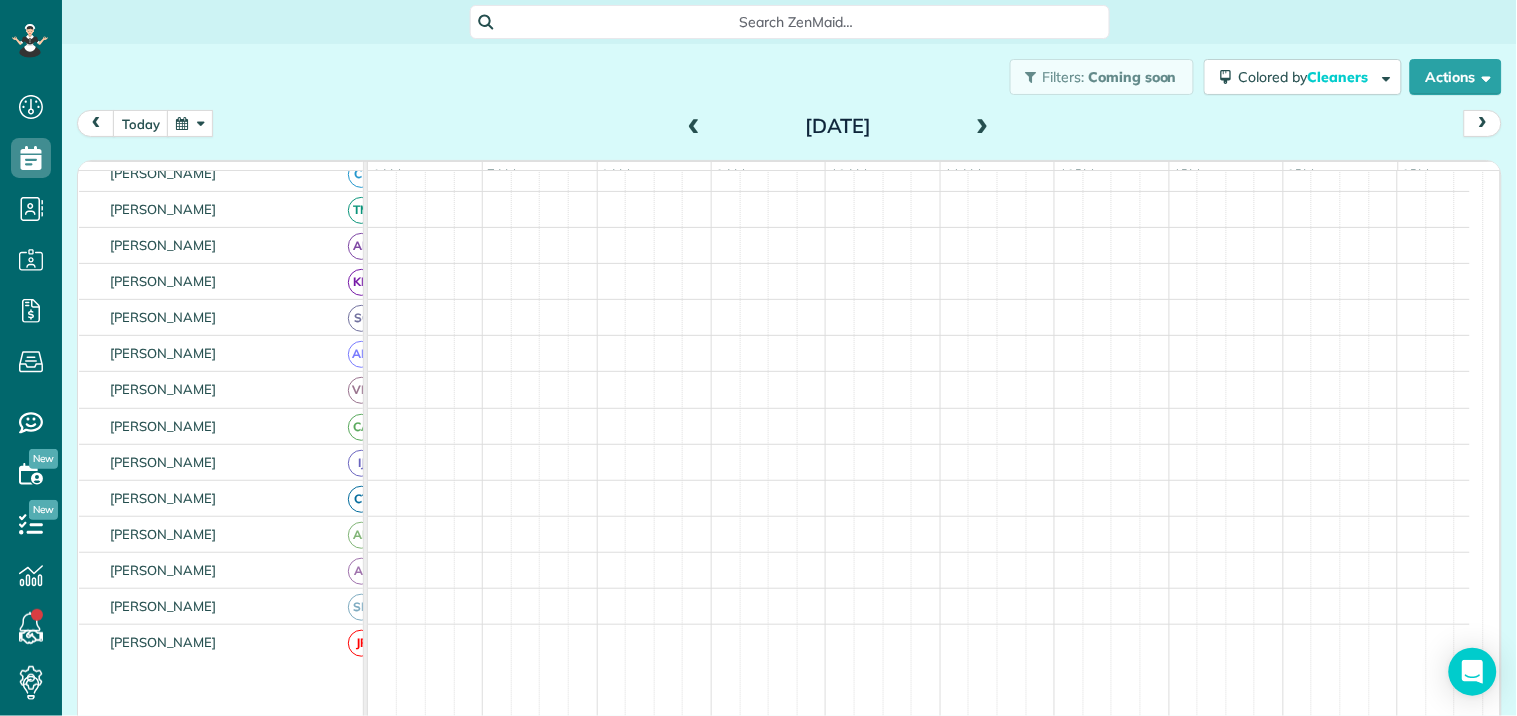 scroll, scrollTop: 68, scrollLeft: 0, axis: vertical 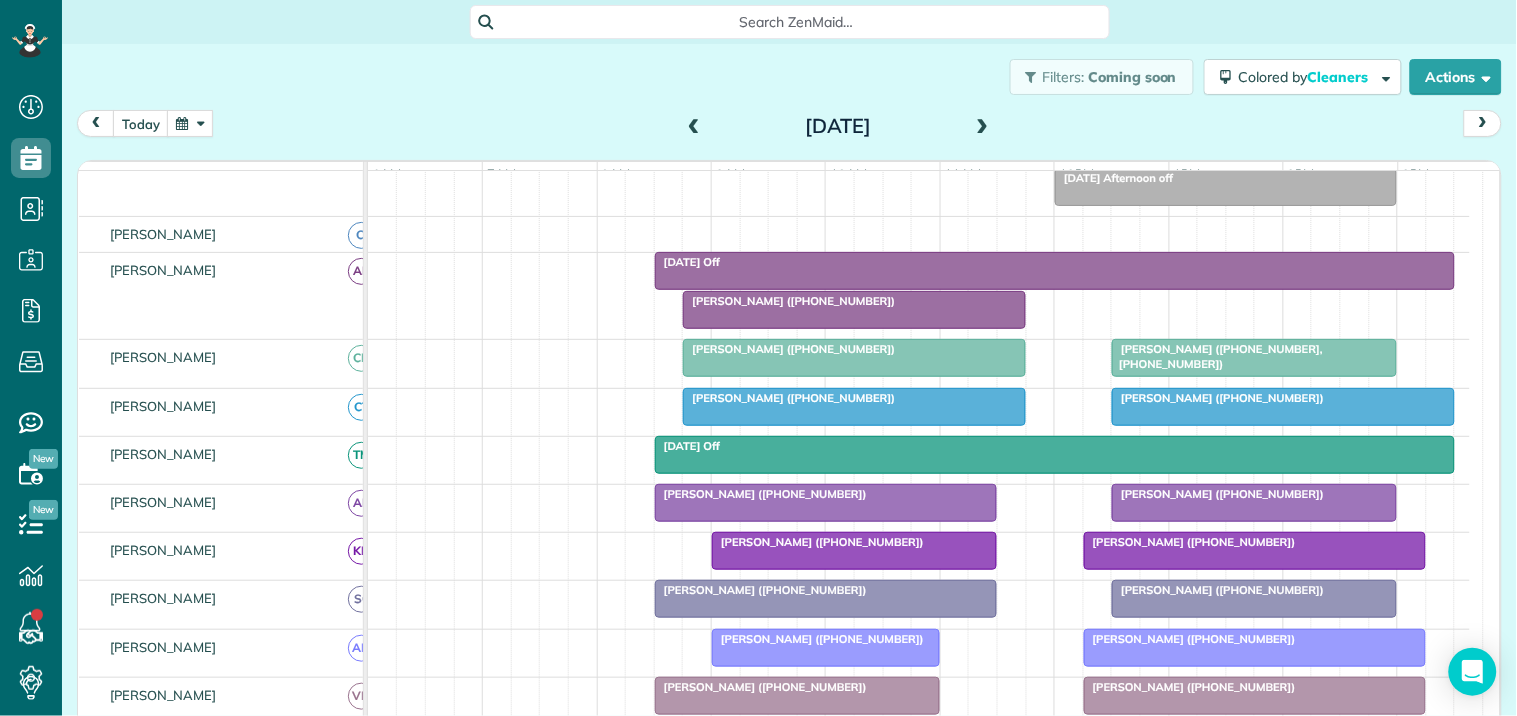 click at bounding box center (983, 127) 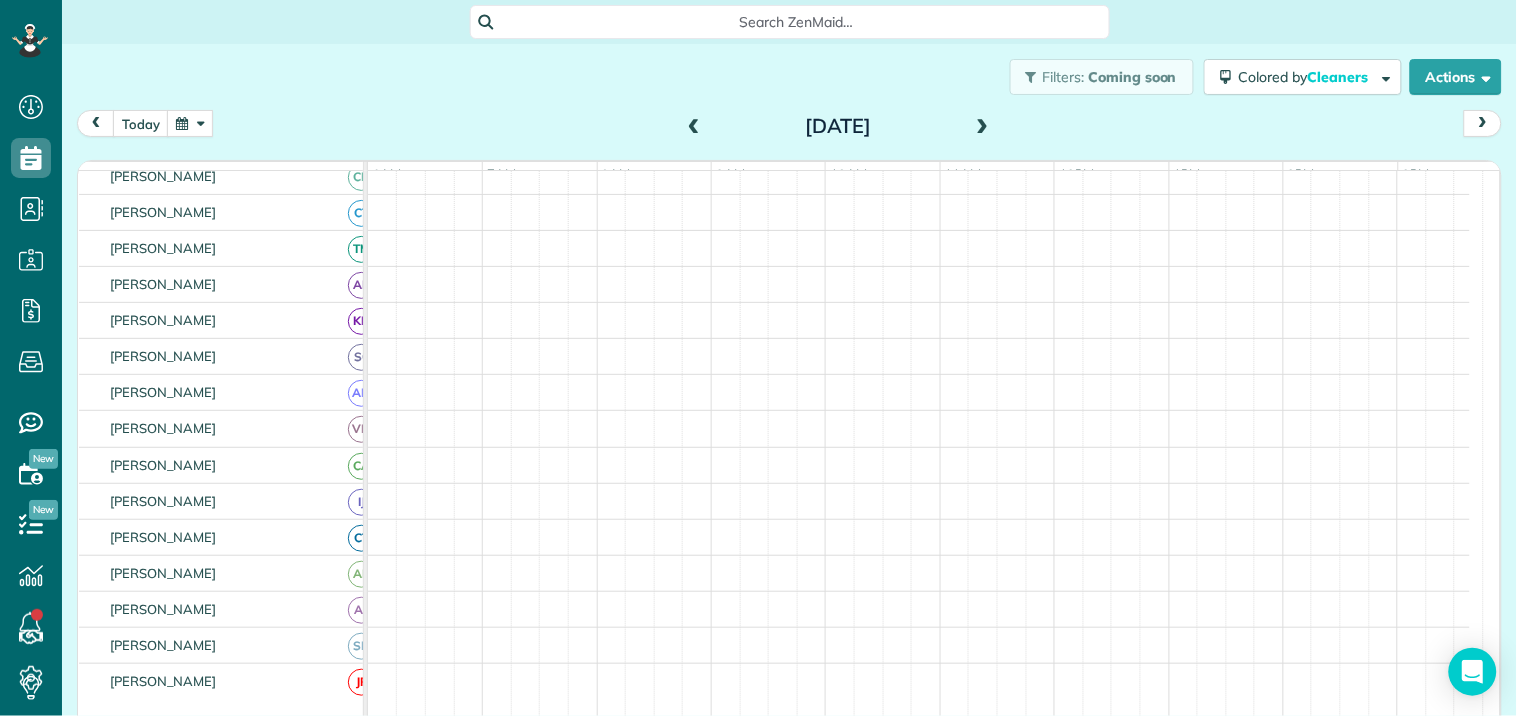 scroll, scrollTop: 68, scrollLeft: 0, axis: vertical 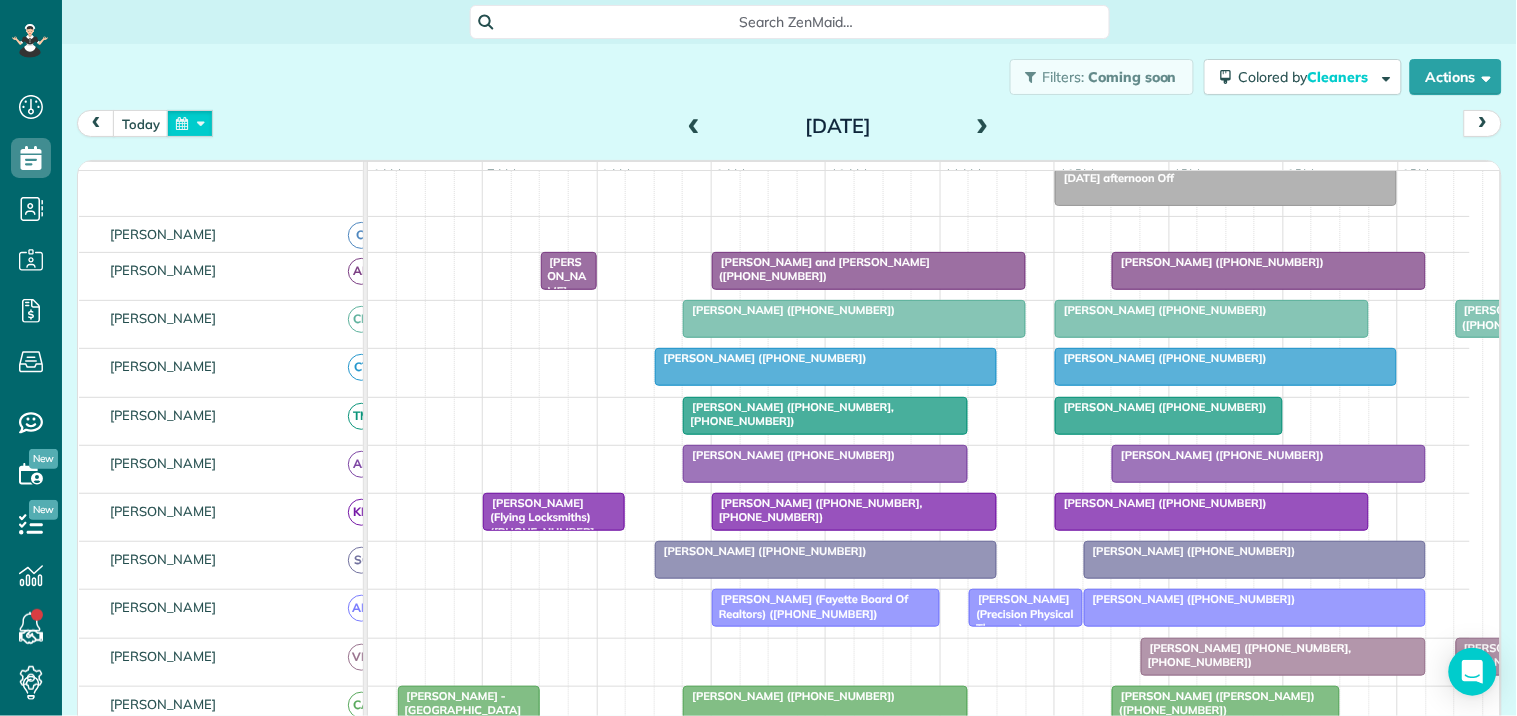 click at bounding box center (190, 123) 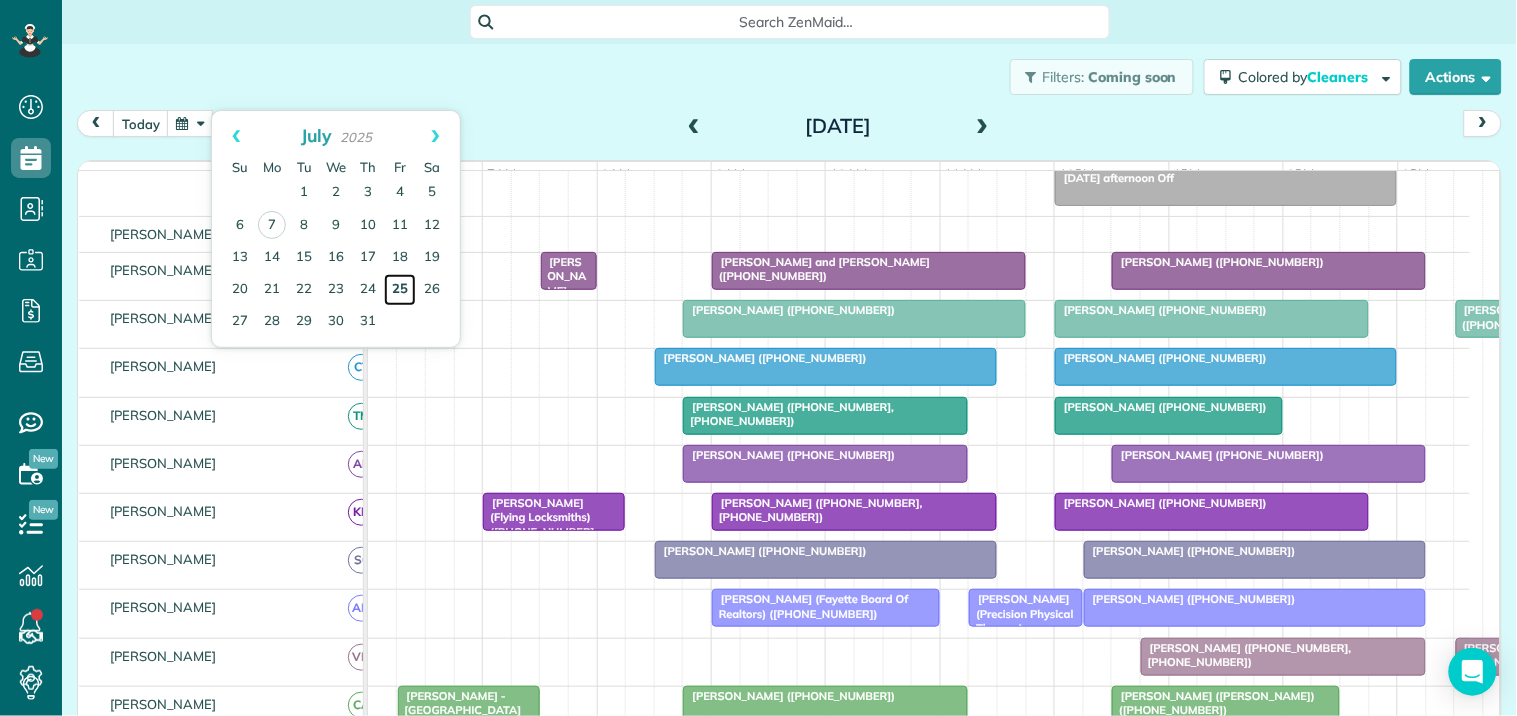 click on "25" at bounding box center (400, 290) 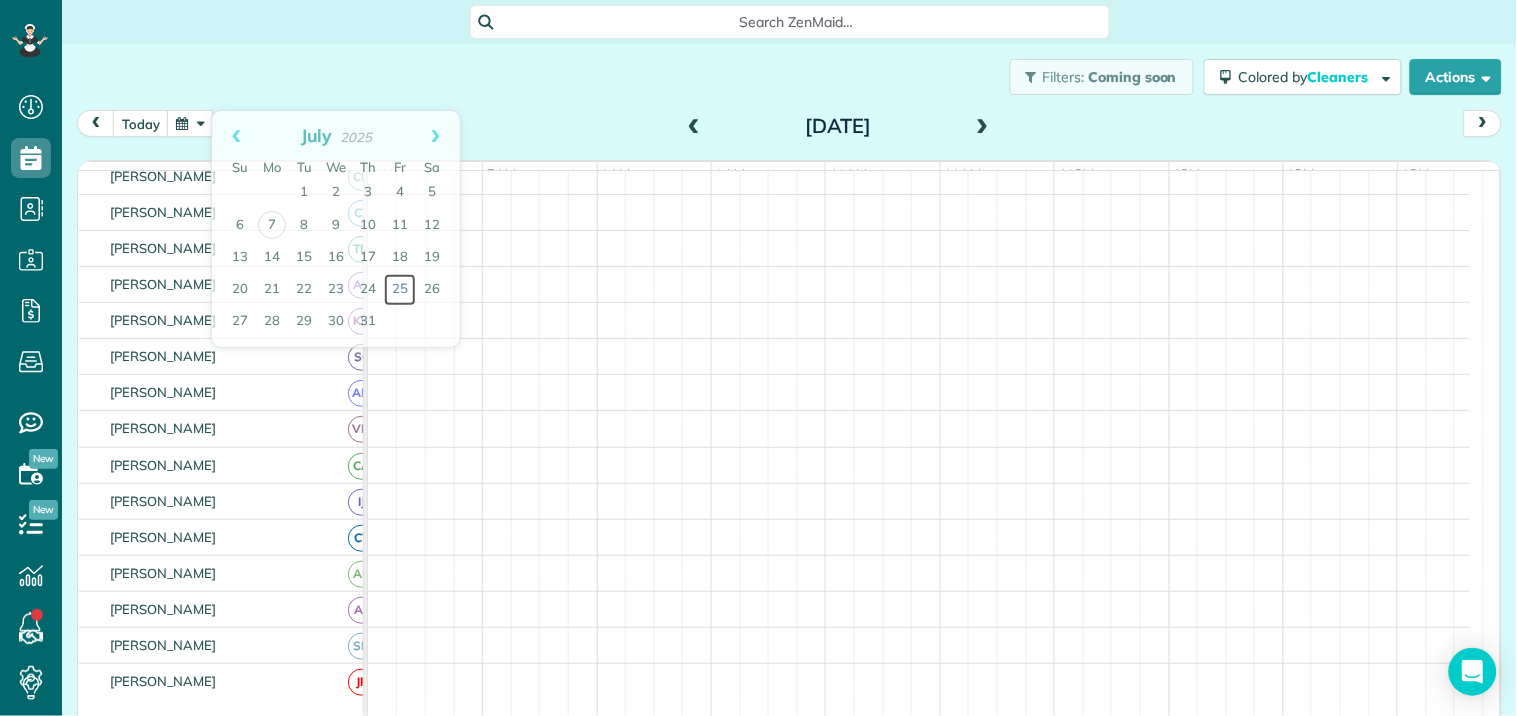 scroll, scrollTop: 68, scrollLeft: 0, axis: vertical 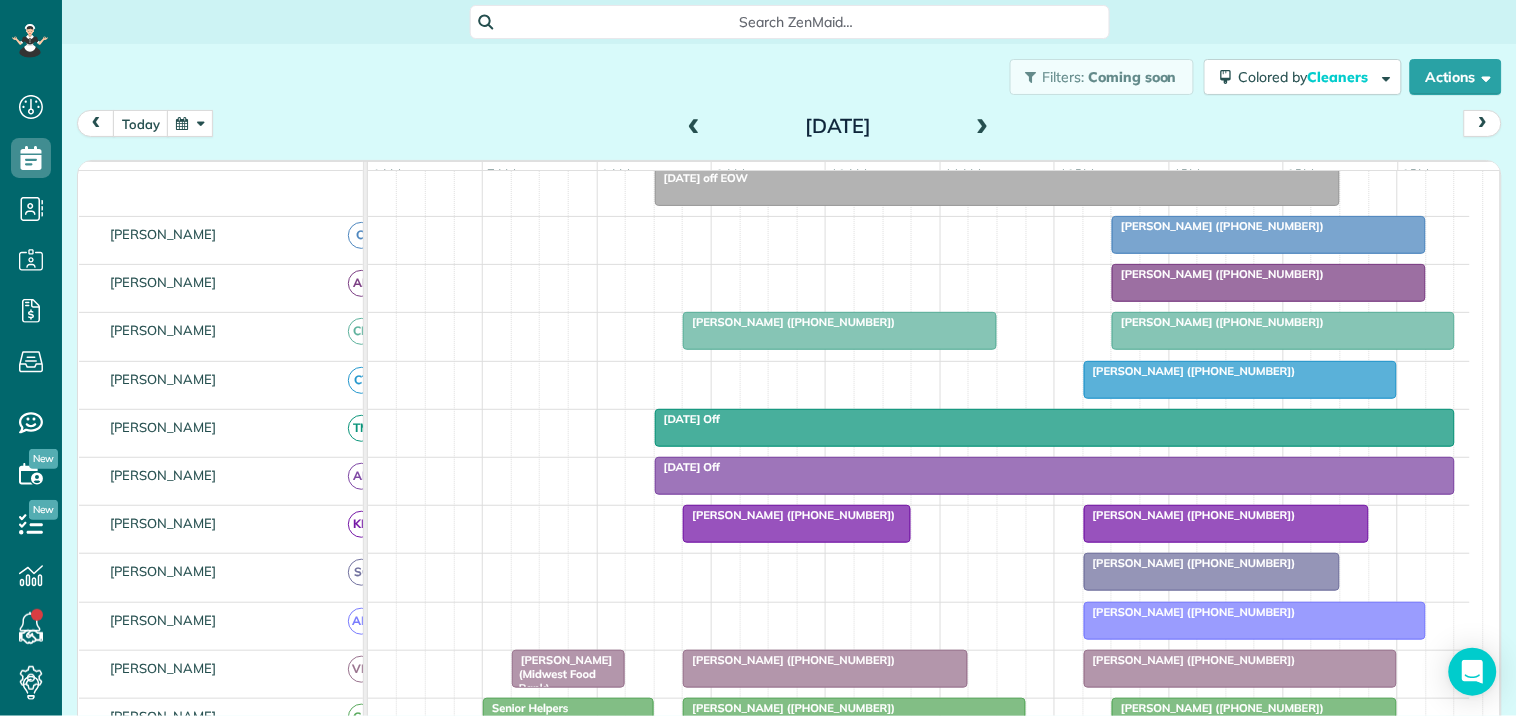 click at bounding box center (1226, 524) 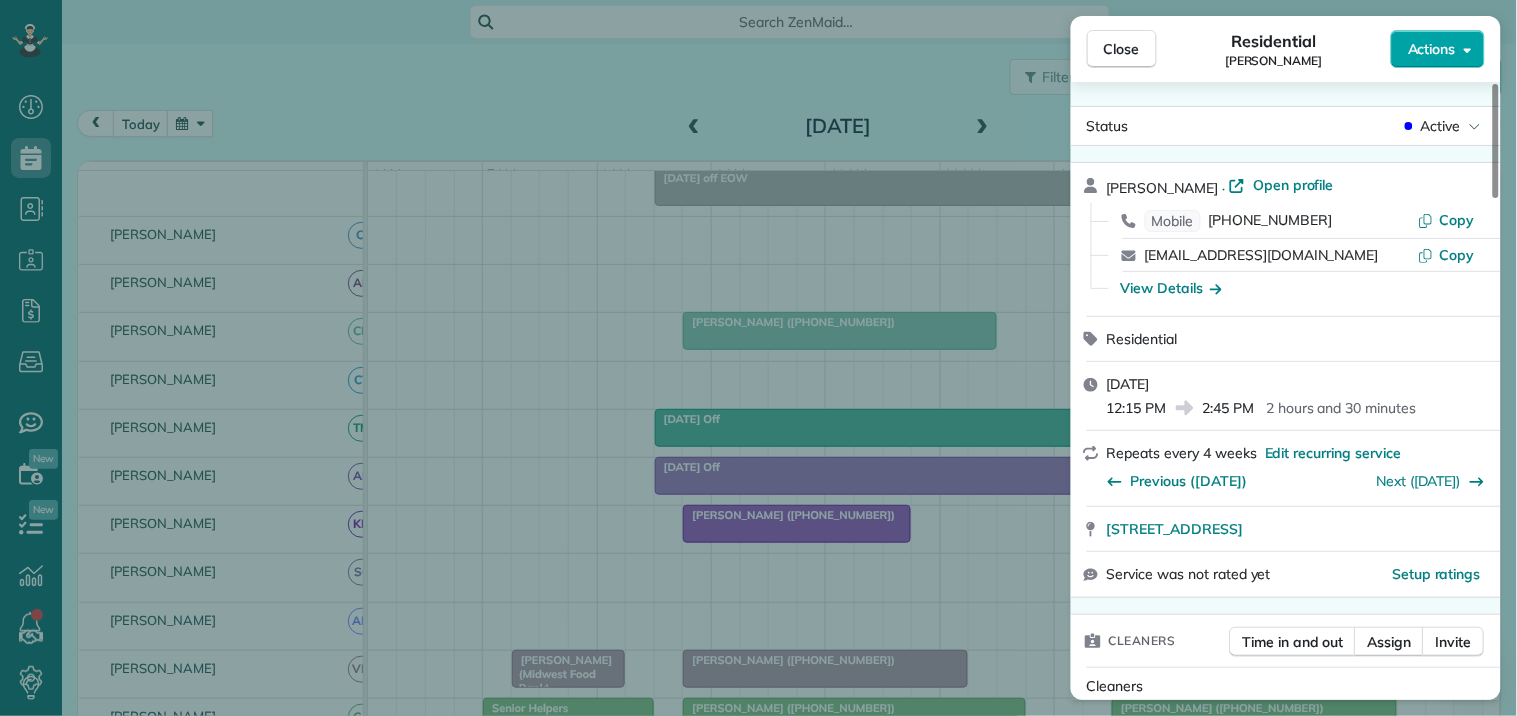 click on "Actions" at bounding box center [1432, 49] 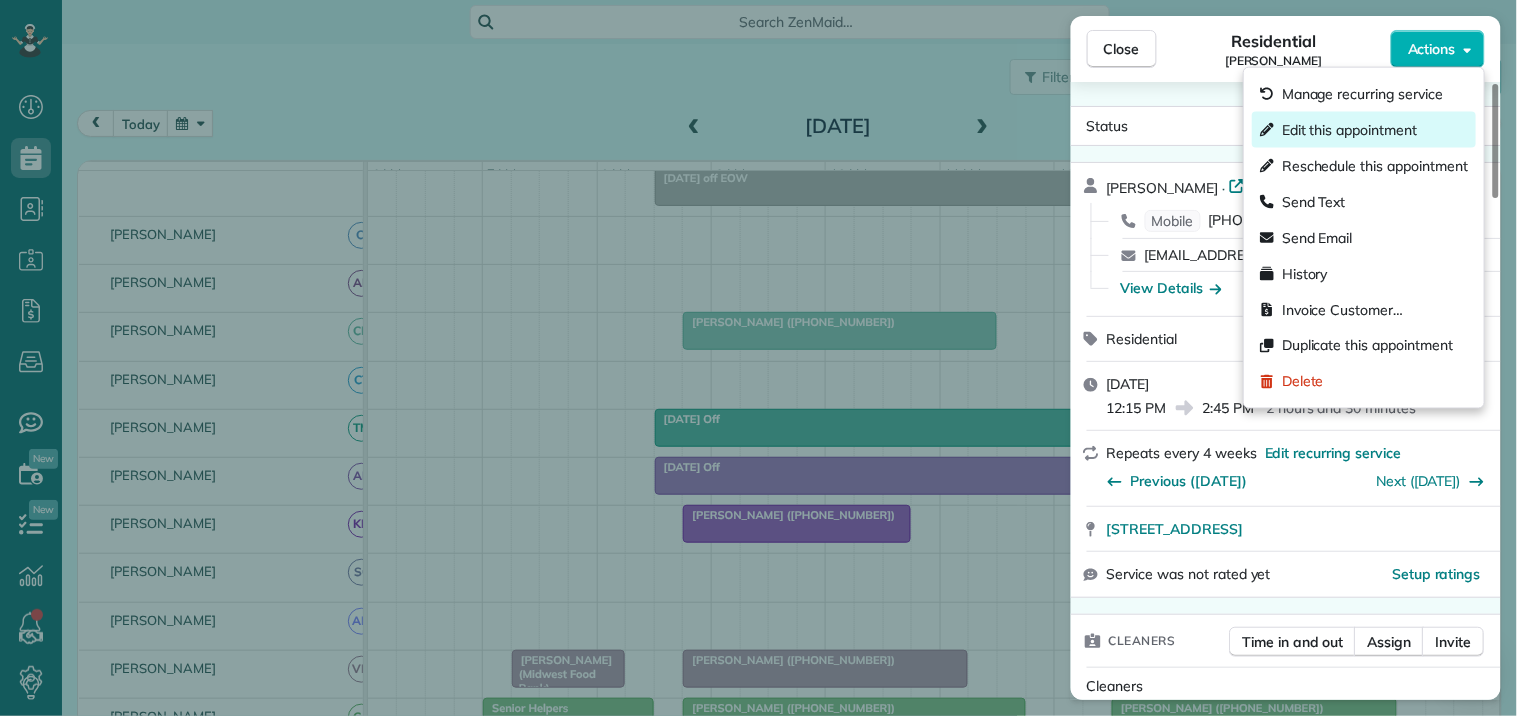 click on "Edit this appointment" at bounding box center [1349, 130] 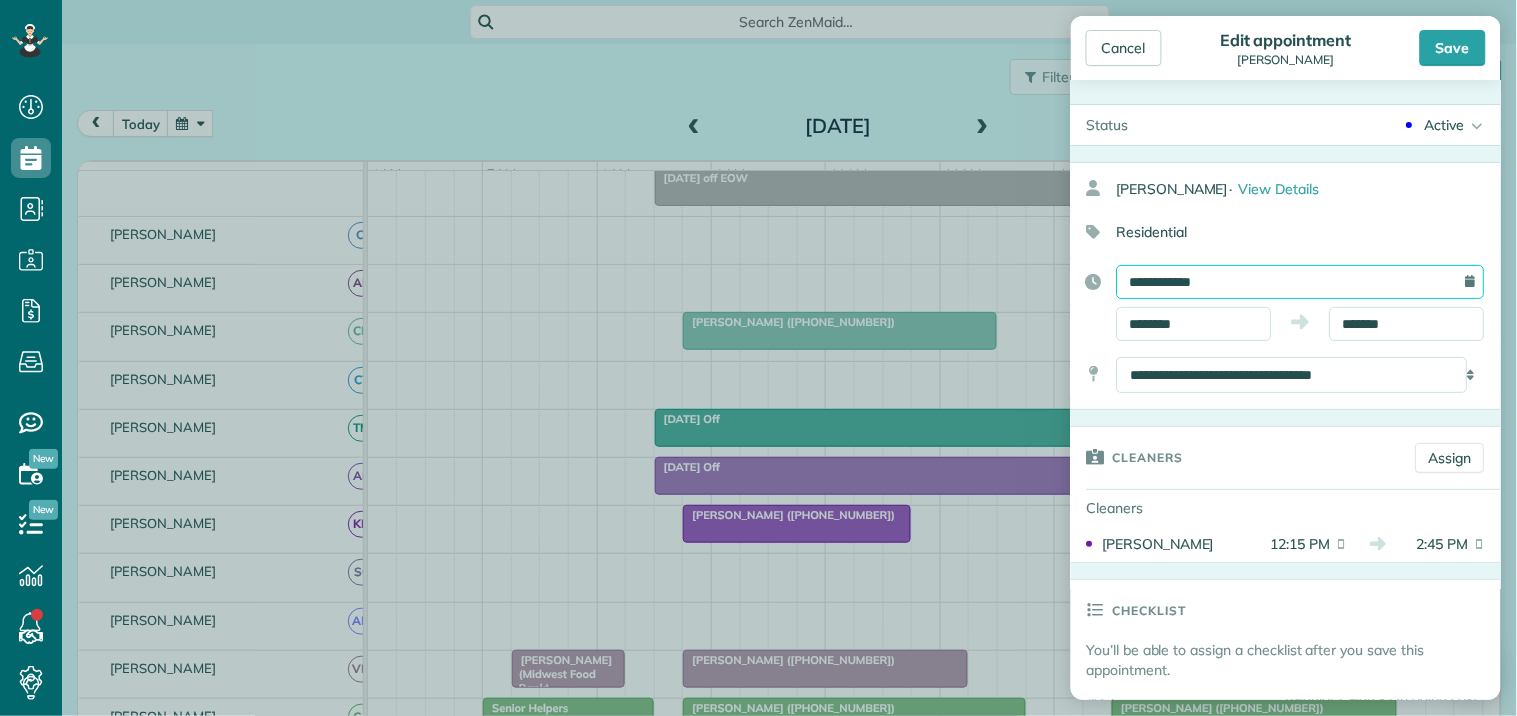 click on "**********" at bounding box center [1301, 282] 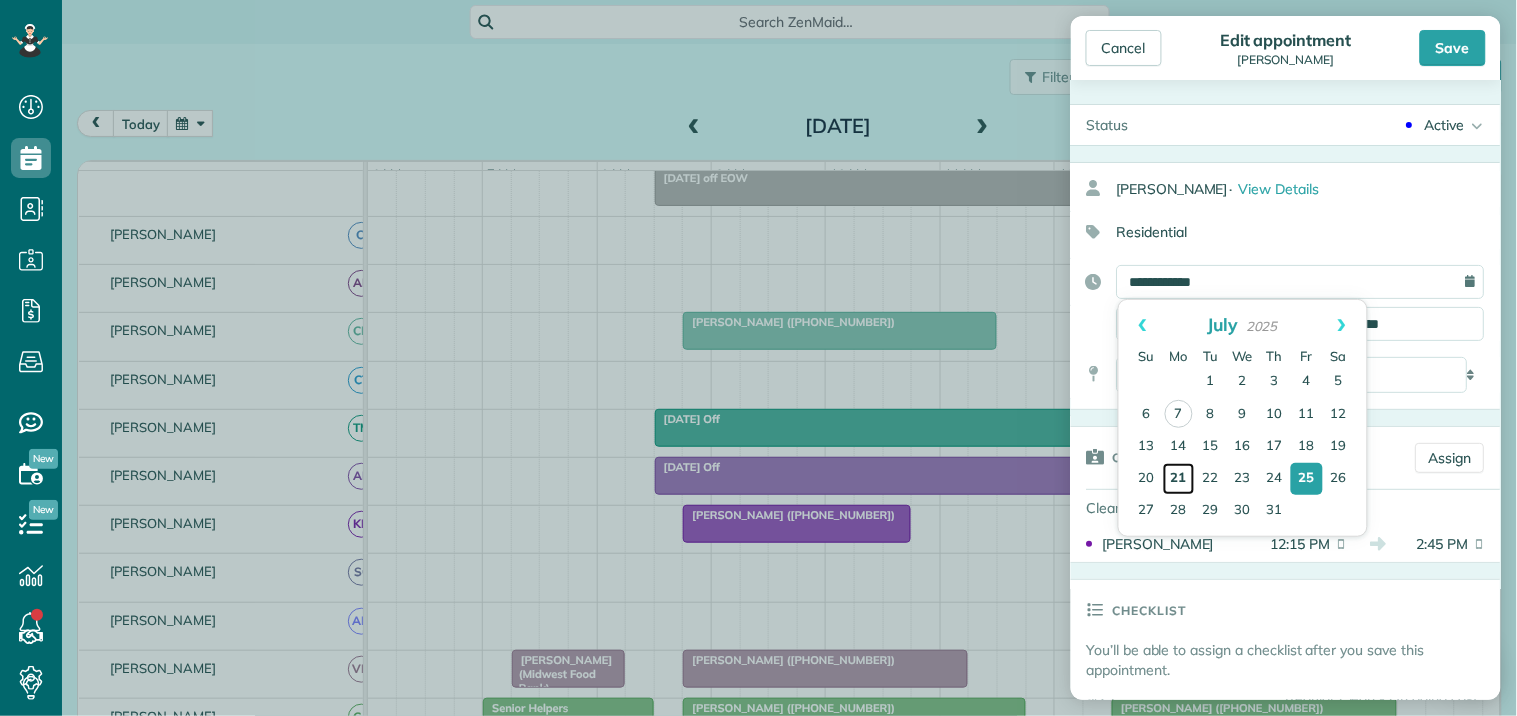 click on "21" at bounding box center (1179, 479) 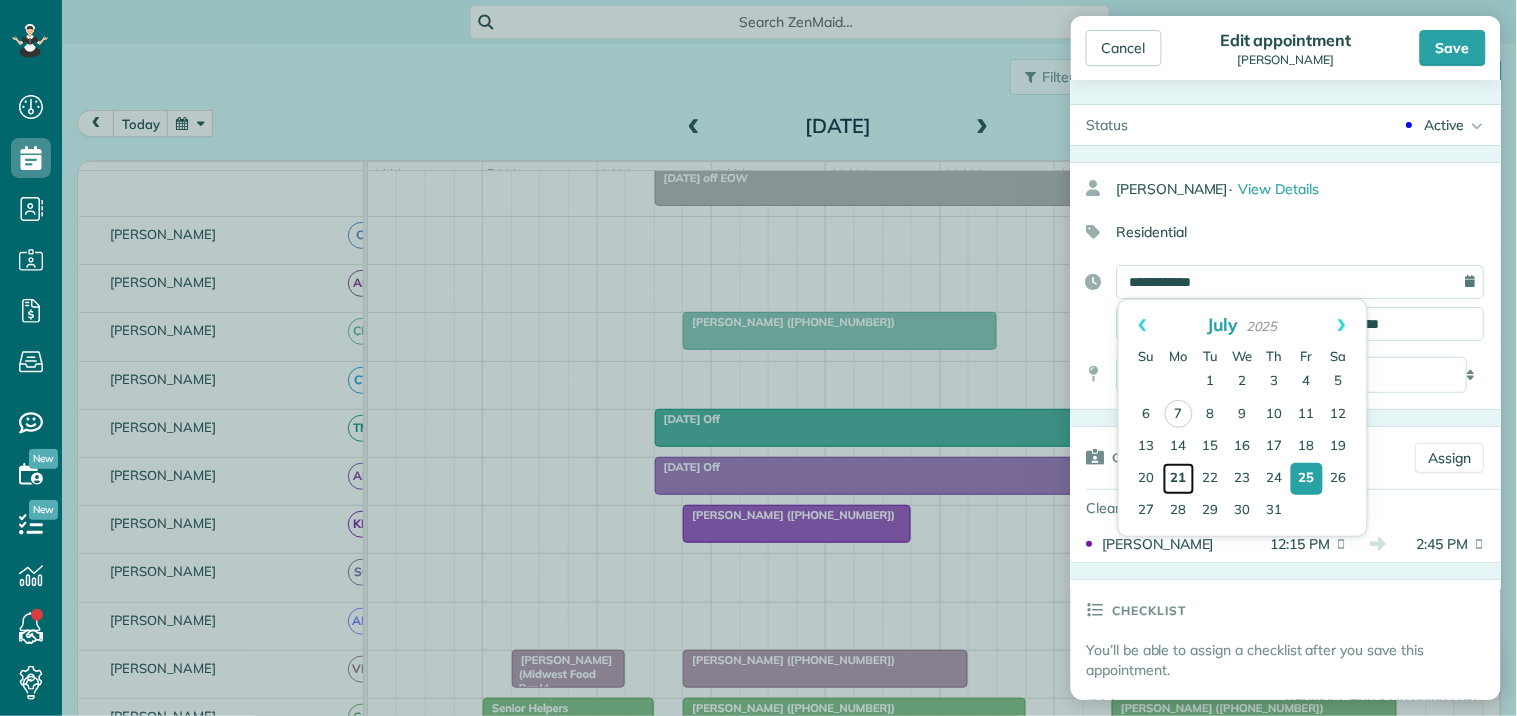 type on "**********" 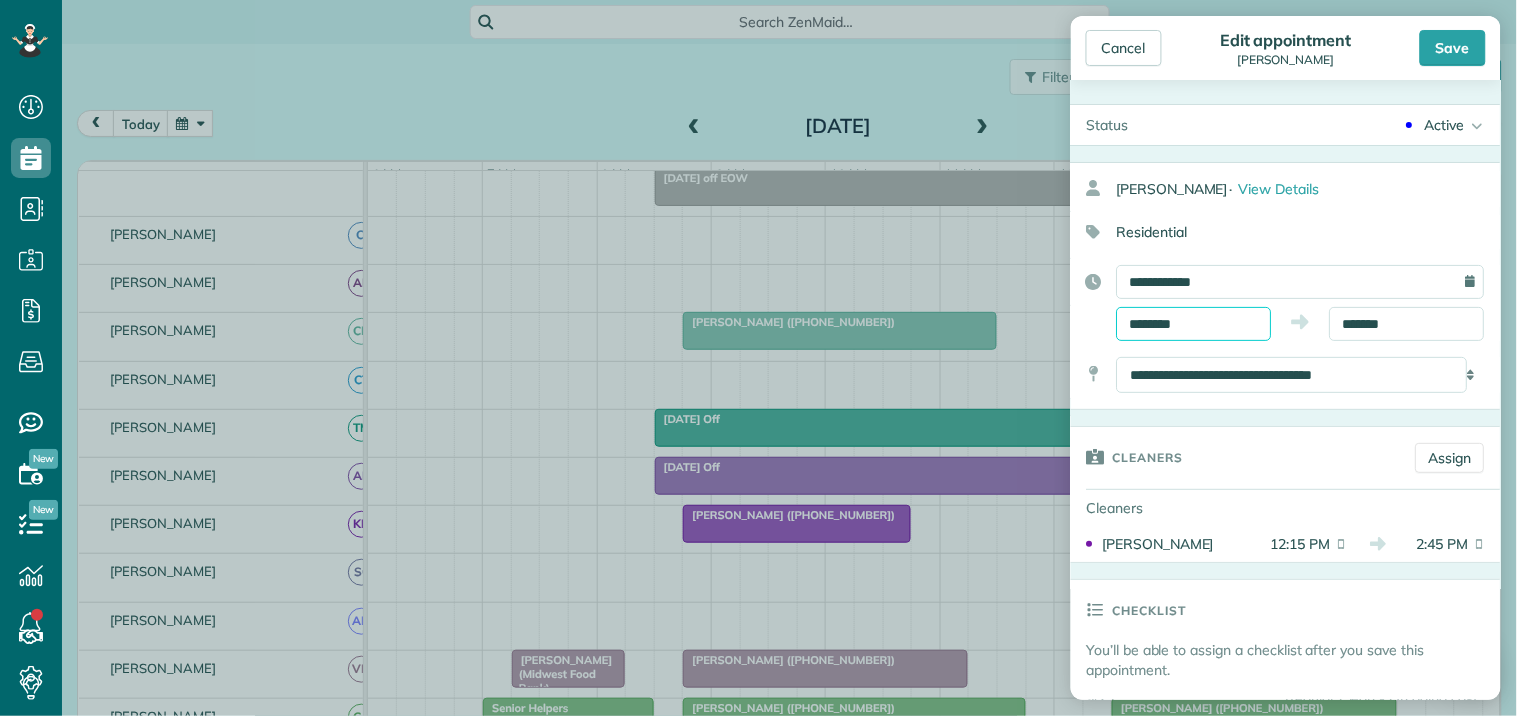 click on "********" at bounding box center [1194, 324] 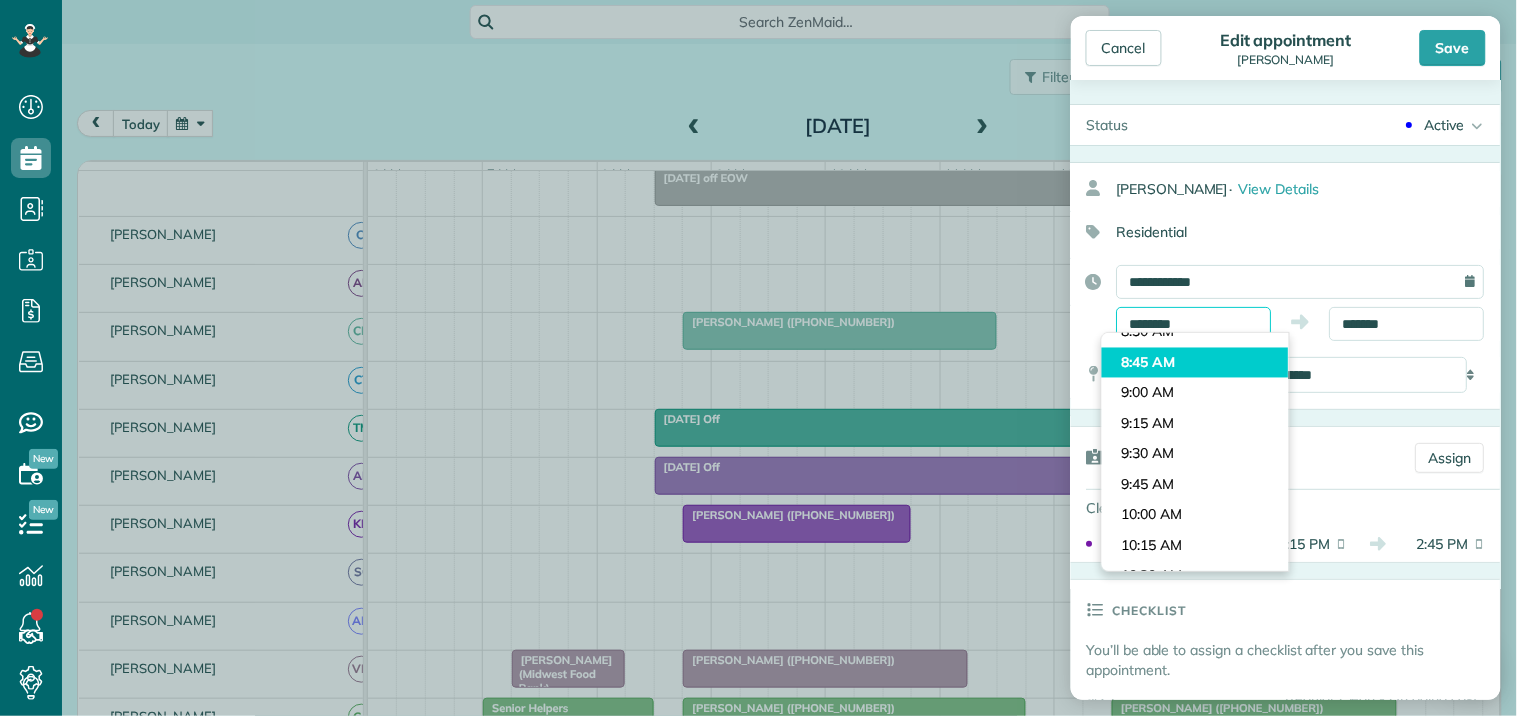 scroll, scrollTop: 990, scrollLeft: 0, axis: vertical 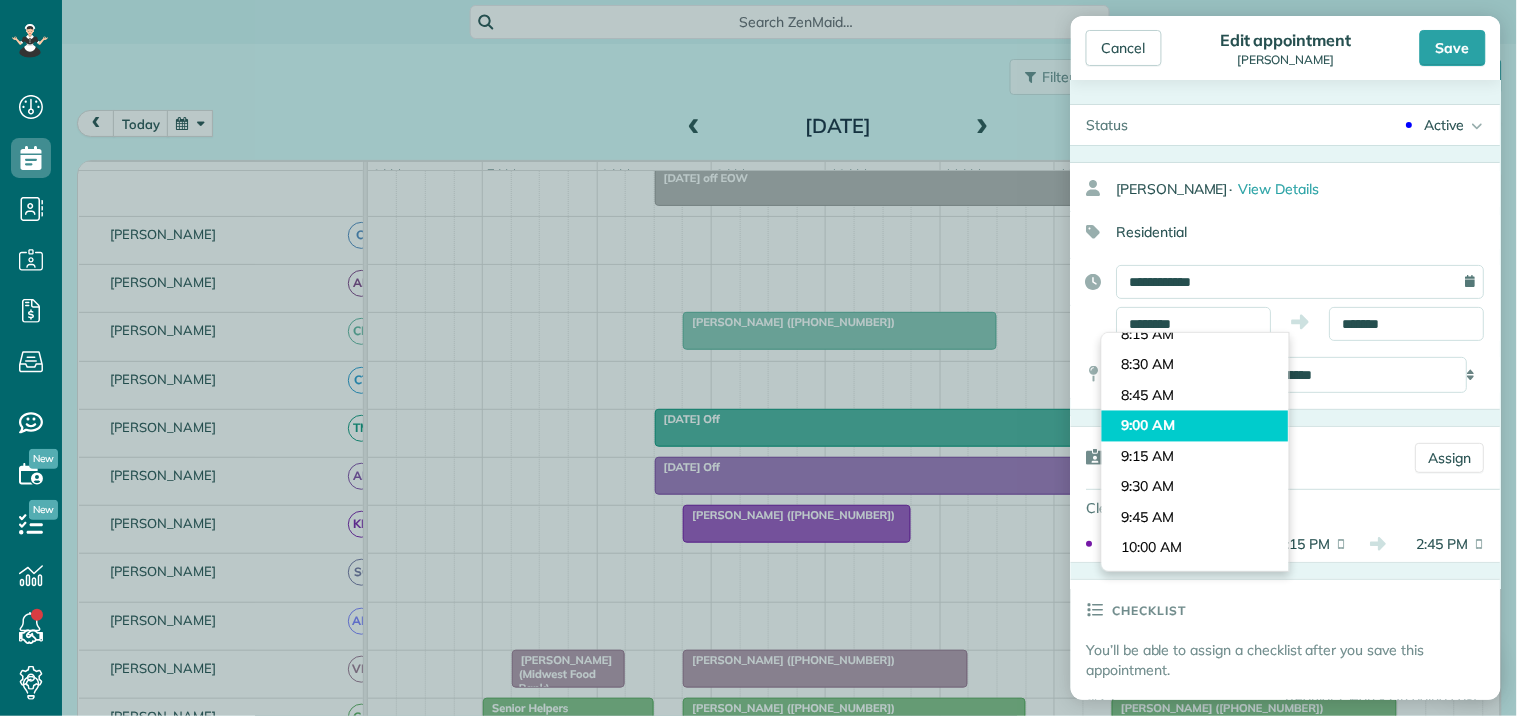 type on "*******" 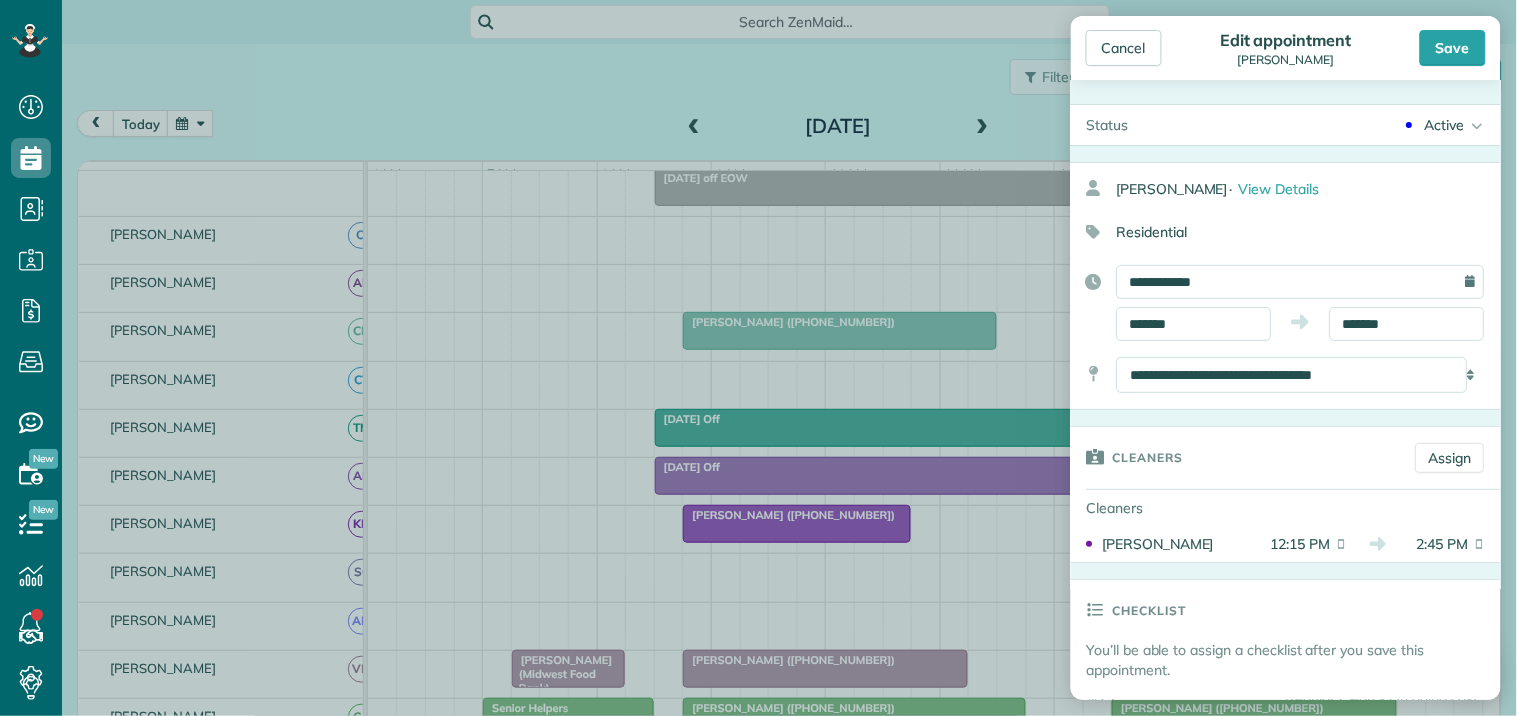 drag, startPoint x: 1165, startPoint y: 418, endPoint x: 1306, endPoint y: 373, distance: 148.00676 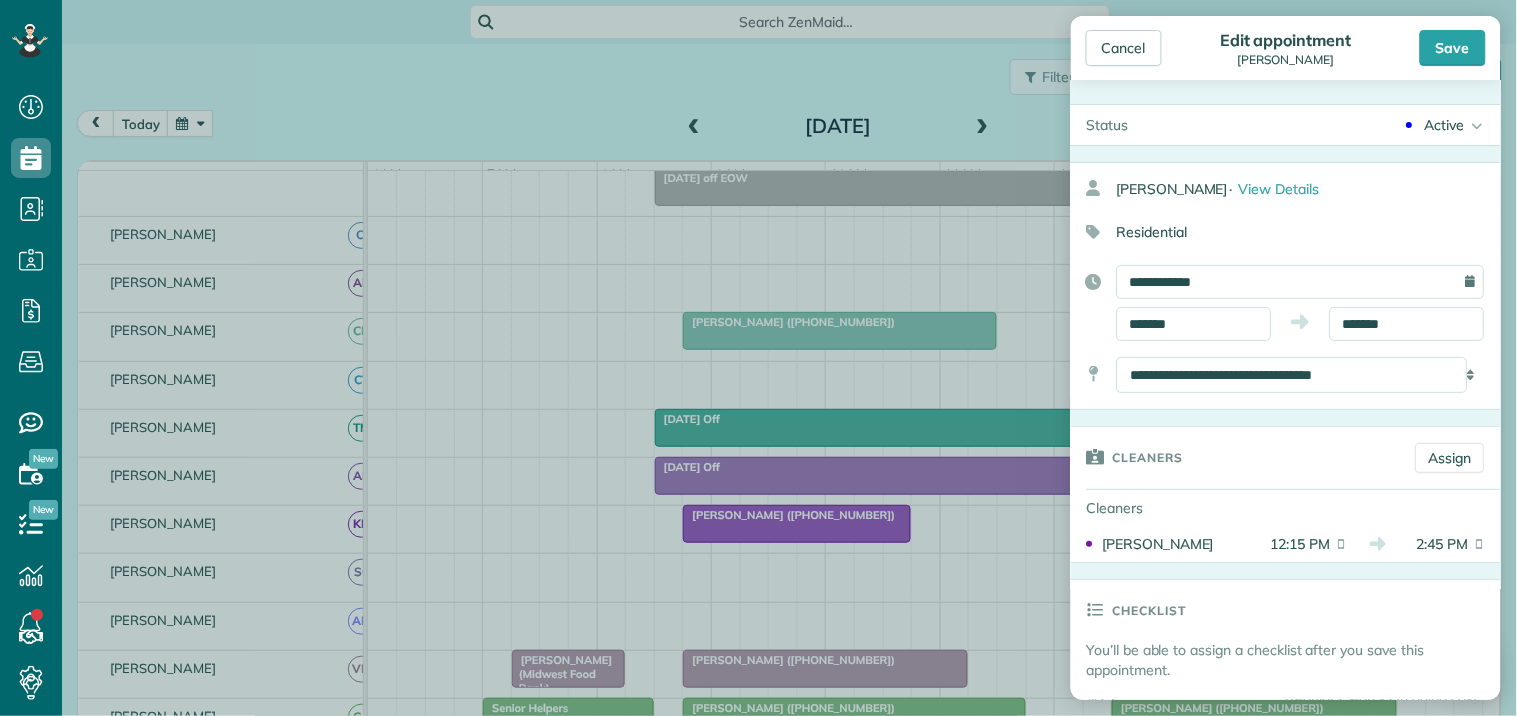 click on "Dashboard
Scheduling
Calendar View
List View
Dispatch View - Weekly scheduling (Beta)" at bounding box center [758, 358] 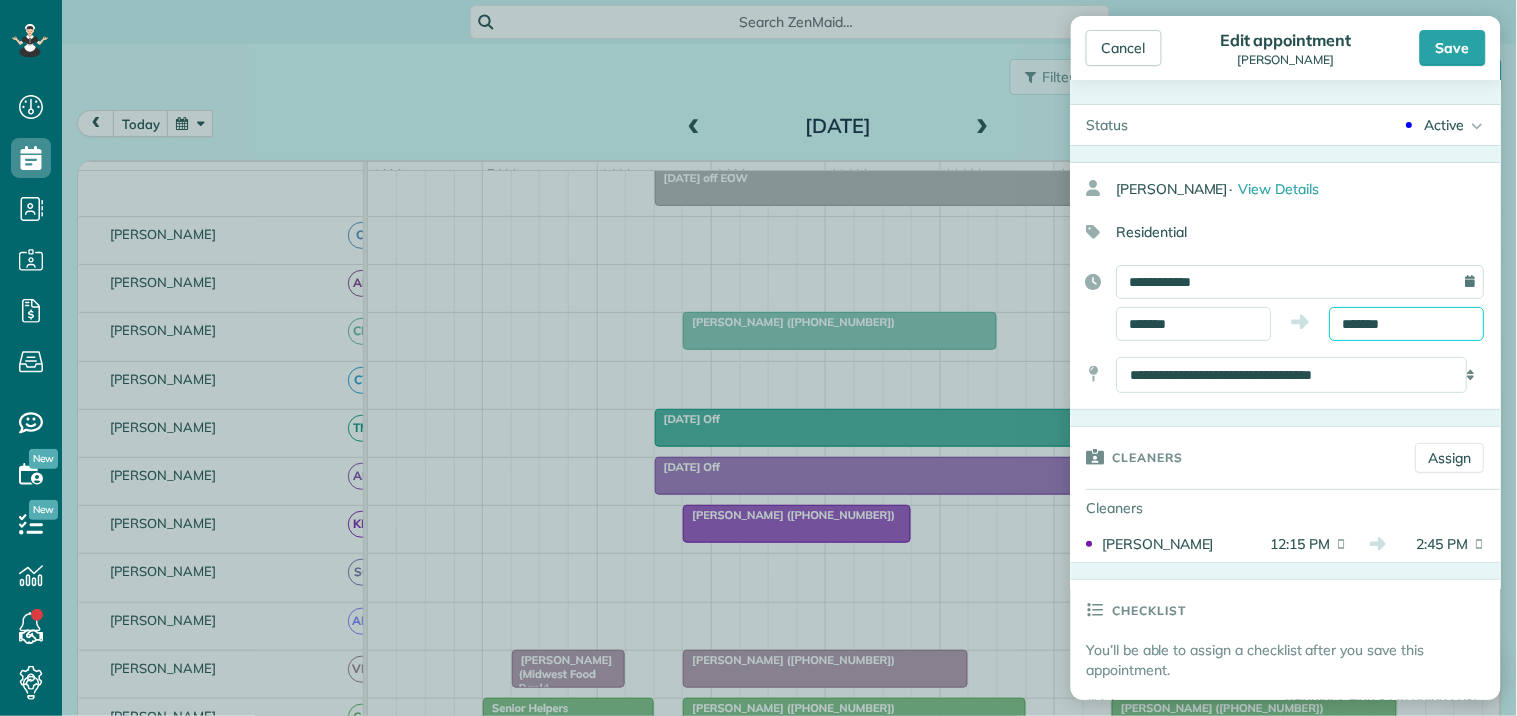 click on "*******" at bounding box center (1407, 324) 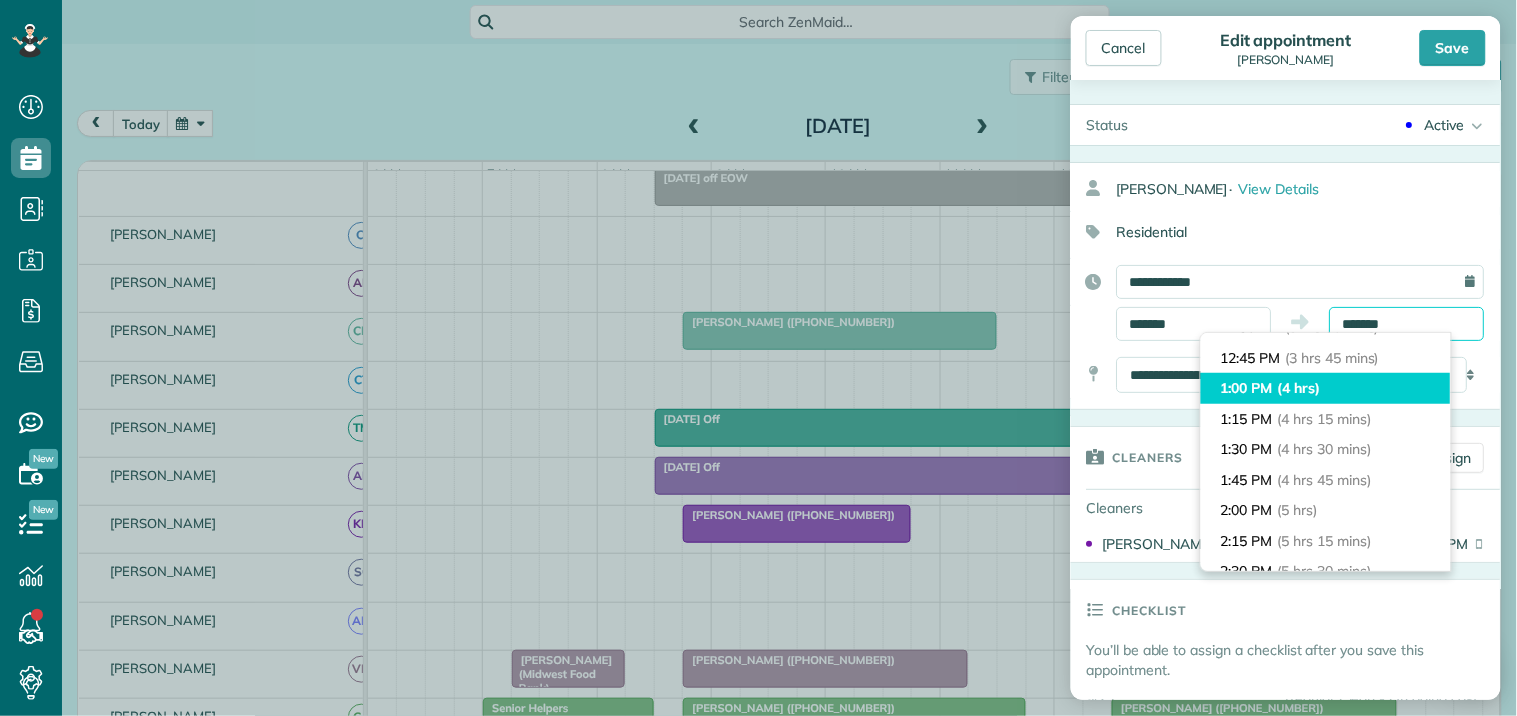scroll, scrollTop: 337, scrollLeft: 0, axis: vertical 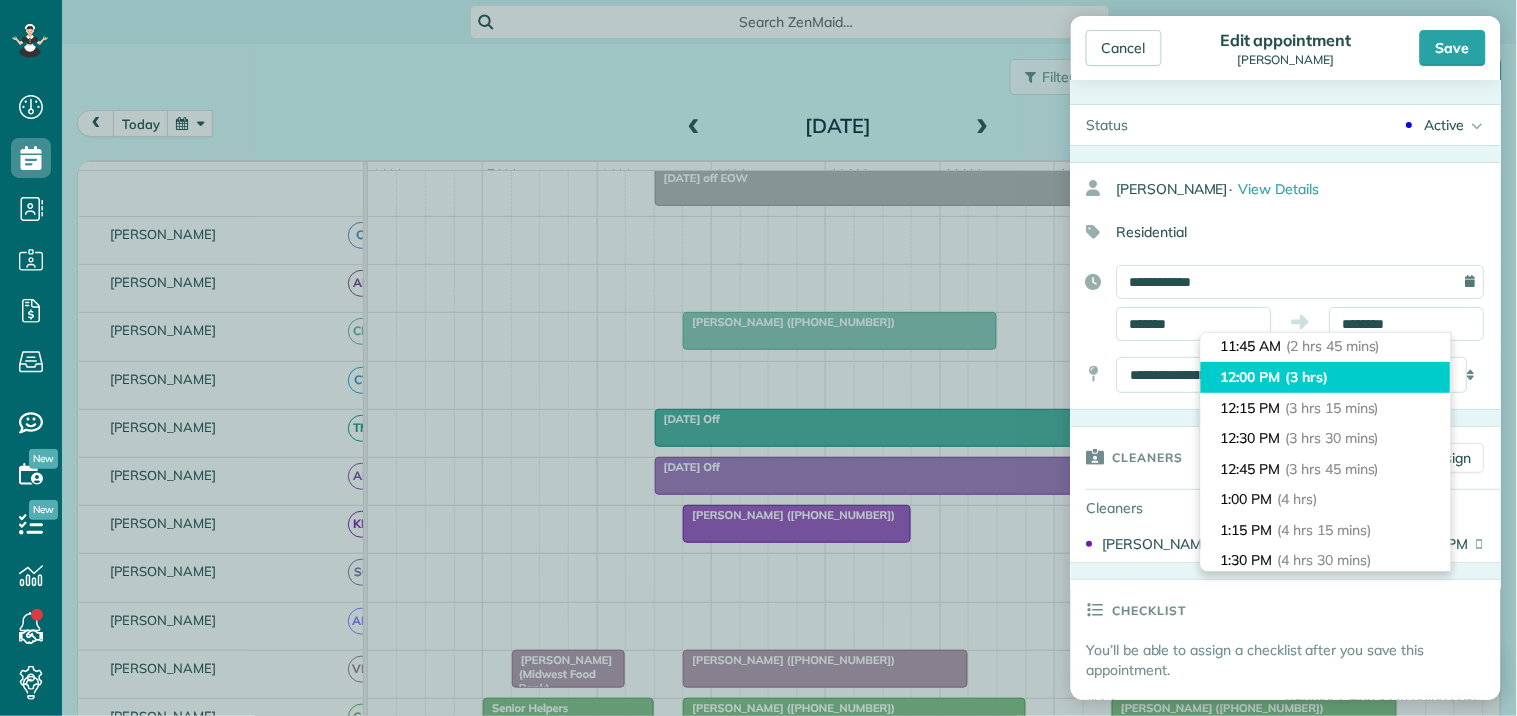 click on "12:00 PM  (3 hrs)" at bounding box center [1326, 377] 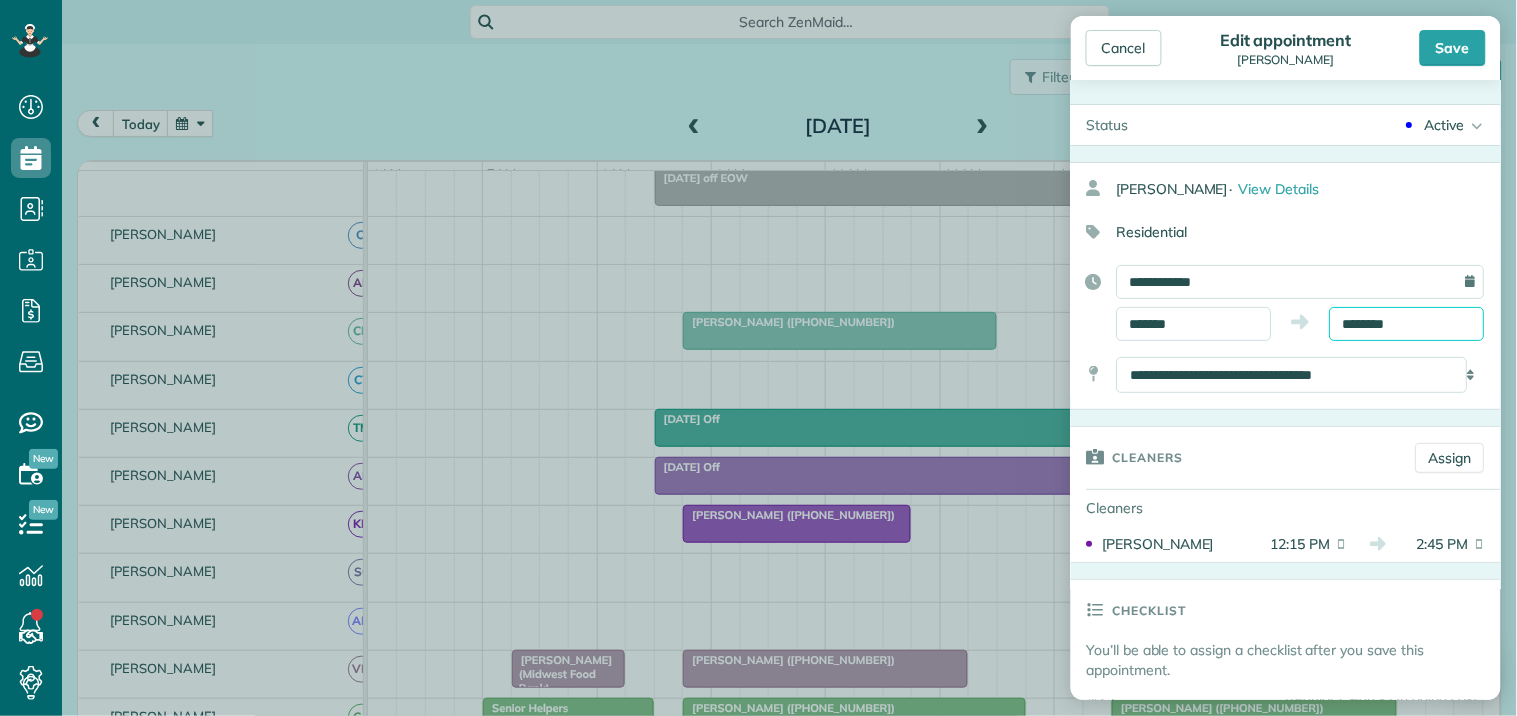 click on "********" at bounding box center (1407, 324) 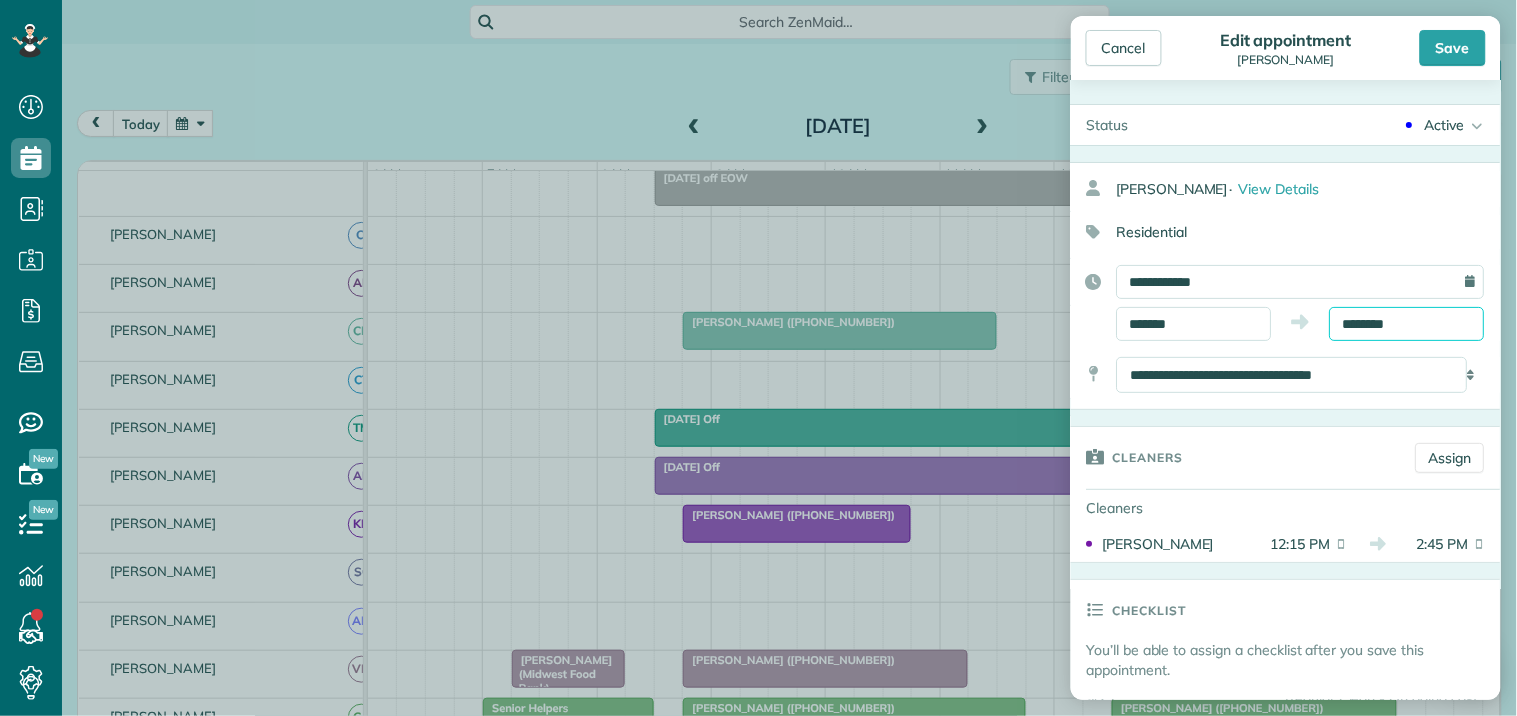 scroll, scrollTop: 335, scrollLeft: 0, axis: vertical 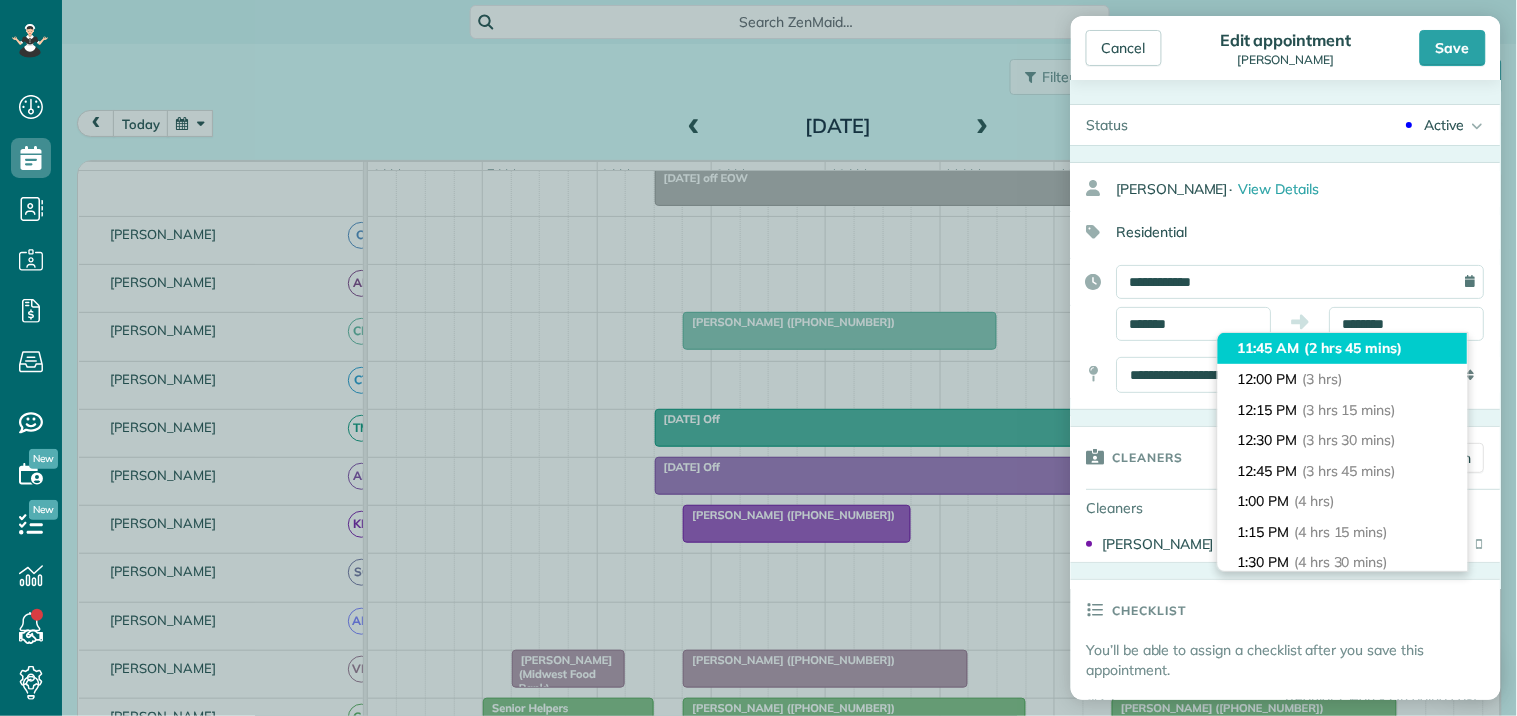 type on "********" 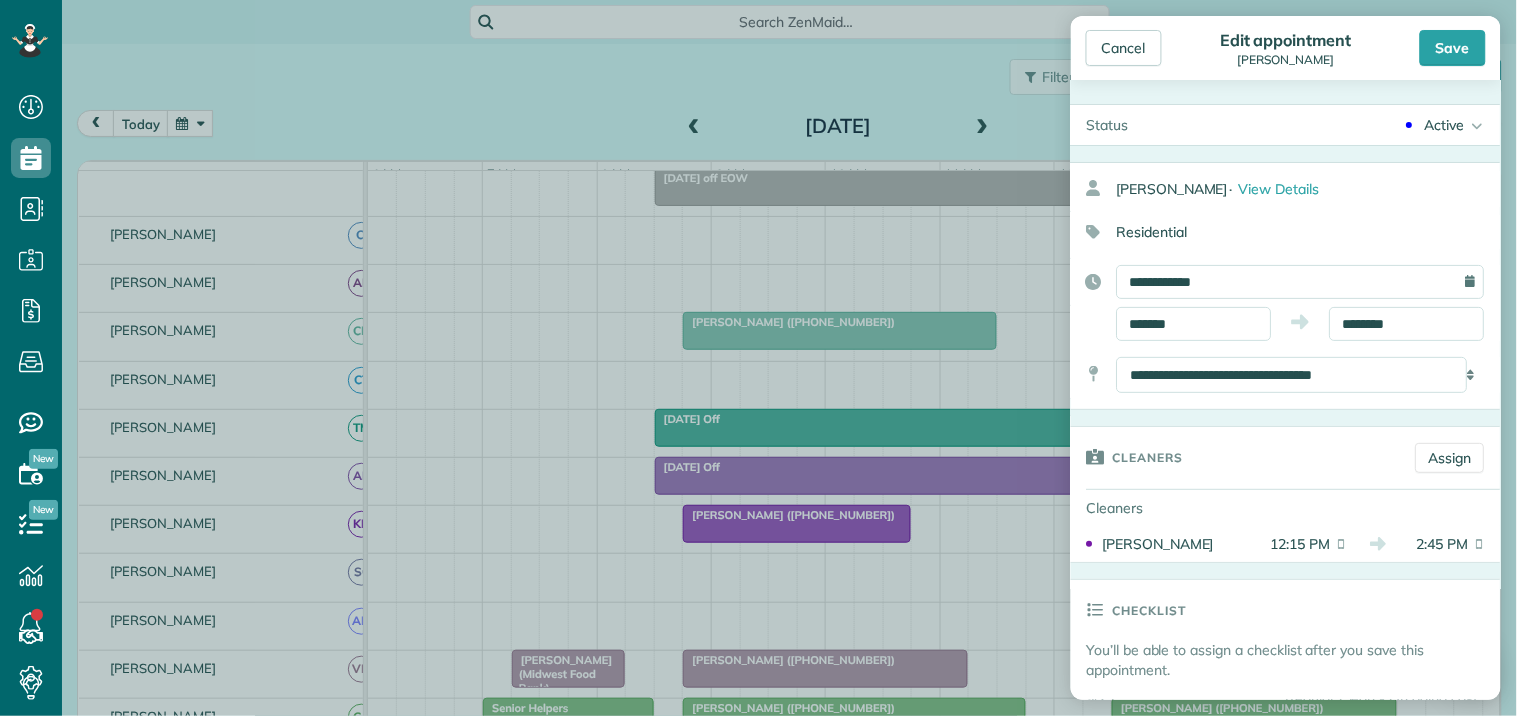 click on "Save" at bounding box center [1453, 48] 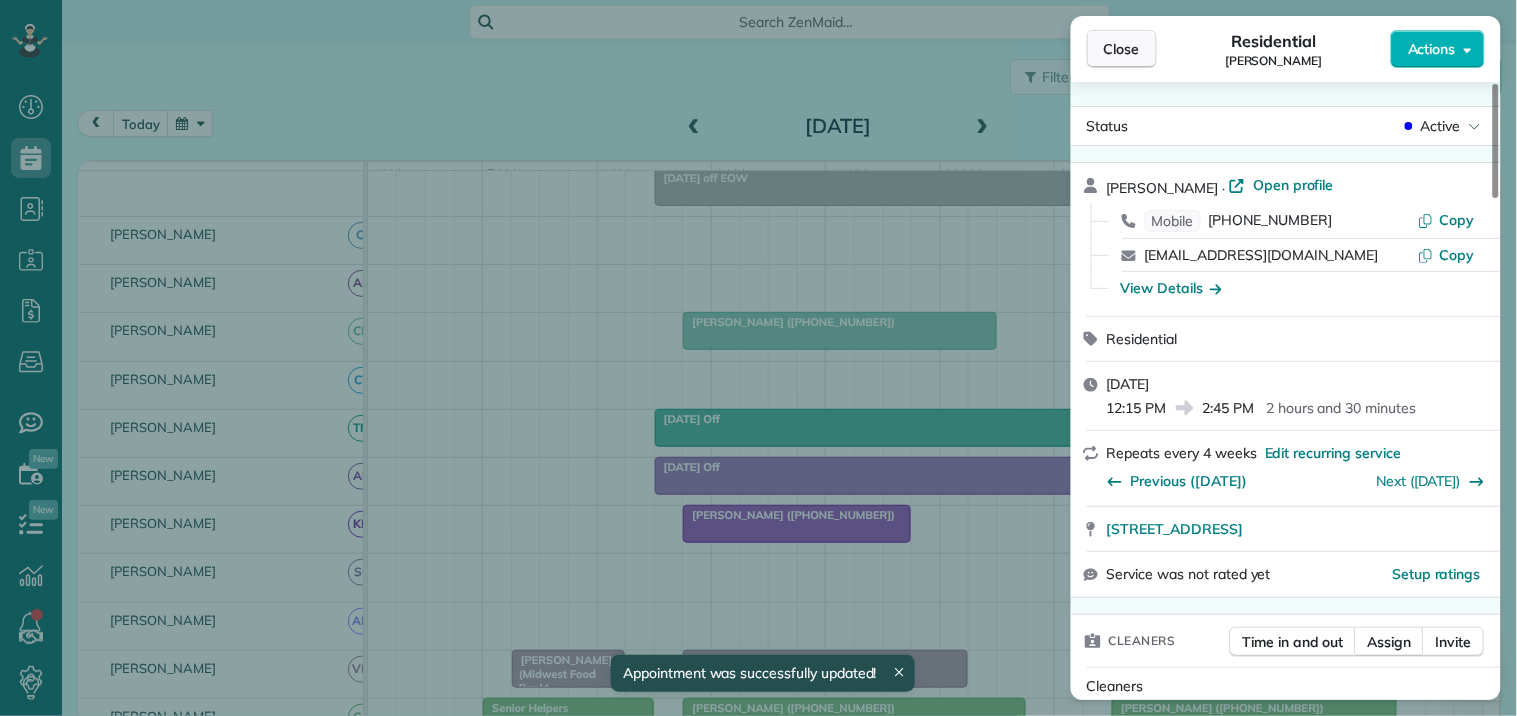 click on "Close" at bounding box center [1122, 49] 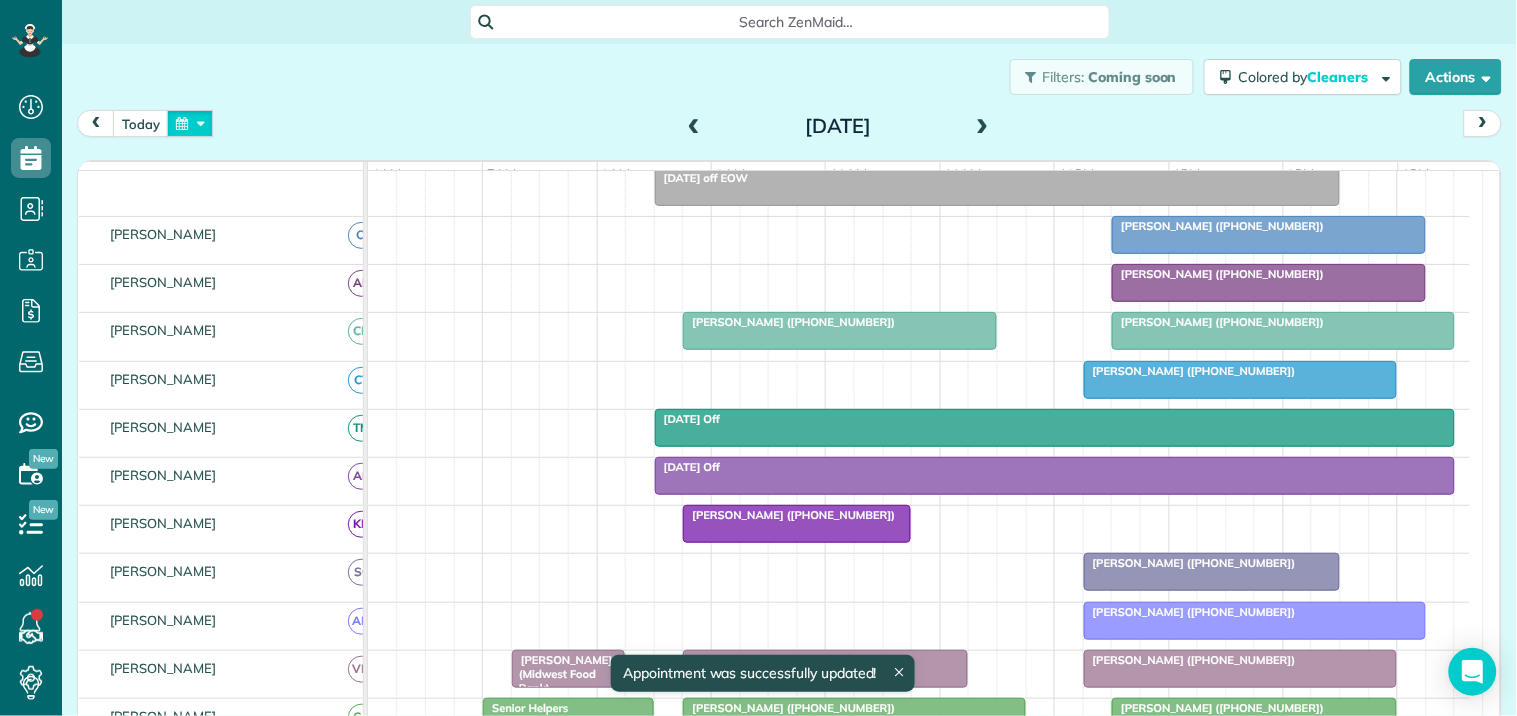 click at bounding box center [190, 123] 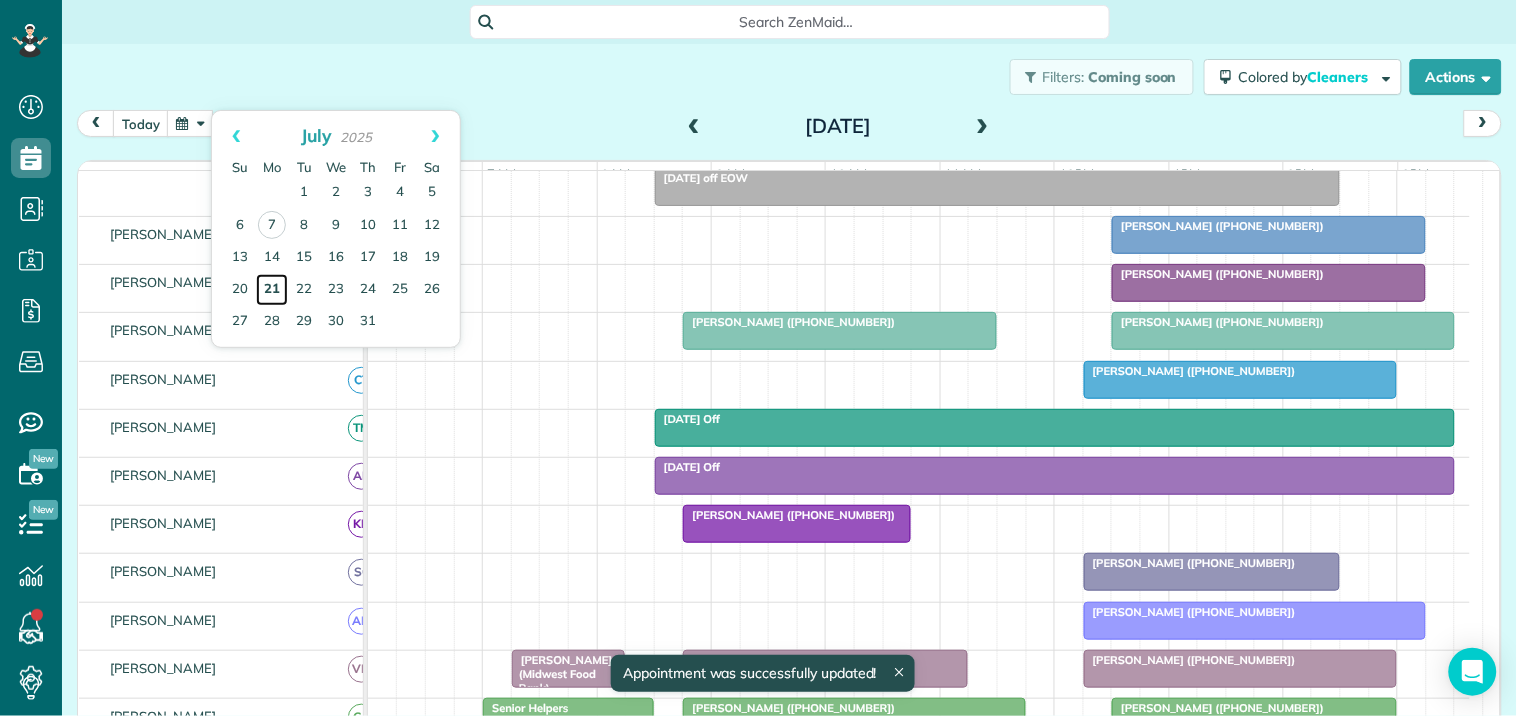 click on "21" at bounding box center (272, 290) 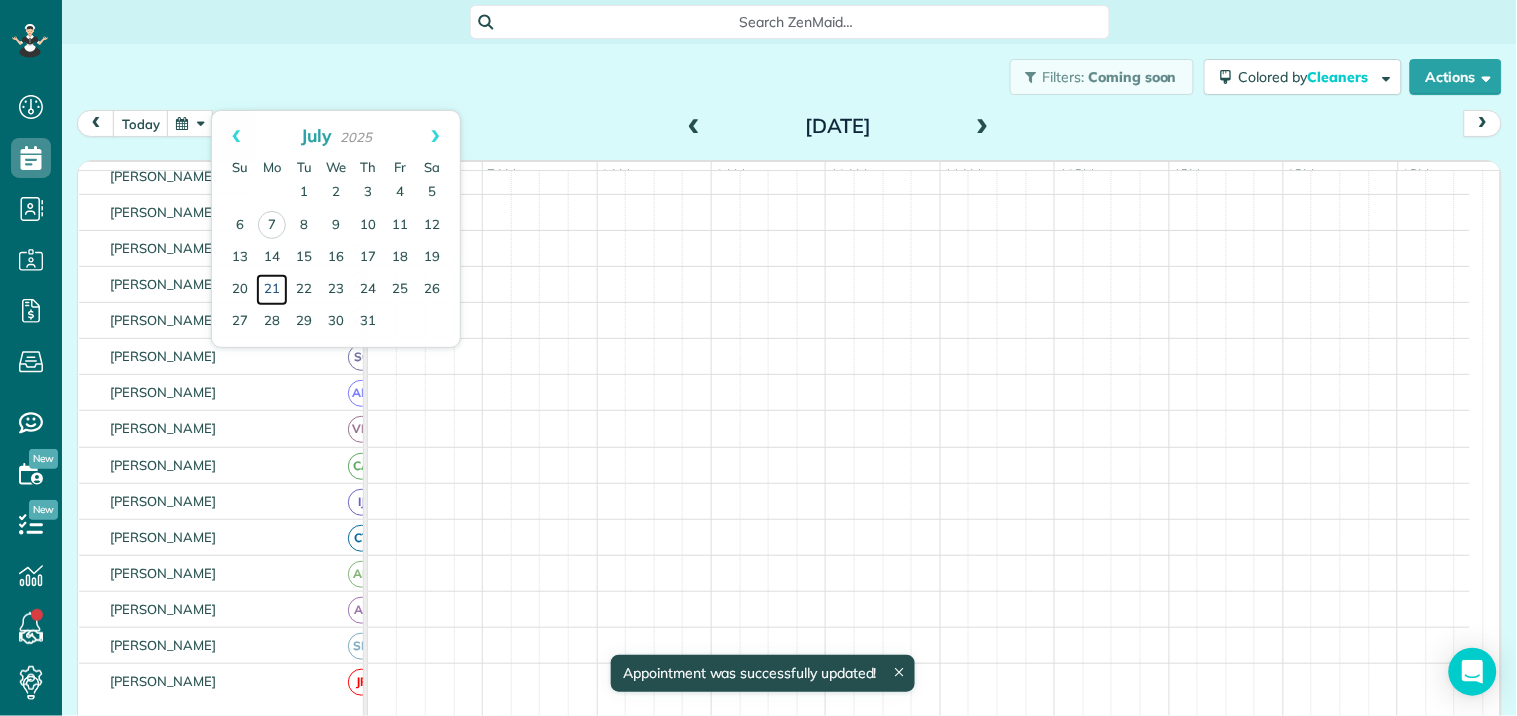 scroll, scrollTop: 68, scrollLeft: 0, axis: vertical 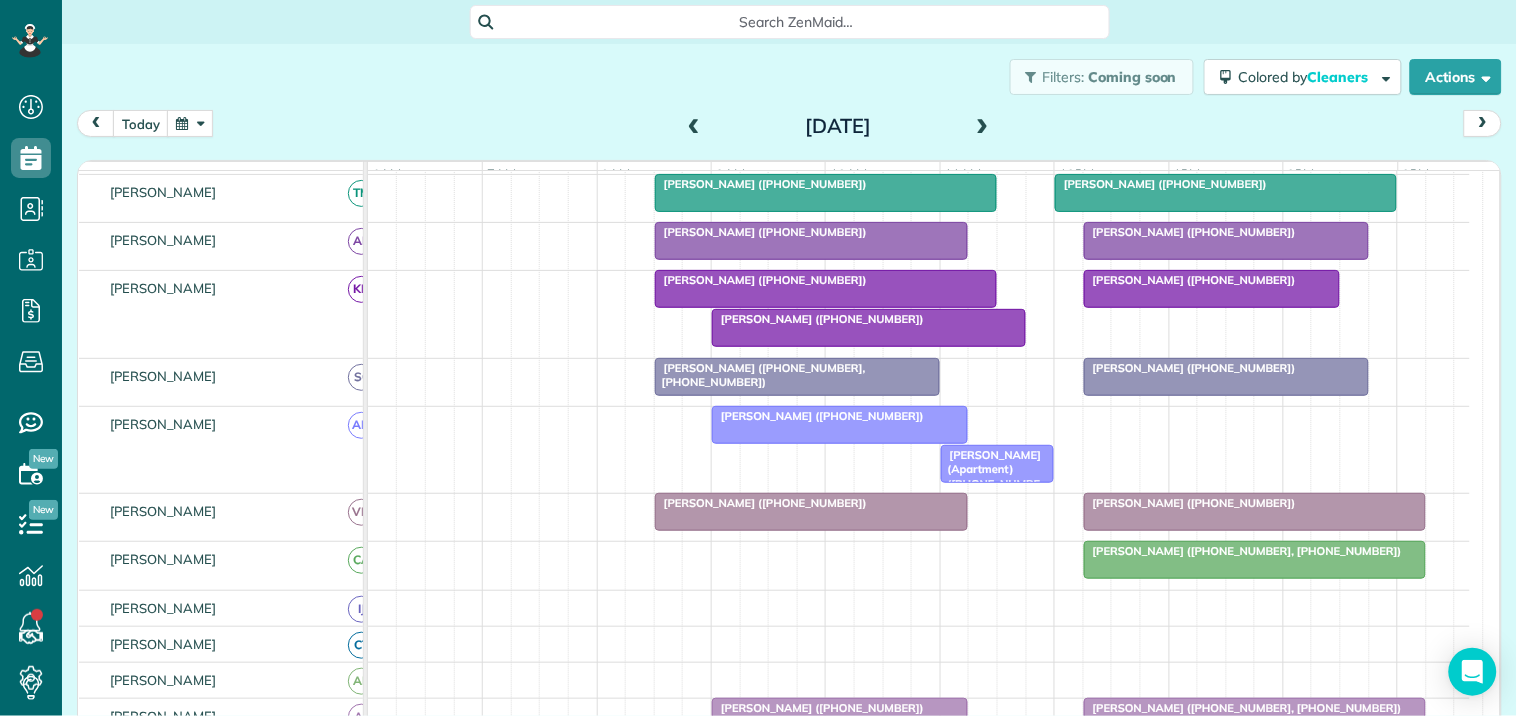 click on "Anthony Stange (+17706390907)" at bounding box center [761, 280] 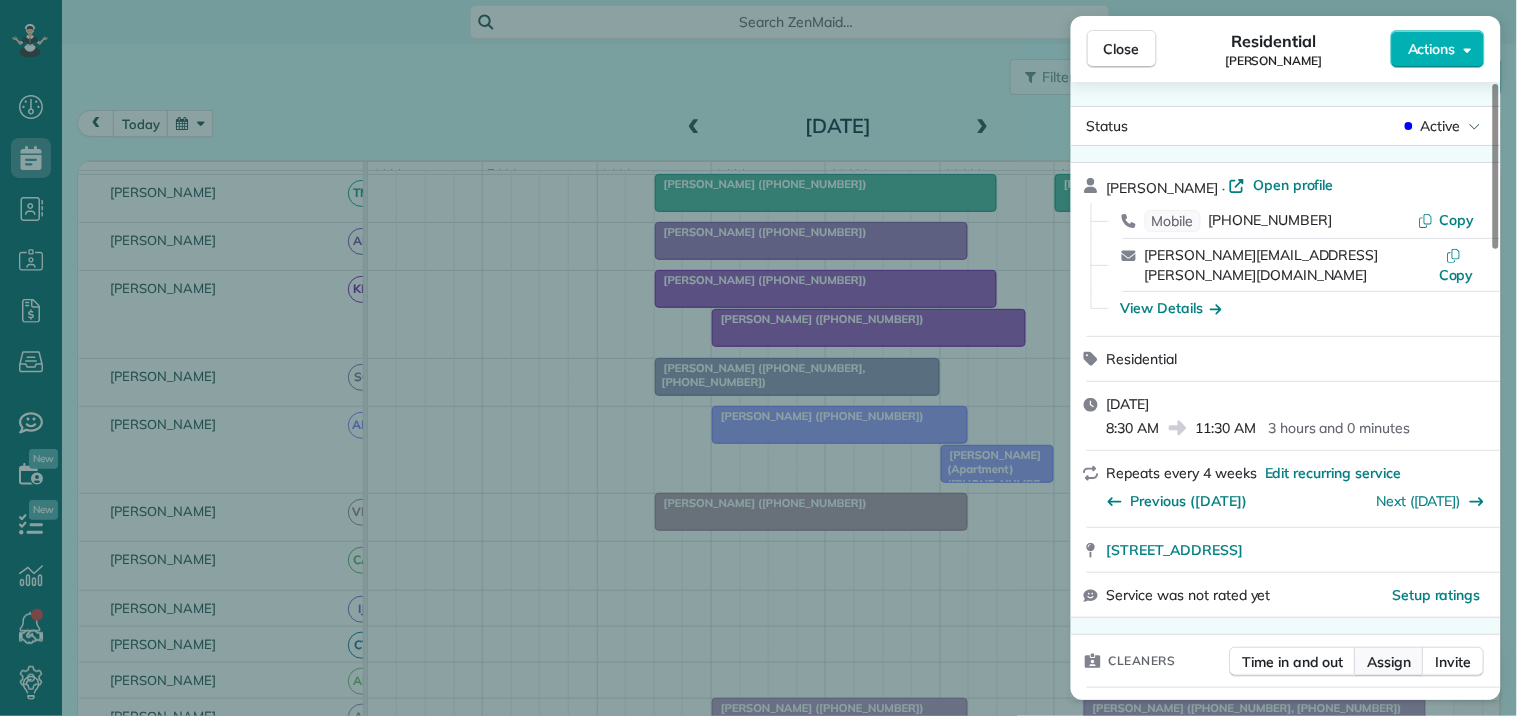 click on "Assign" at bounding box center [1390, 662] 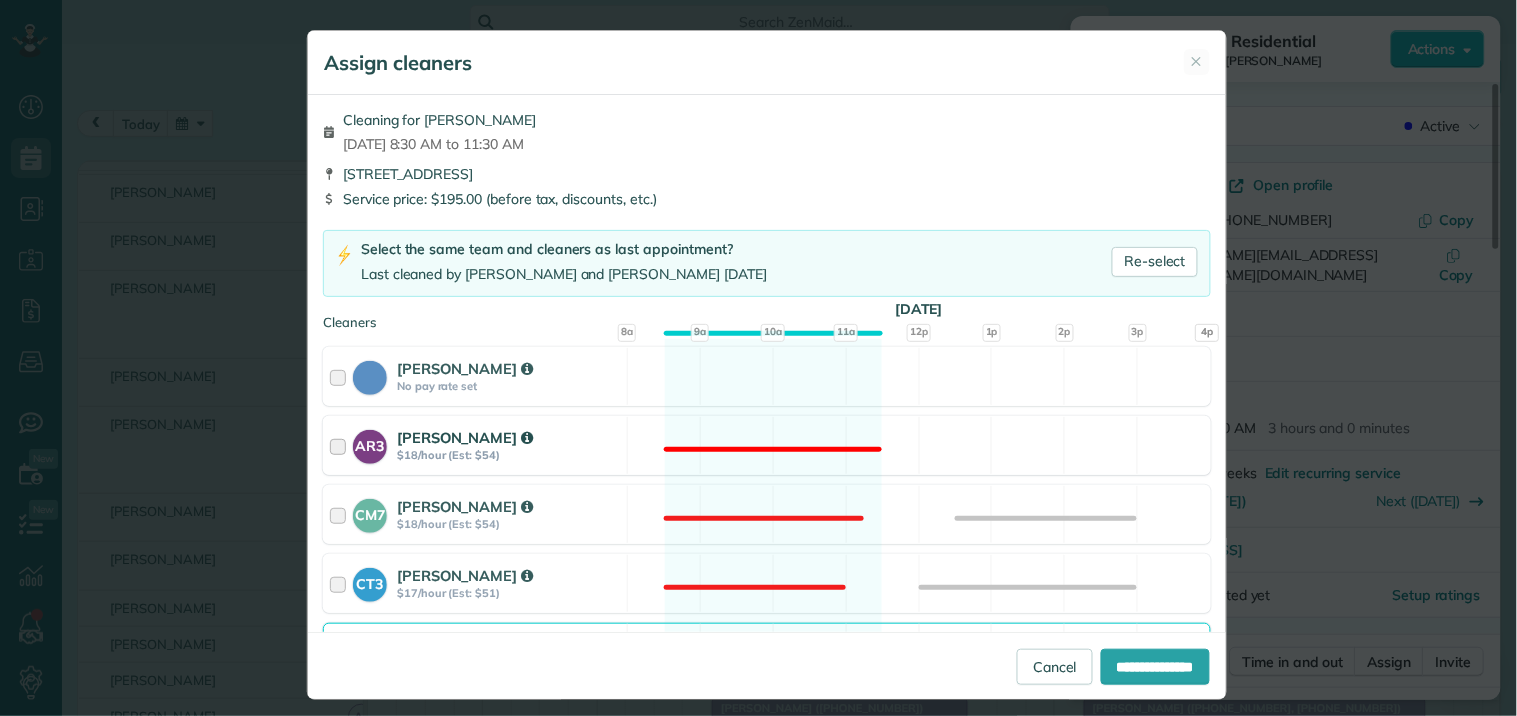scroll, scrollTop: 666, scrollLeft: 0, axis: vertical 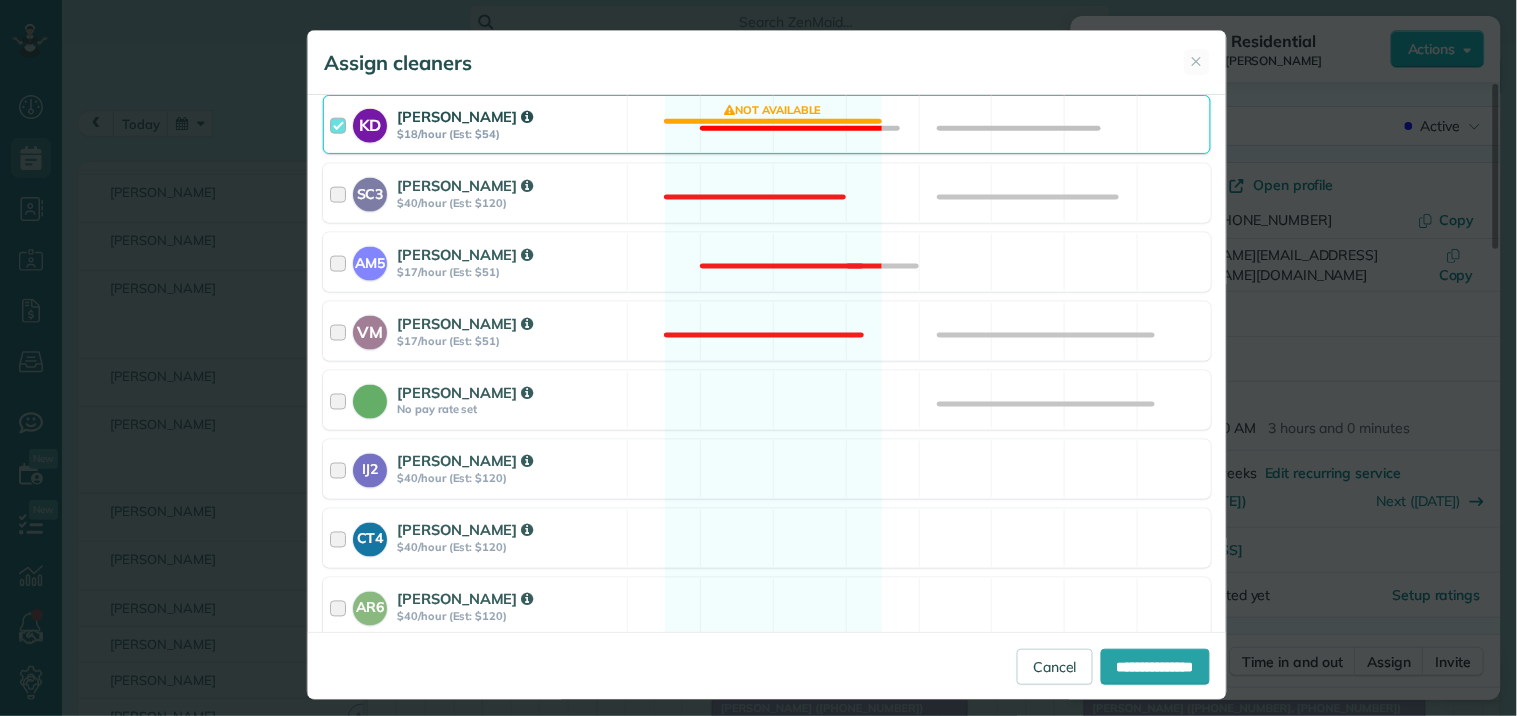 click on "KD
Katerina Doane
$18/hour (Est: $54)
Not available" at bounding box center (767, 124) 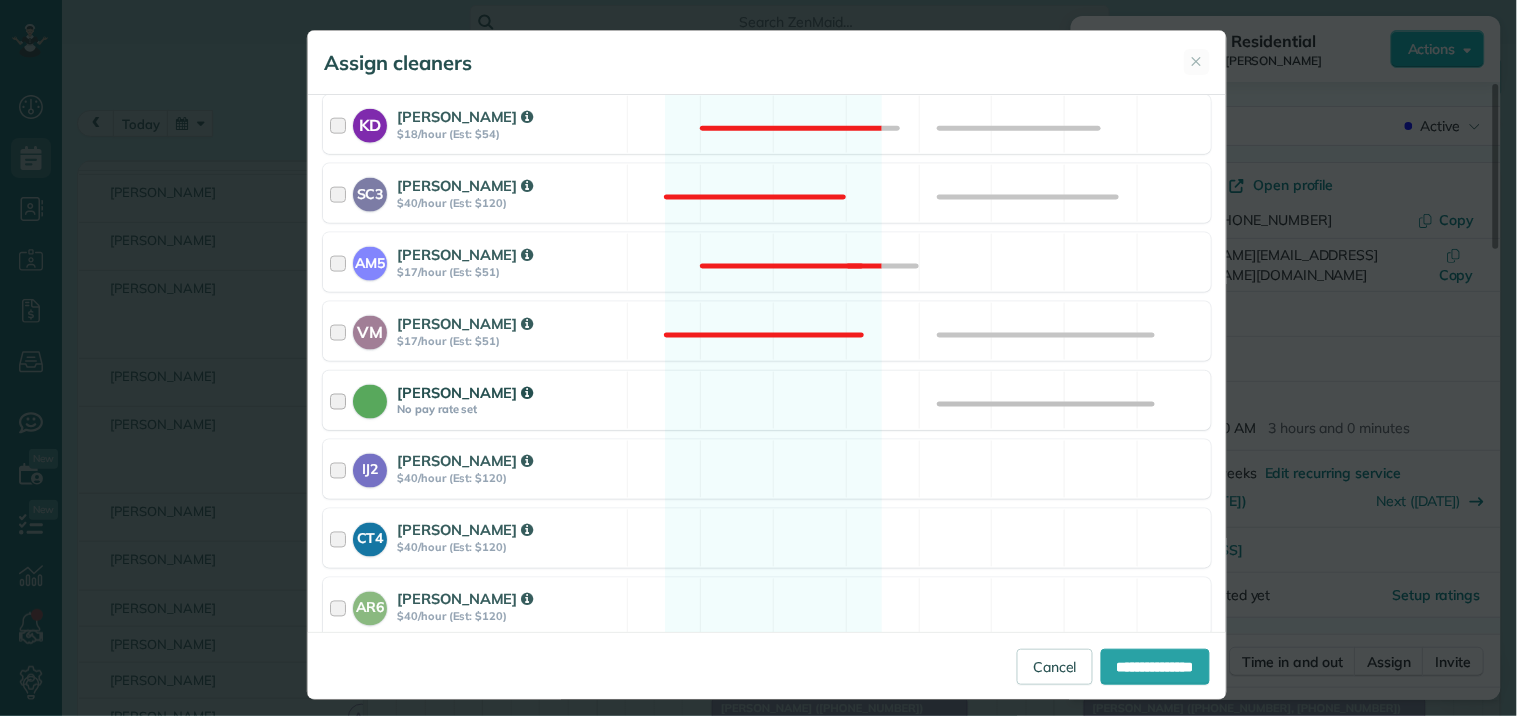 click on "Catherine Altman
No pay rate set
Available" at bounding box center [767, 400] 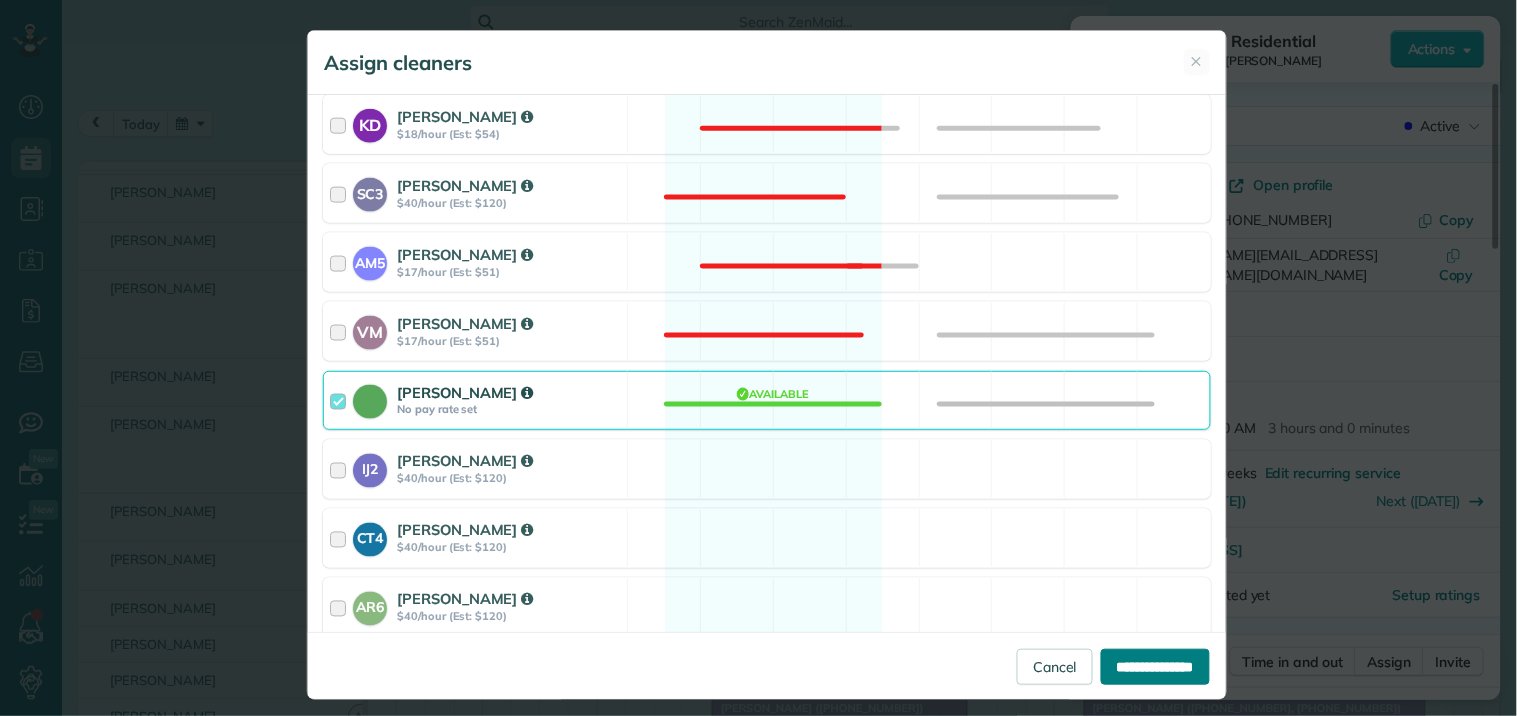 click on "**********" at bounding box center (1155, 667) 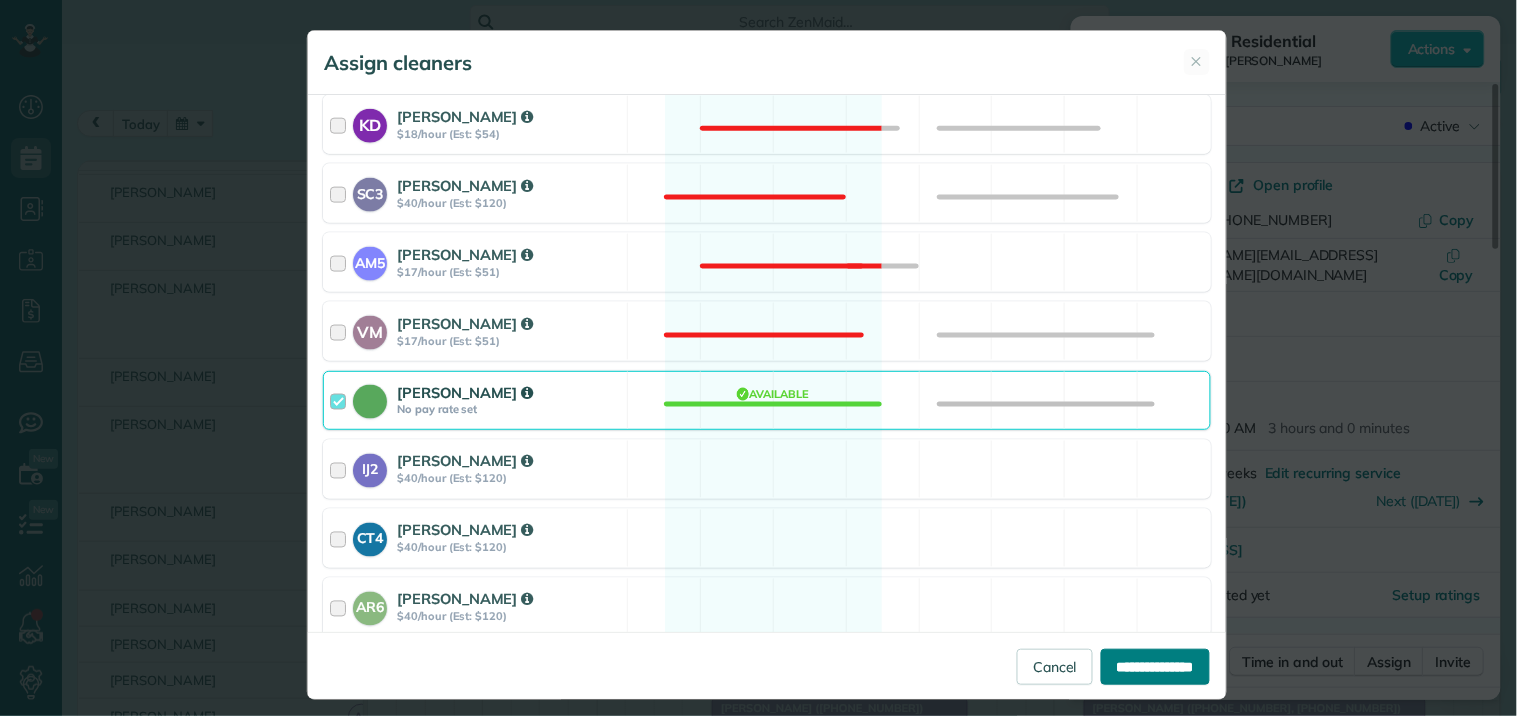 type on "**********" 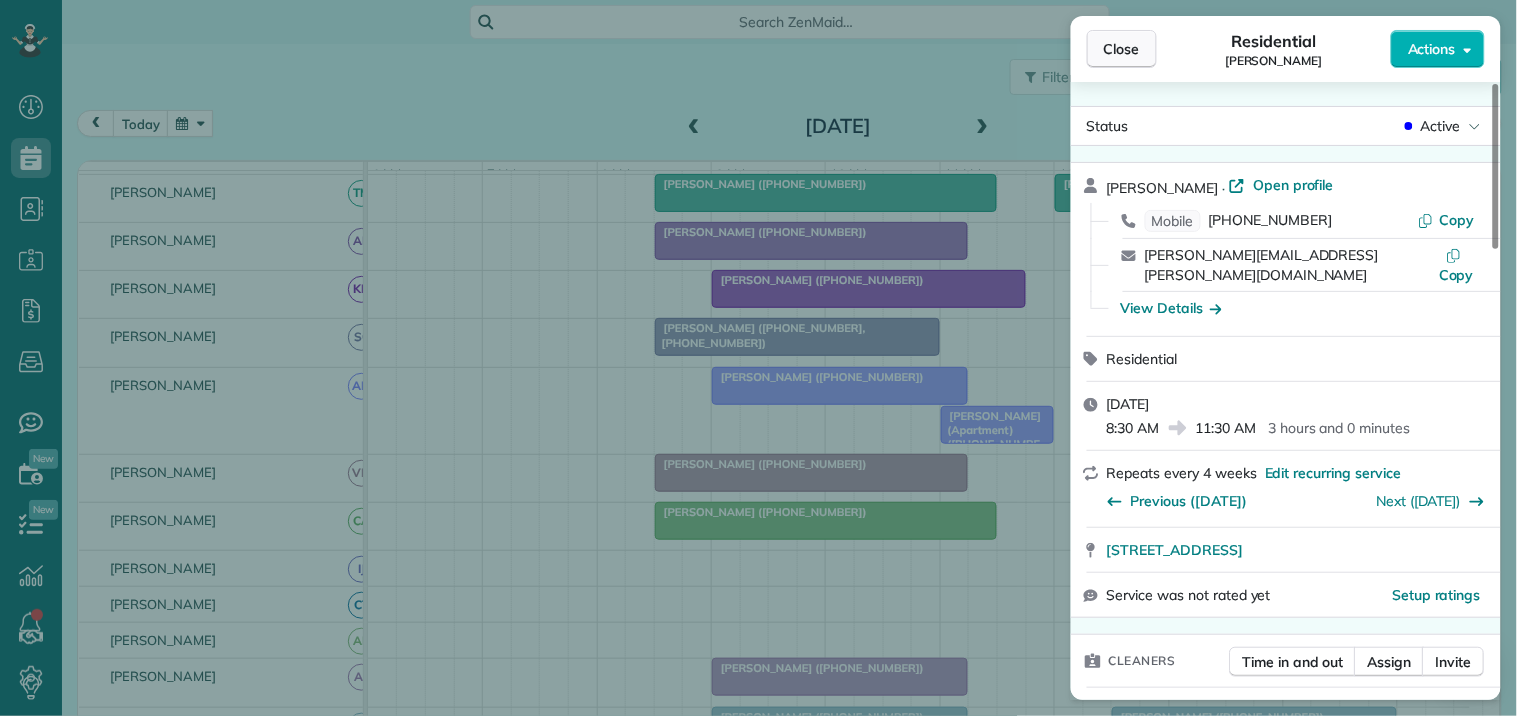click on "Close" at bounding box center (1122, 49) 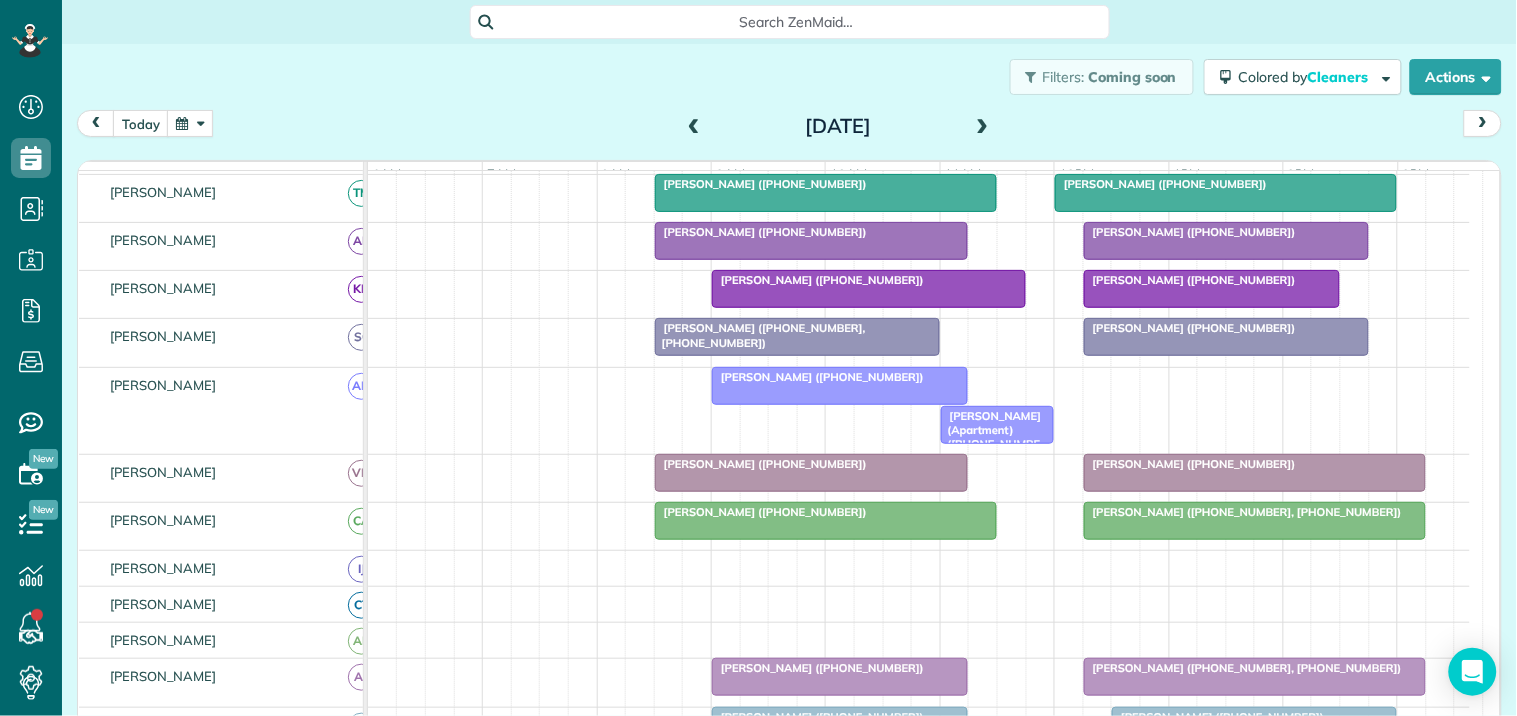 scroll, scrollTop: 650, scrollLeft: 0, axis: vertical 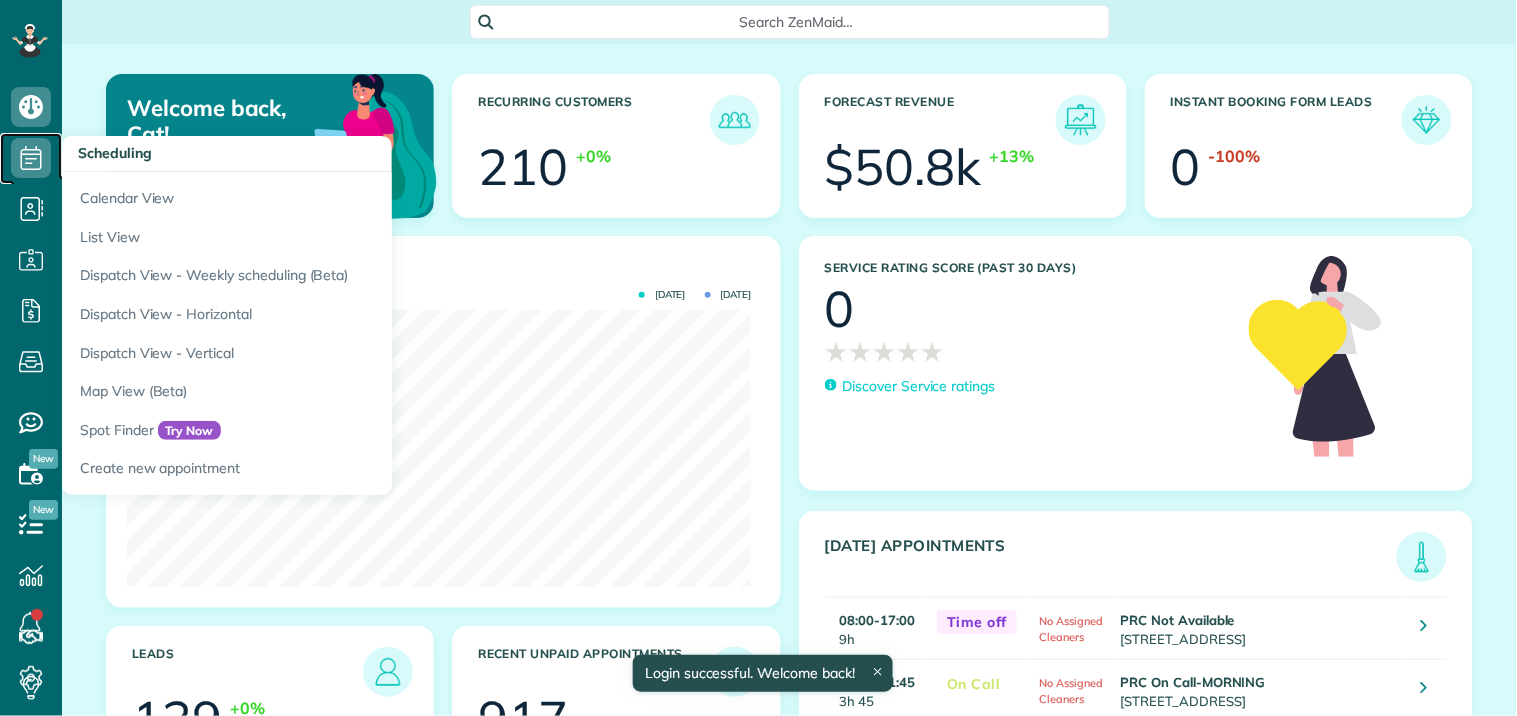 click 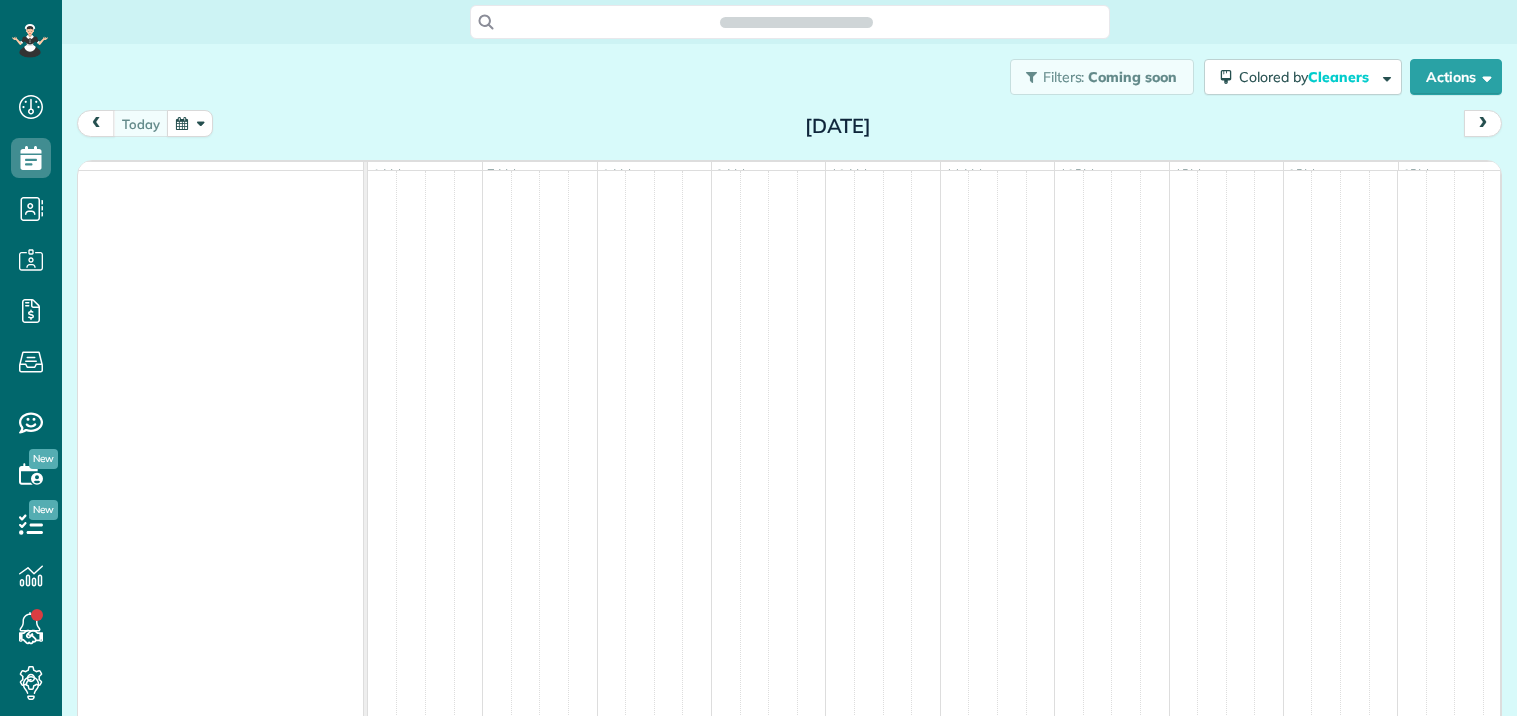 scroll, scrollTop: 0, scrollLeft: 0, axis: both 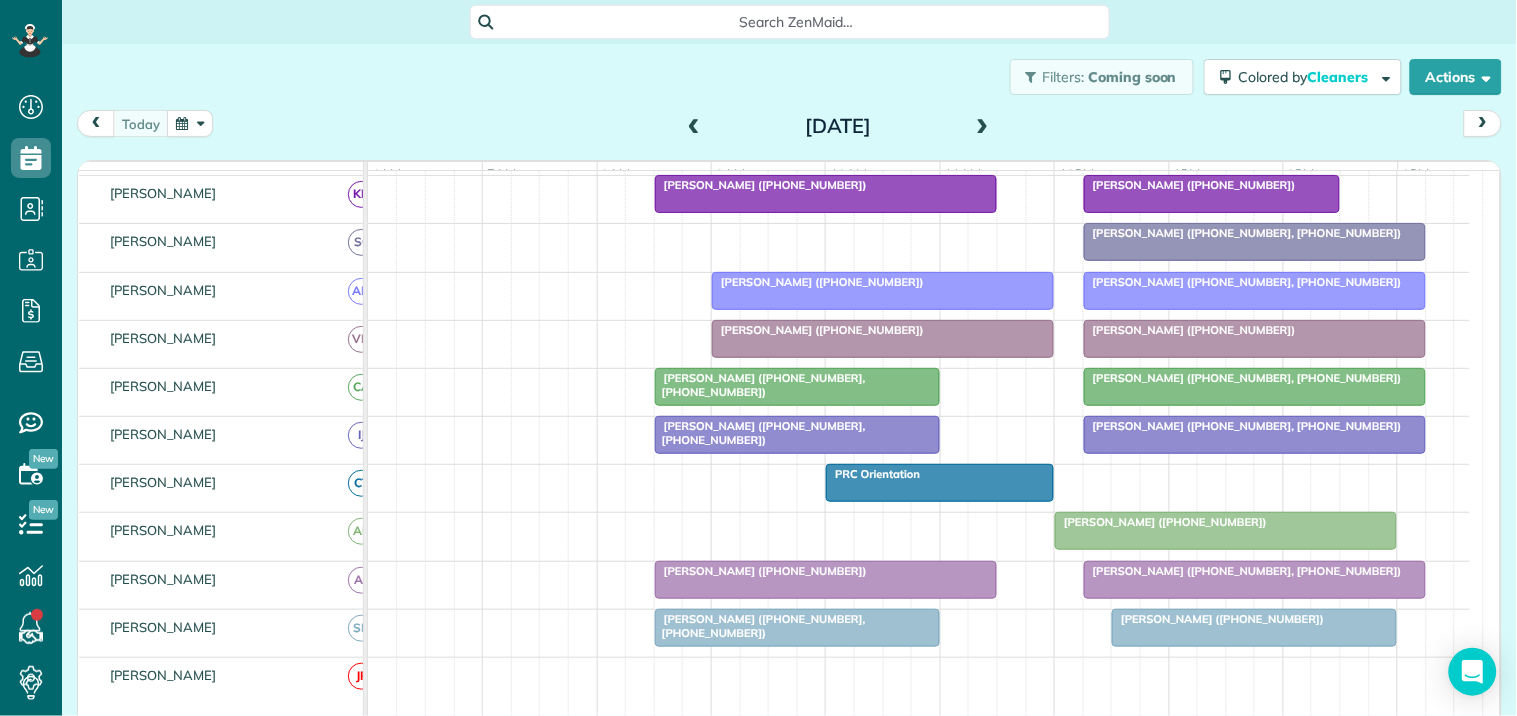 click at bounding box center (983, 127) 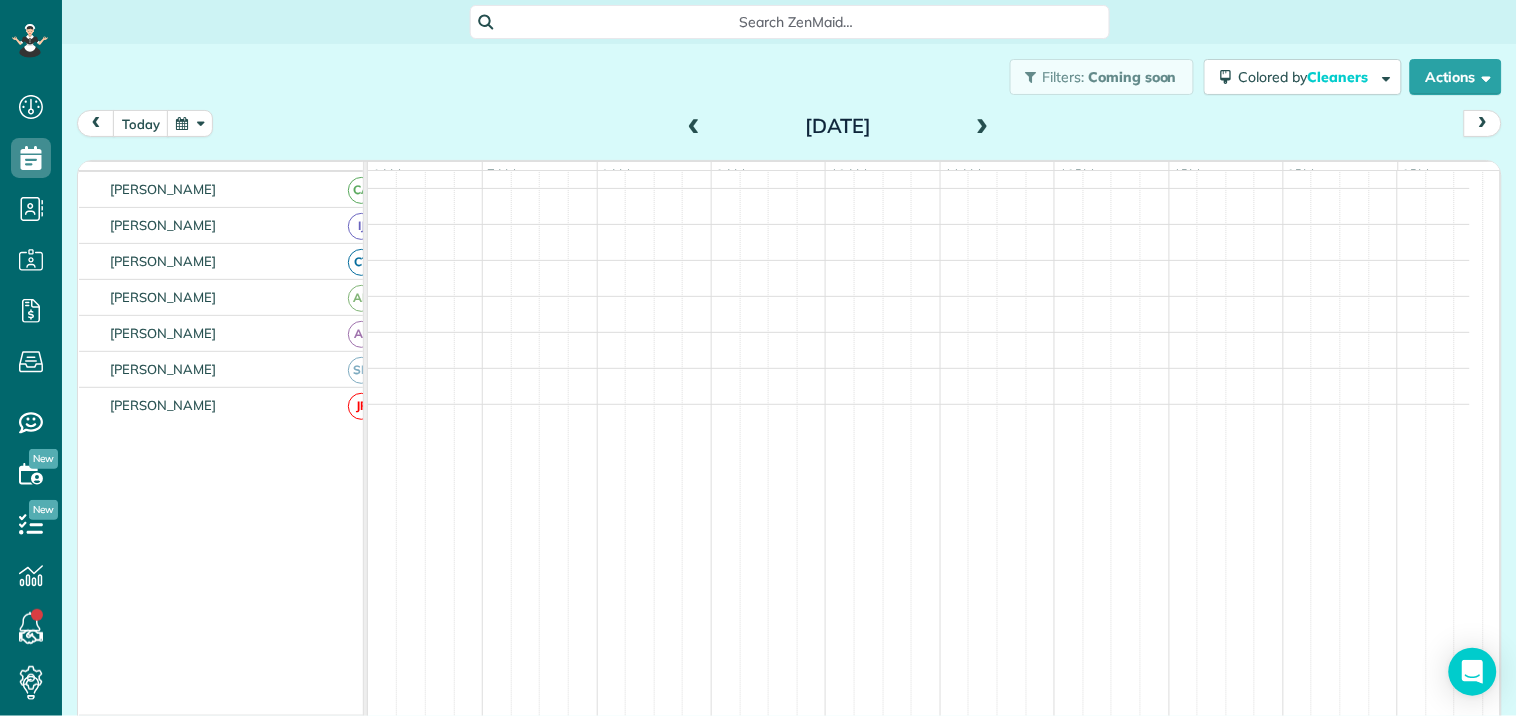 scroll, scrollTop: 325, scrollLeft: 0, axis: vertical 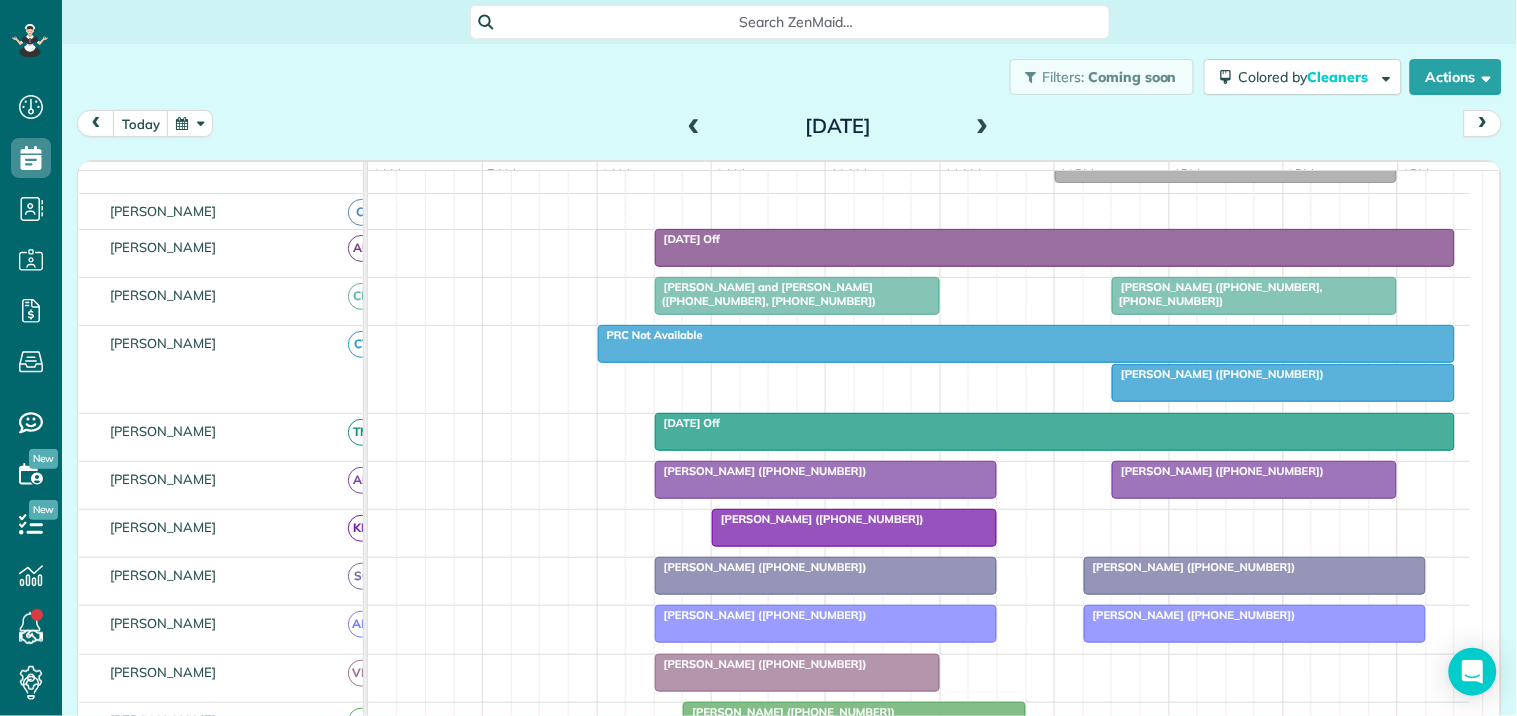 click on "[PERSON_NAME] ([PHONE_NUMBER])" at bounding box center (1218, 374) 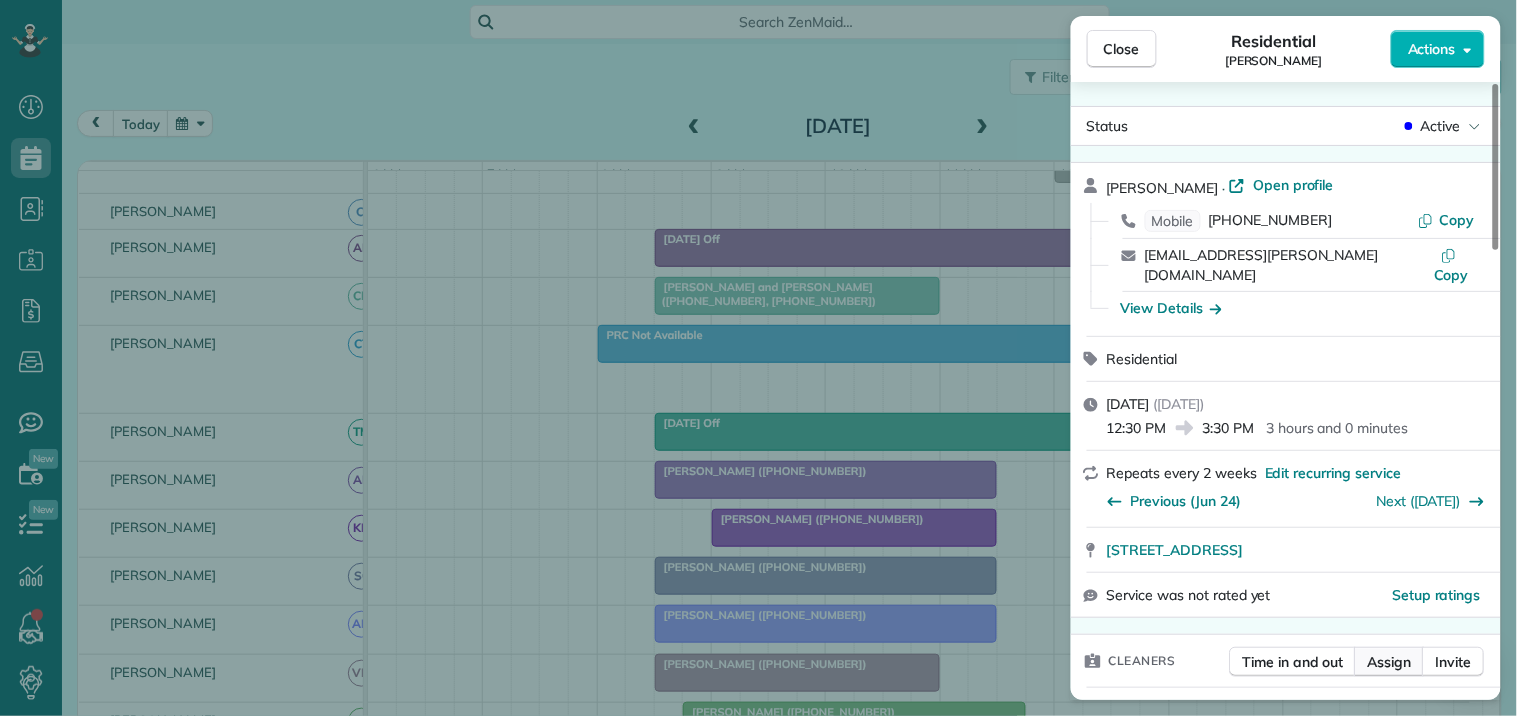 click on "Assign" at bounding box center (1390, 662) 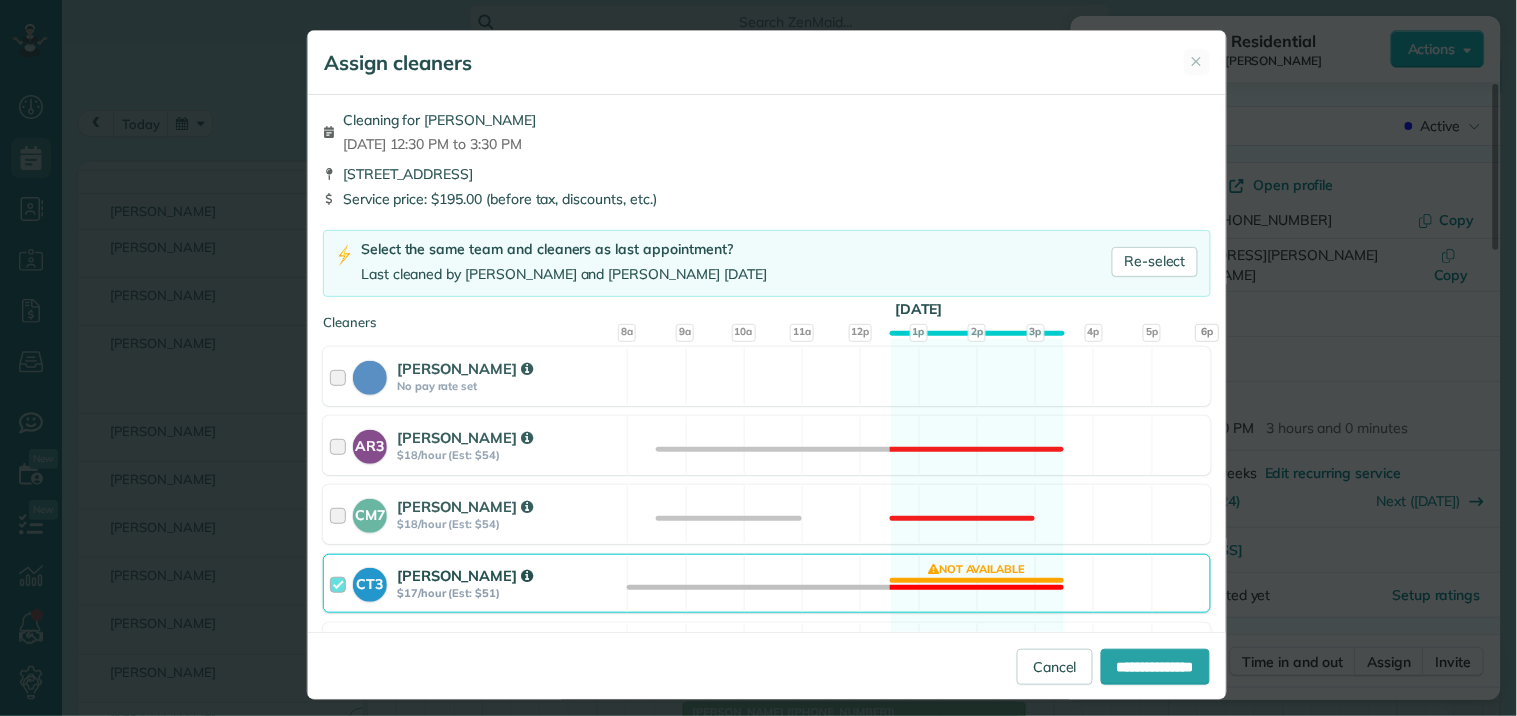 click on "CT3
[PERSON_NAME]
$17/hour (Est: $51)
Not available" at bounding box center (767, 583) 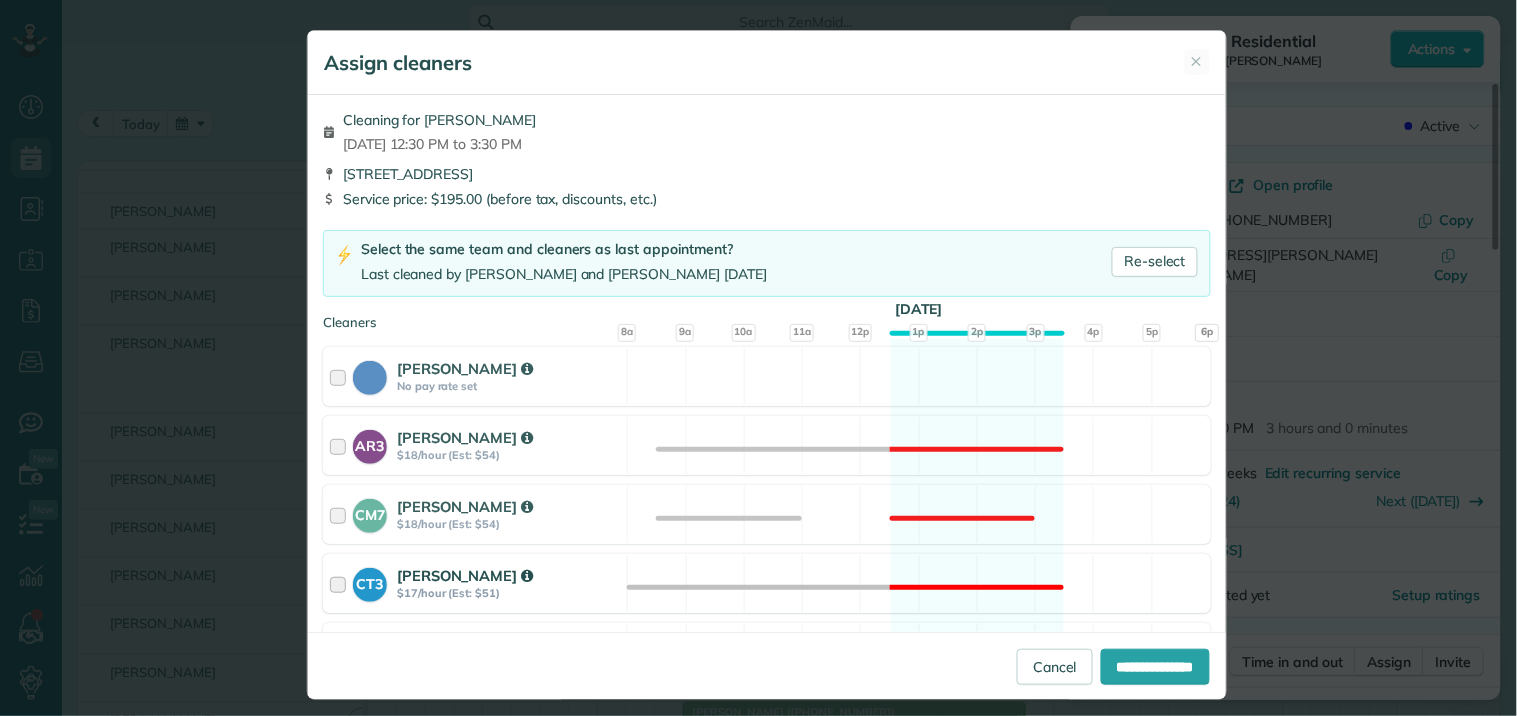 scroll, scrollTop: 555, scrollLeft: 0, axis: vertical 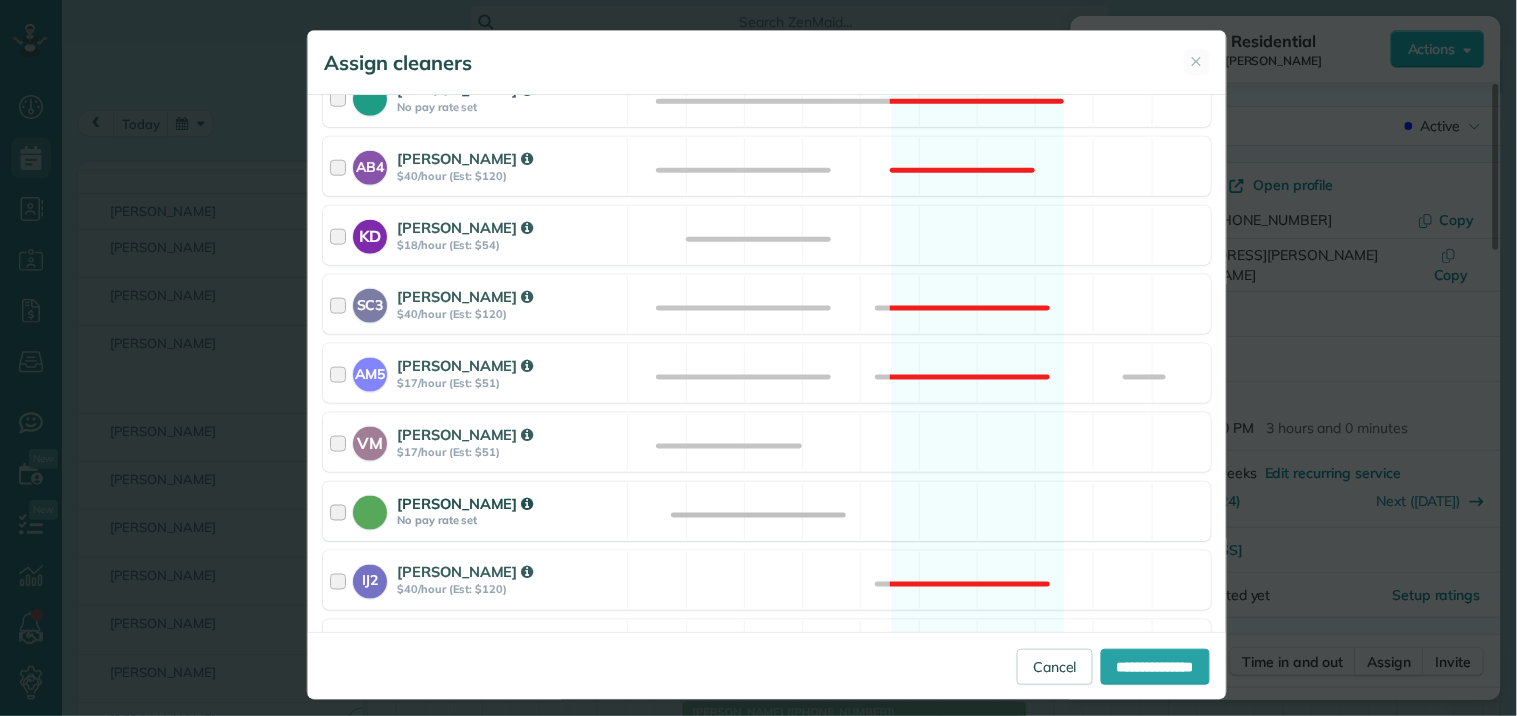 click on "[PERSON_NAME]
No pay rate set
Available" at bounding box center (767, 511) 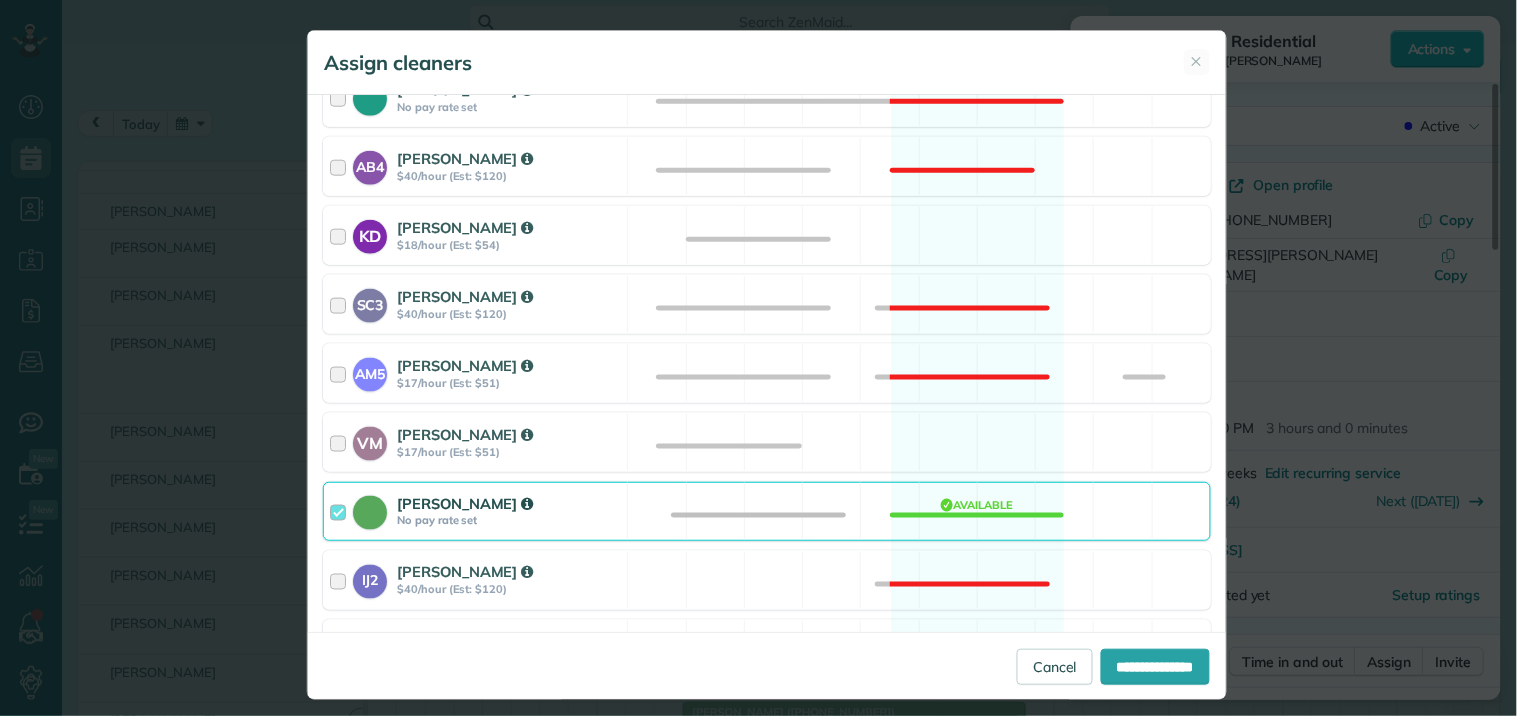 scroll, scrollTop: 953, scrollLeft: 0, axis: vertical 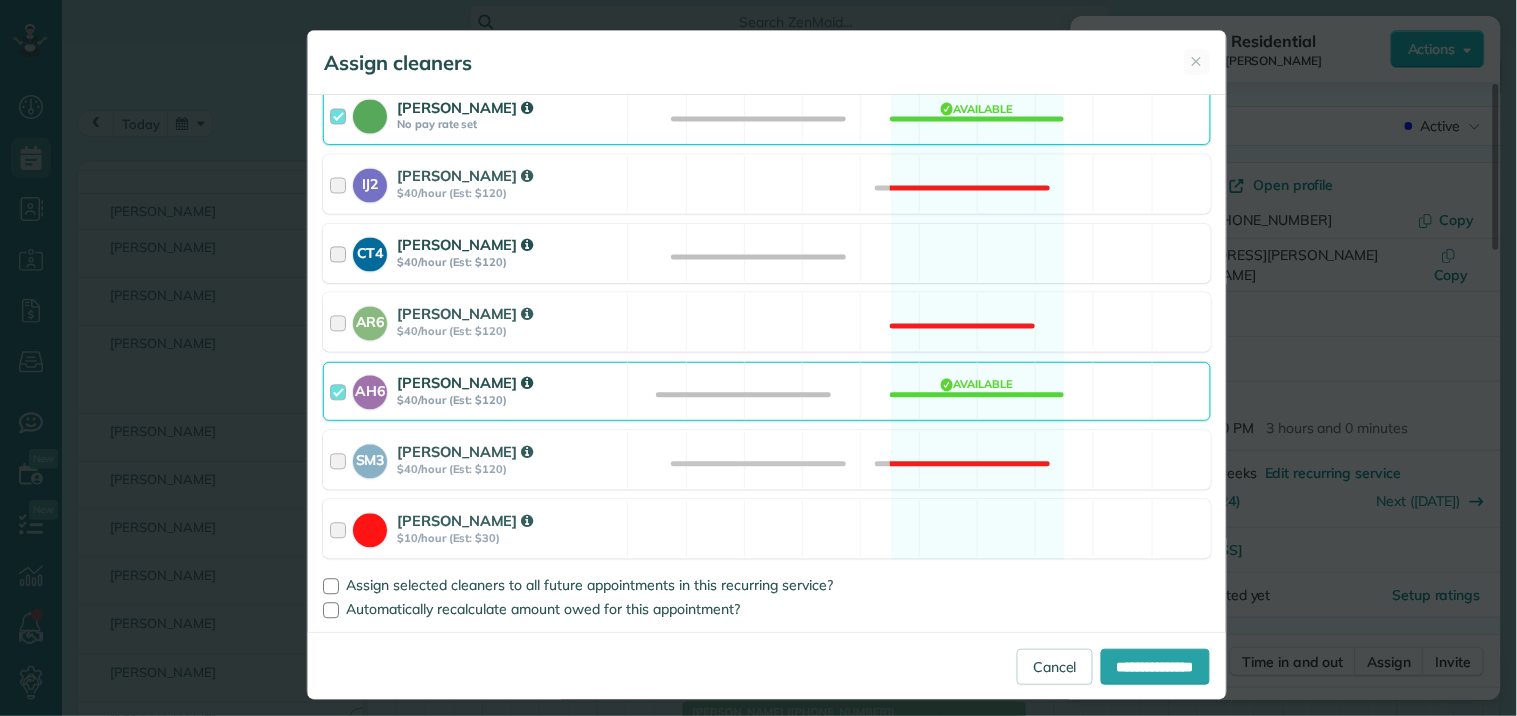 click on "CT4
[PERSON_NAME]
$40/hour (Est: $120)
Available" at bounding box center (767, 253) 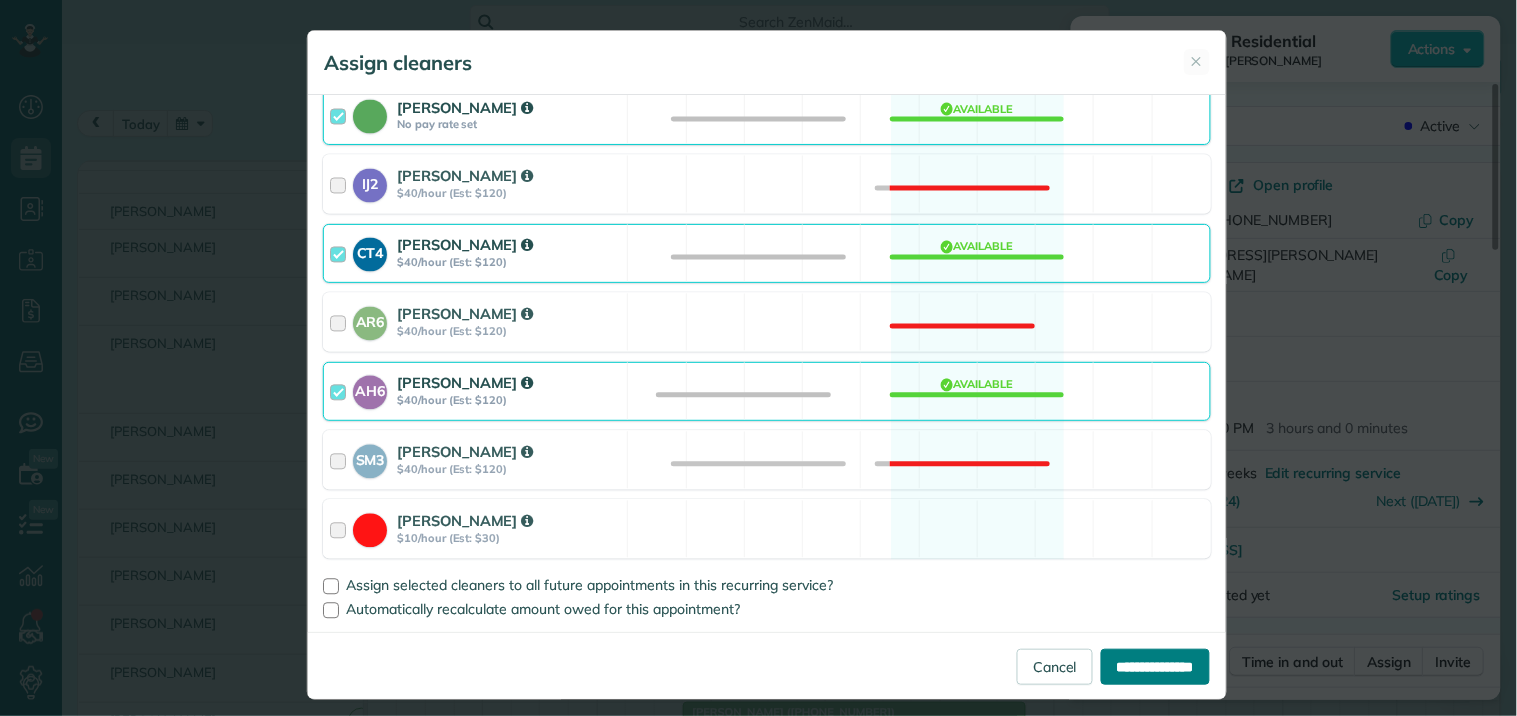 click on "**********" at bounding box center (1155, 667) 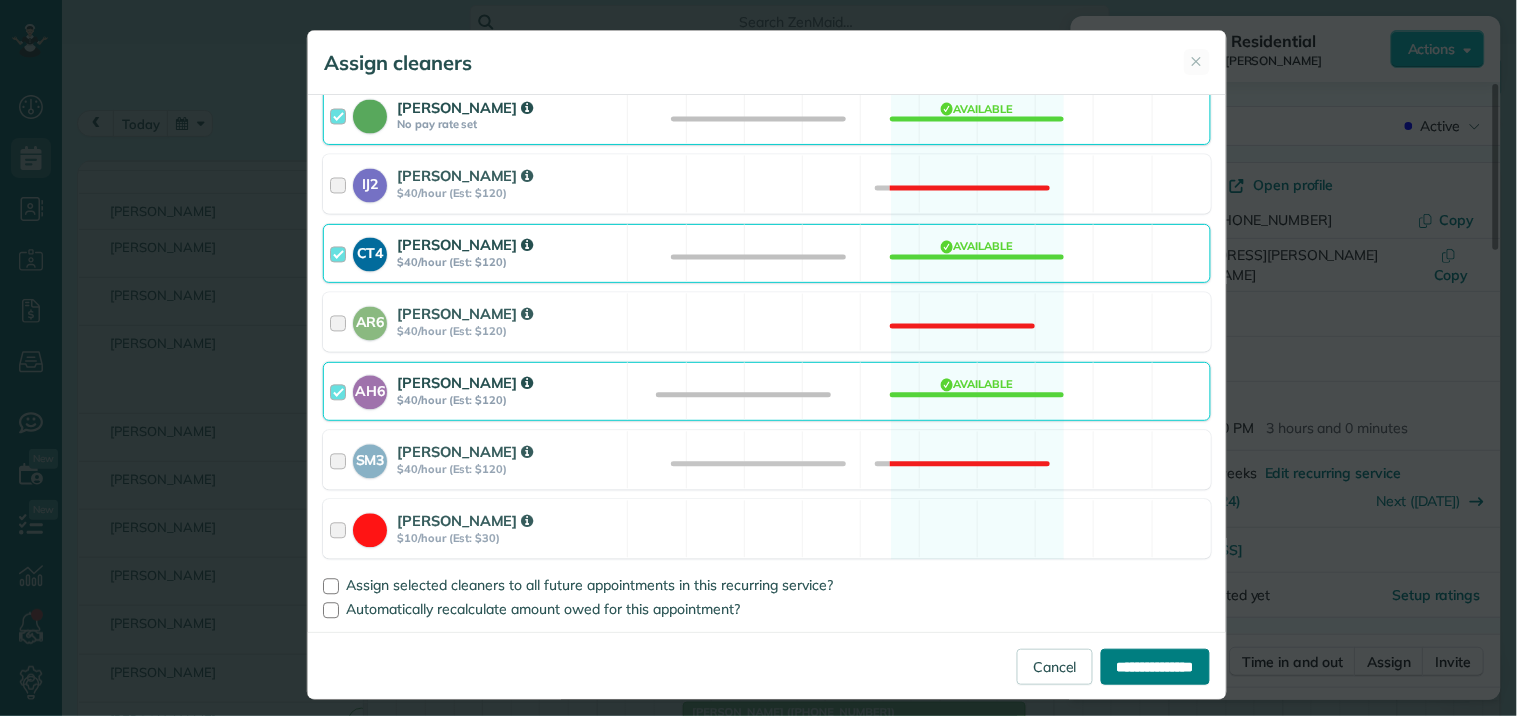 type on "**********" 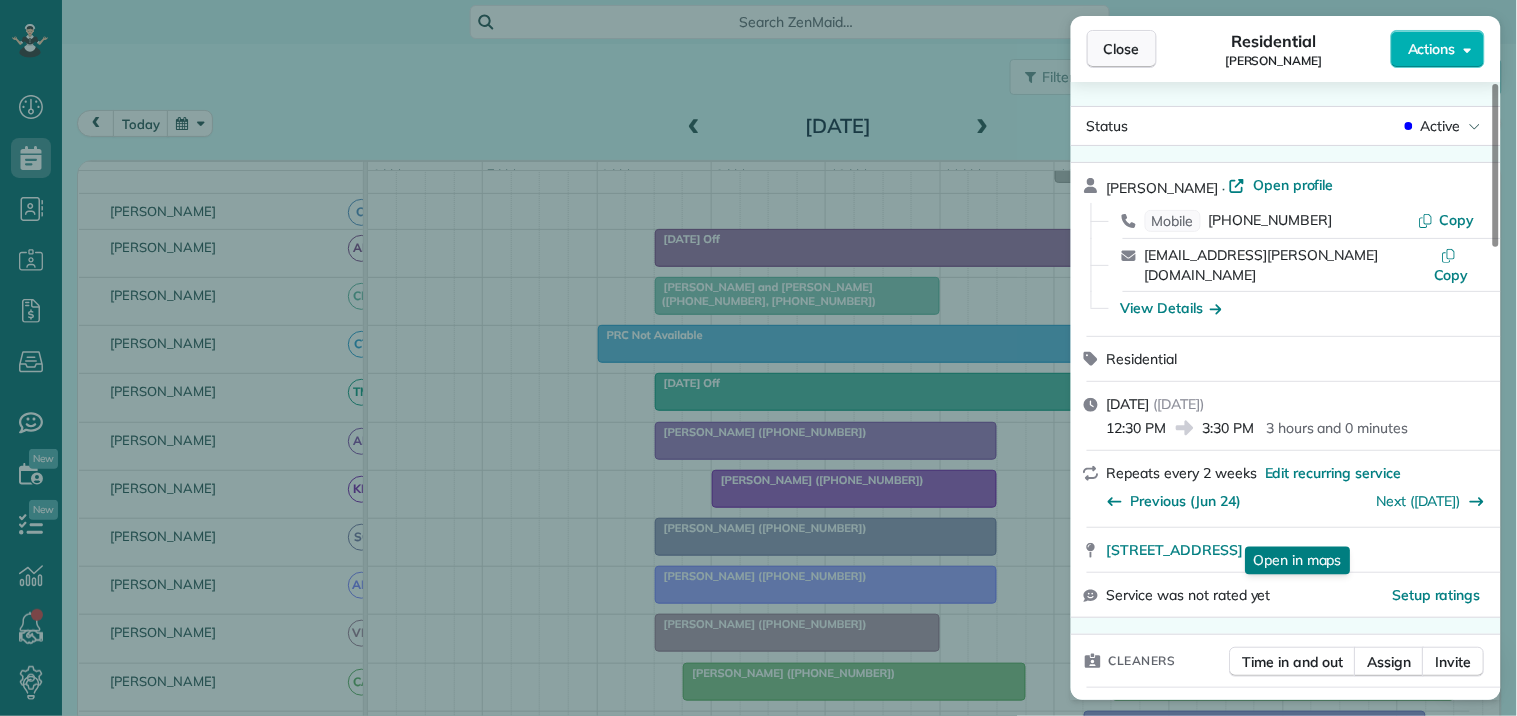 click on "Close" at bounding box center [1122, 49] 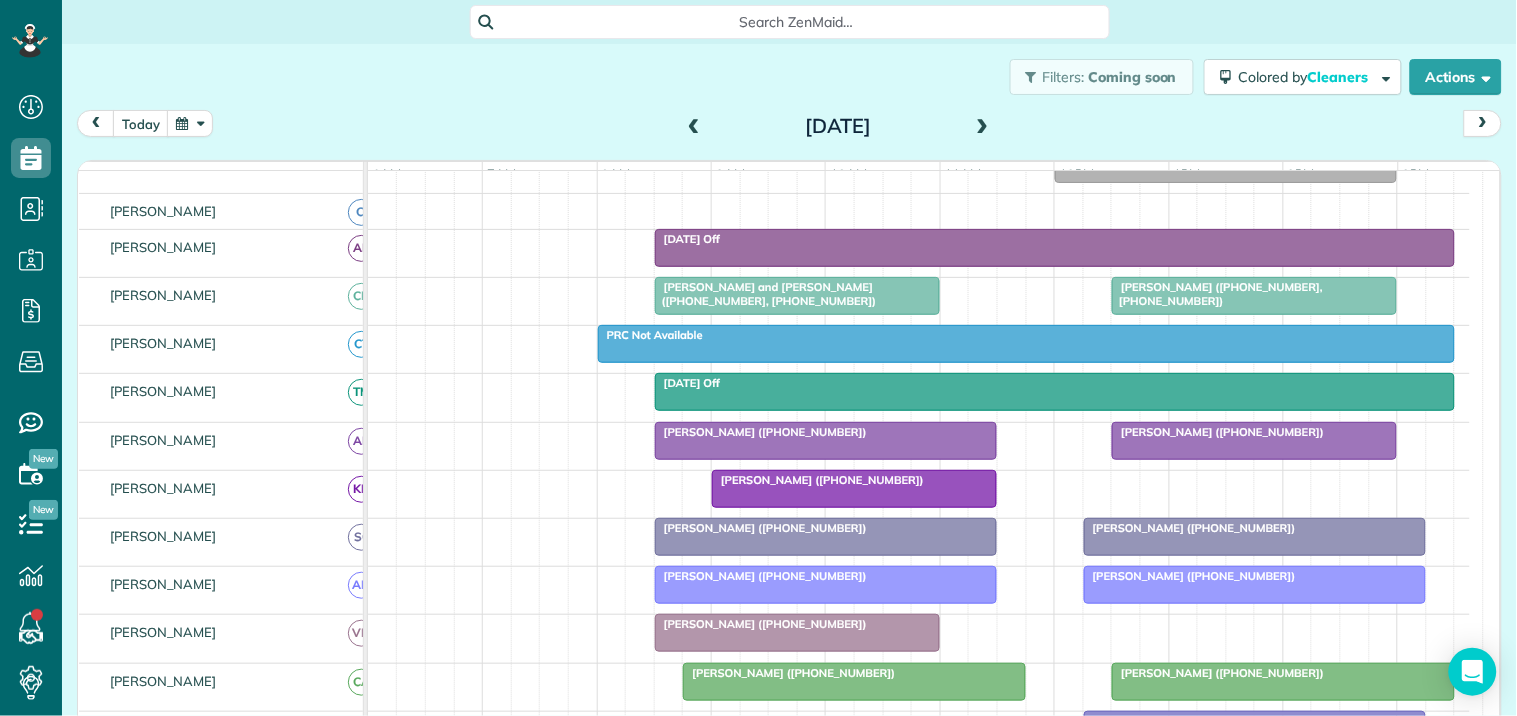 scroll, scrollTop: 512, scrollLeft: 0, axis: vertical 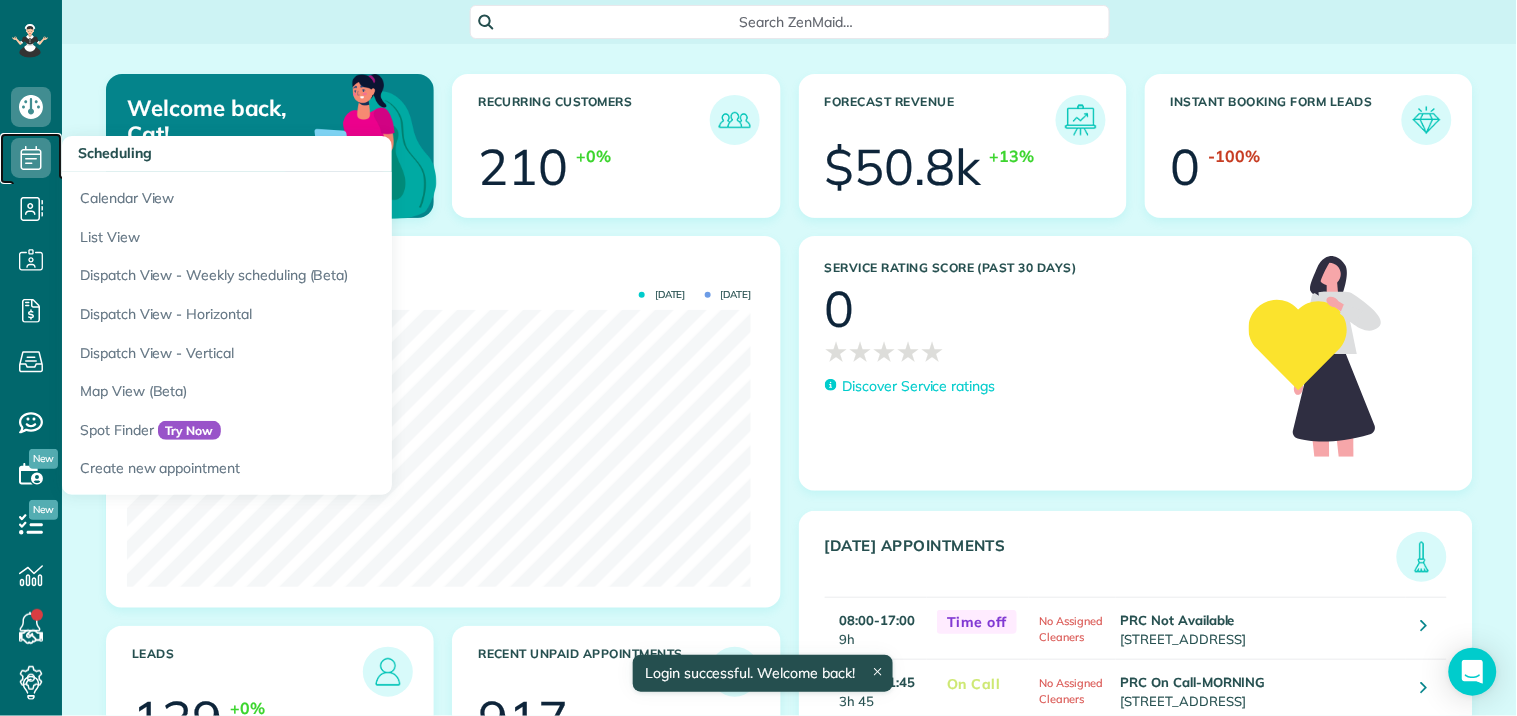 click 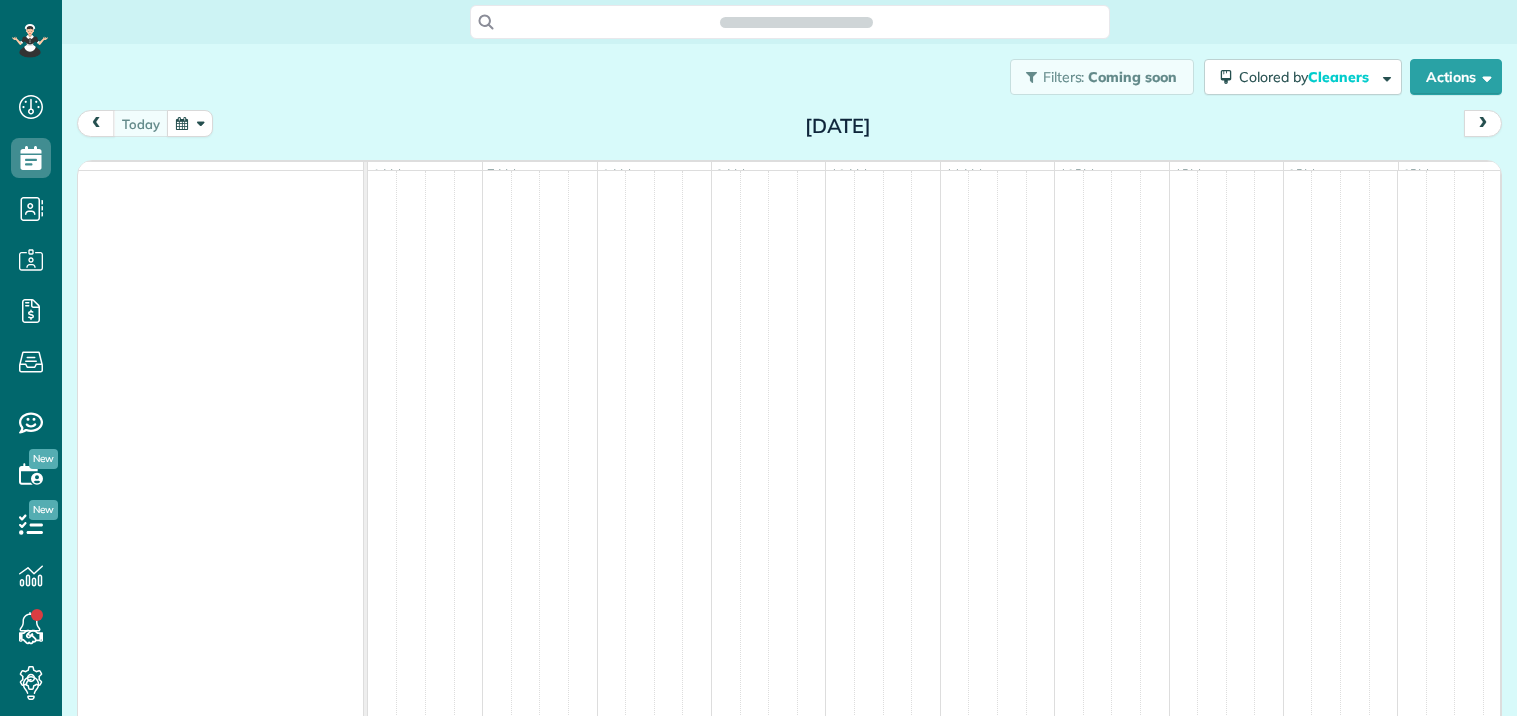 scroll, scrollTop: 0, scrollLeft: 0, axis: both 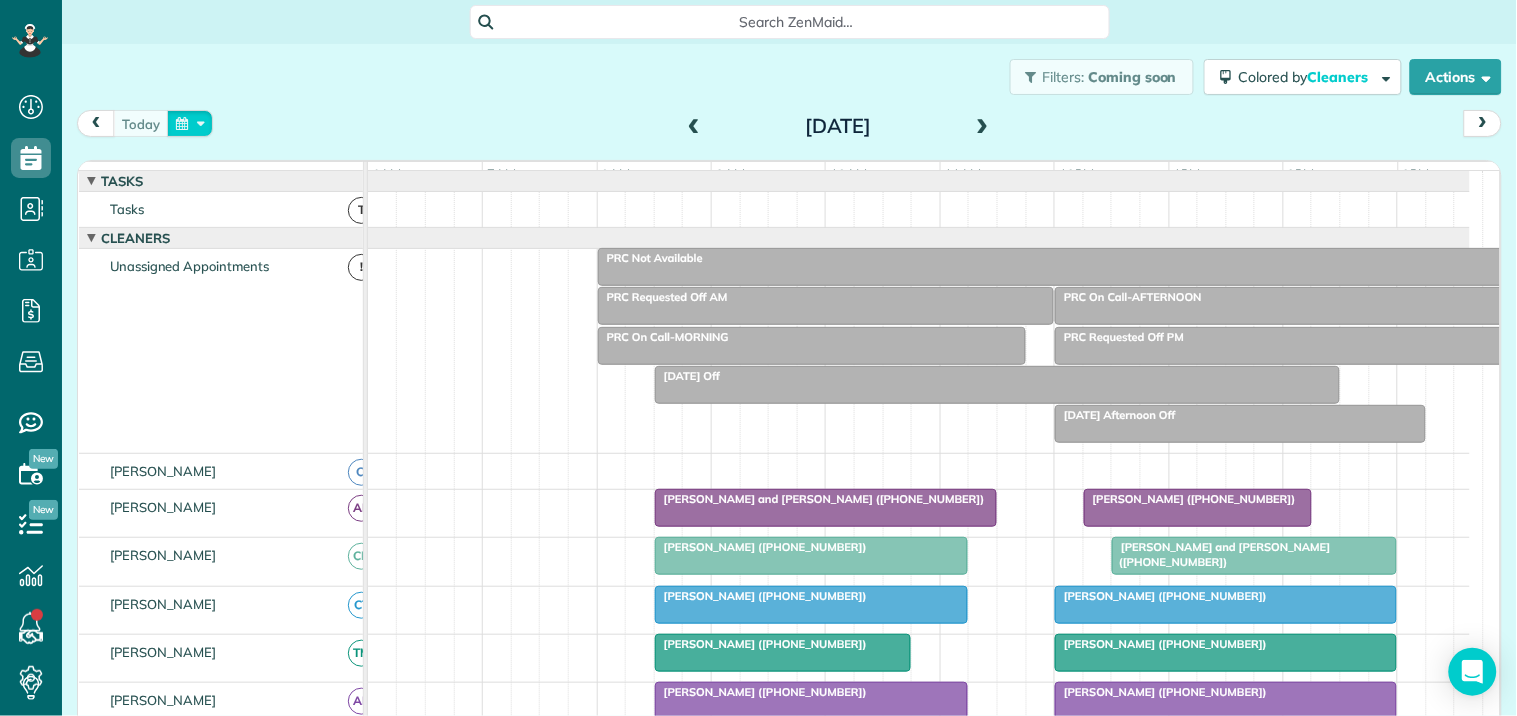 click at bounding box center [190, 123] 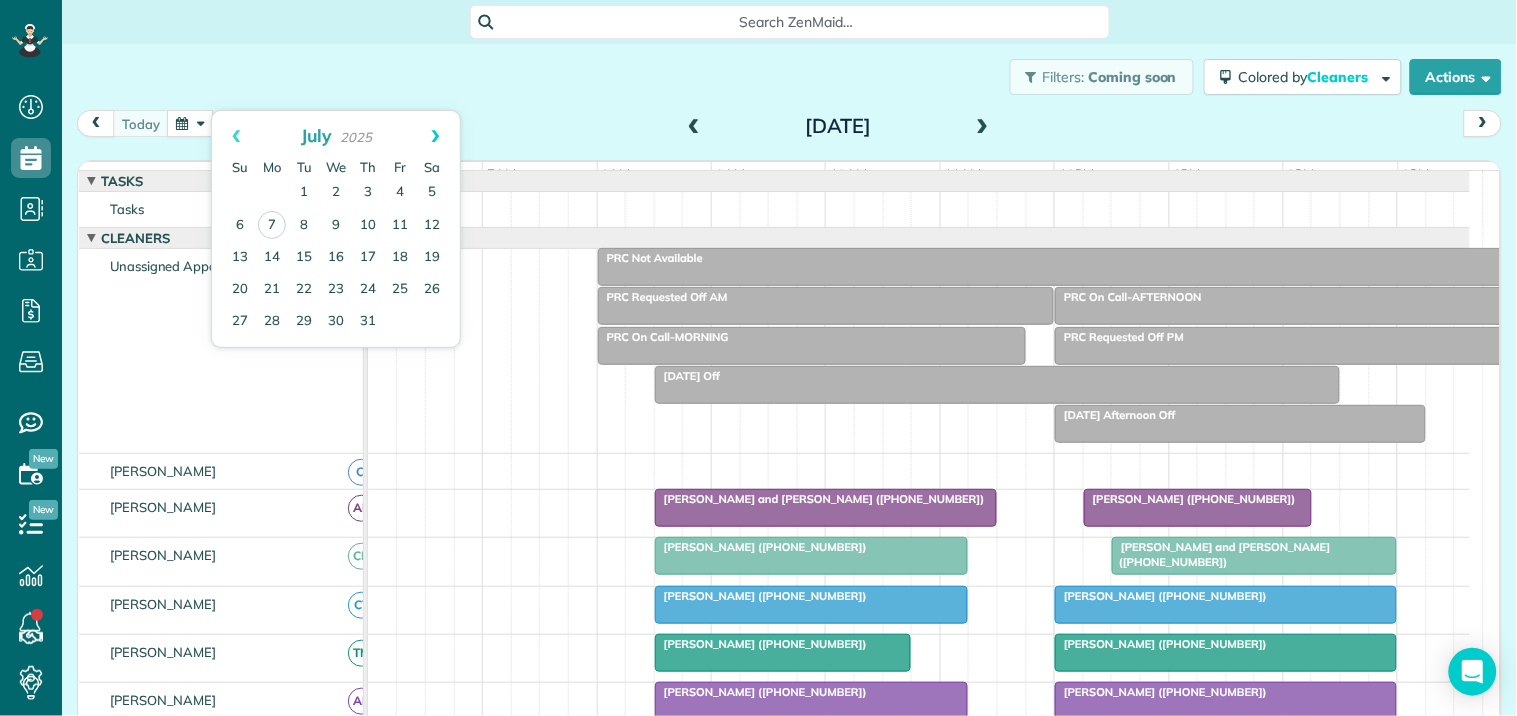 click on "Next" at bounding box center (435, 136) 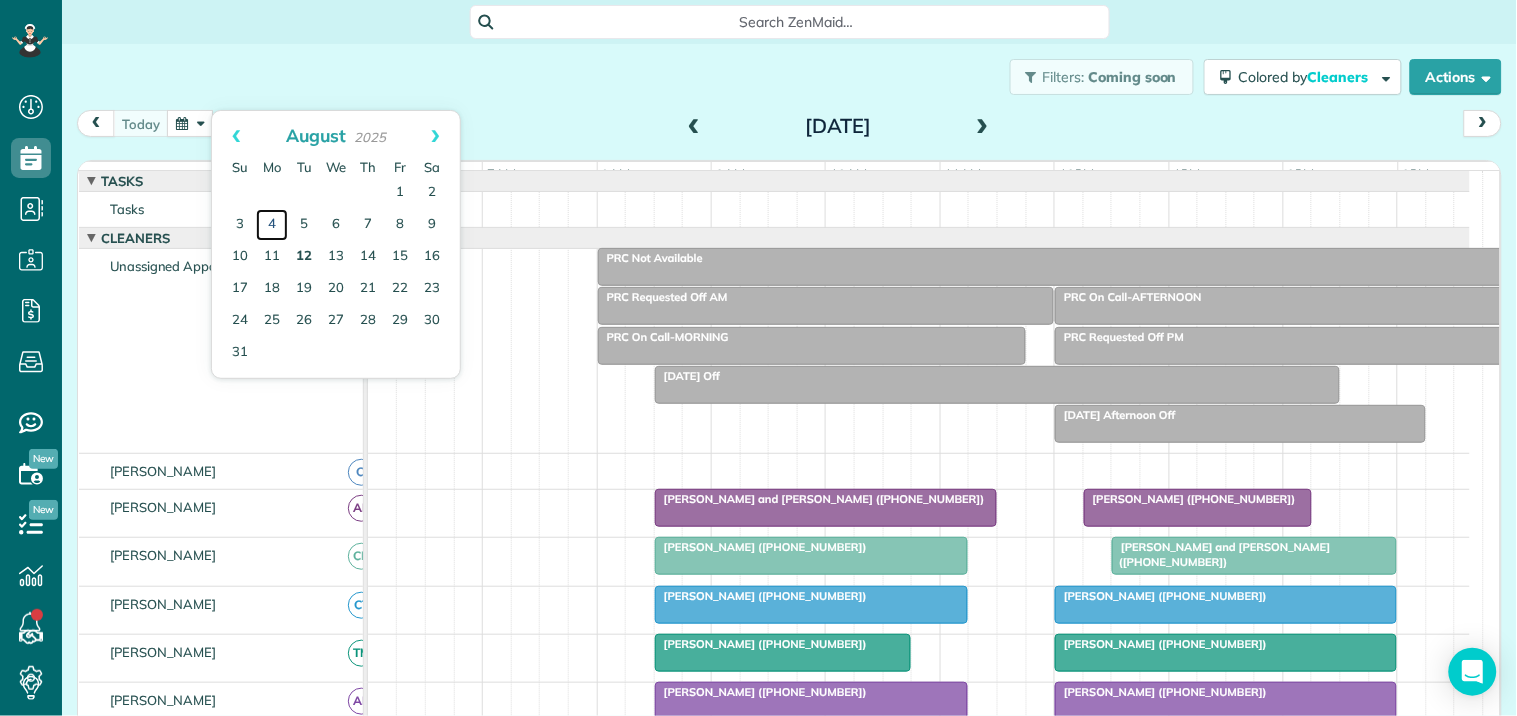 click on "4" at bounding box center (272, 225) 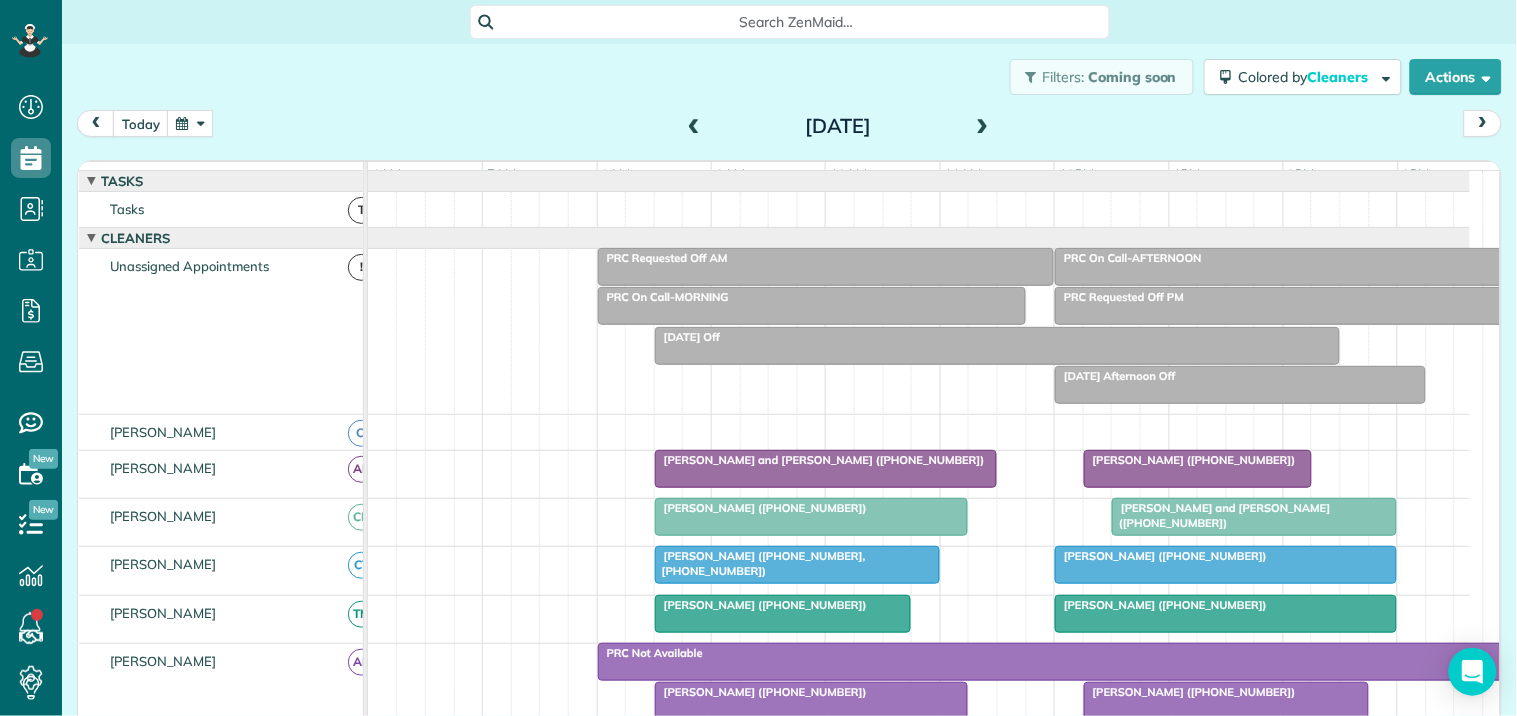 scroll, scrollTop: 438, scrollLeft: 0, axis: vertical 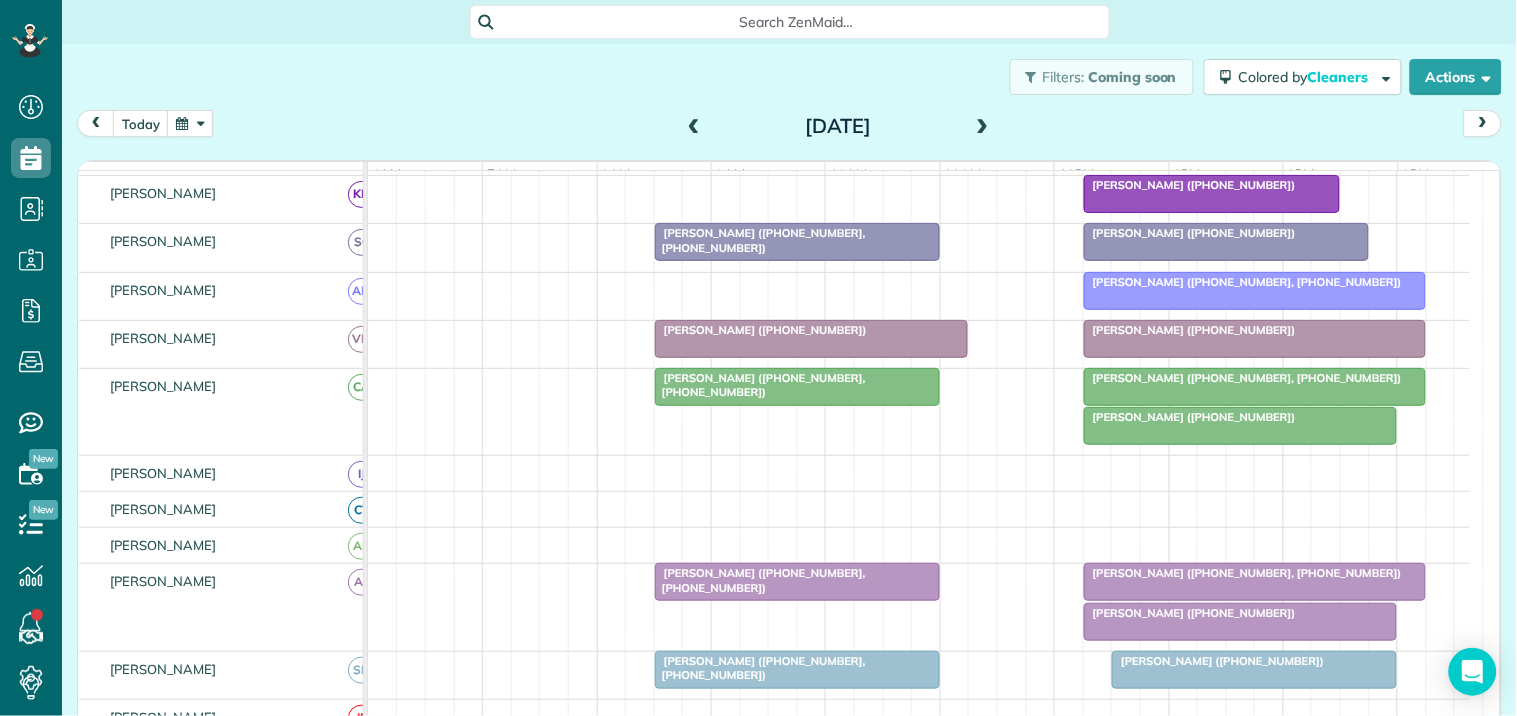 click at bounding box center [983, 127] 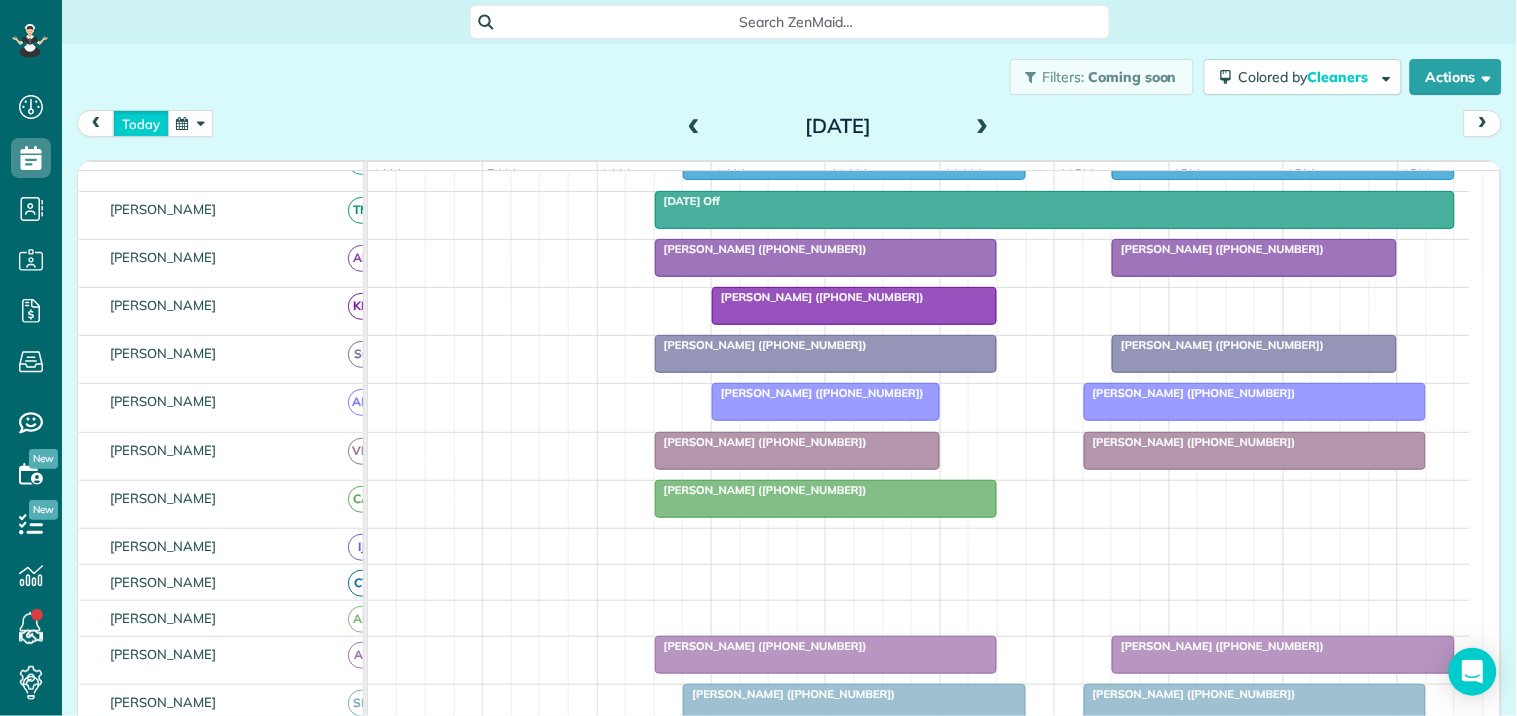 click on "today" at bounding box center [141, 123] 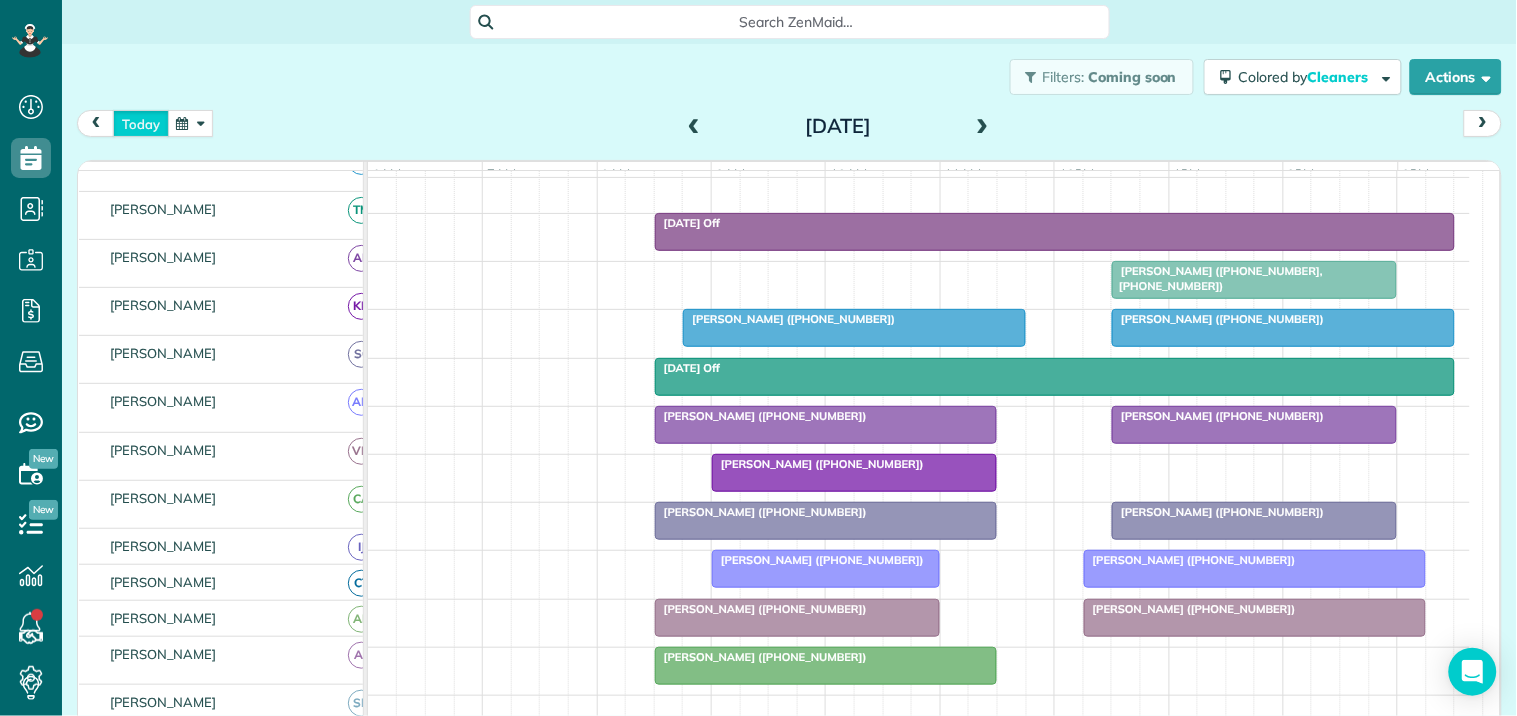 scroll, scrollTop: 237, scrollLeft: 0, axis: vertical 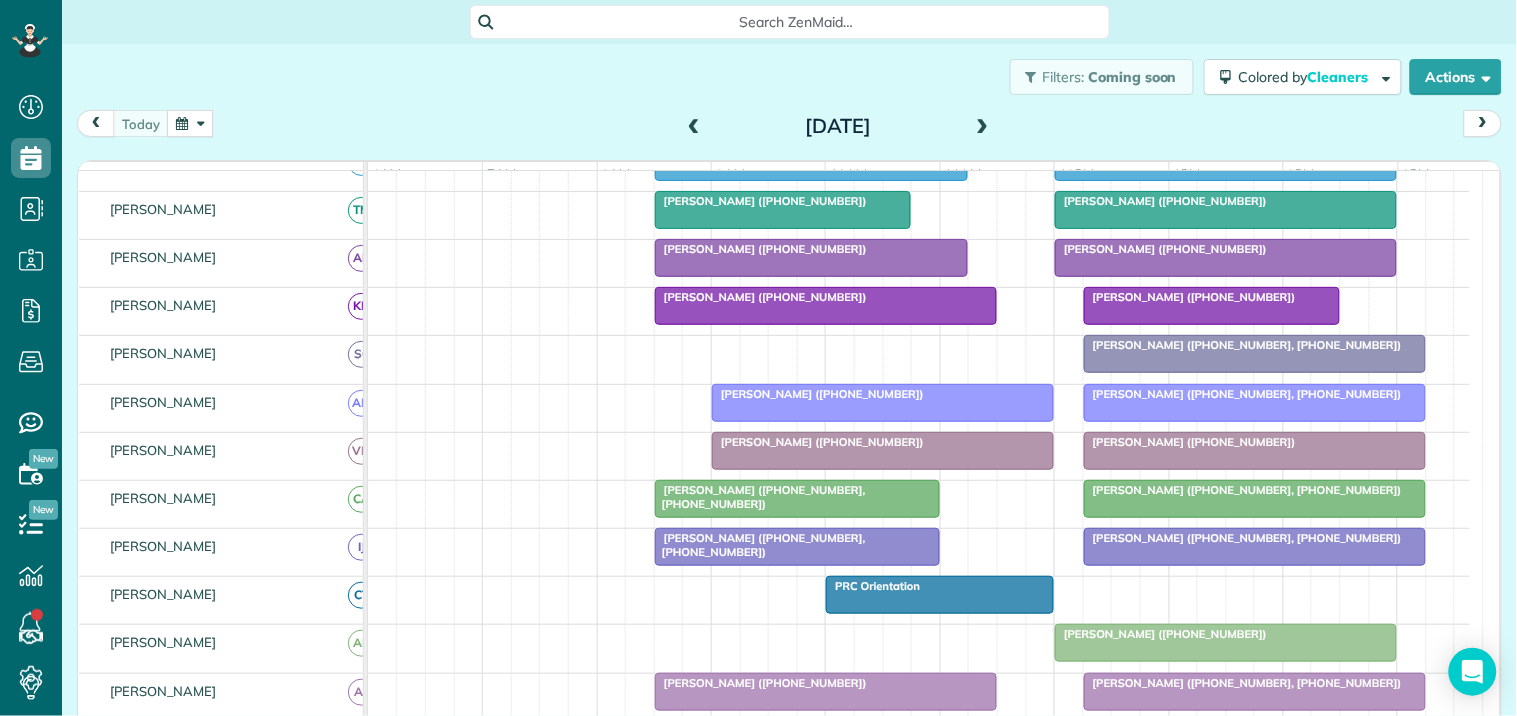 click at bounding box center [983, 127] 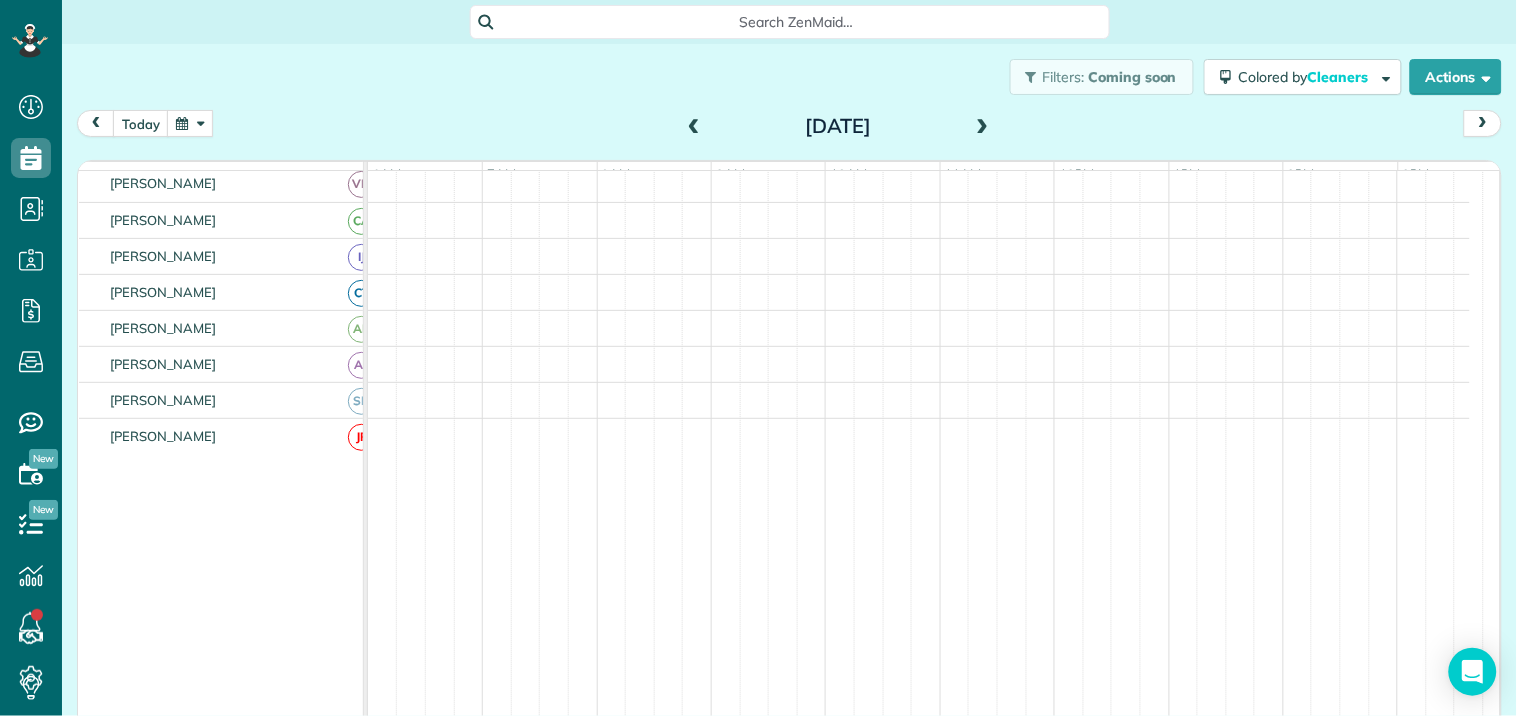 scroll, scrollTop: 237, scrollLeft: 0, axis: vertical 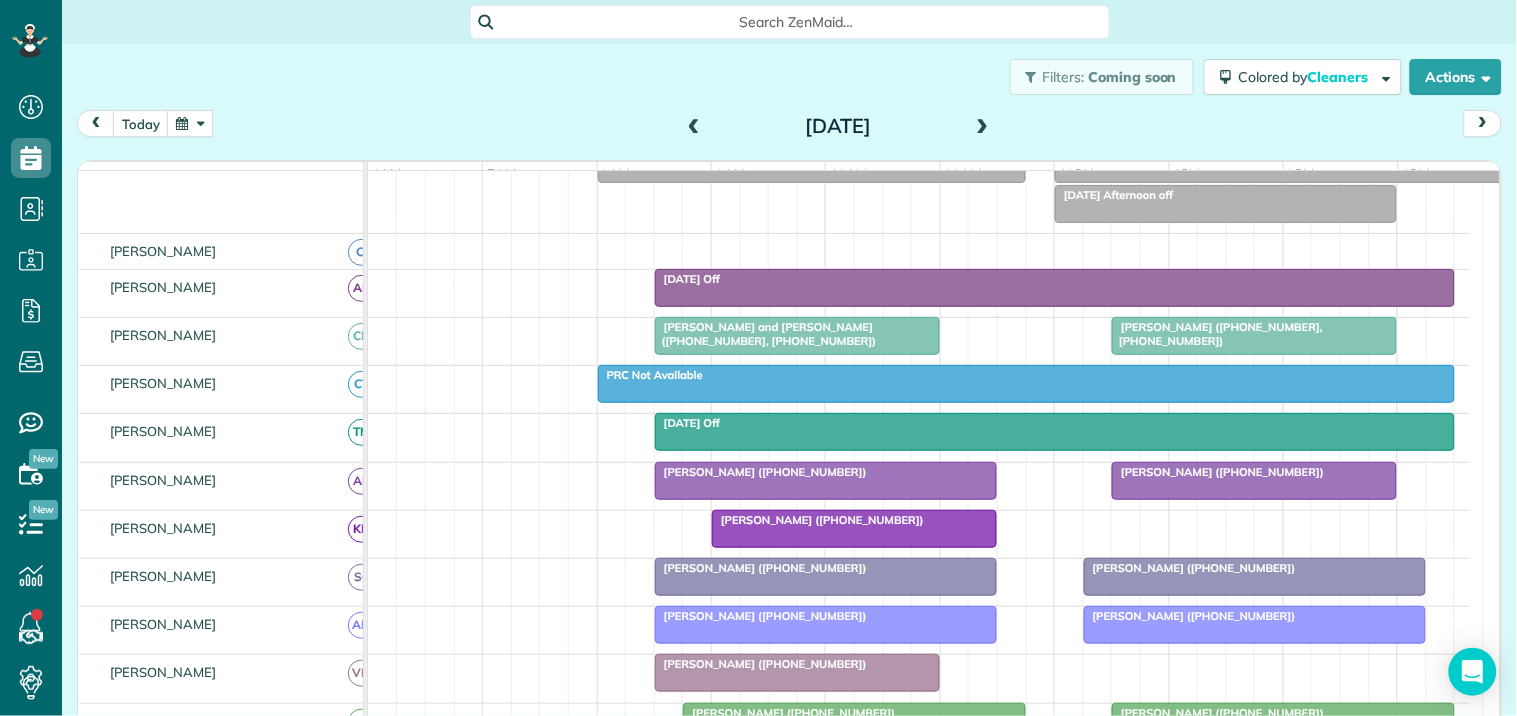 click at bounding box center (983, 127) 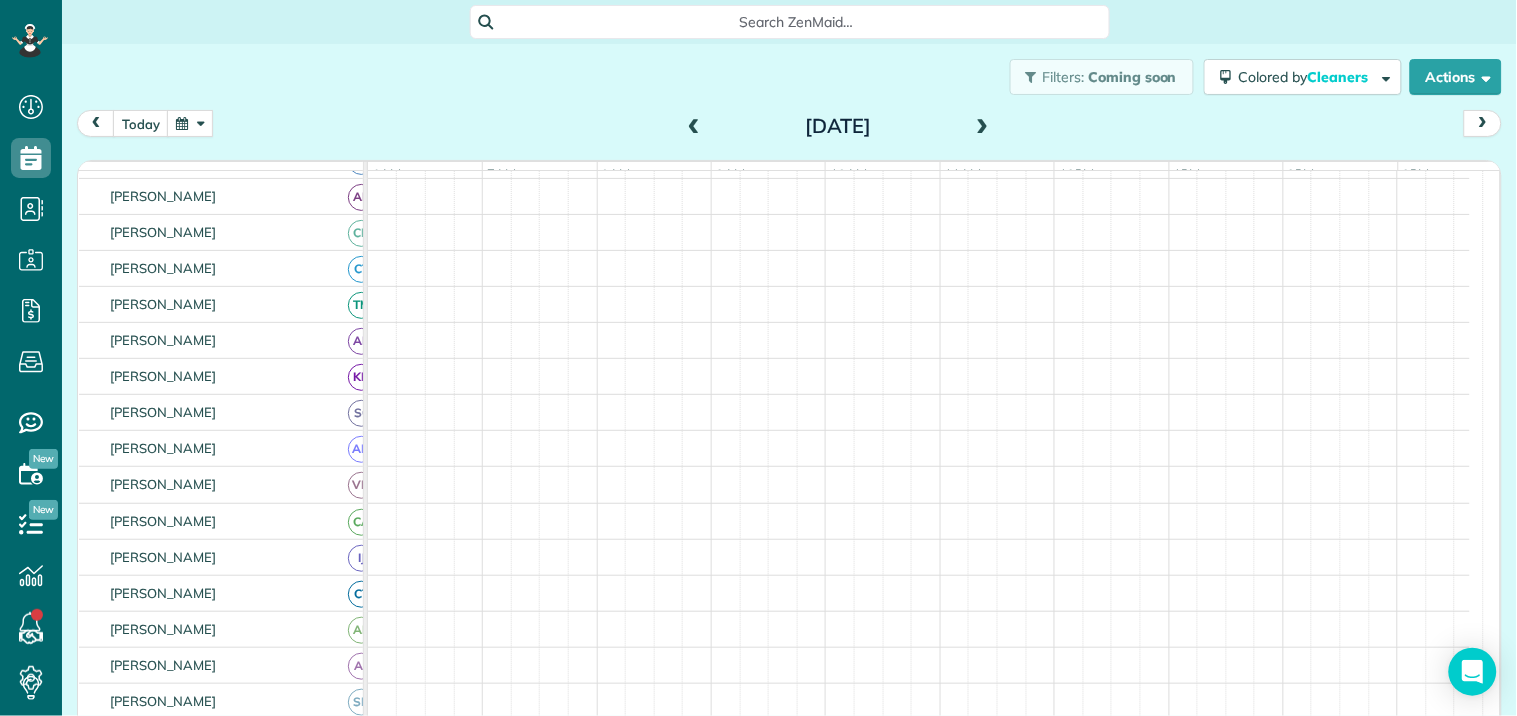 scroll, scrollTop: 51, scrollLeft: 0, axis: vertical 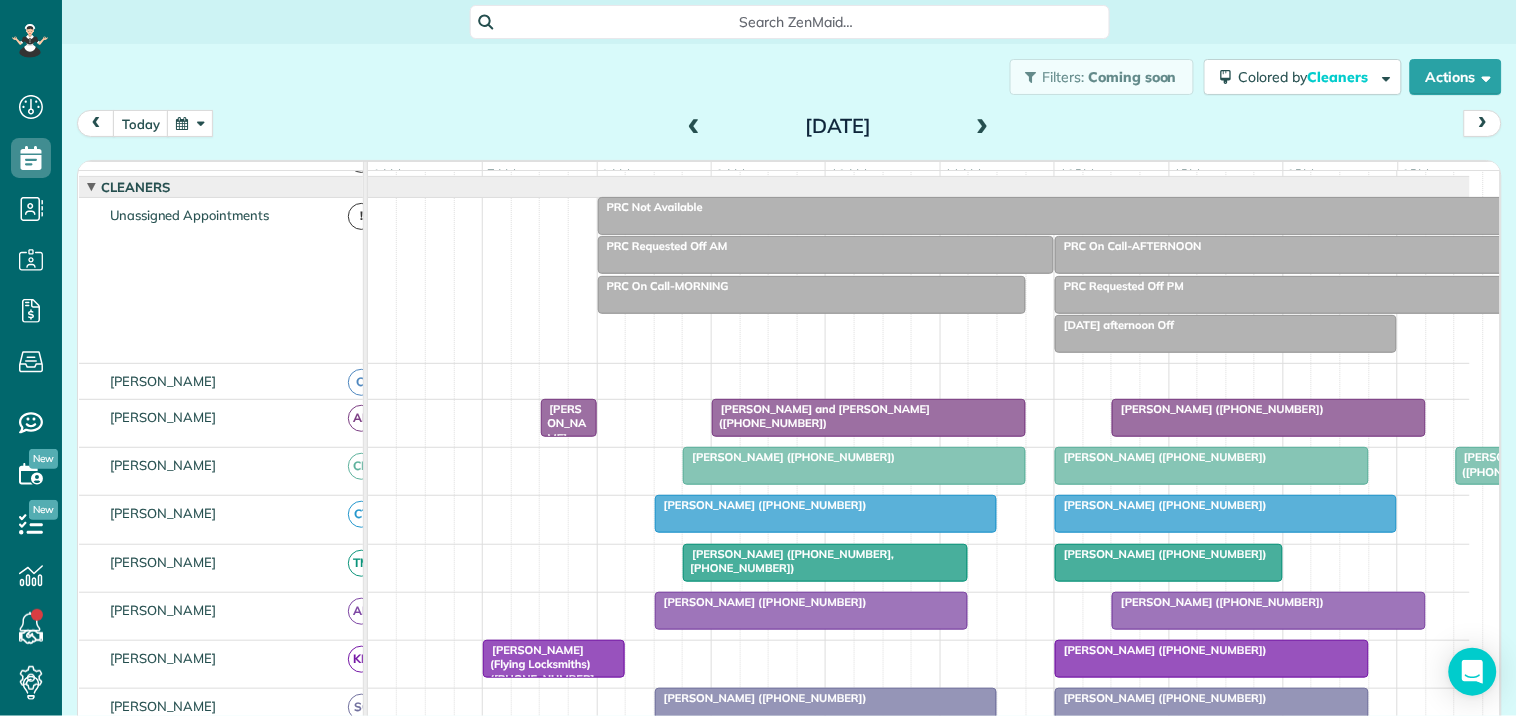 click at bounding box center [983, 127] 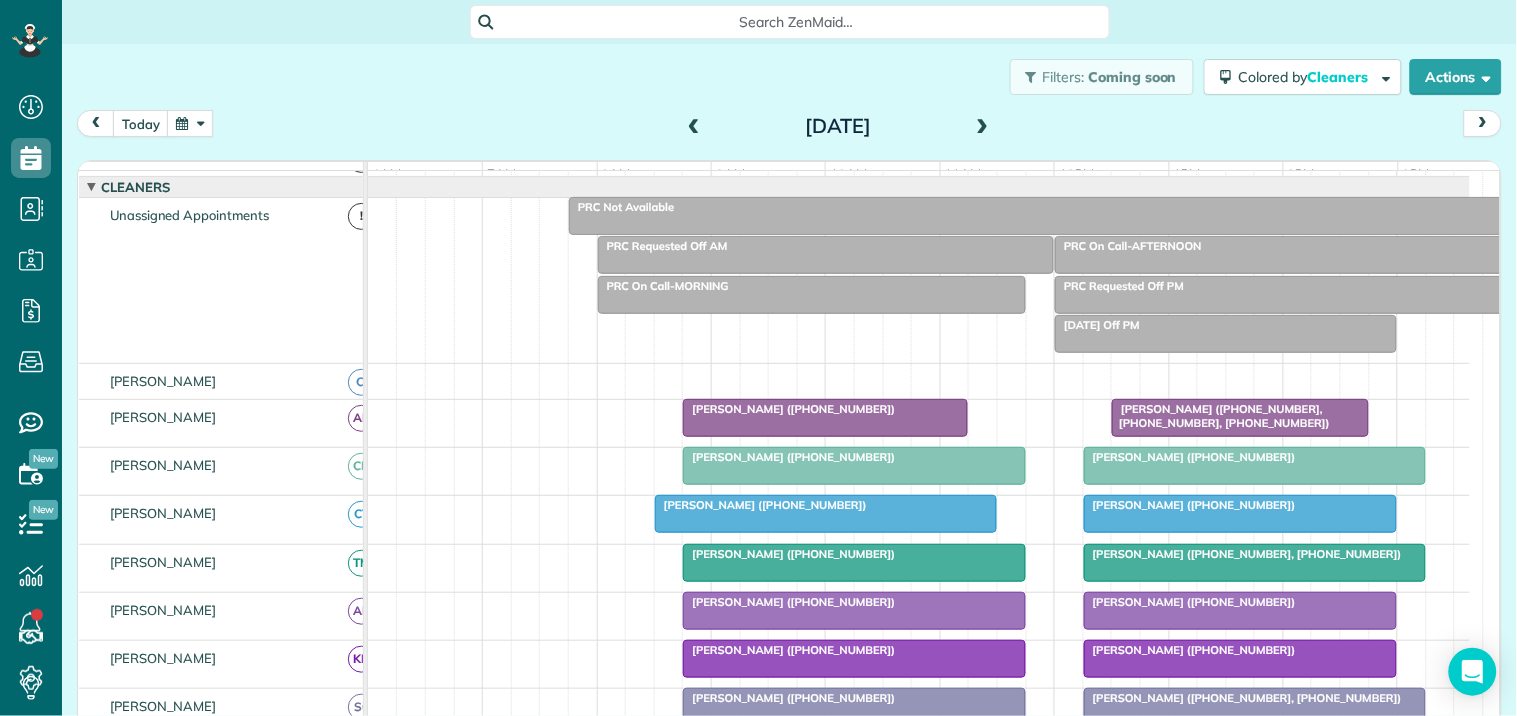 scroll, scrollTop: 172, scrollLeft: 0, axis: vertical 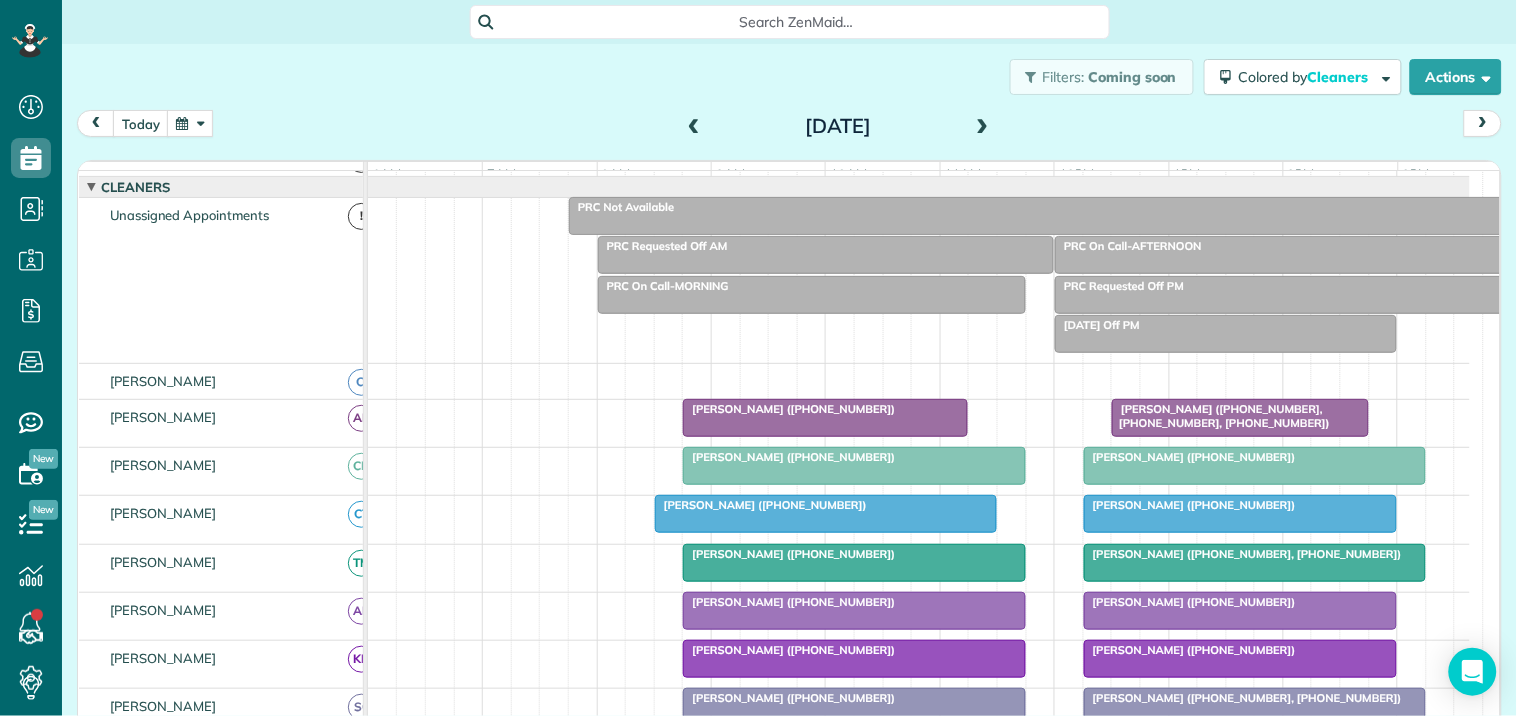 click at bounding box center (1255, 466) 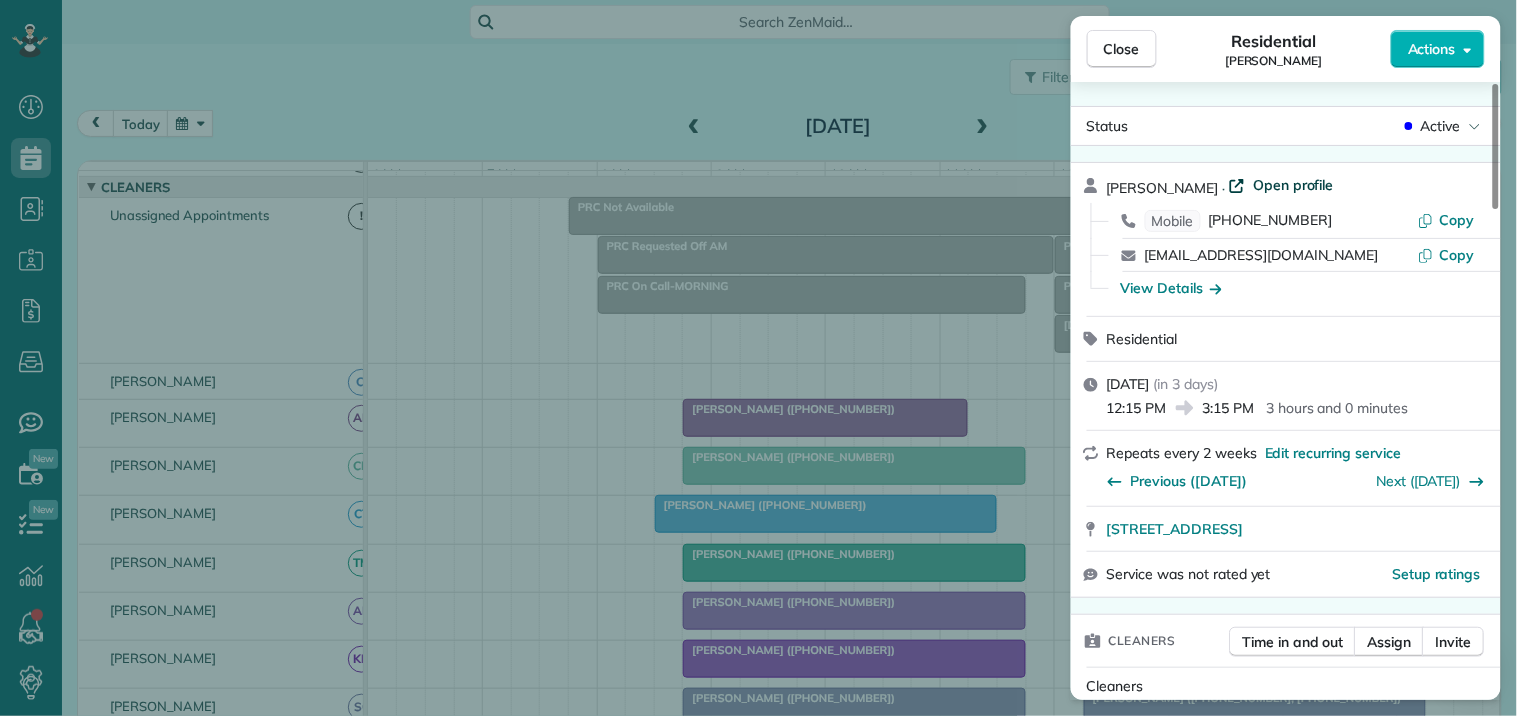 click on "Open profile" at bounding box center [1293, 185] 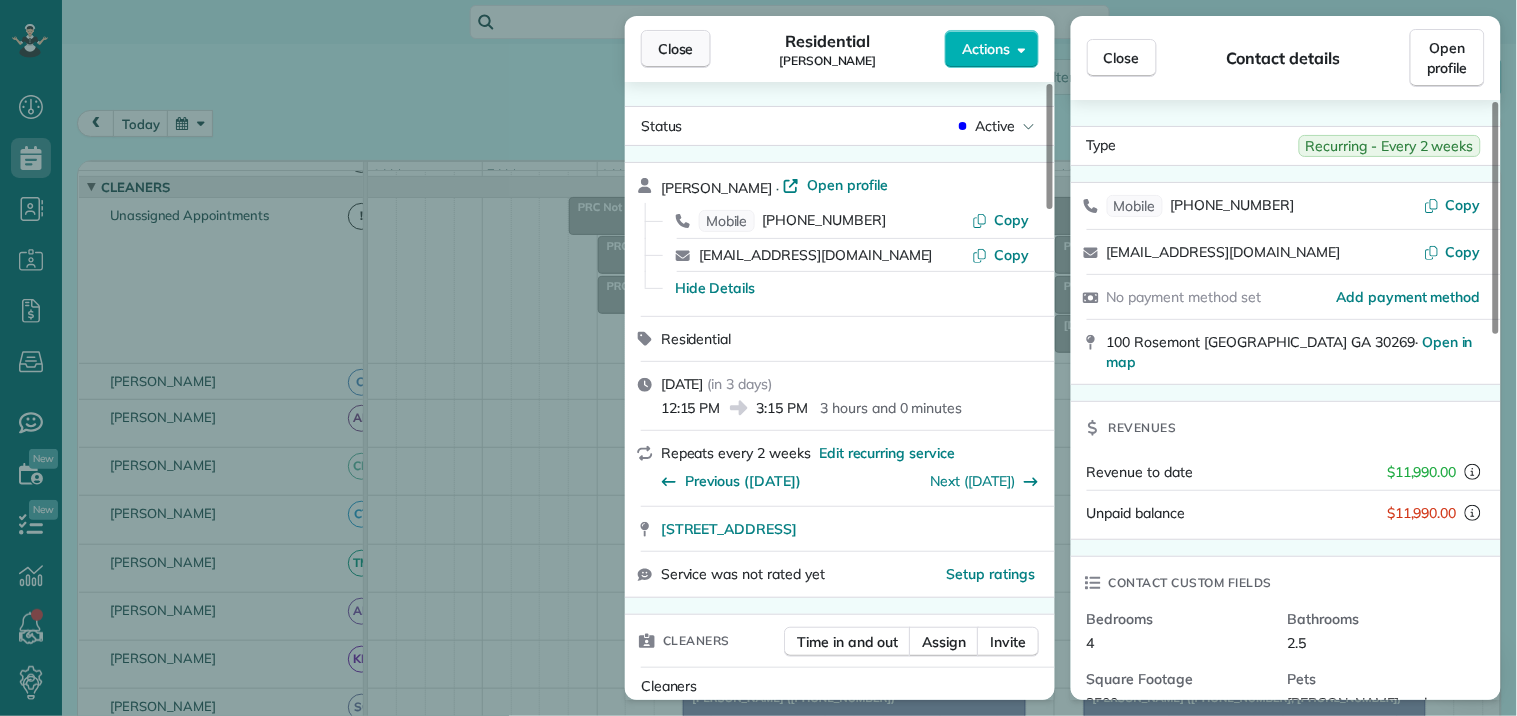 click on "Close" at bounding box center [676, 49] 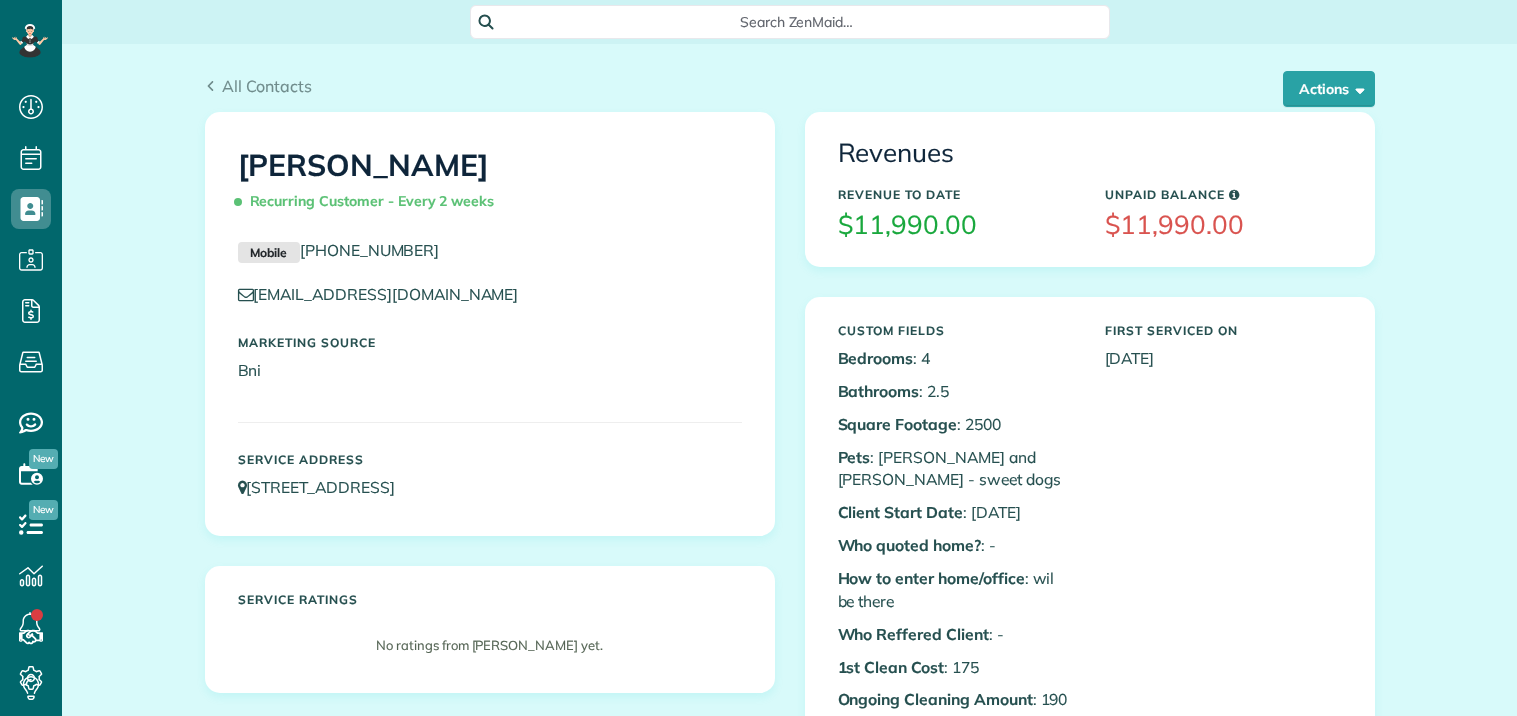 scroll, scrollTop: 0, scrollLeft: 0, axis: both 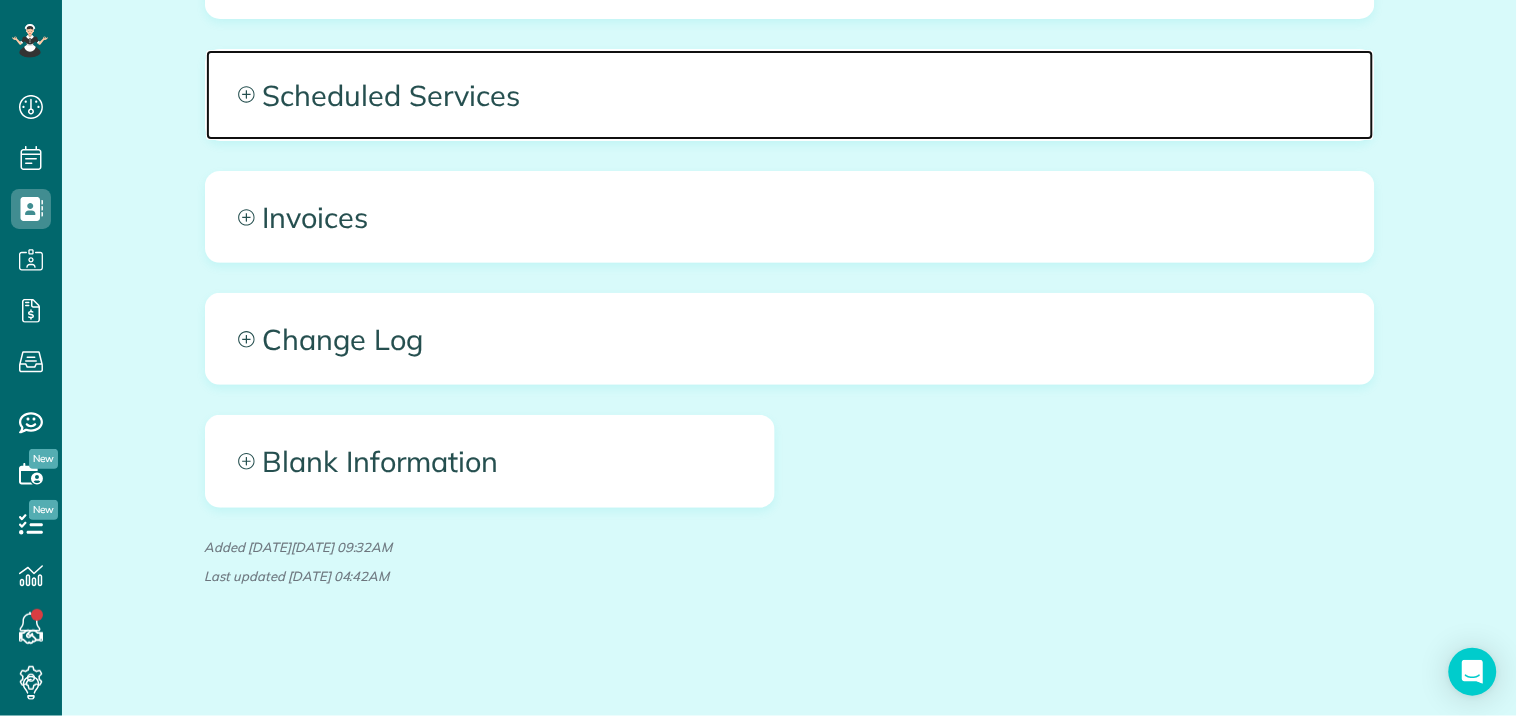 click on "Scheduled Services" at bounding box center [790, 95] 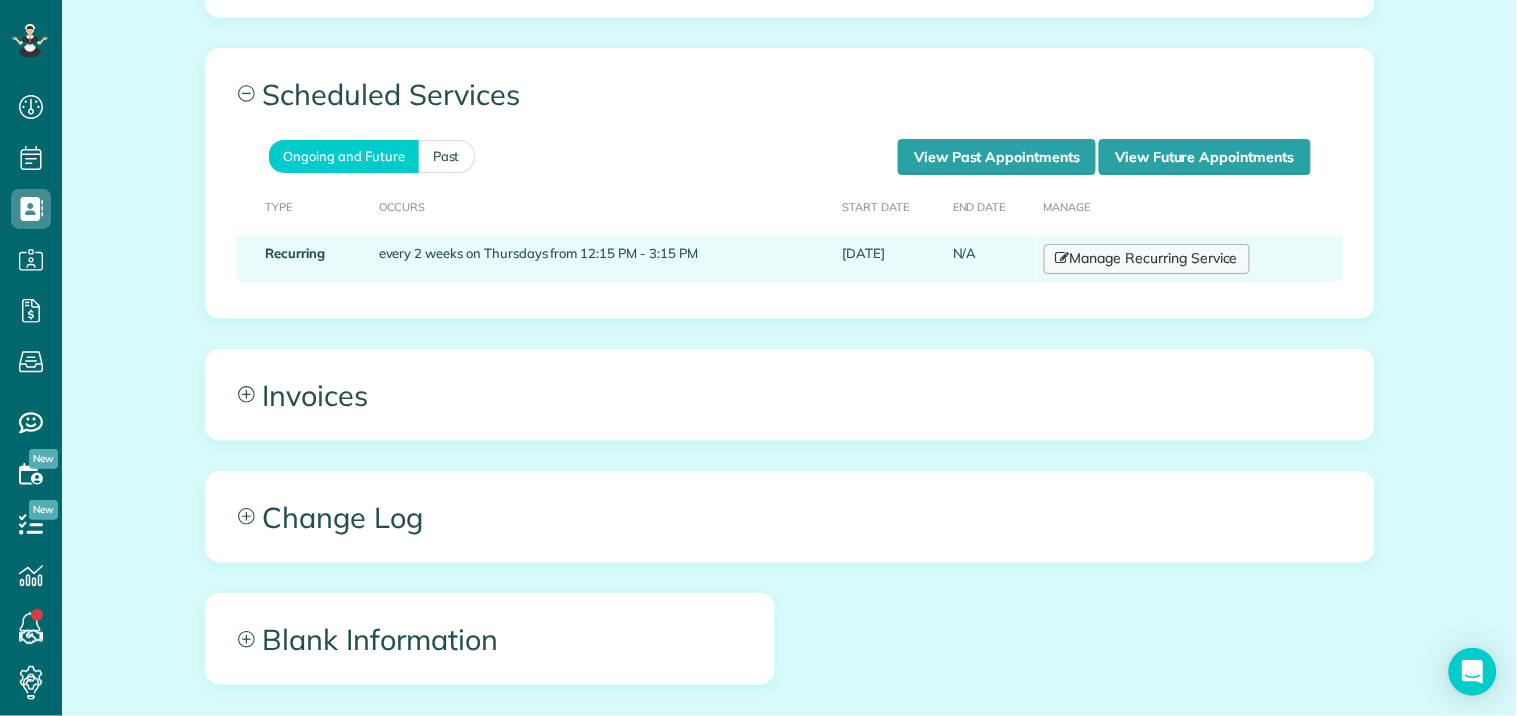 click on "Manage Recurring Service" at bounding box center [1147, 259] 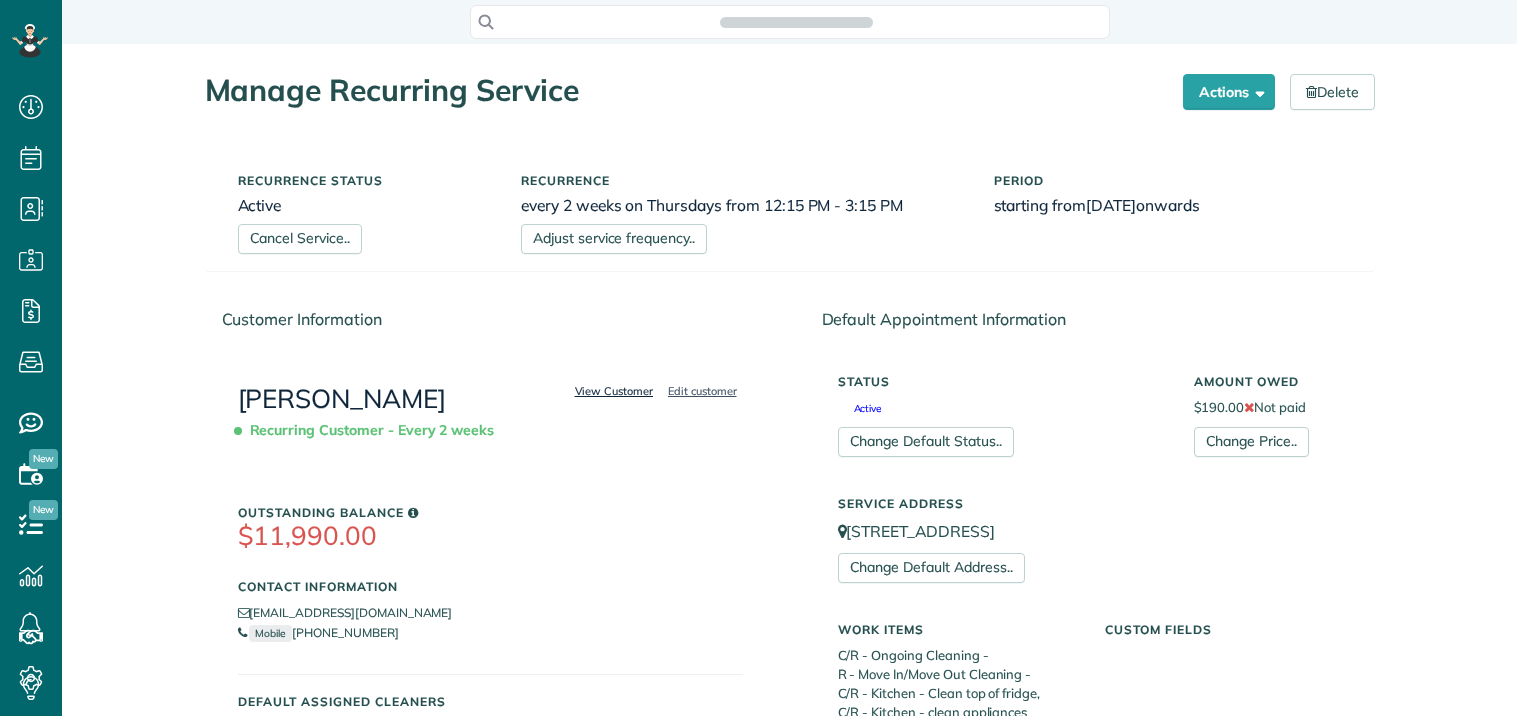 scroll, scrollTop: 0, scrollLeft: 0, axis: both 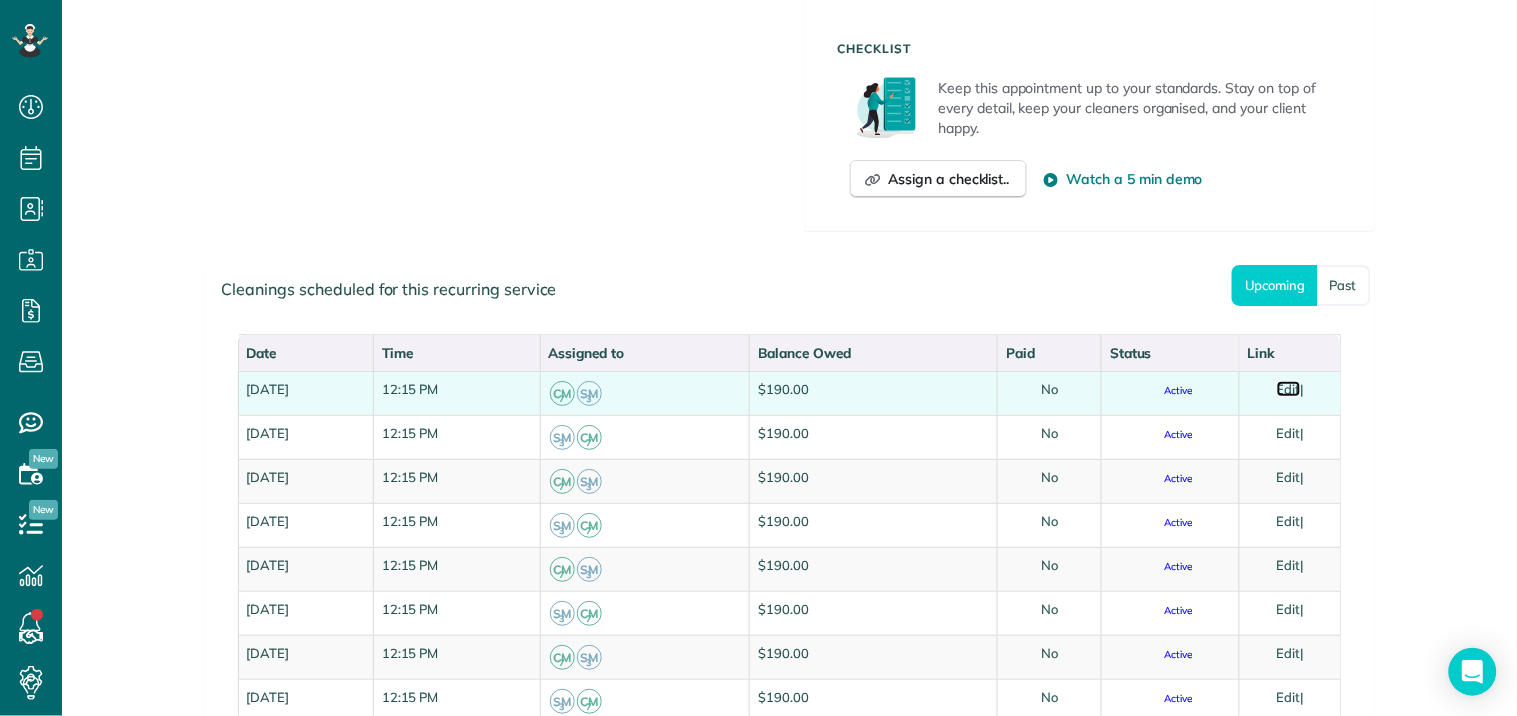 click on "Edit" at bounding box center (1289, 389) 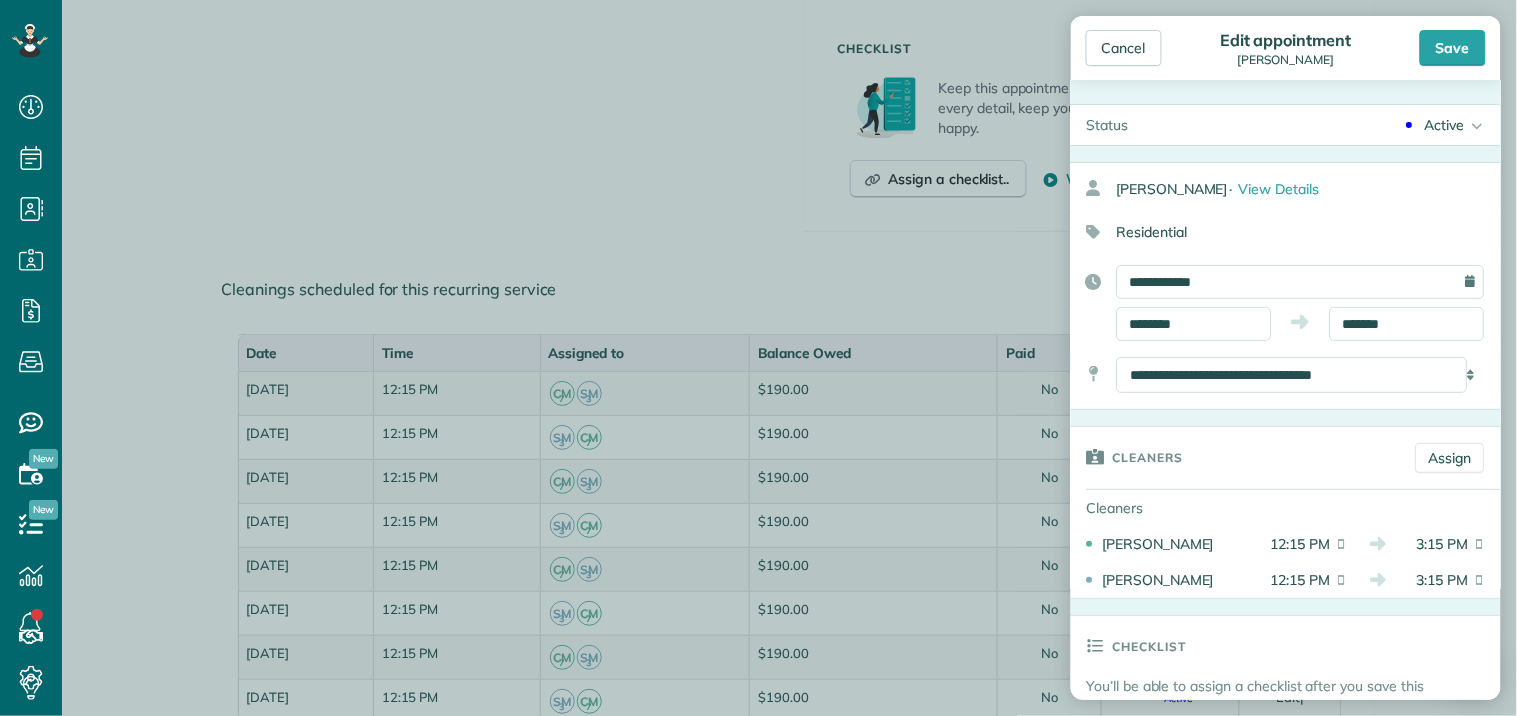 click on "Active
Active
Quote
On Call
Time off
Stand-By" at bounding box center [1323, 125] 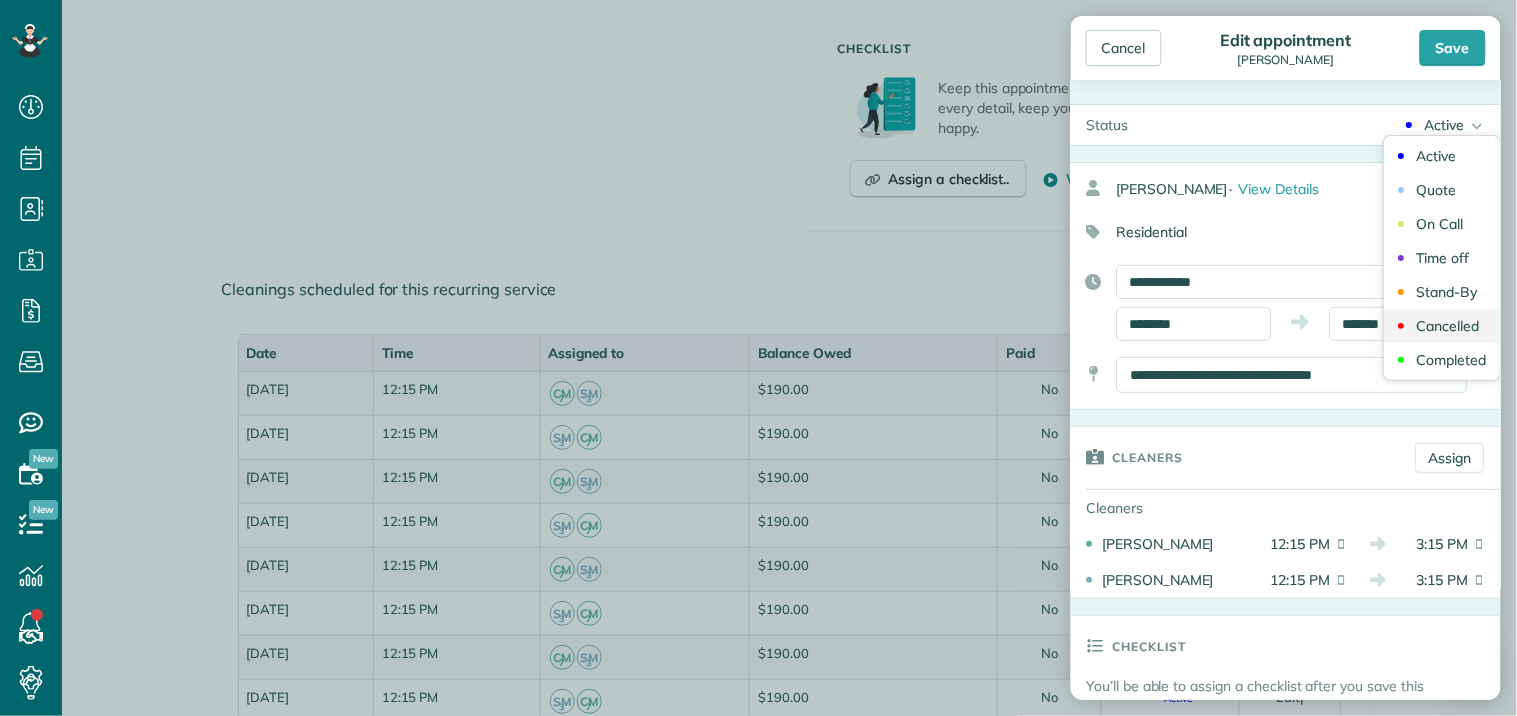 click on "Cancelled" at bounding box center [1448, 326] 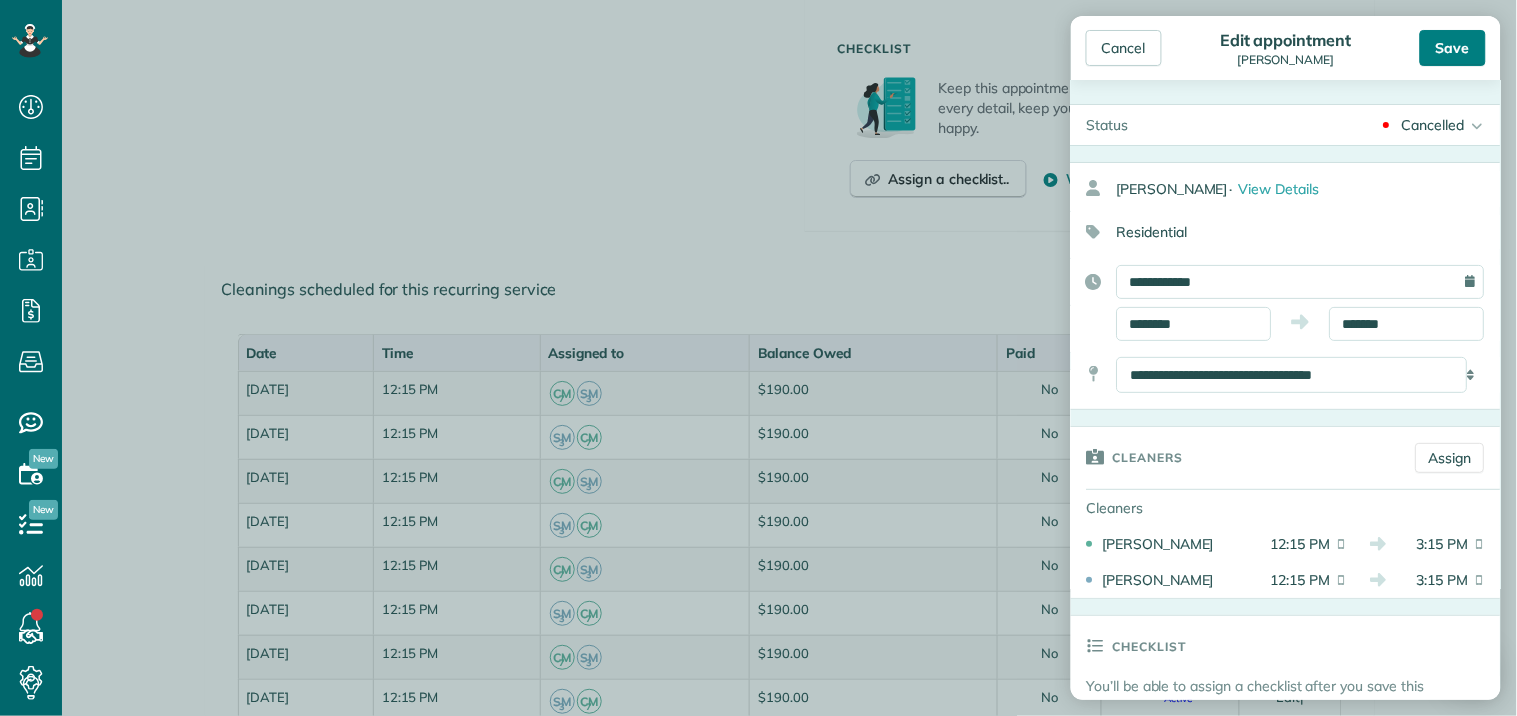 click on "Save" at bounding box center [1453, 48] 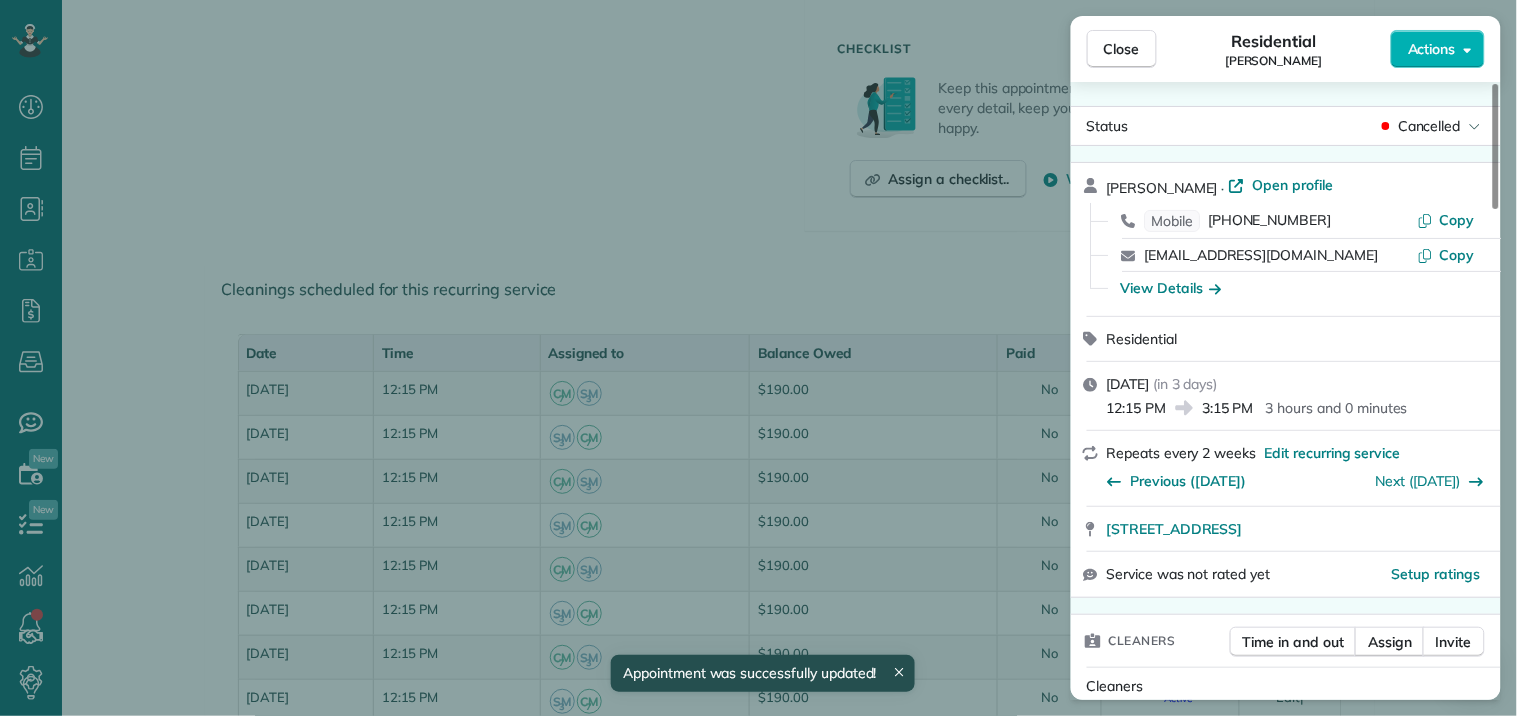 click on "Close" at bounding box center (1122, 49) 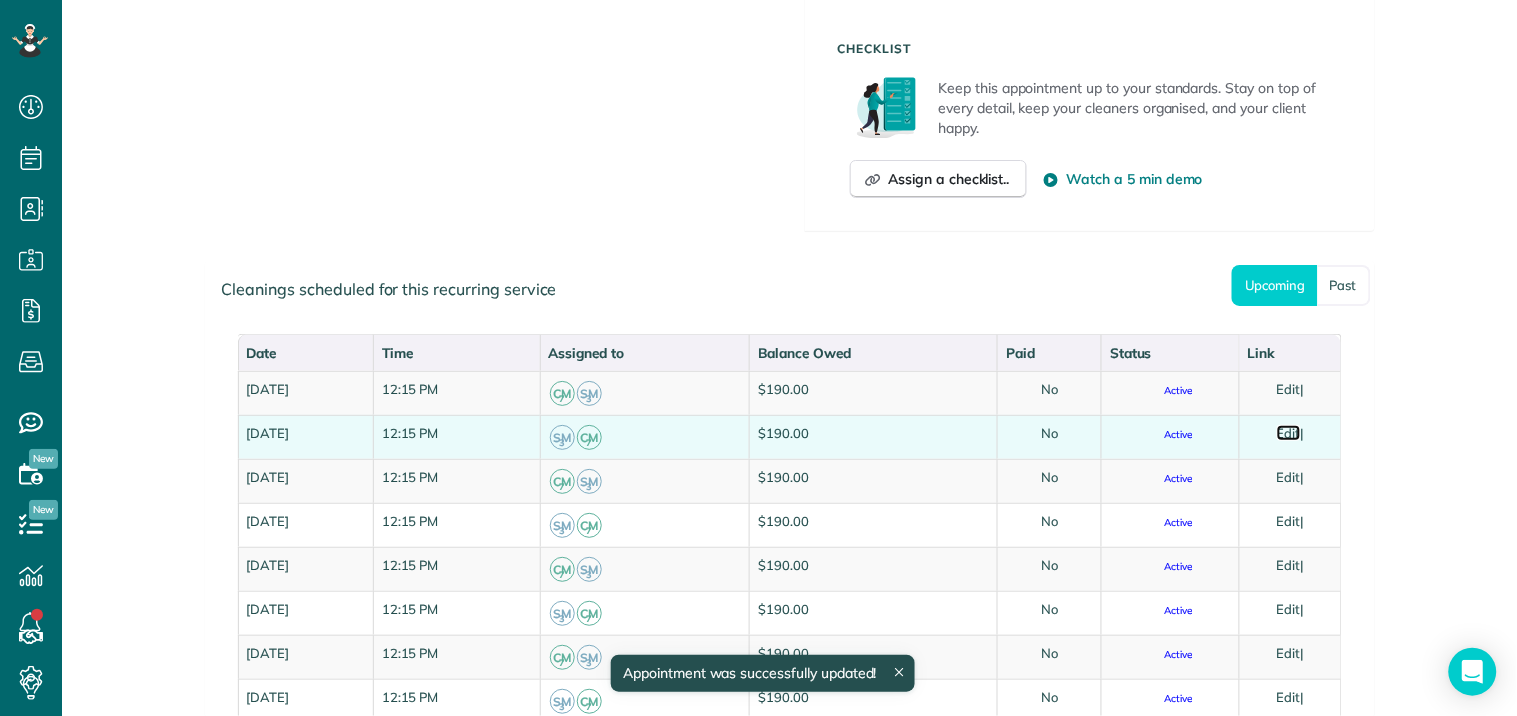 click on "Edit" at bounding box center [1289, 433] 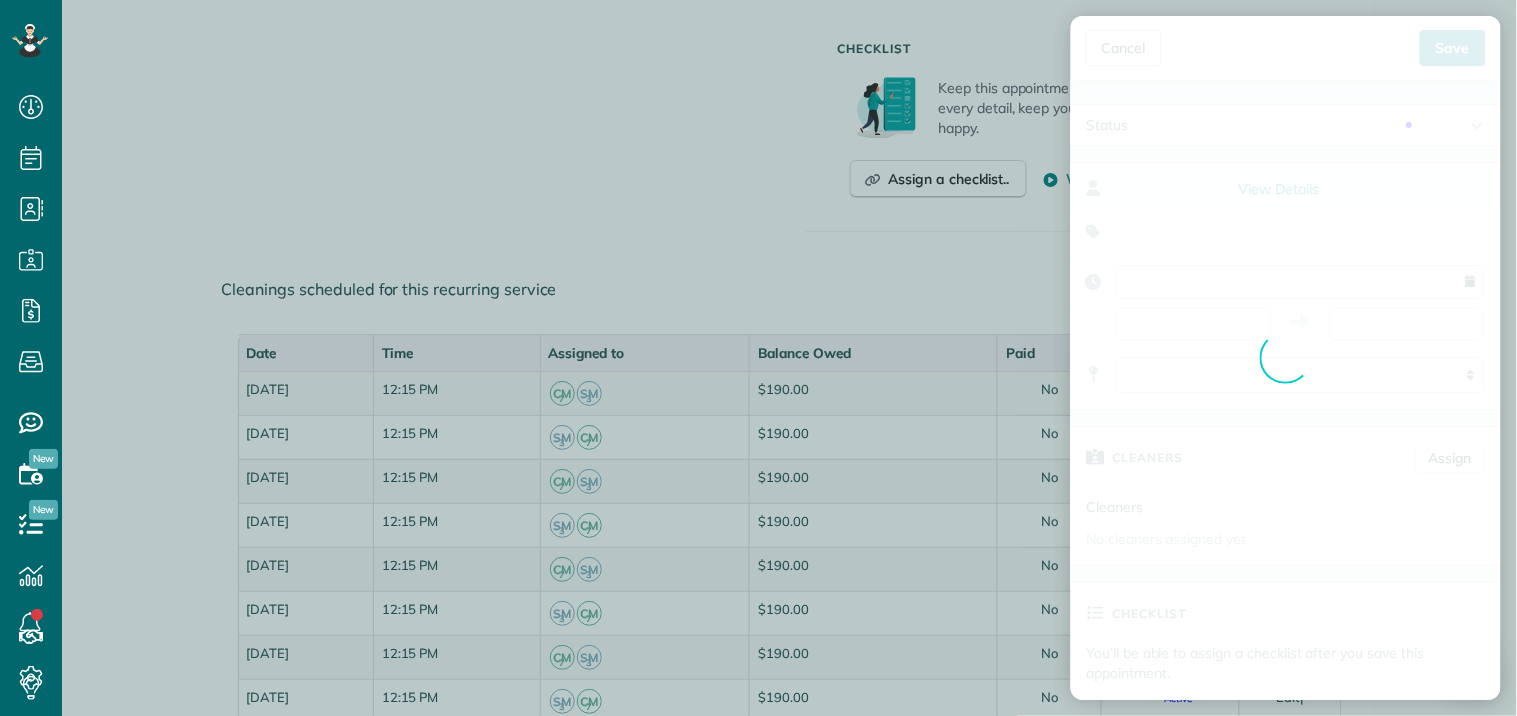 type on "**********" 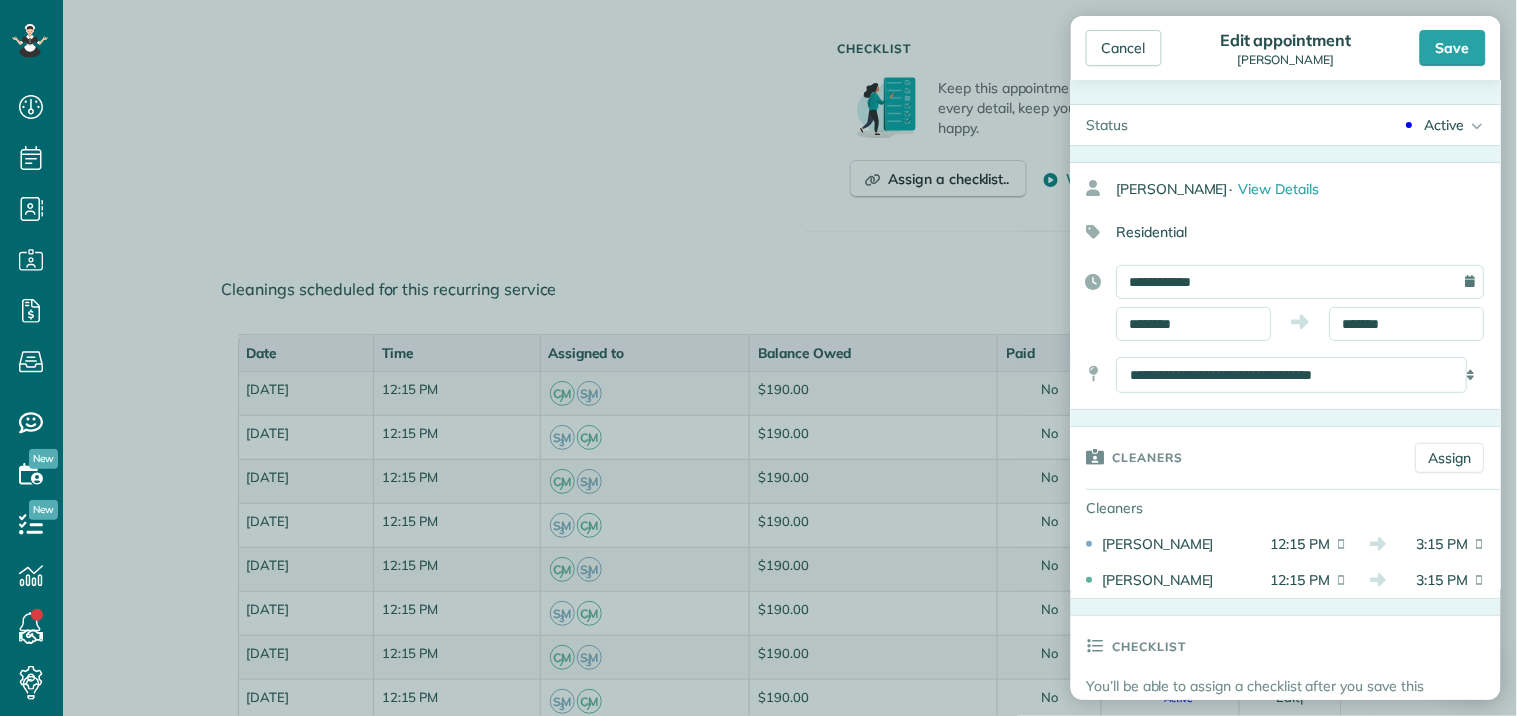 click on "Active" at bounding box center [1445, 125] 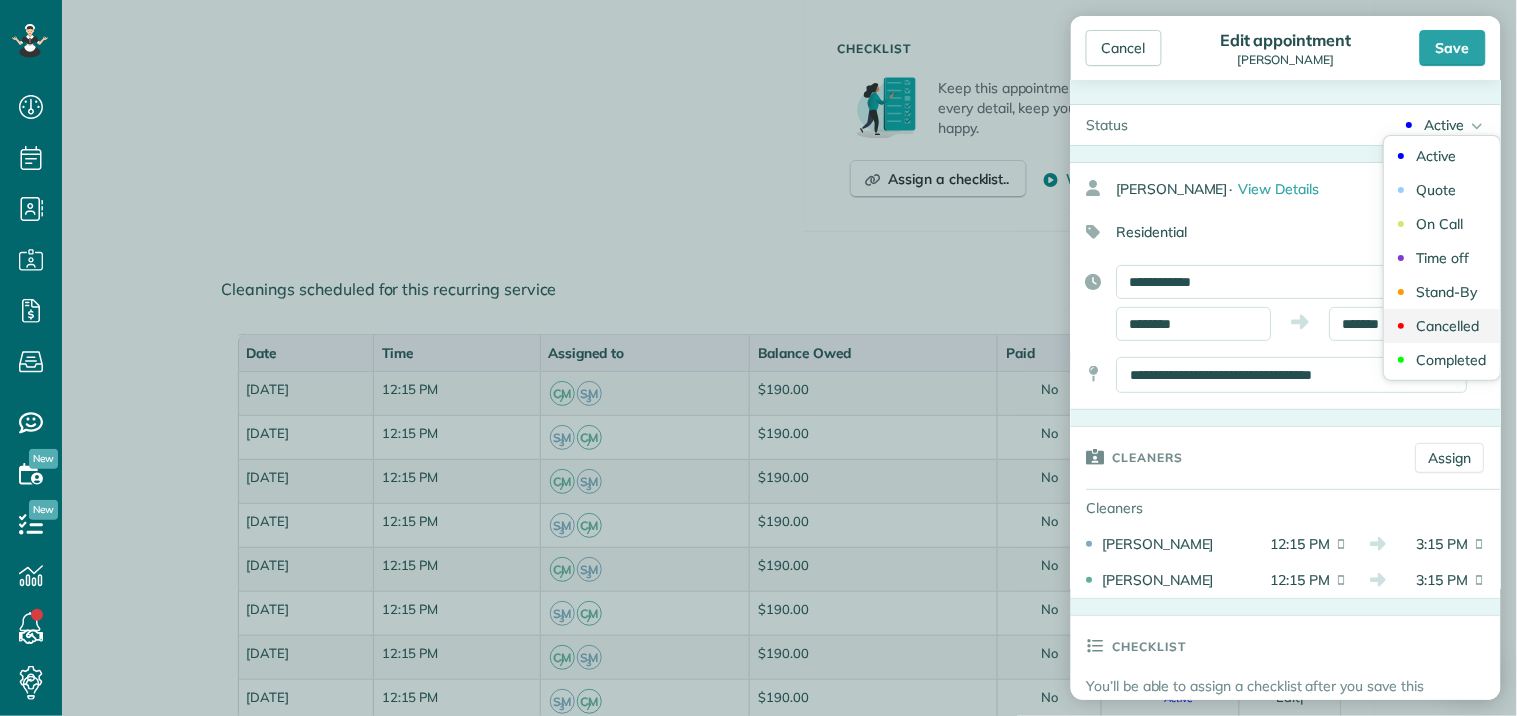 click on "Cancelled" at bounding box center (1448, 326) 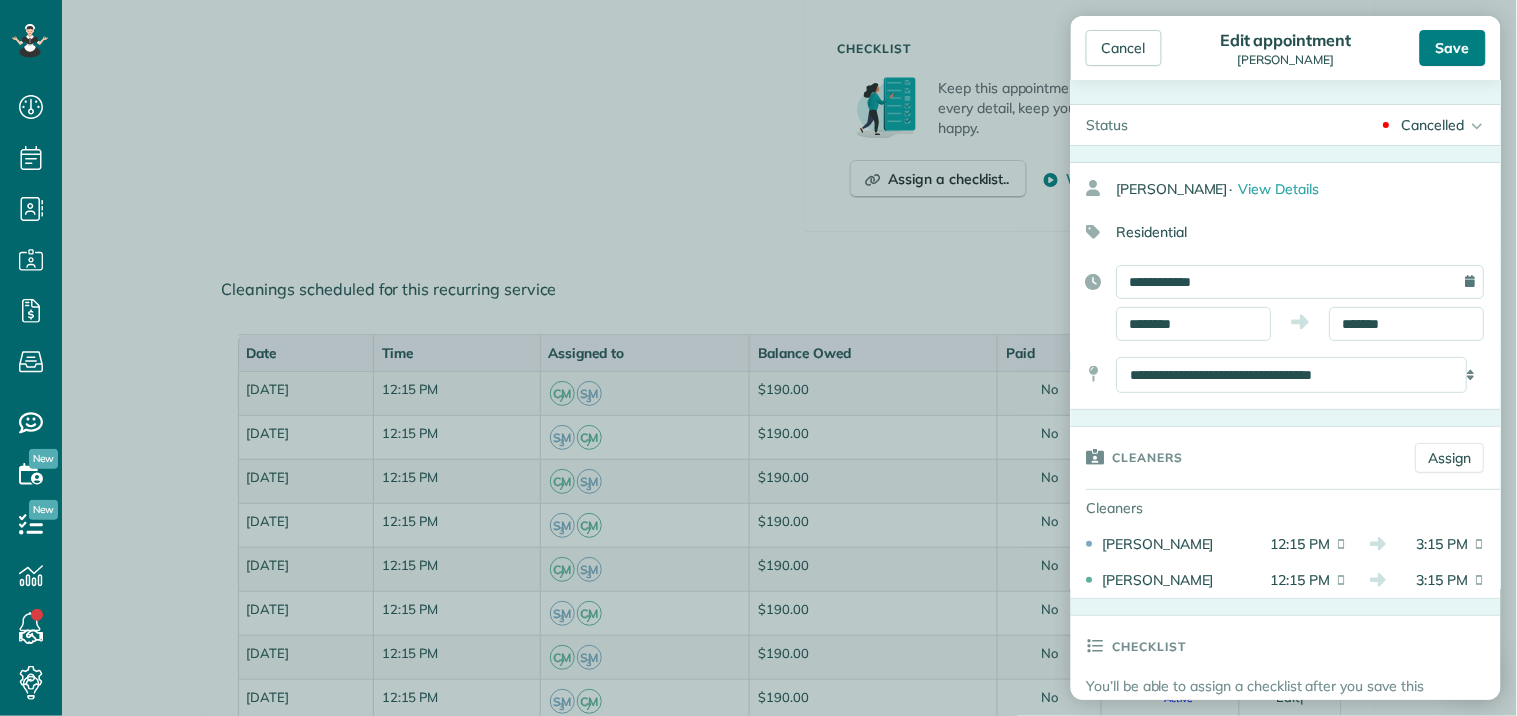 click on "Save" at bounding box center [1453, 48] 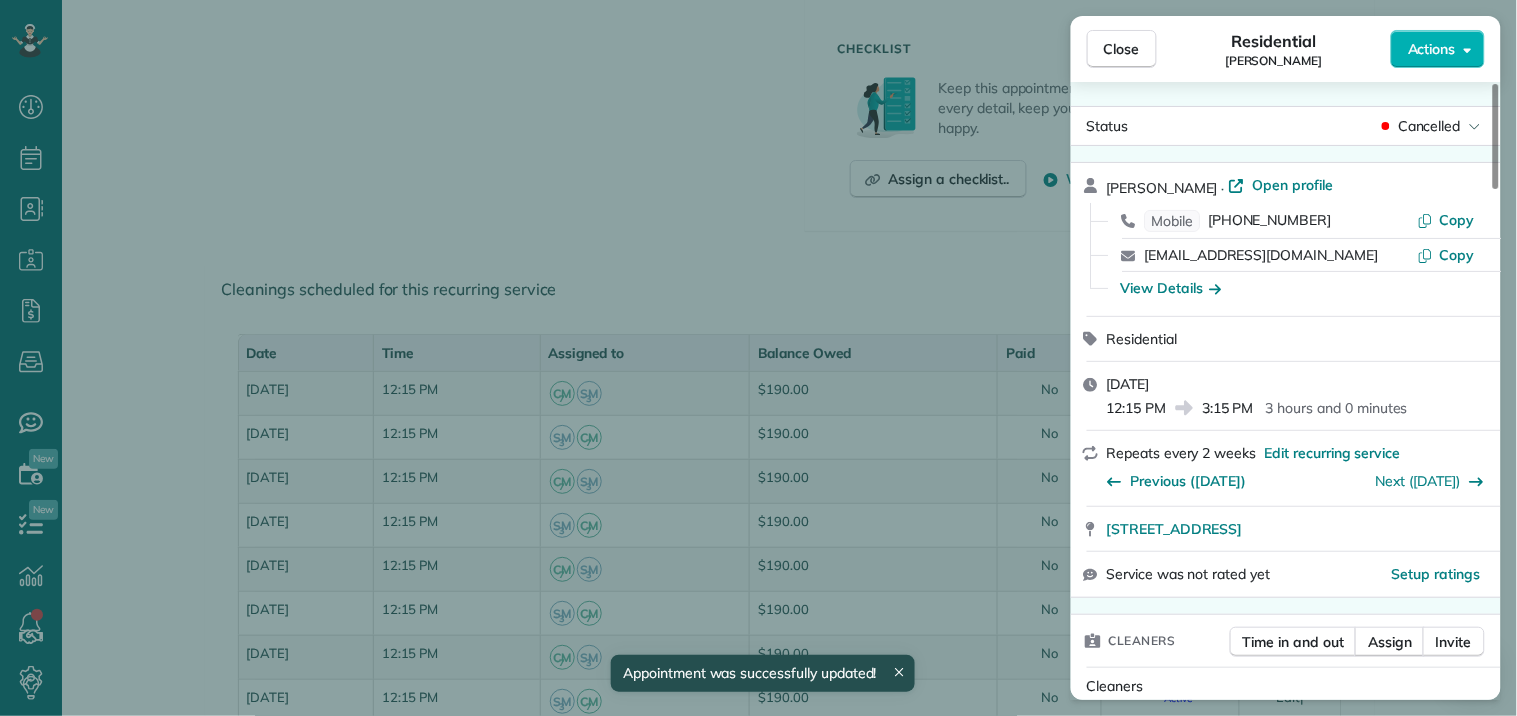 click on "Close Residential Susan Barrow Actions Status Cancelled Susan Barrow · Open profile Mobile (912) 269-9893 Copy susansbarrow@gmail.com Copy View Details Residential Thursday, July 24, 2025 12:15 PM 3:15 PM 3 hours and 0 minutes Repeats every 2 weeks Edit recurring service Previous (Jul 10) Next (Aug 07) 100 Rosemont Peachtree City GA 30269 Service was not rated yet Setup ratings Cleaners Time in and out Assign Invite Cleaners Shae   Morris 12:15 PM 3:15 PM Caitlin   Miller 12:15 PM 3:15 PM Checklist Try Now Keep this appointment up to your standards. Stay on top of every detail, keep your cleaners organised, and your client happy. Assign a checklist Watch a 5 min demo Billing Billing actions Price $190.00 Overcharge $0.00 Discount $0.00 Coupon discount - Primary tax - Secondary tax - Total appointment price $190.00 Tips collected New feature! $0.00 Unpaid Mark as paid Total including tip $190.00 Get paid online in no-time! Send an invoice and reward your cleaners with tips Charge customer credit card" at bounding box center (758, 358) 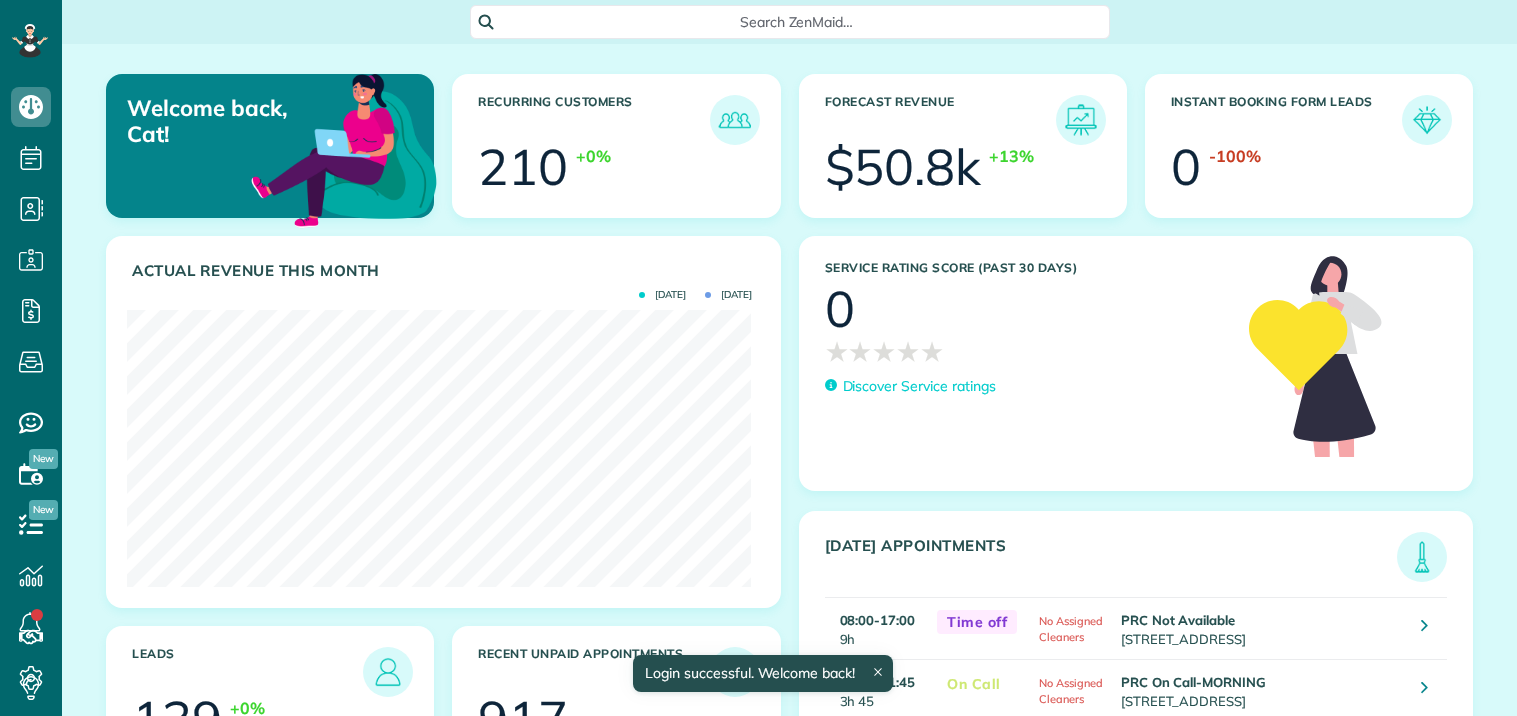 scroll, scrollTop: 0, scrollLeft: 0, axis: both 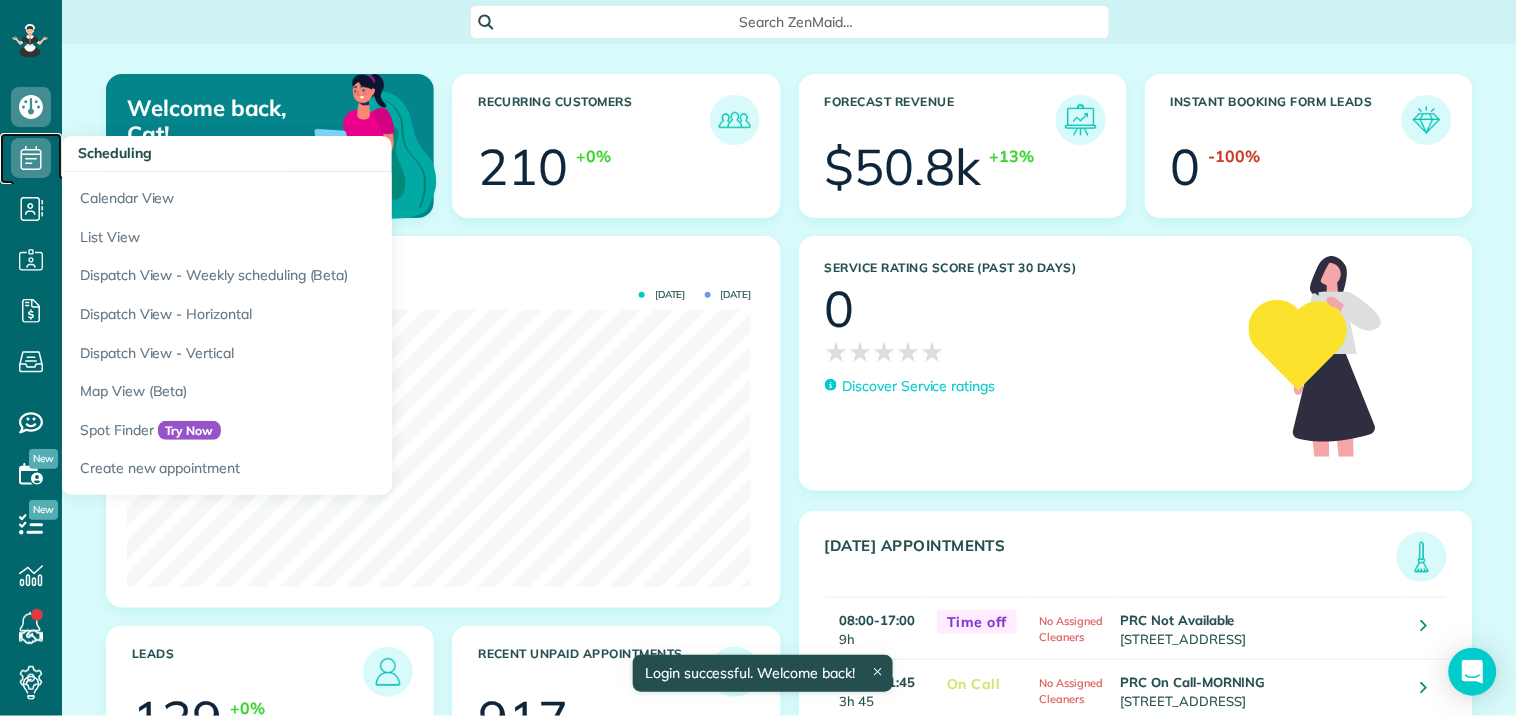 click 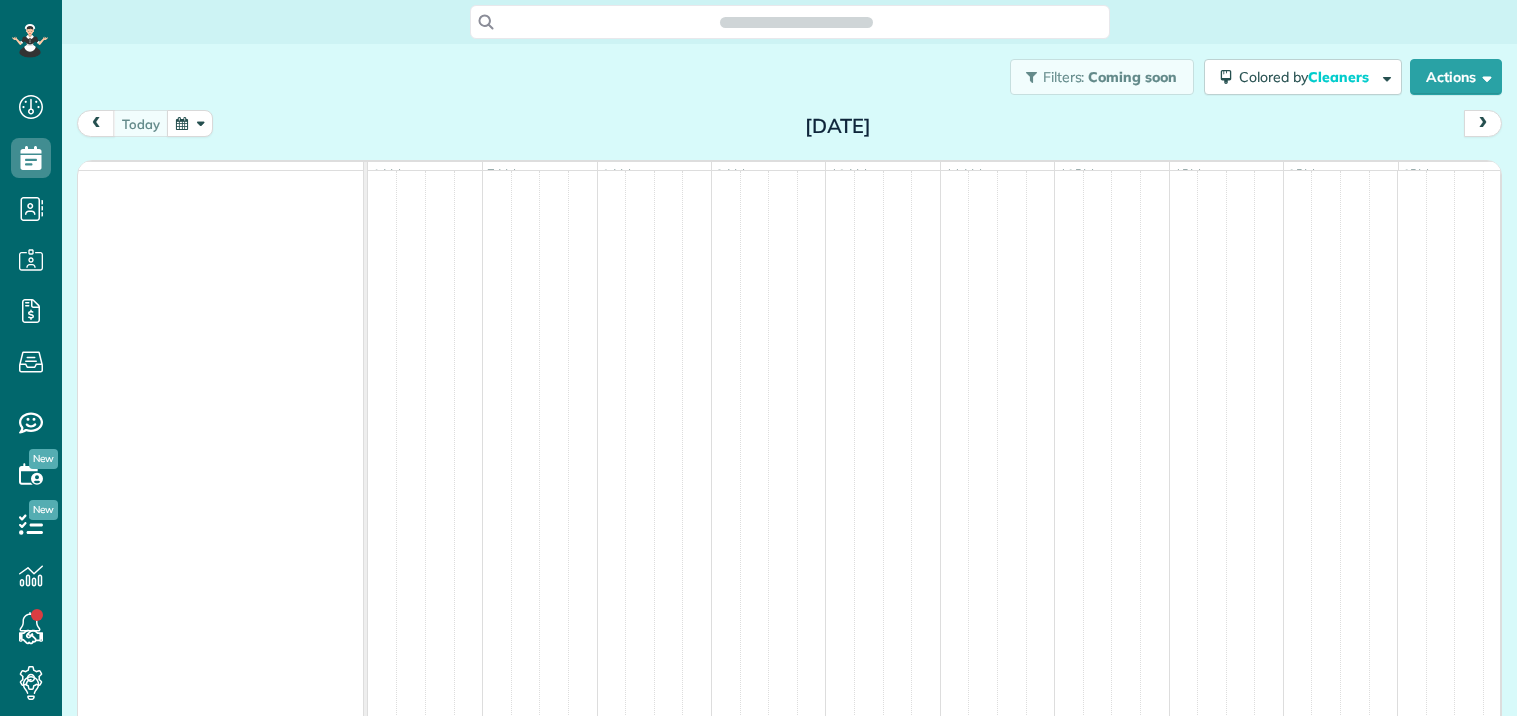 scroll, scrollTop: 0, scrollLeft: 0, axis: both 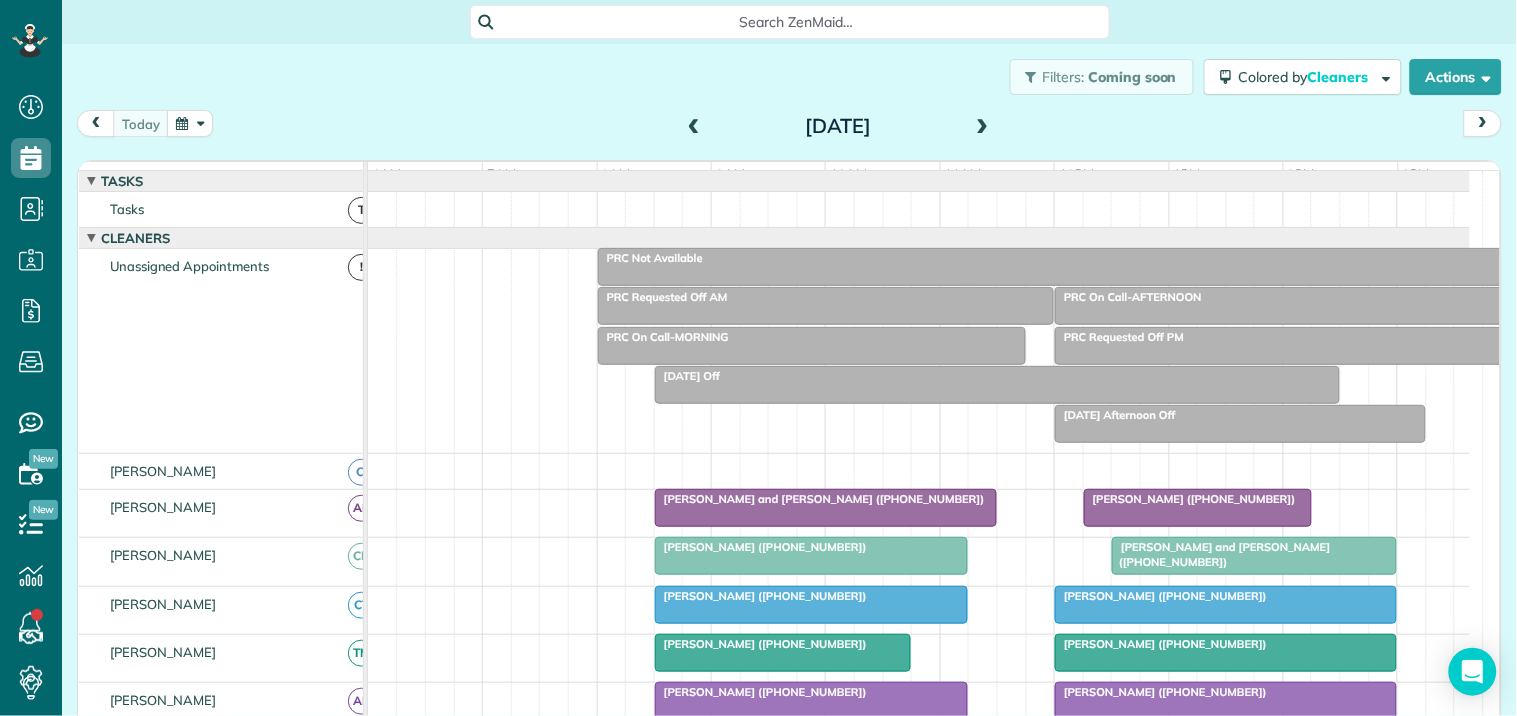 click at bounding box center (983, 127) 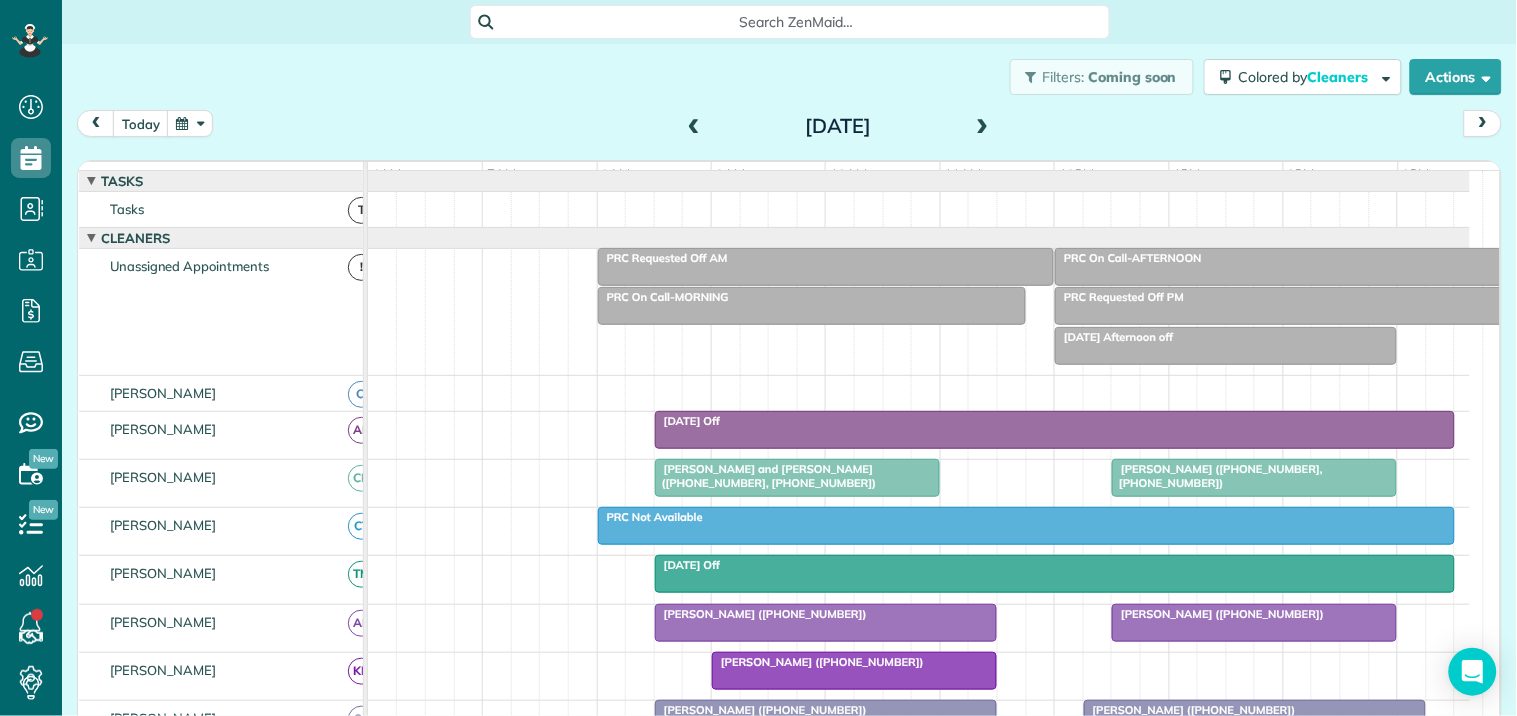 scroll, scrollTop: 137, scrollLeft: 0, axis: vertical 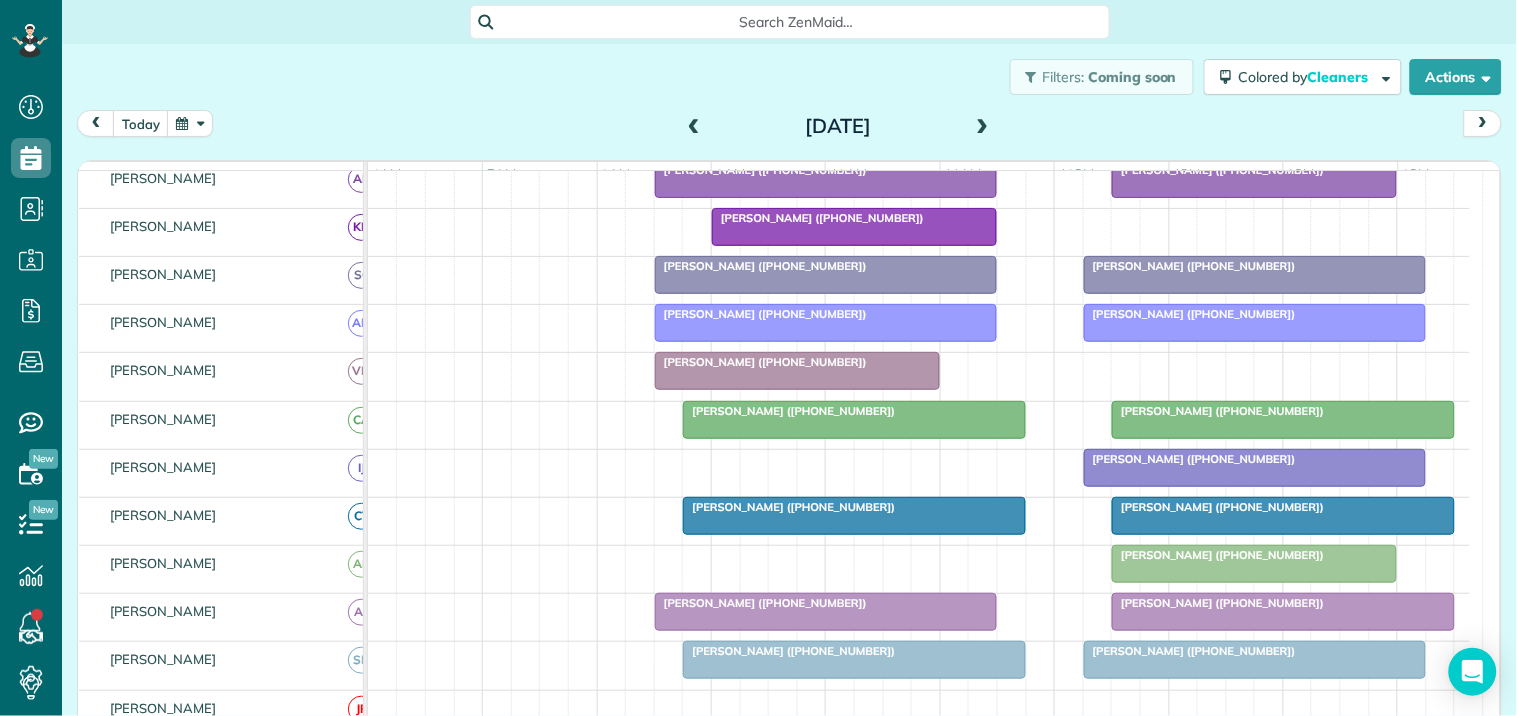 click on "[PERSON_NAME] ([PHONE_NUMBER])" at bounding box center (826, 314) 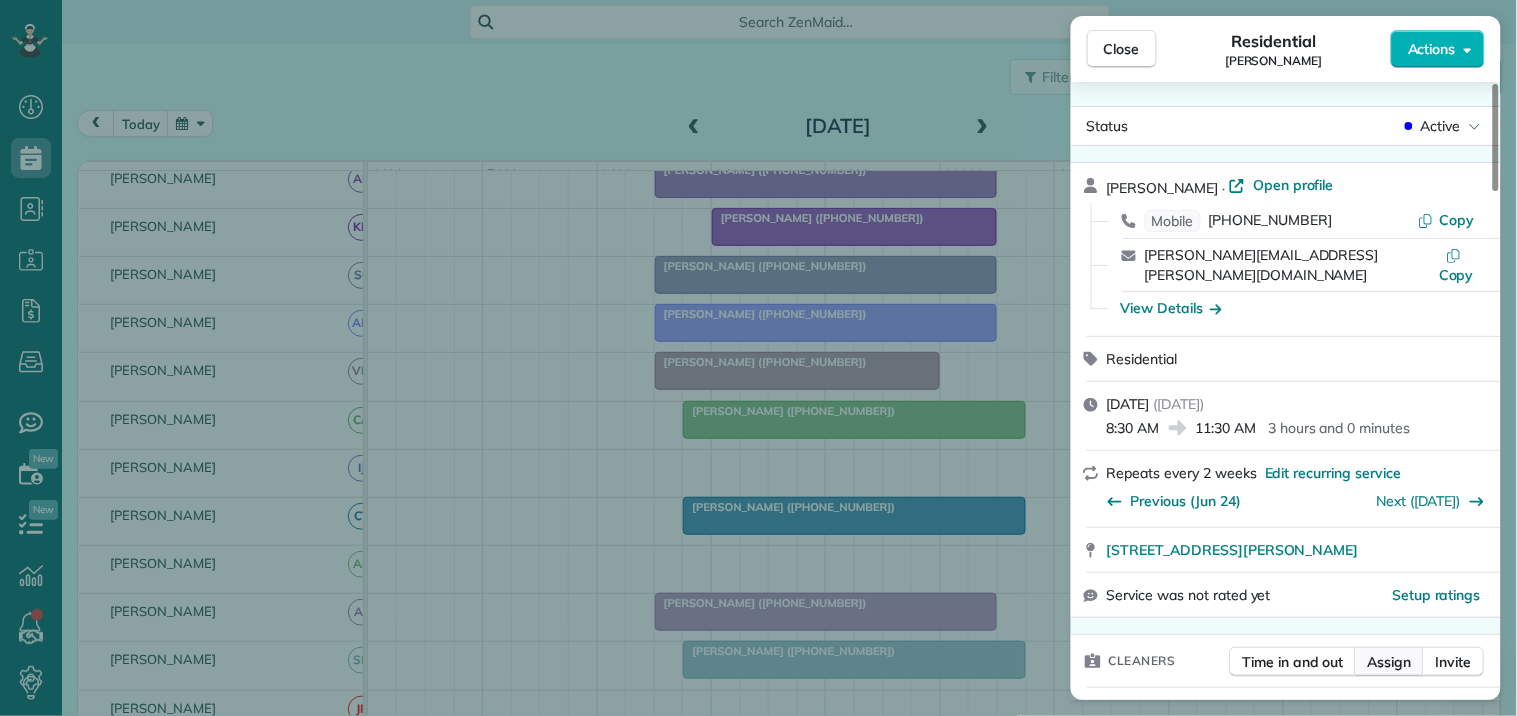 click on "Assign" at bounding box center (1390, 662) 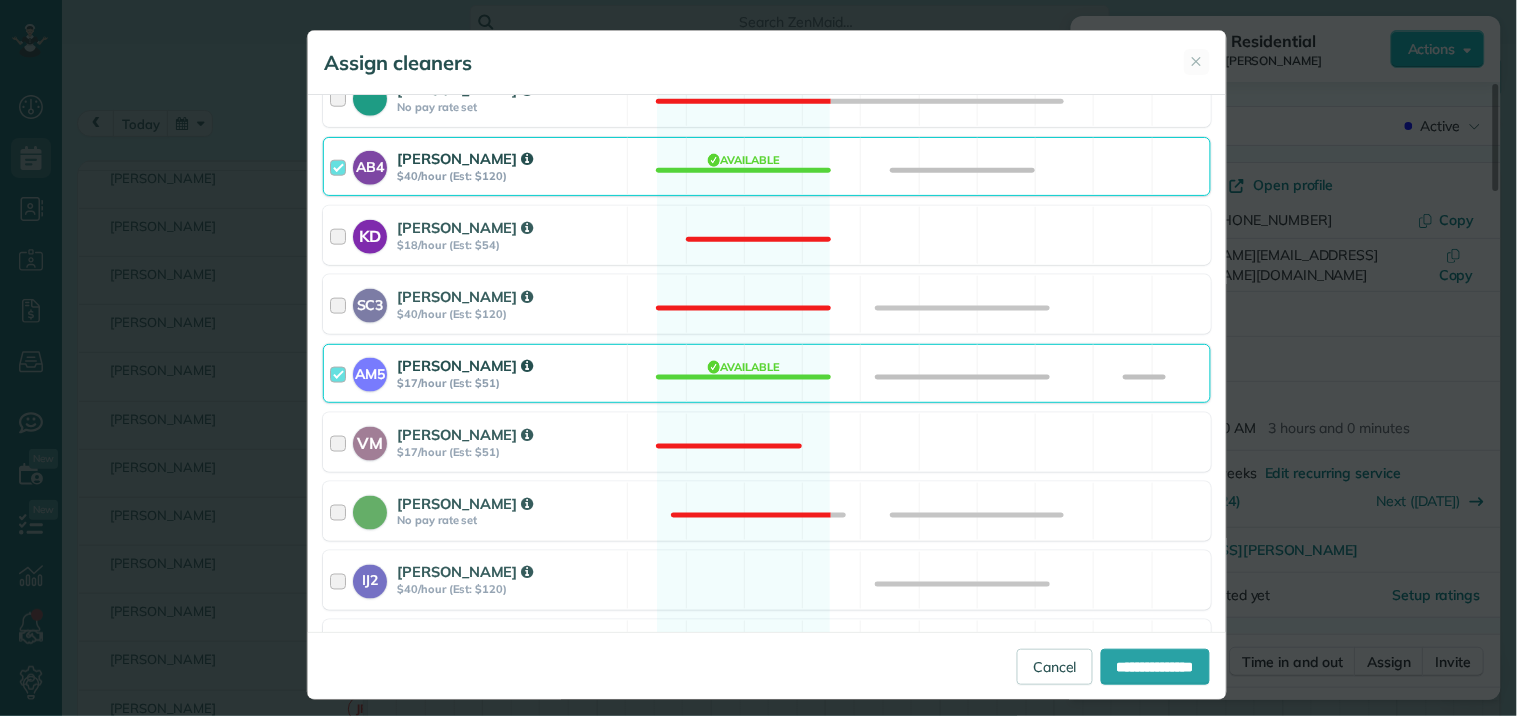 click on "AM5
Amanda Minix
$17/hour (Est: $51)
Available" at bounding box center (767, 373) 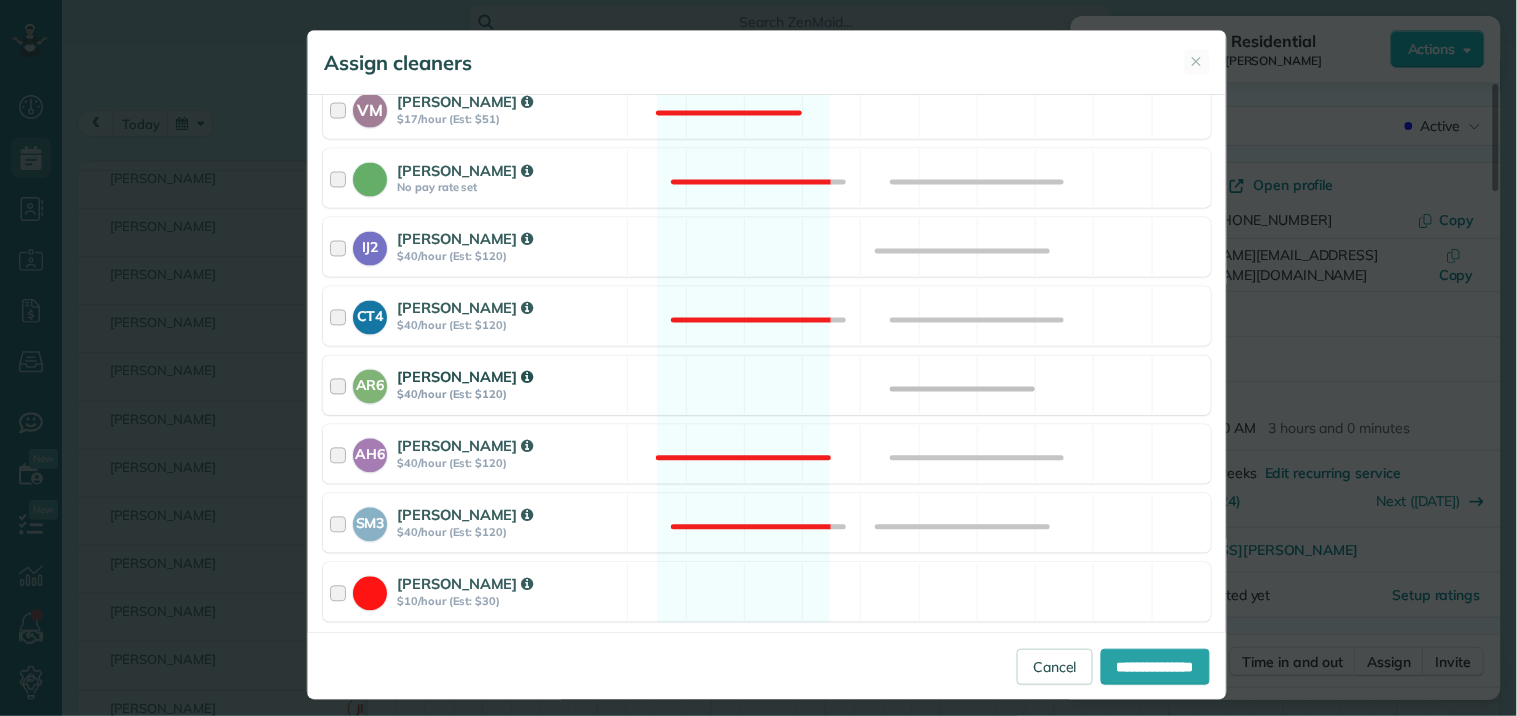 click on "AR6
Arianna Ransby
$40/hour (Est: $120)
Available" at bounding box center [767, 385] 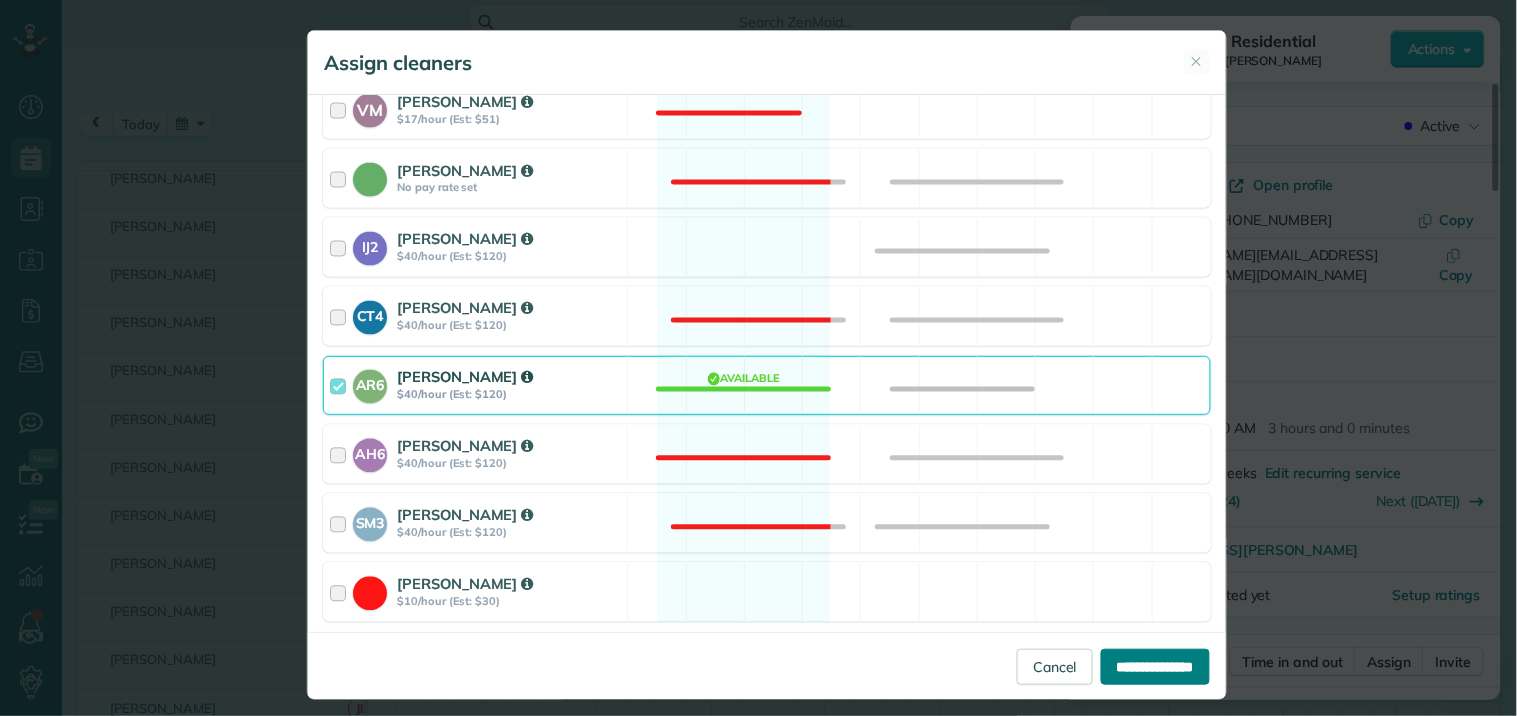 click on "**********" at bounding box center (1155, 667) 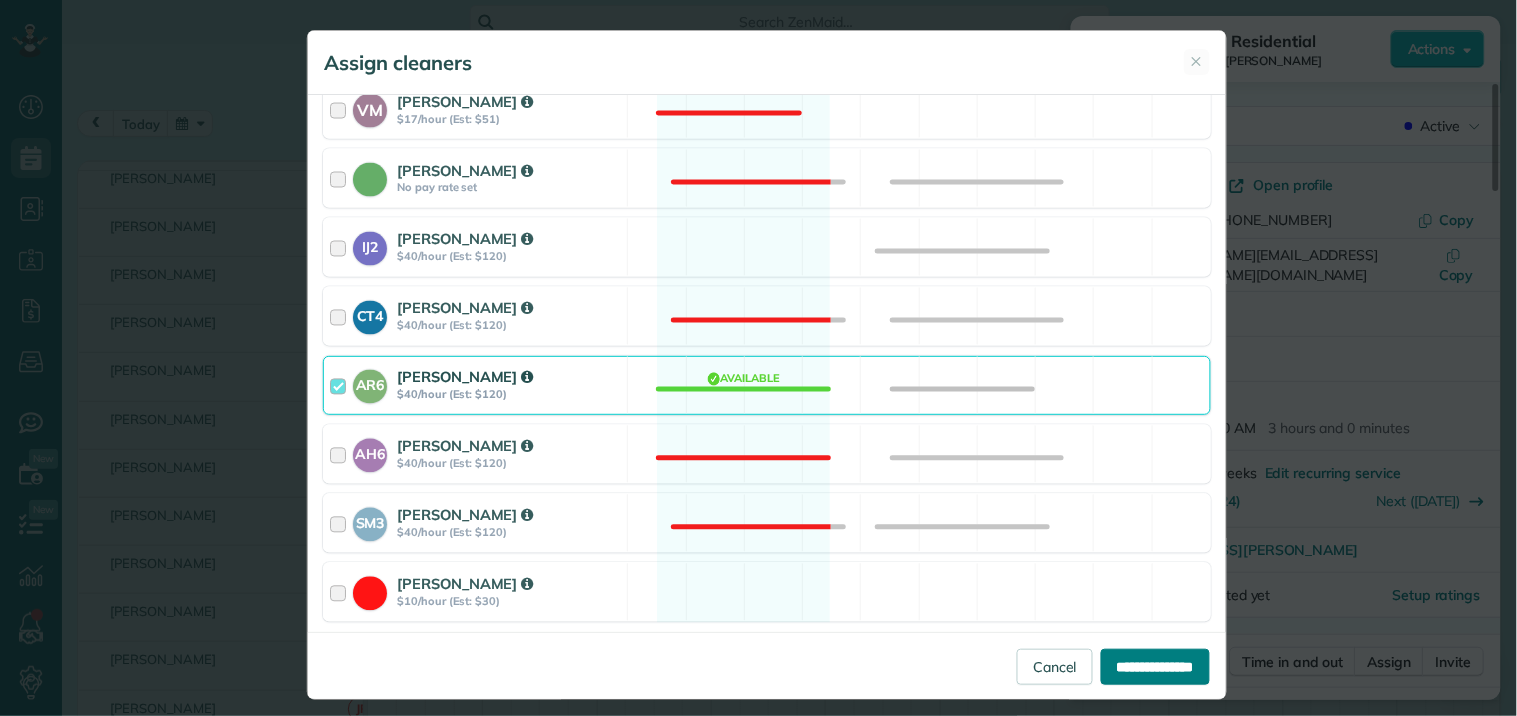 type on "**********" 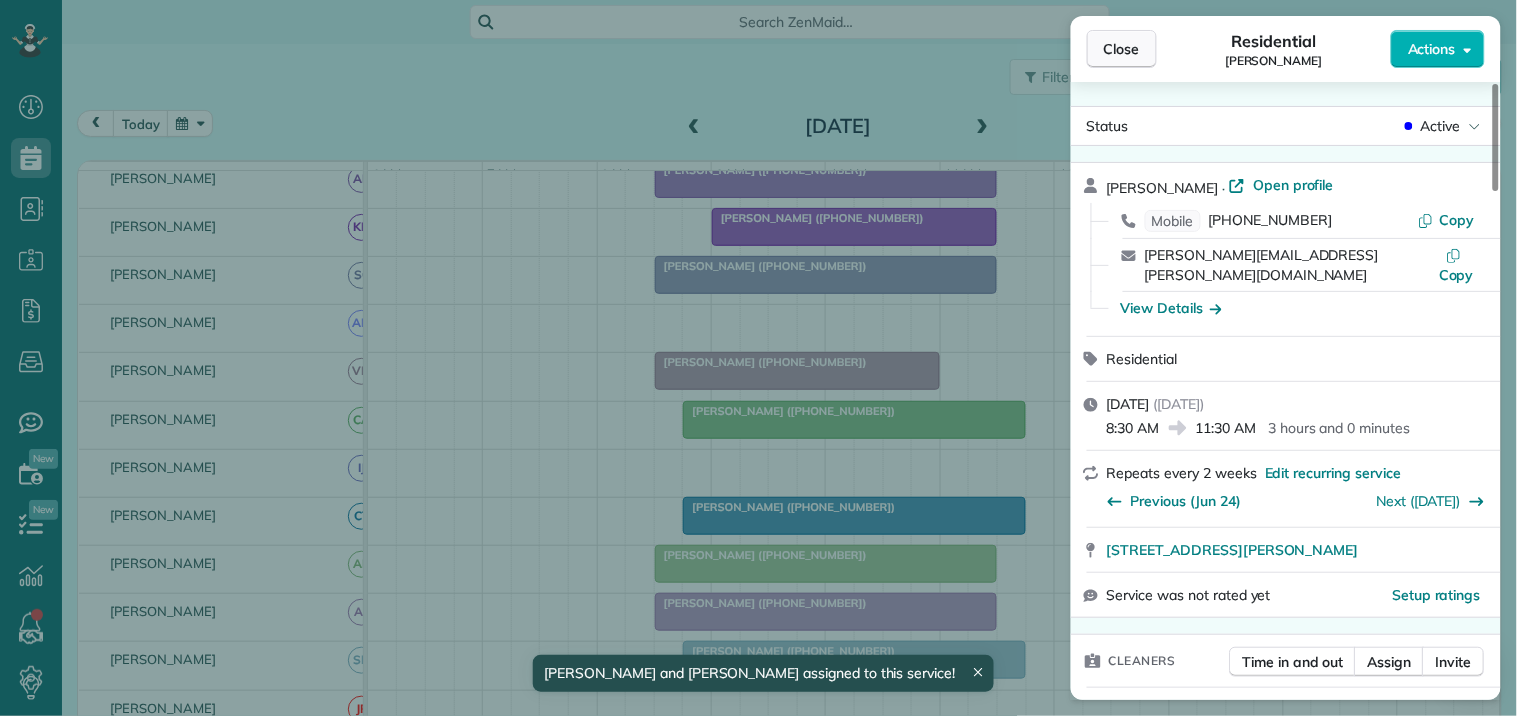 click on "Close" at bounding box center [1122, 49] 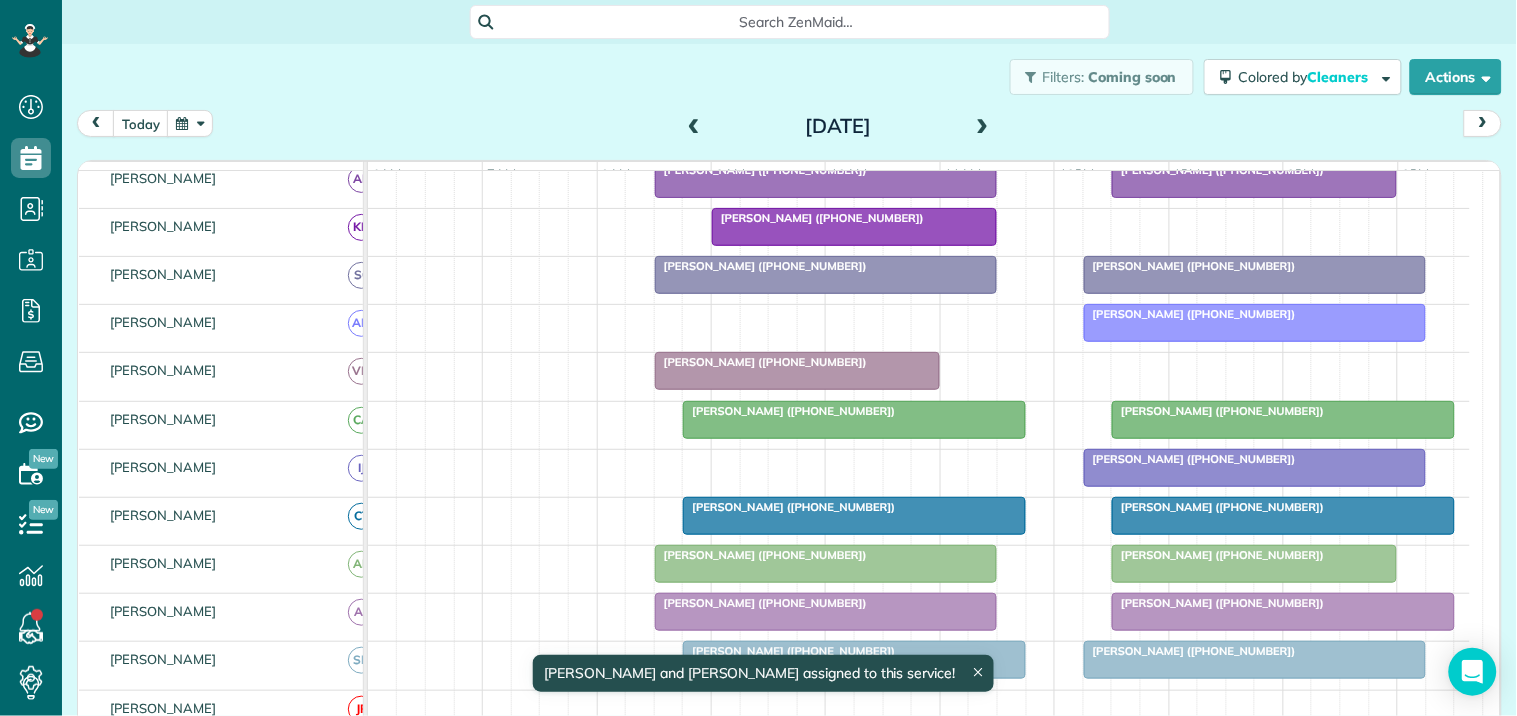 scroll, scrollTop: 257, scrollLeft: 0, axis: vertical 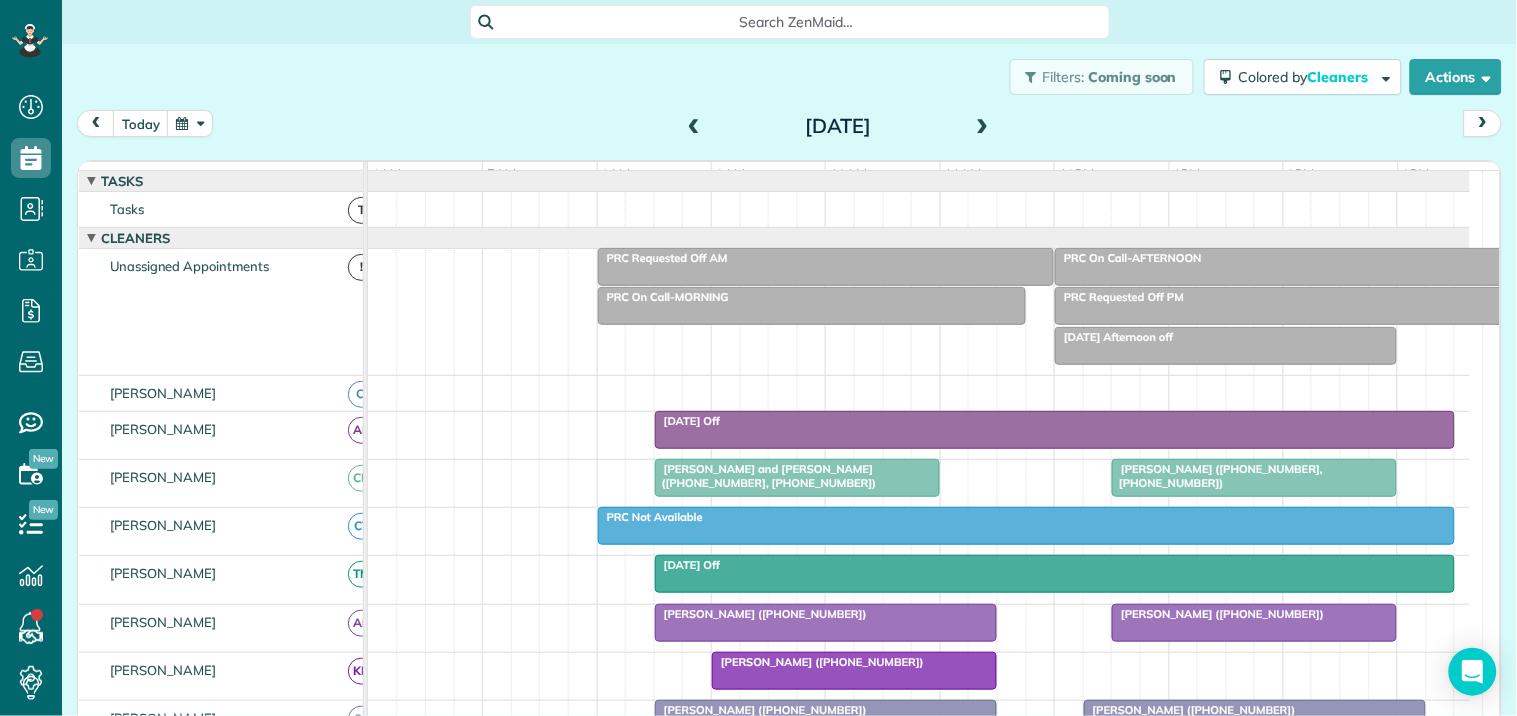 click at bounding box center (812, 306) 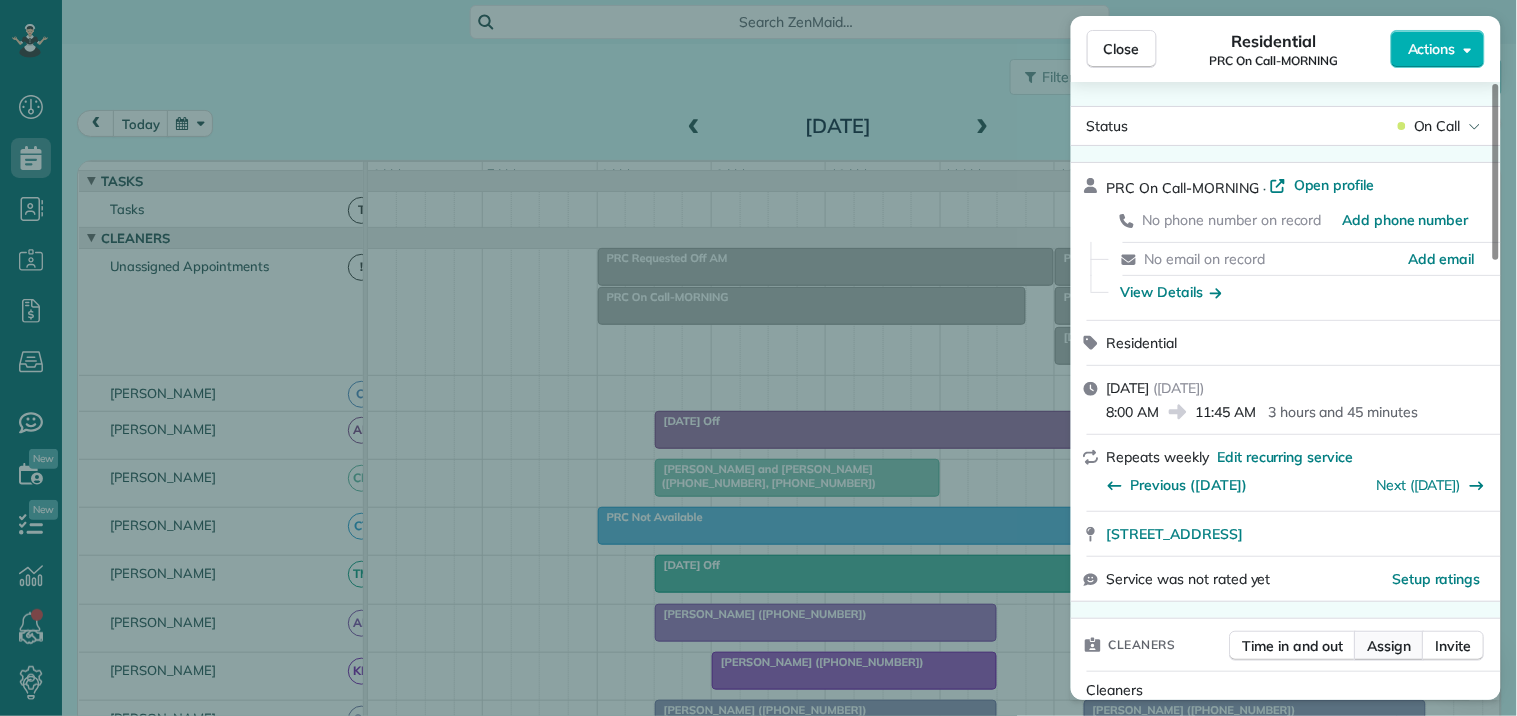 click on "Assign" at bounding box center (1390, 646) 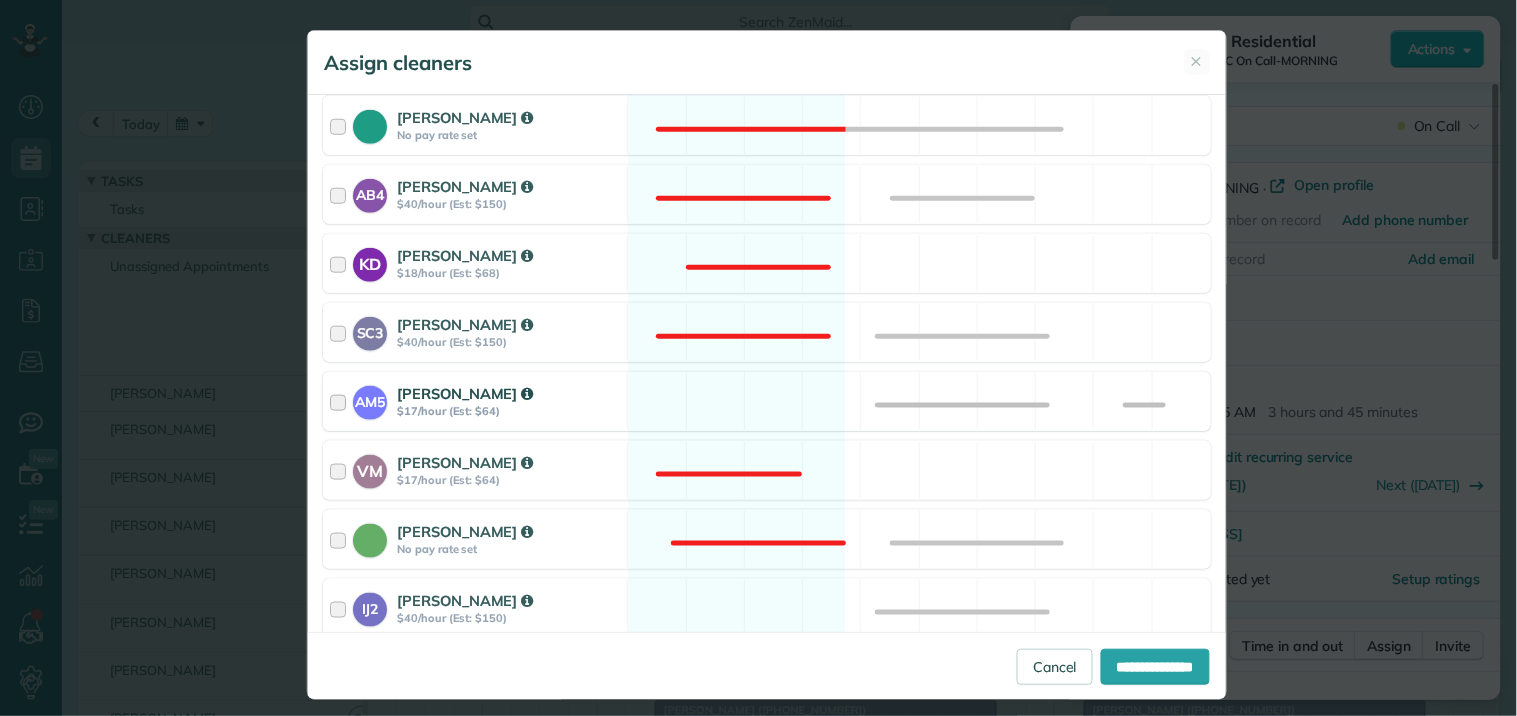 click on "AM5
Amanda Minix
$17/hour (Est: $64)
Available" at bounding box center (767, 401) 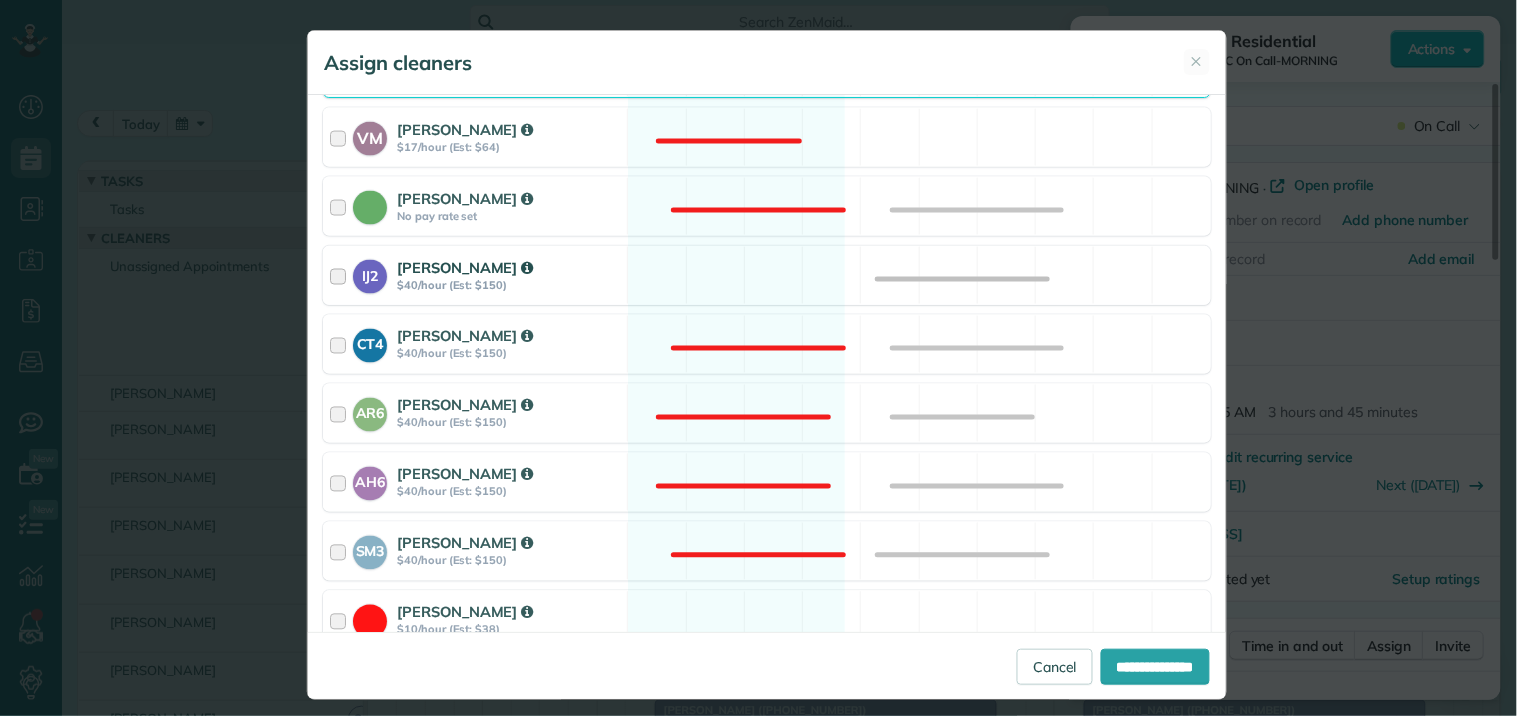 click on "IJ2
Imiah Jackson
$40/hour (Est: $150)
Available" at bounding box center [767, 275] 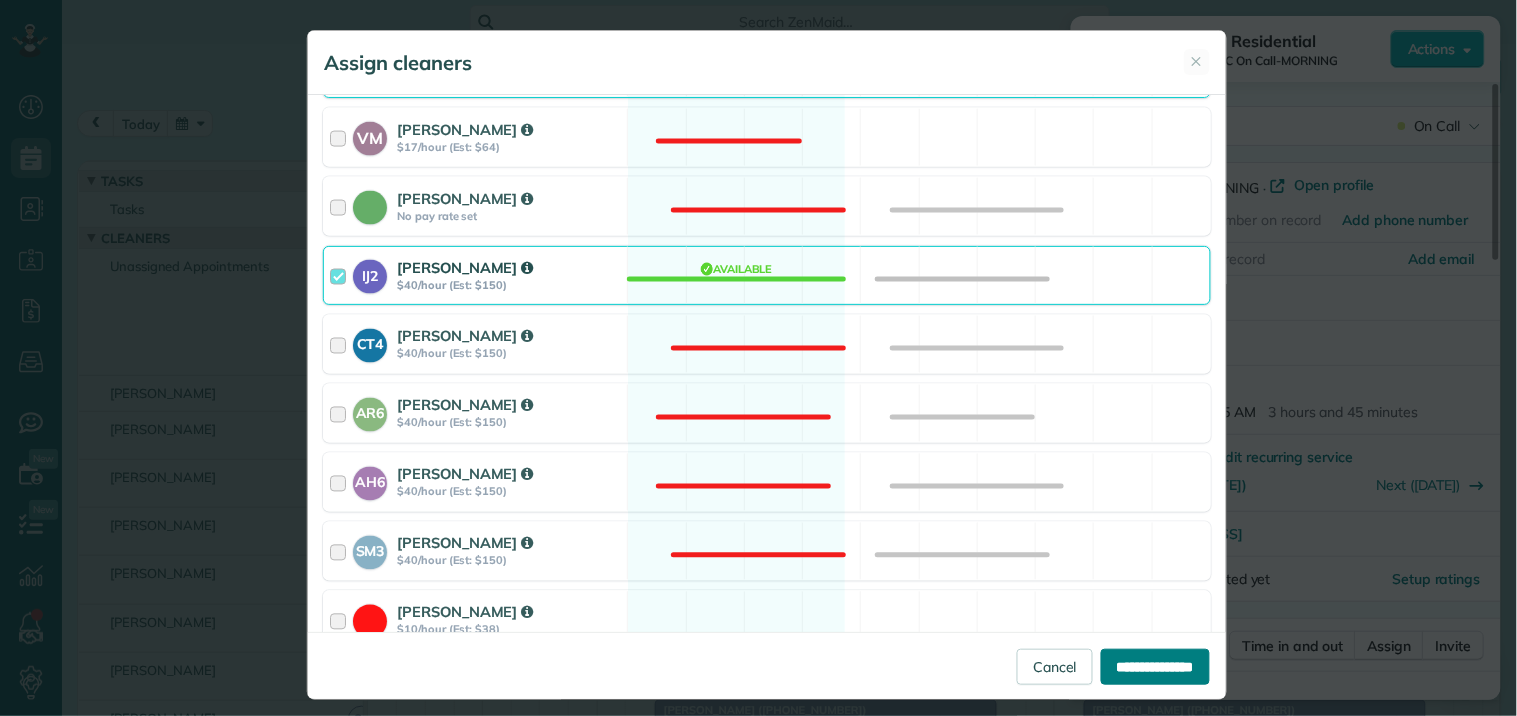 click on "**********" at bounding box center (1155, 667) 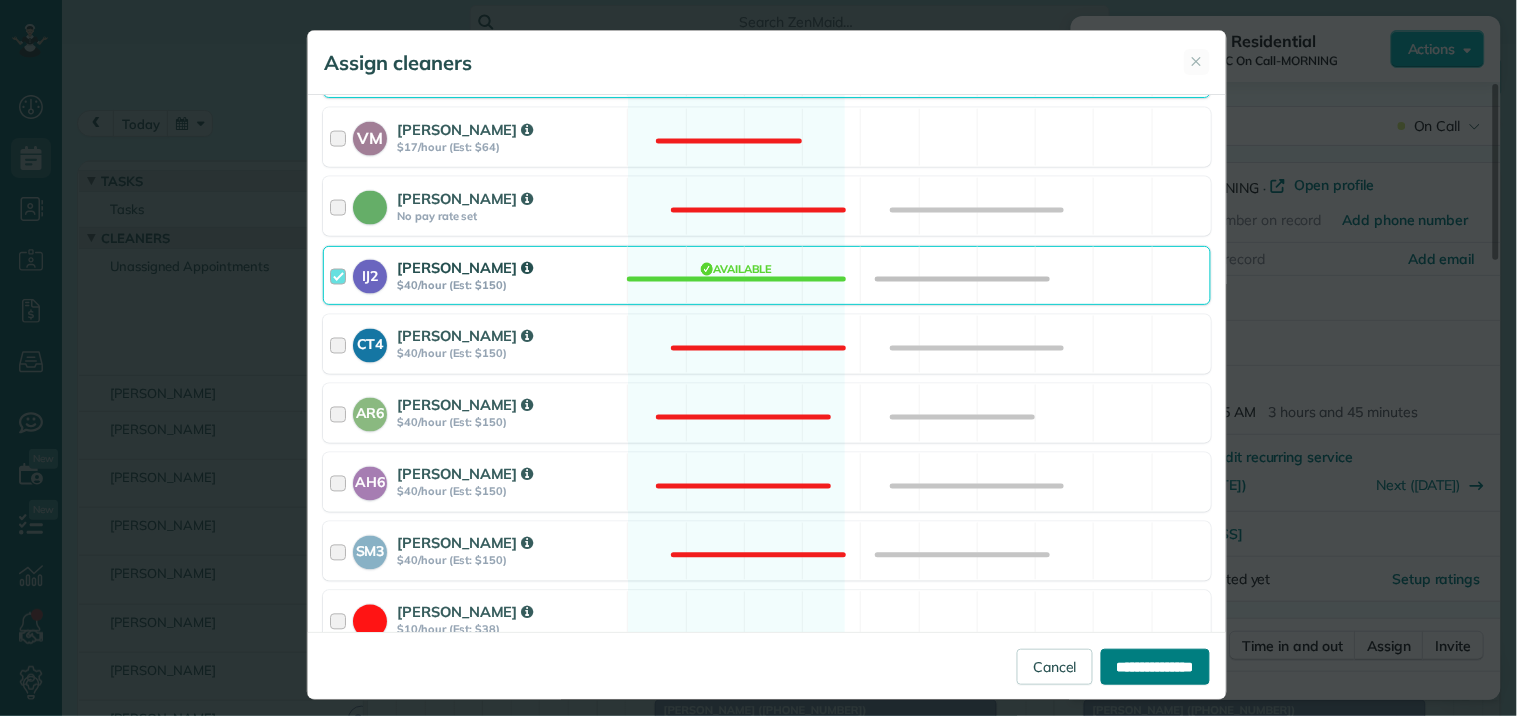 type on "**********" 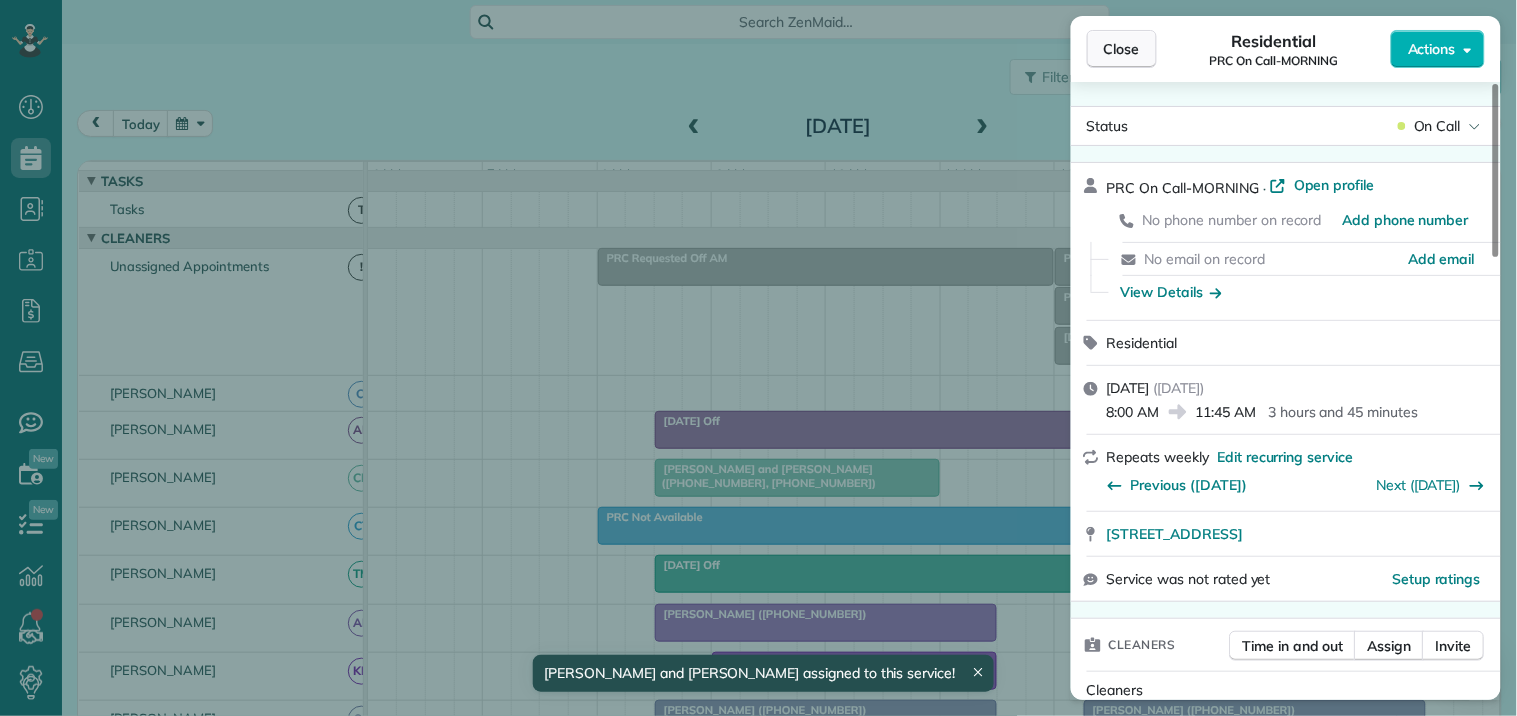 click on "Close" at bounding box center [1122, 49] 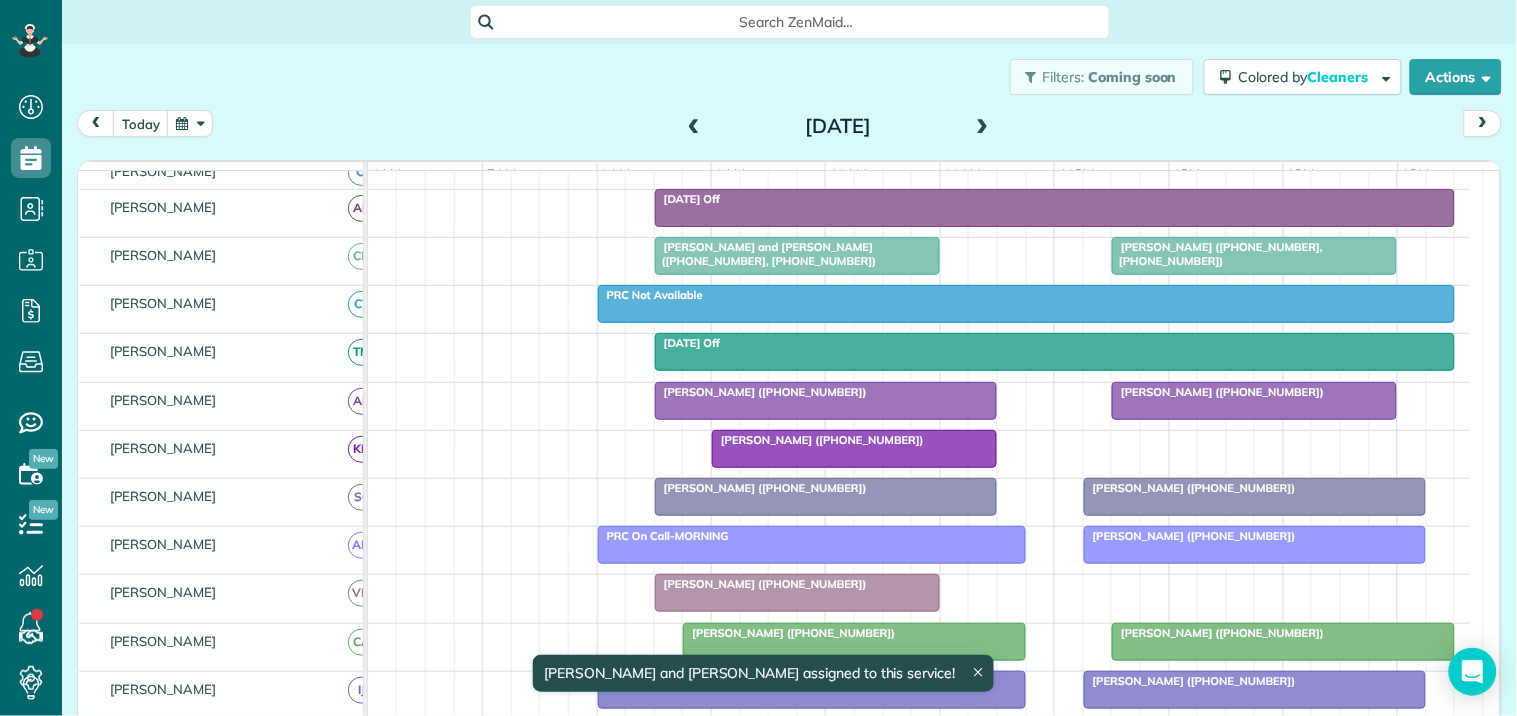 click on "[PERSON_NAME] ([PHONE_NUMBER])" at bounding box center [854, 440] 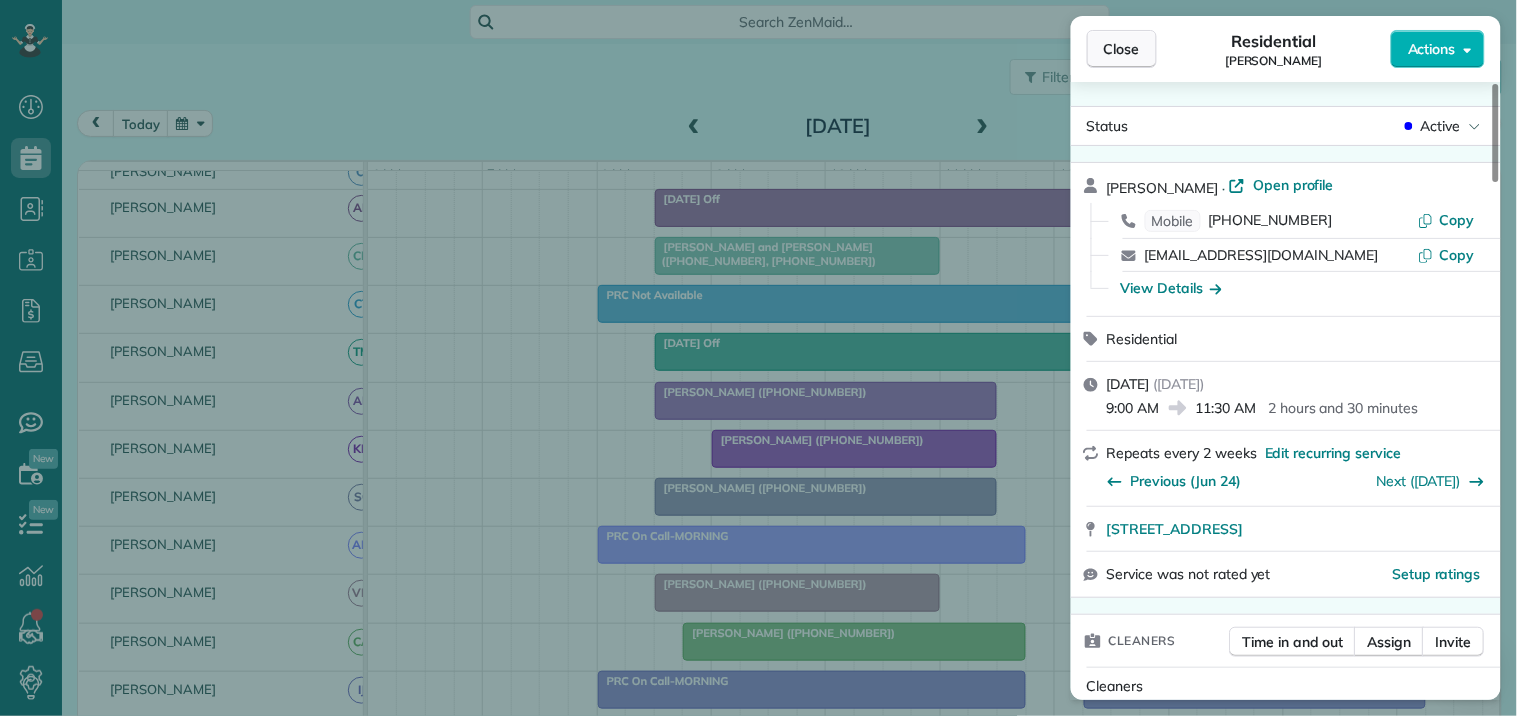 click on "Close" at bounding box center (1122, 49) 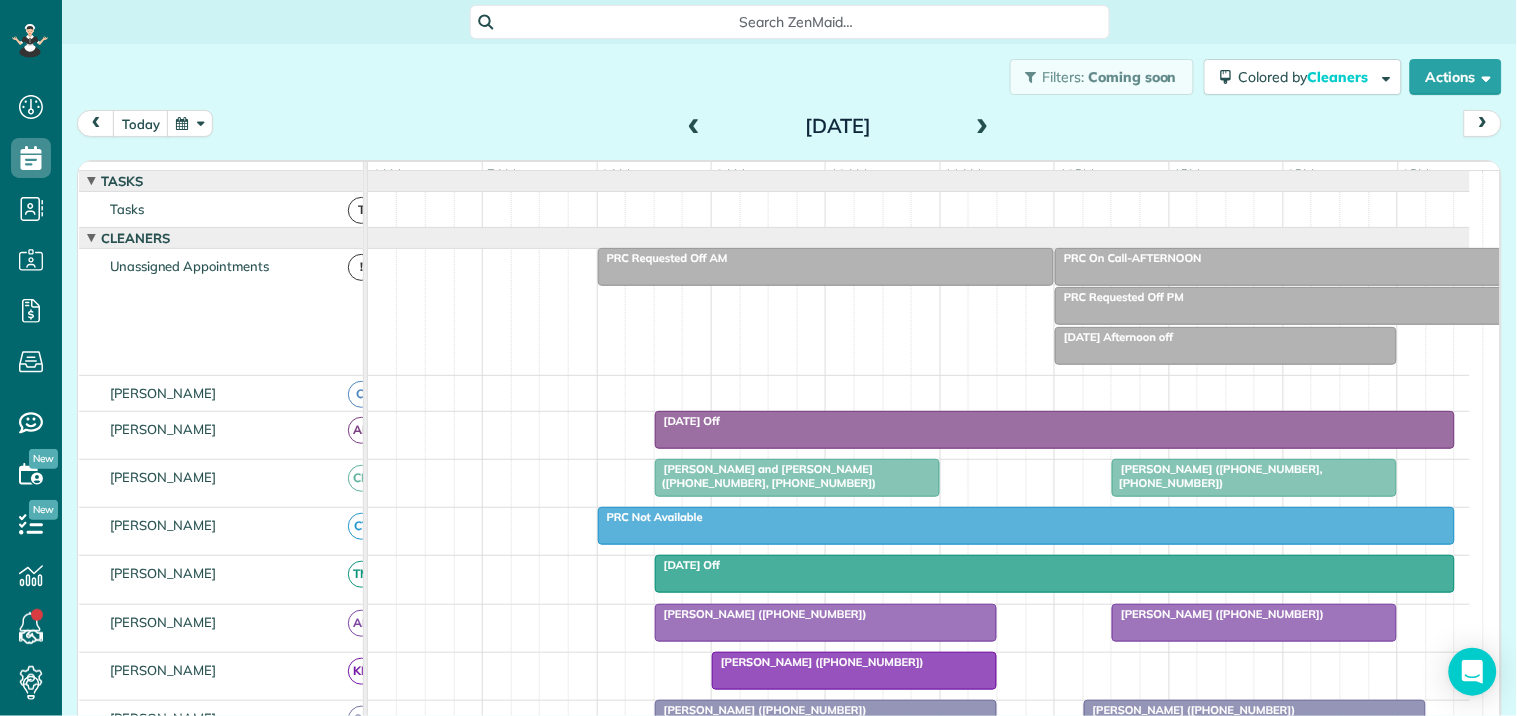 click on "PRC On Call-AFTERNOON" at bounding box center [1283, 258] 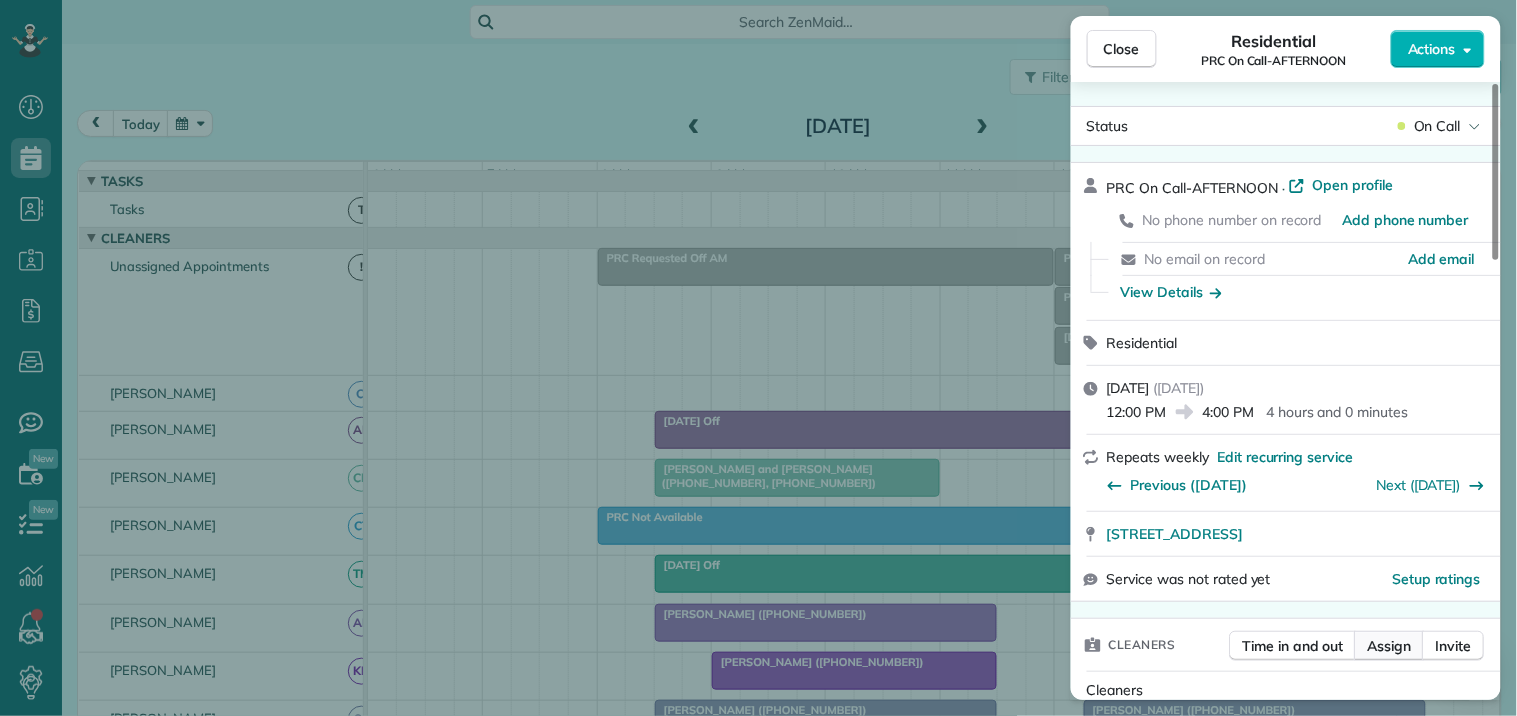 click on "Assign" at bounding box center (1390, 646) 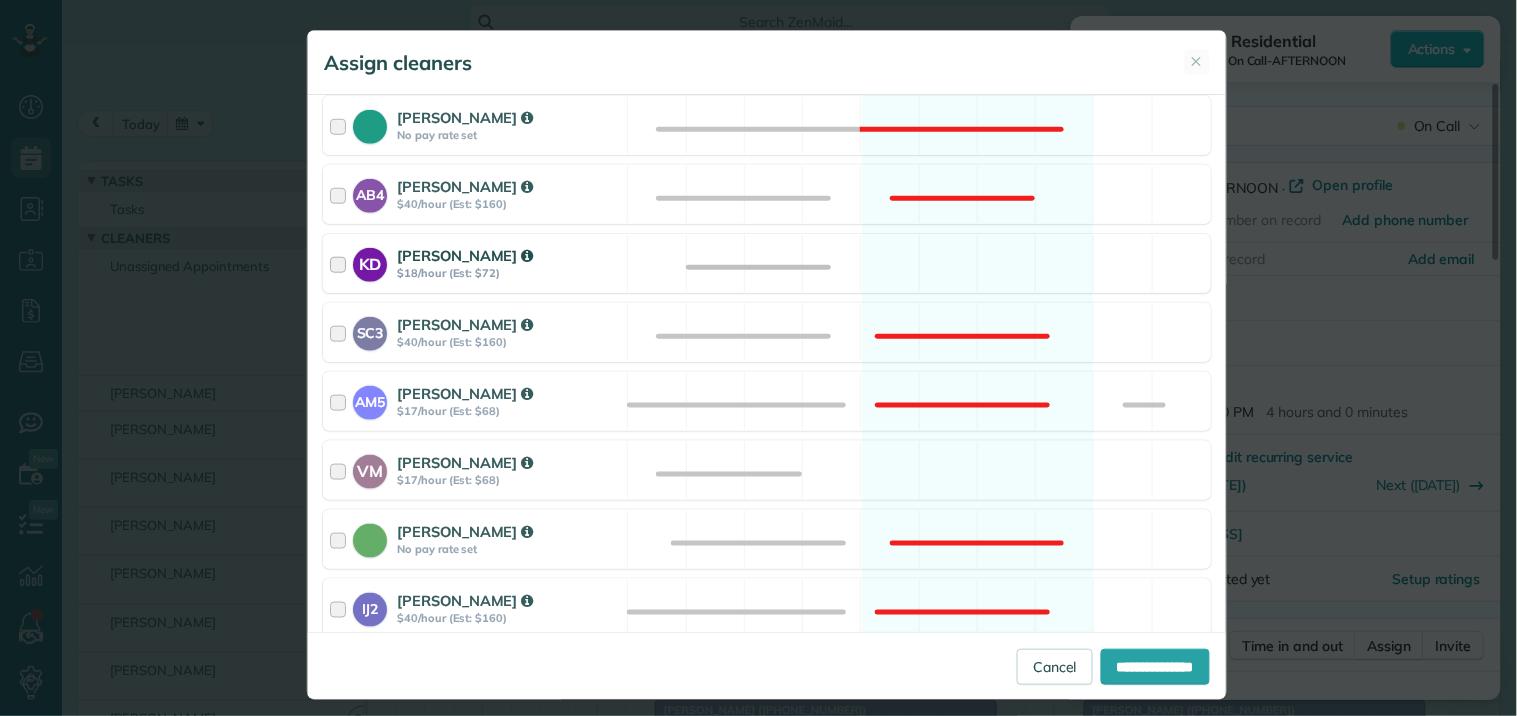 click on "KD
Katerina Doane
$18/hour (Est: $72)
Available" at bounding box center [767, 263] 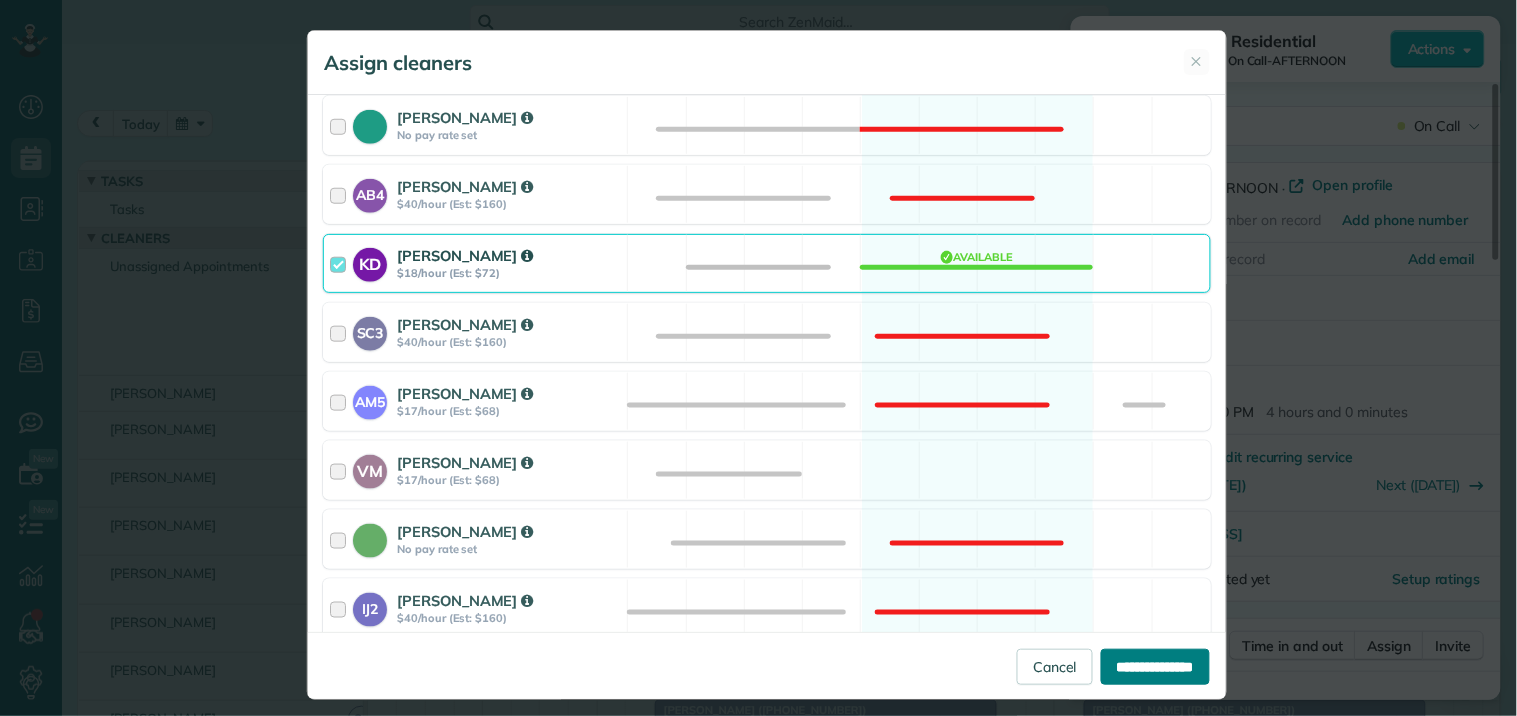 click on "**********" at bounding box center (1155, 667) 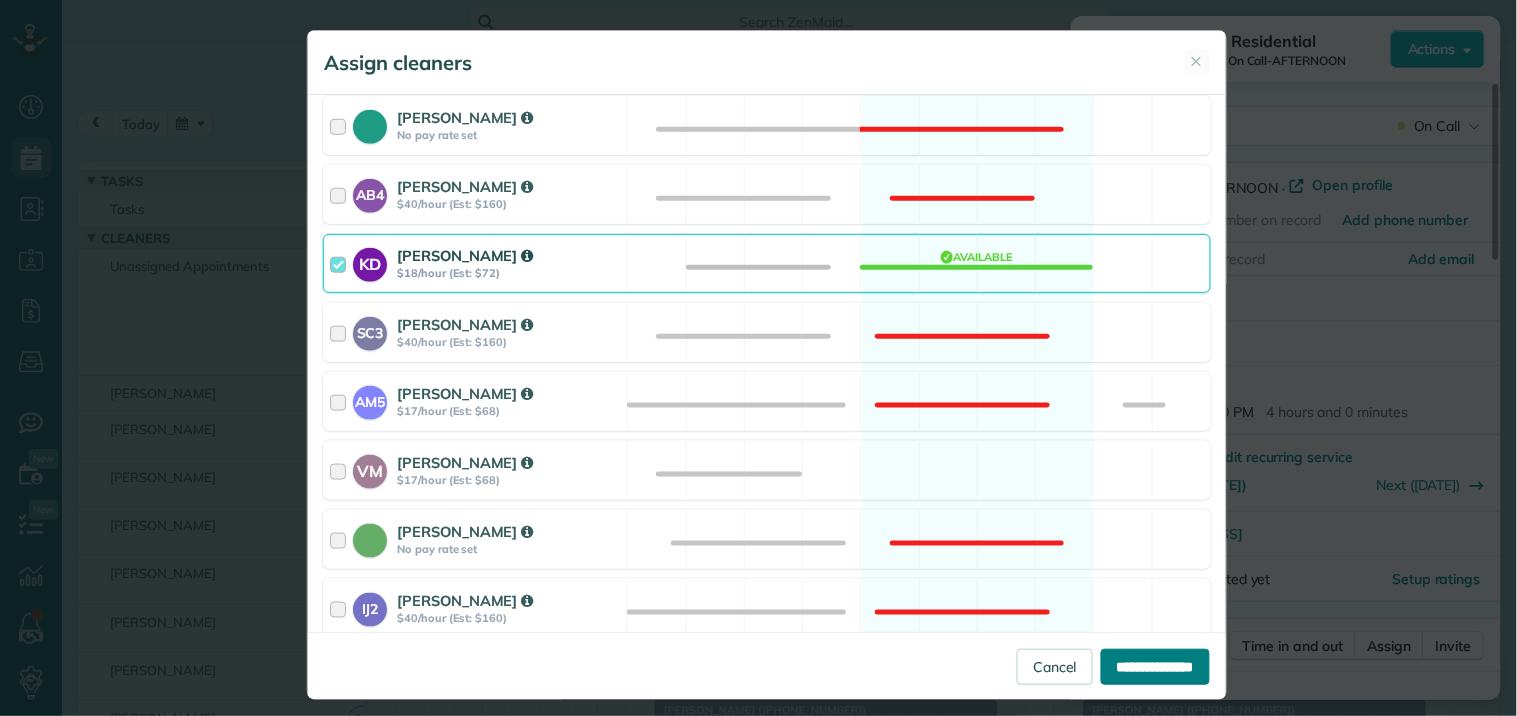 type on "**********" 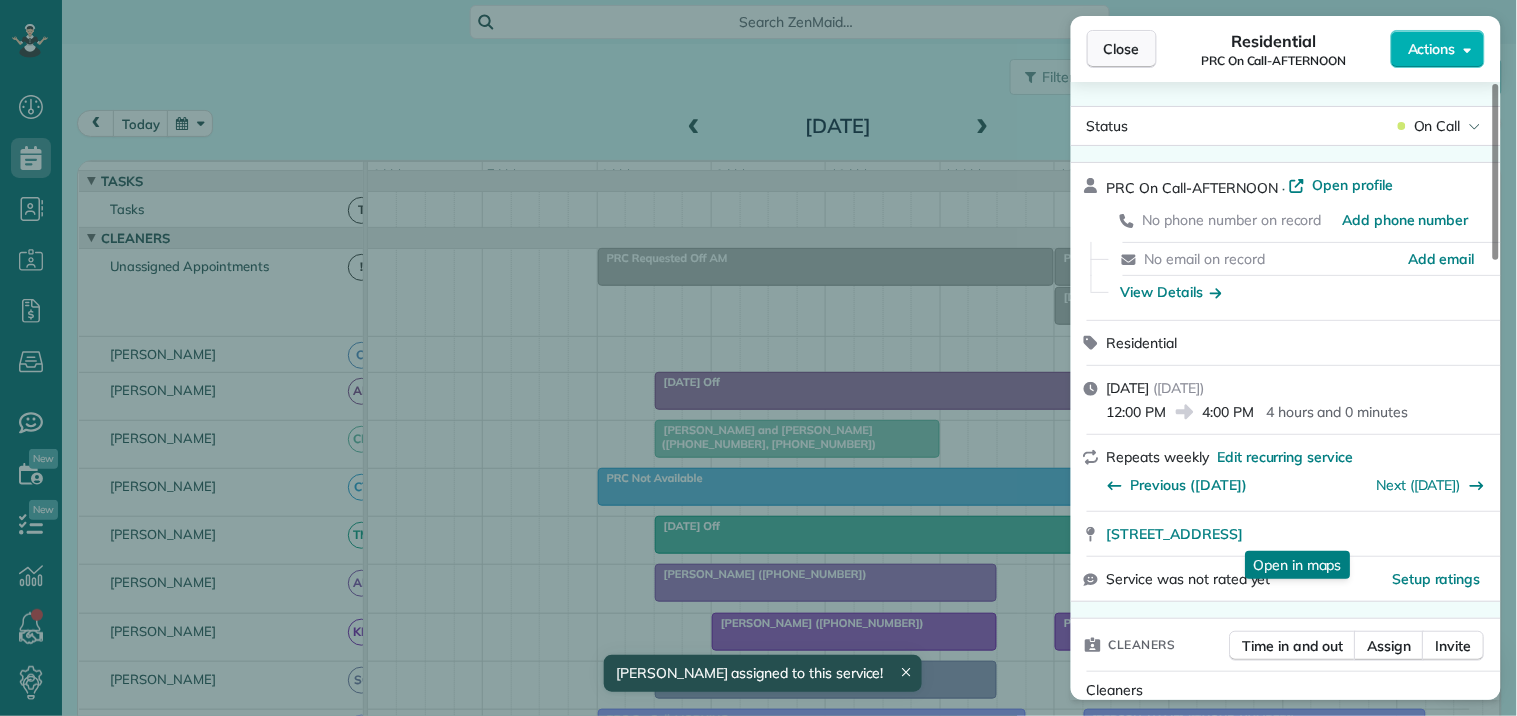 click on "Close" at bounding box center [1122, 49] 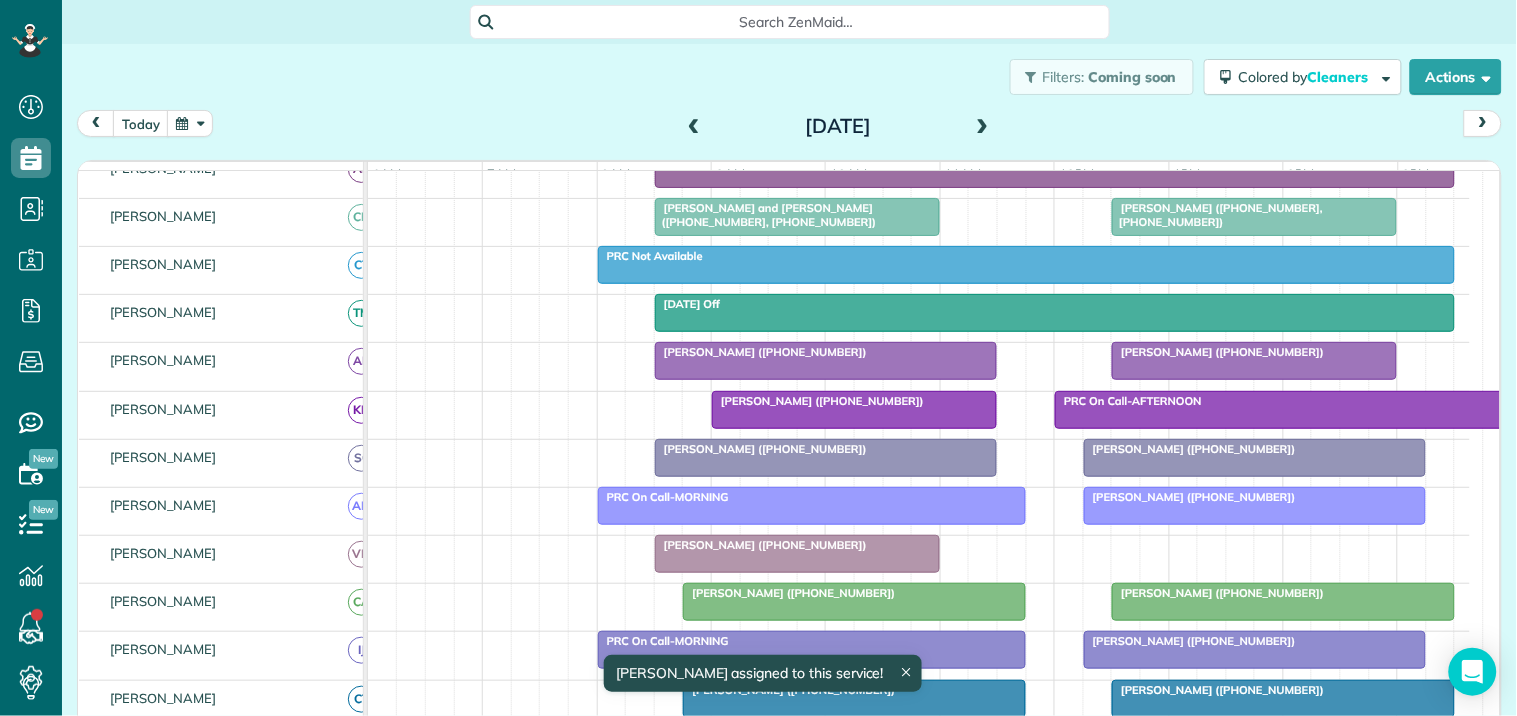 click at bounding box center (983, 127) 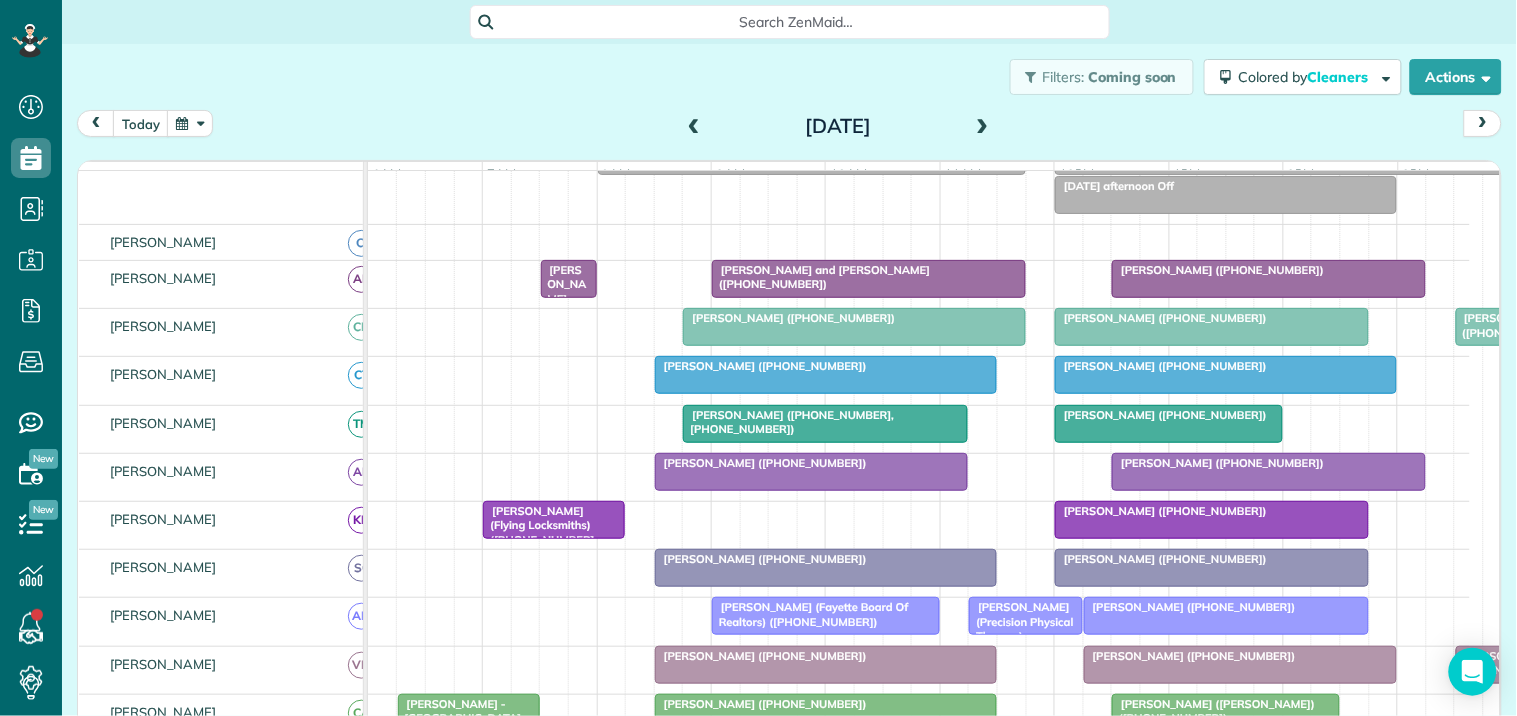 click at bounding box center [983, 127] 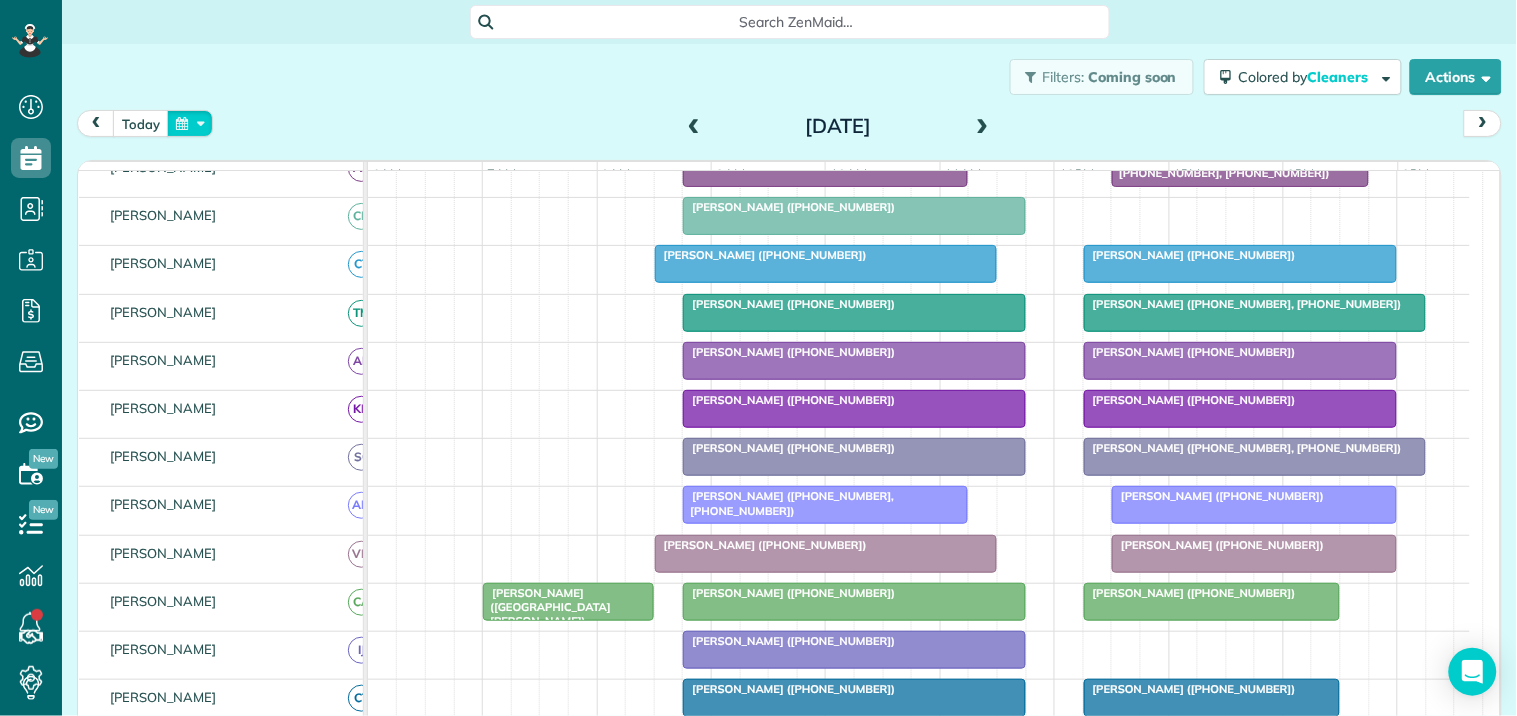 click at bounding box center [190, 123] 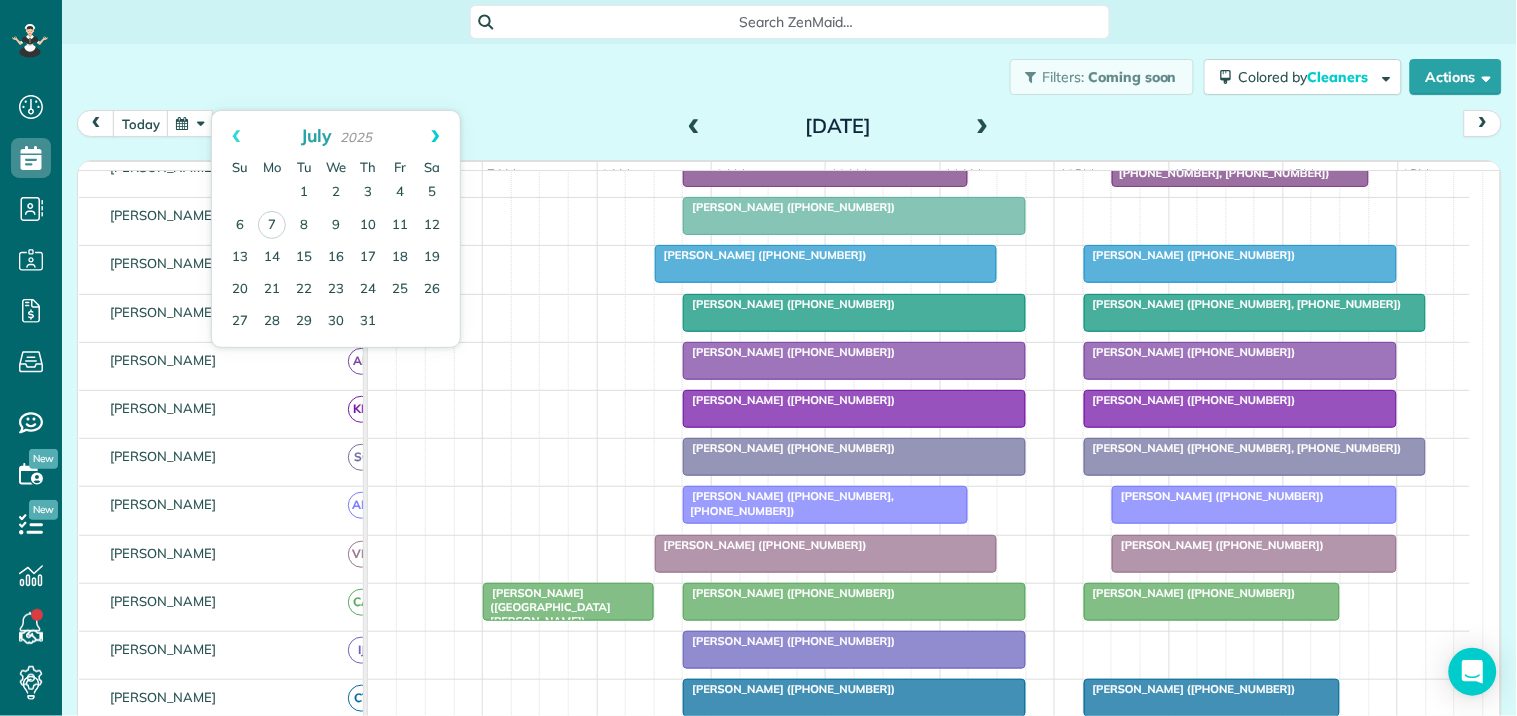 click on "Next" at bounding box center (435, 136) 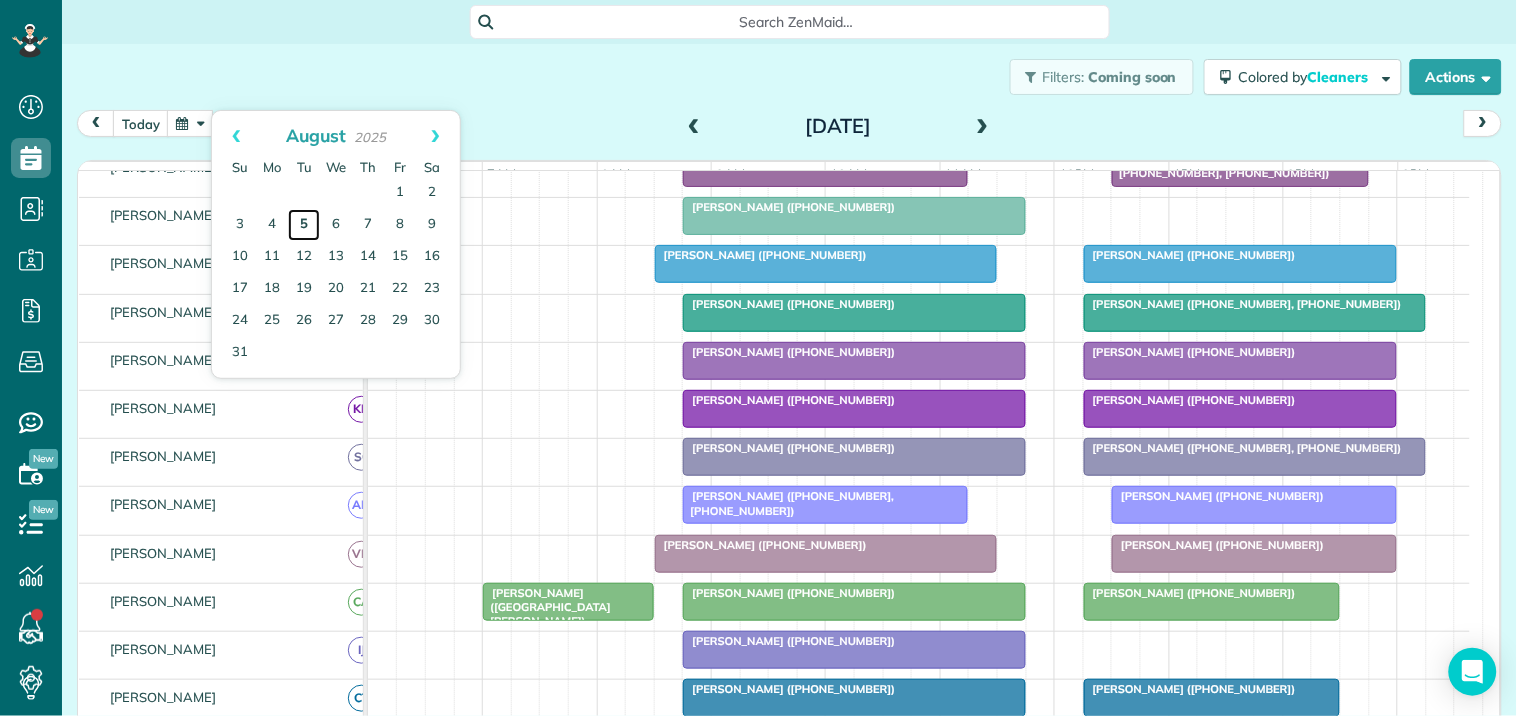 click on "5" at bounding box center (304, 225) 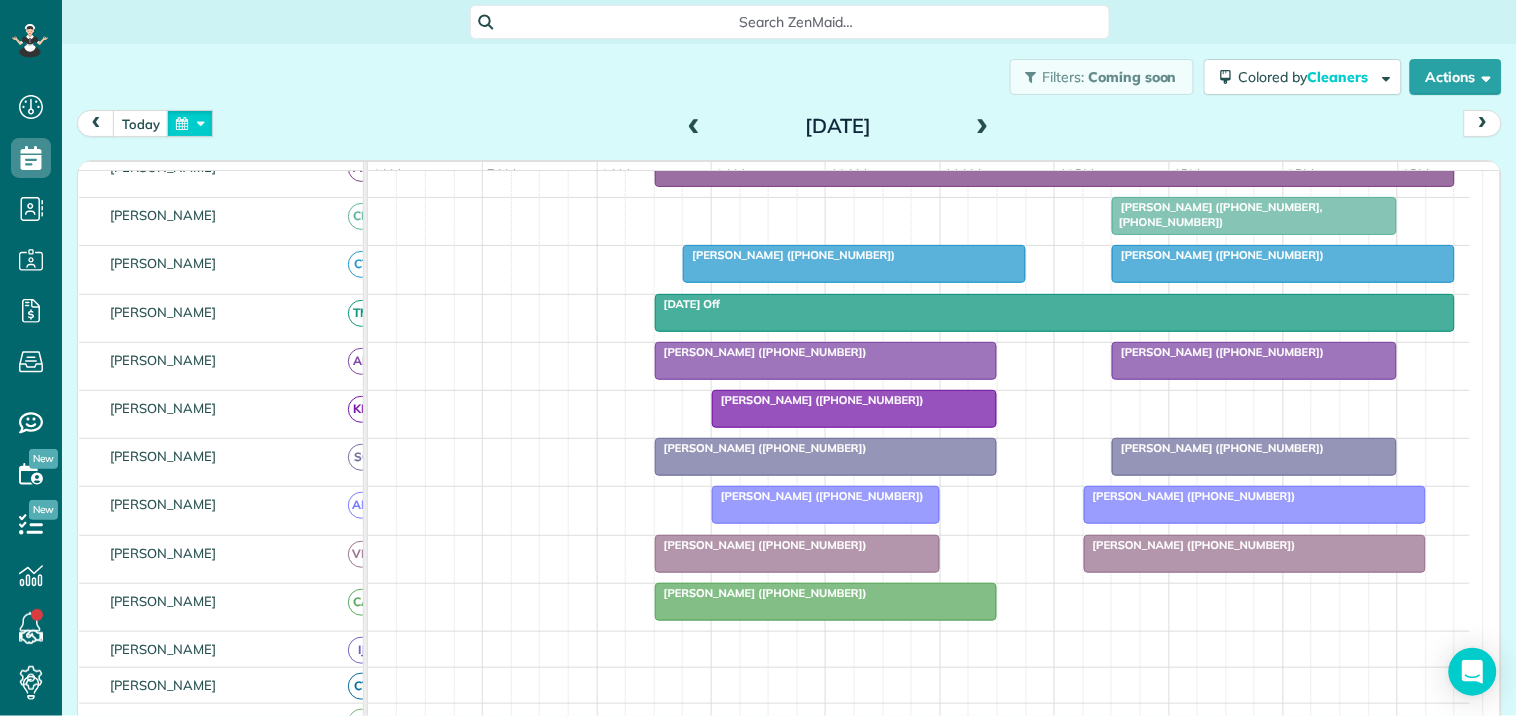 click at bounding box center [190, 123] 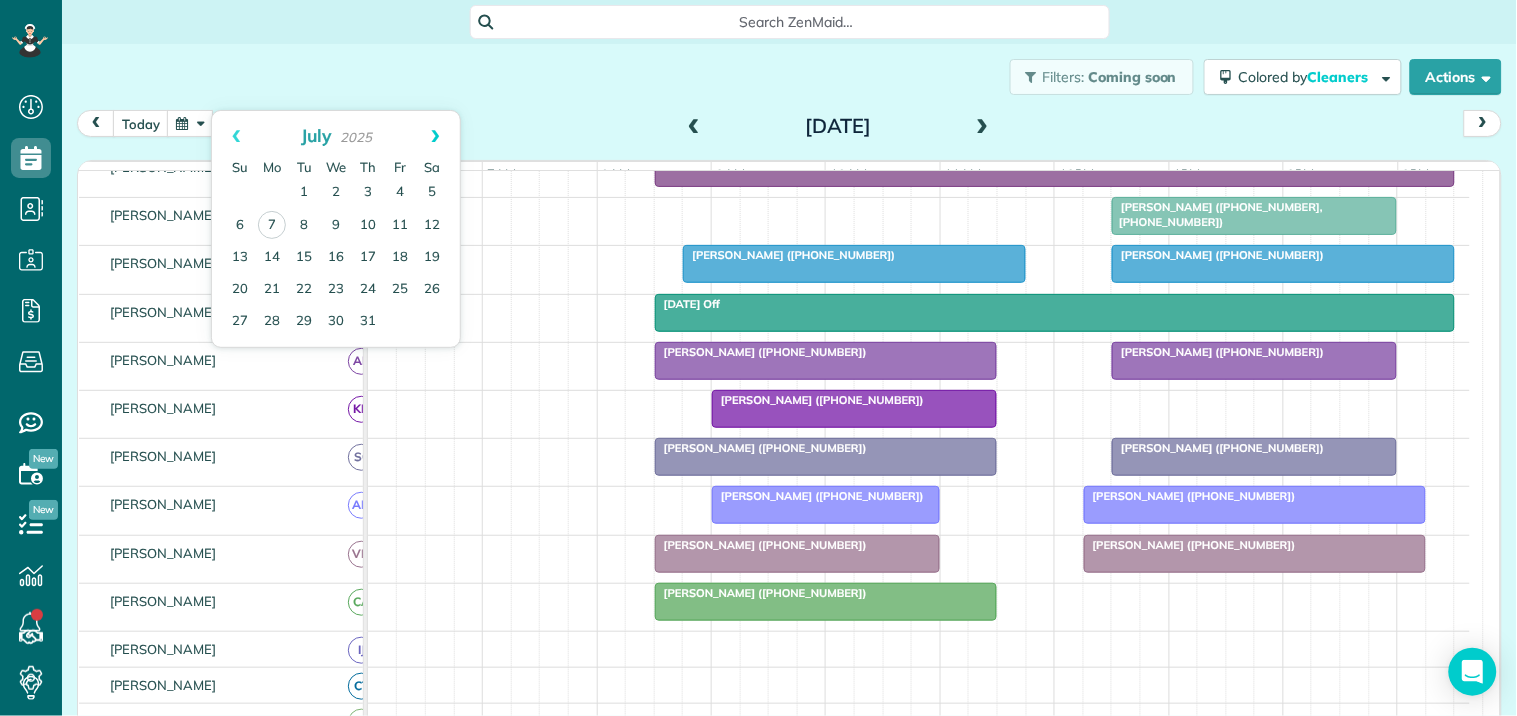 click on "Next" at bounding box center (435, 136) 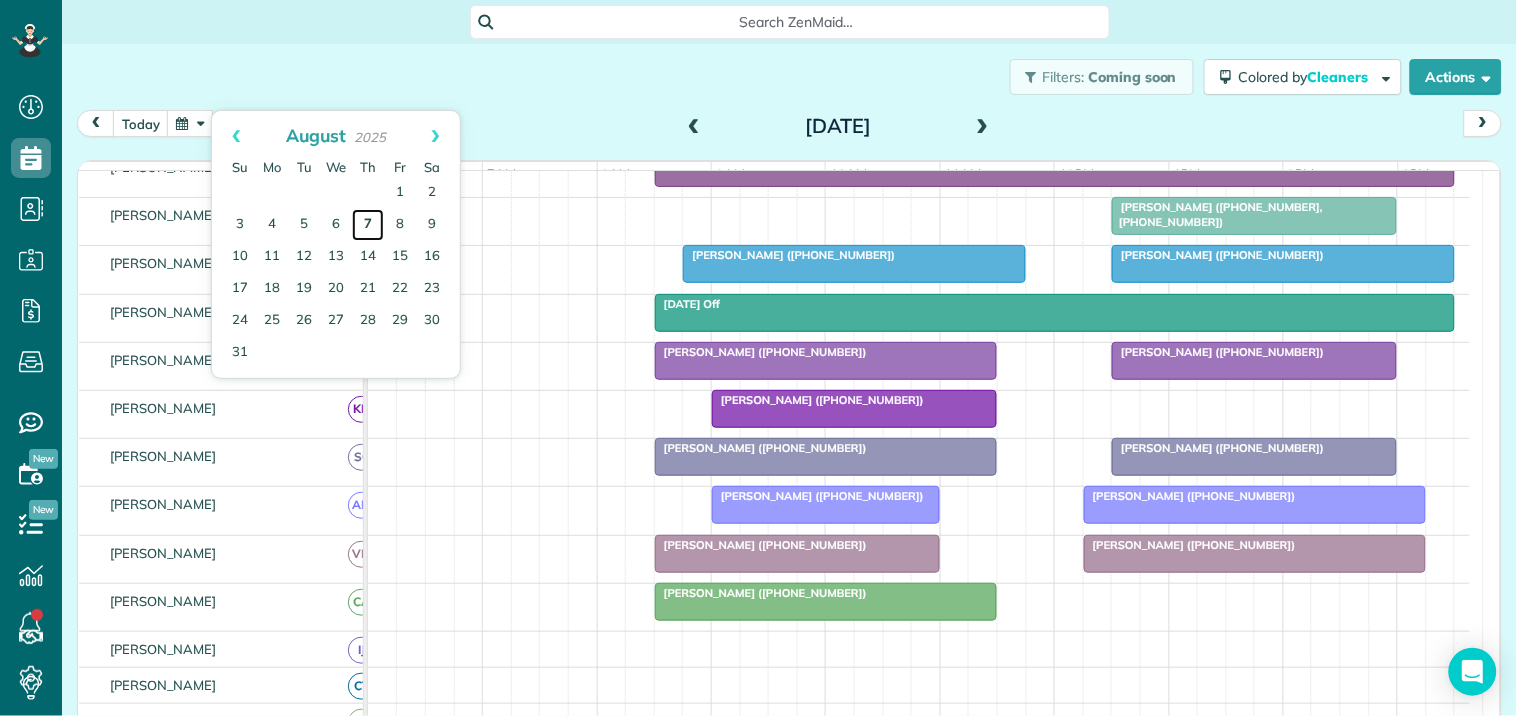 click on "7" at bounding box center [368, 225] 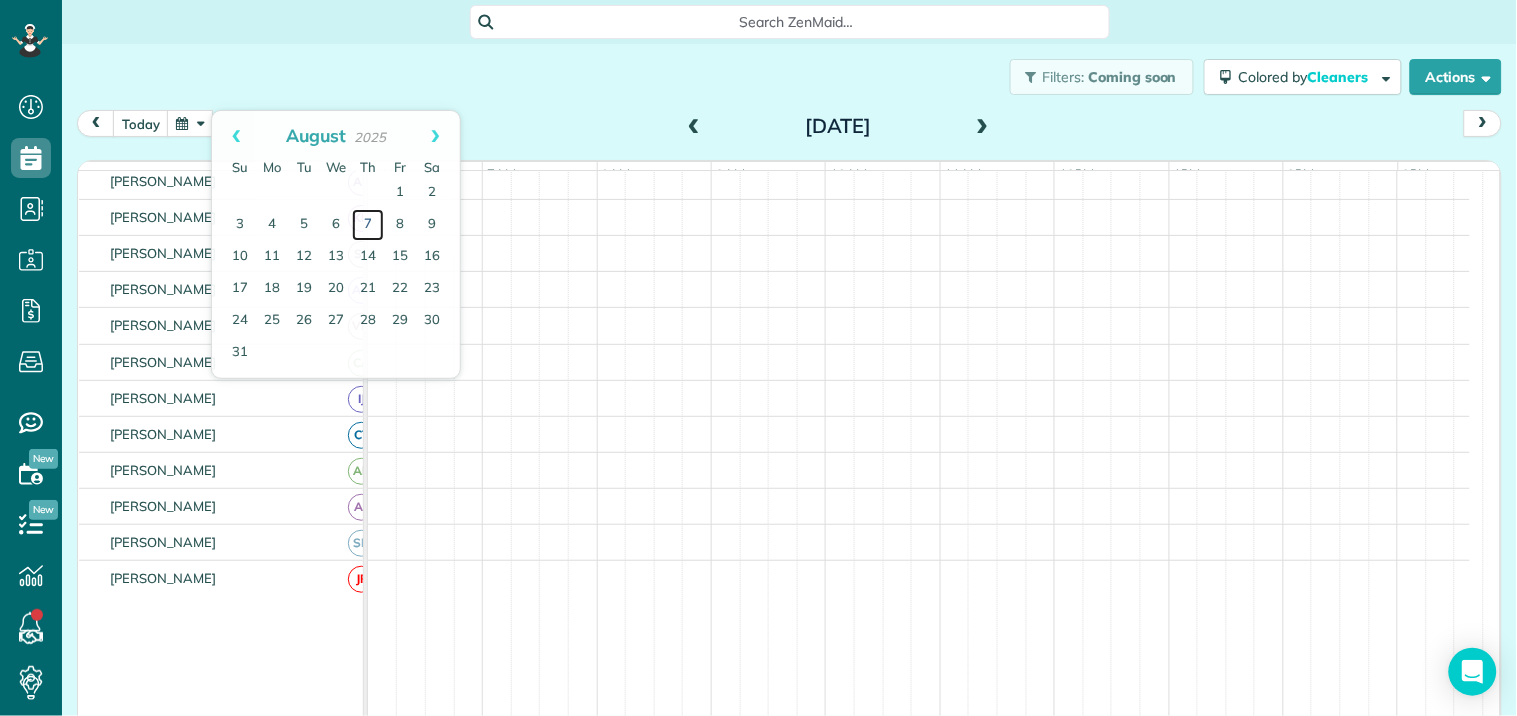 scroll, scrollTop: 158, scrollLeft: 0, axis: vertical 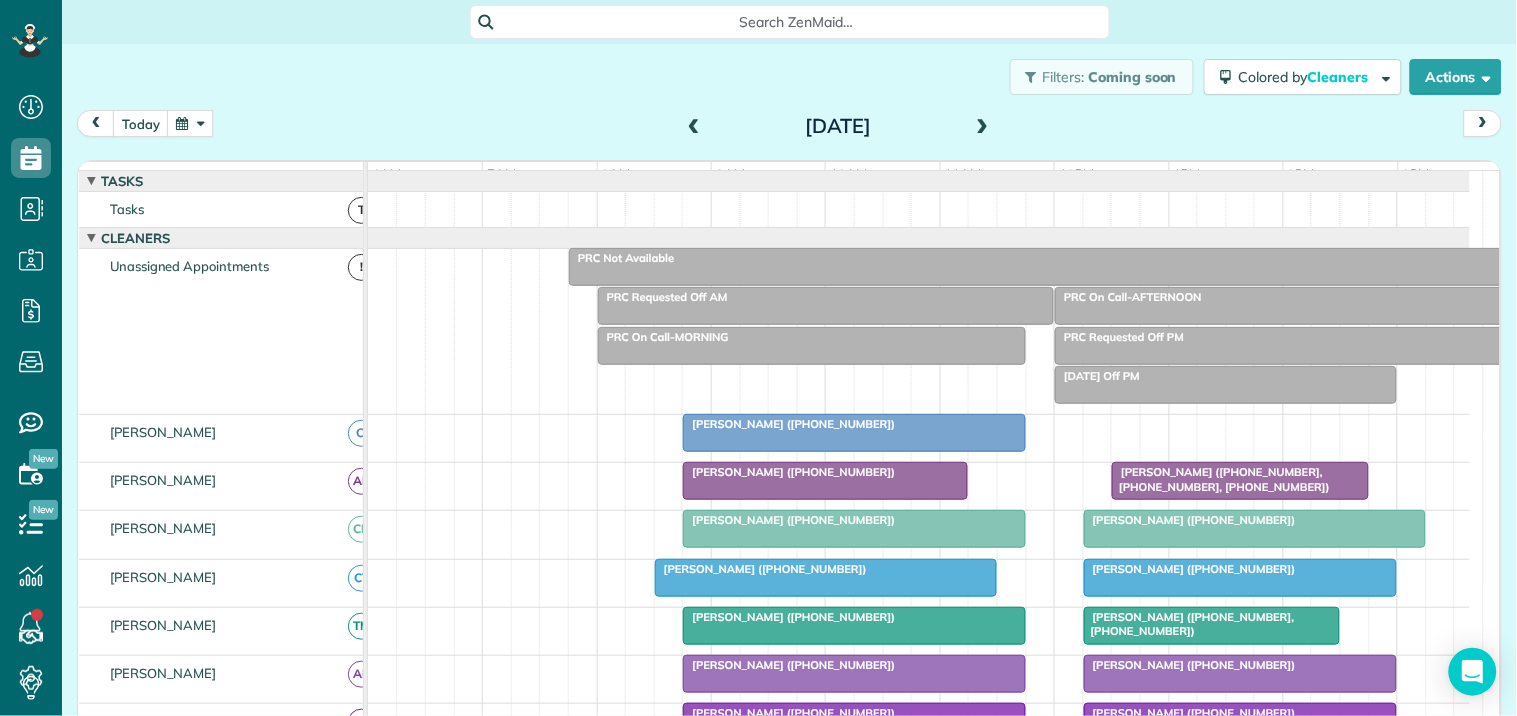 click at bounding box center (1255, 529) 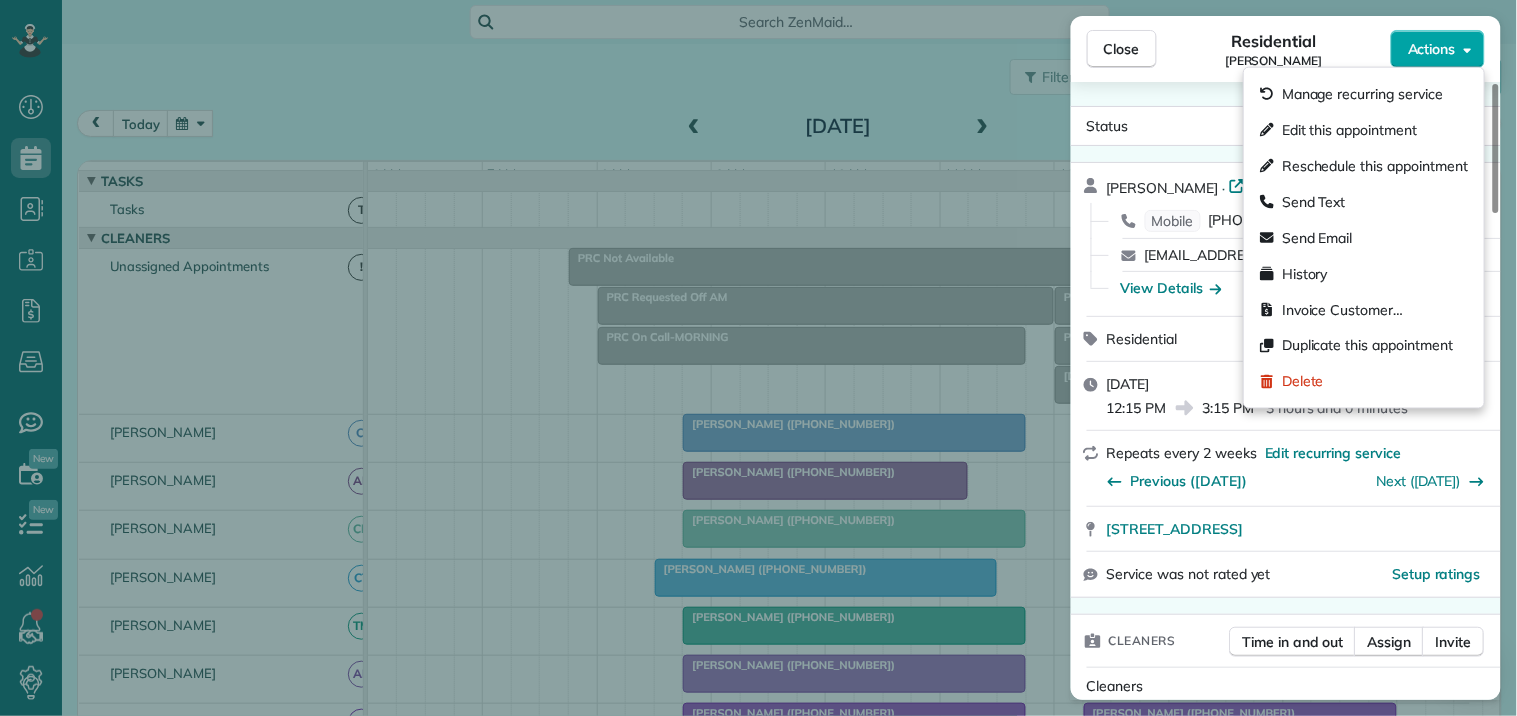 click on "Actions" at bounding box center (1438, 49) 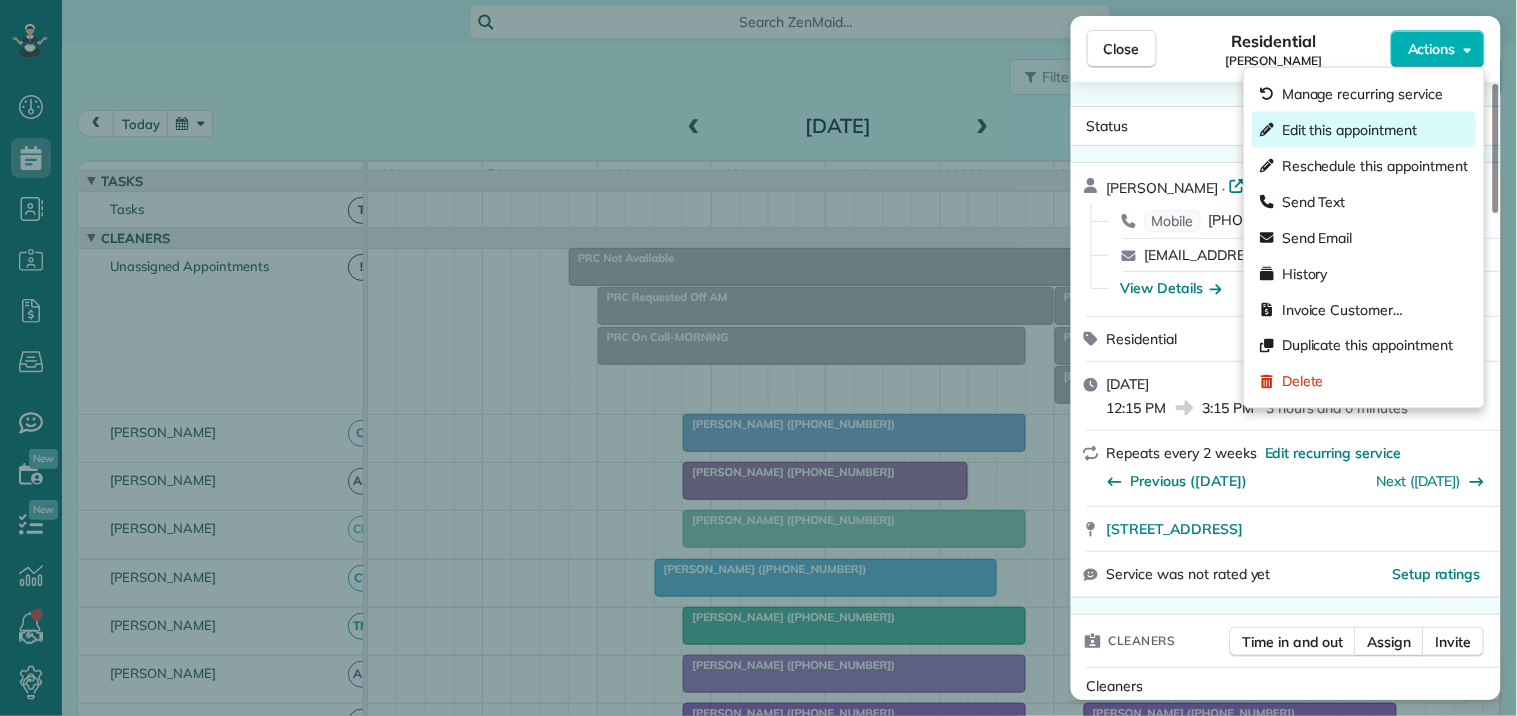 click on "Edit this appointment" at bounding box center (1349, 130) 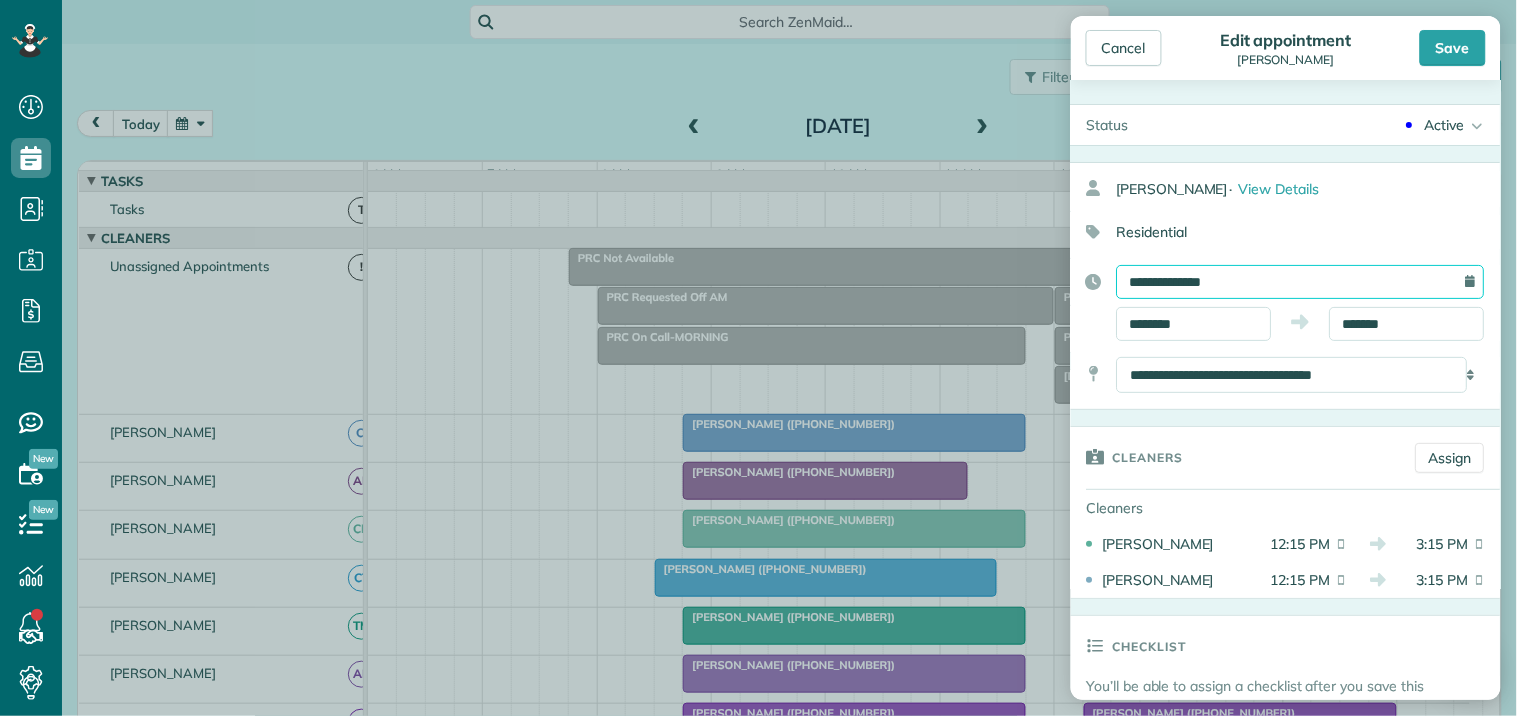 click on "**********" at bounding box center (1301, 282) 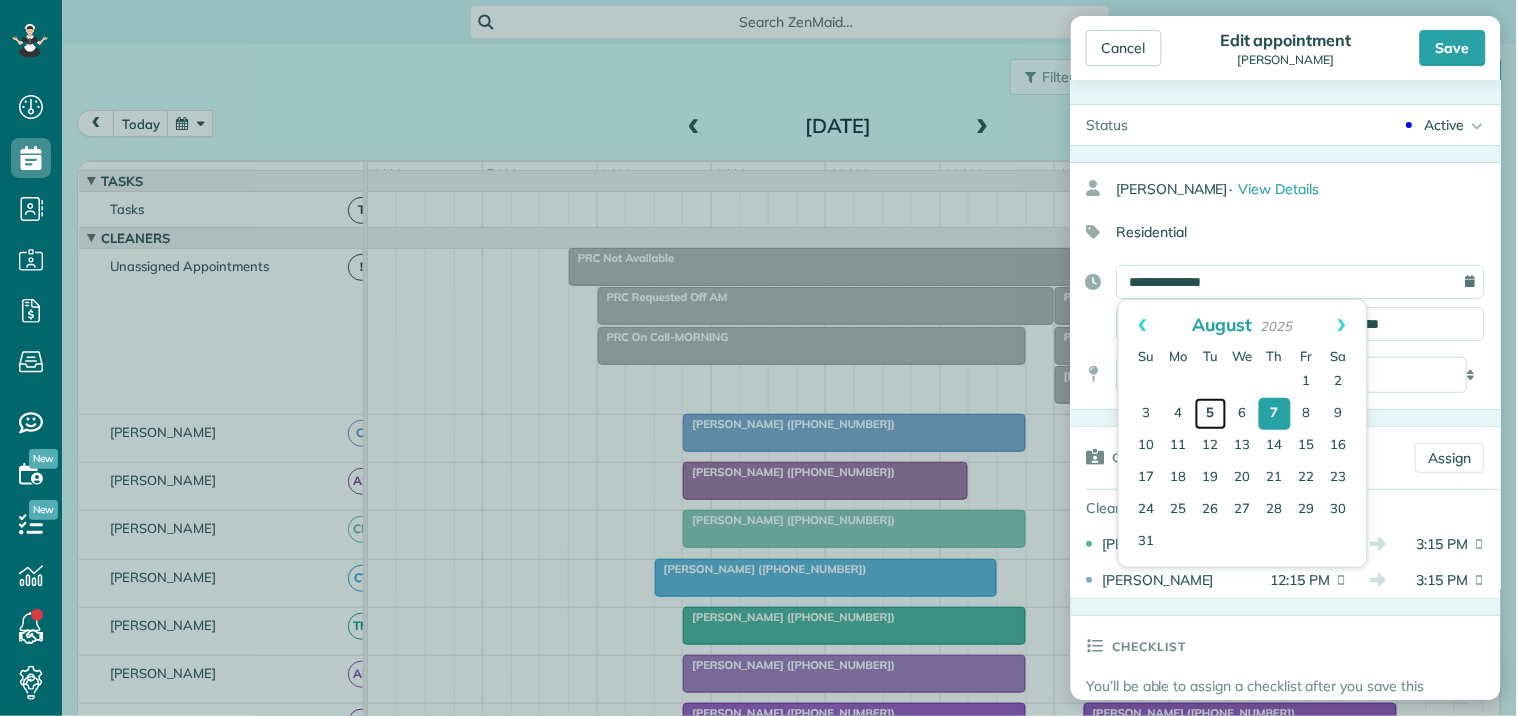 click on "5" at bounding box center [1211, 414] 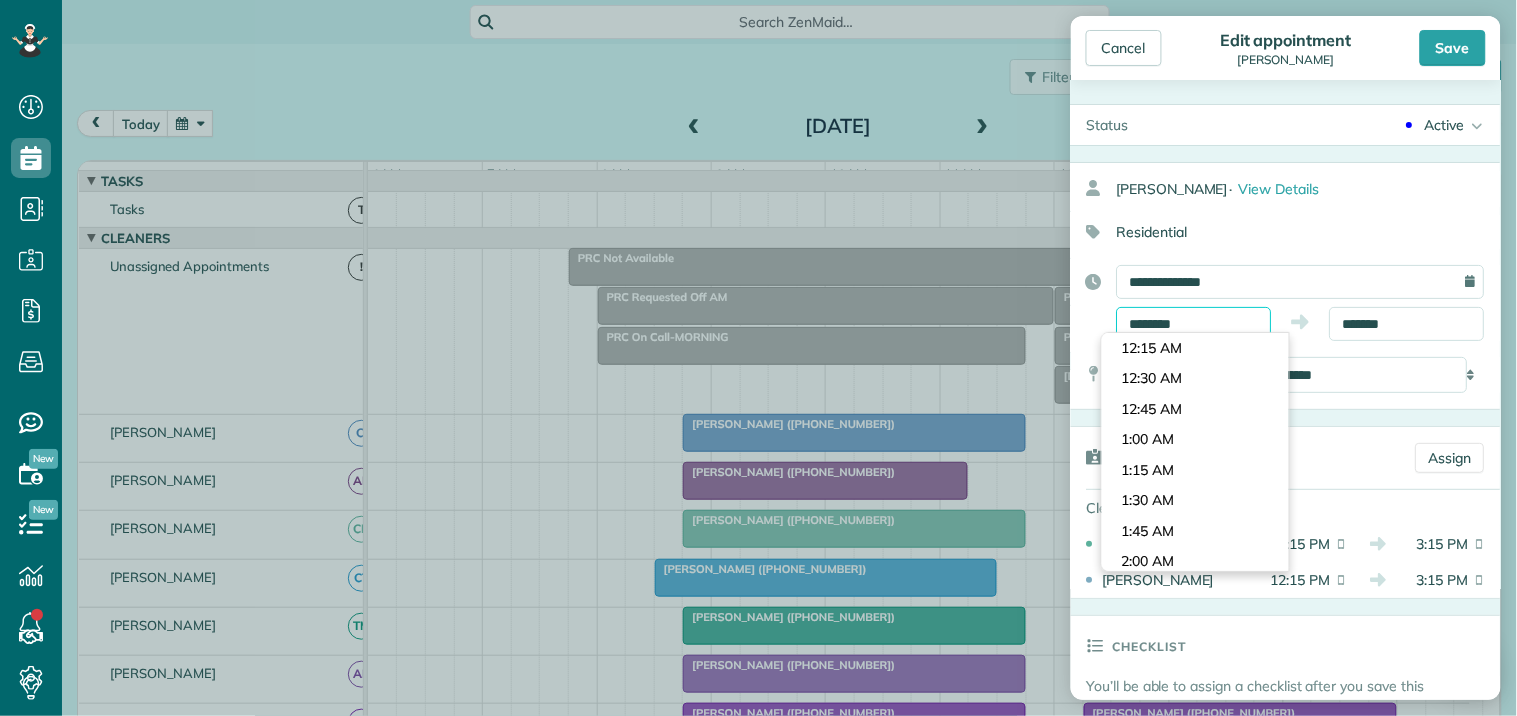 click on "********" at bounding box center [1194, 324] 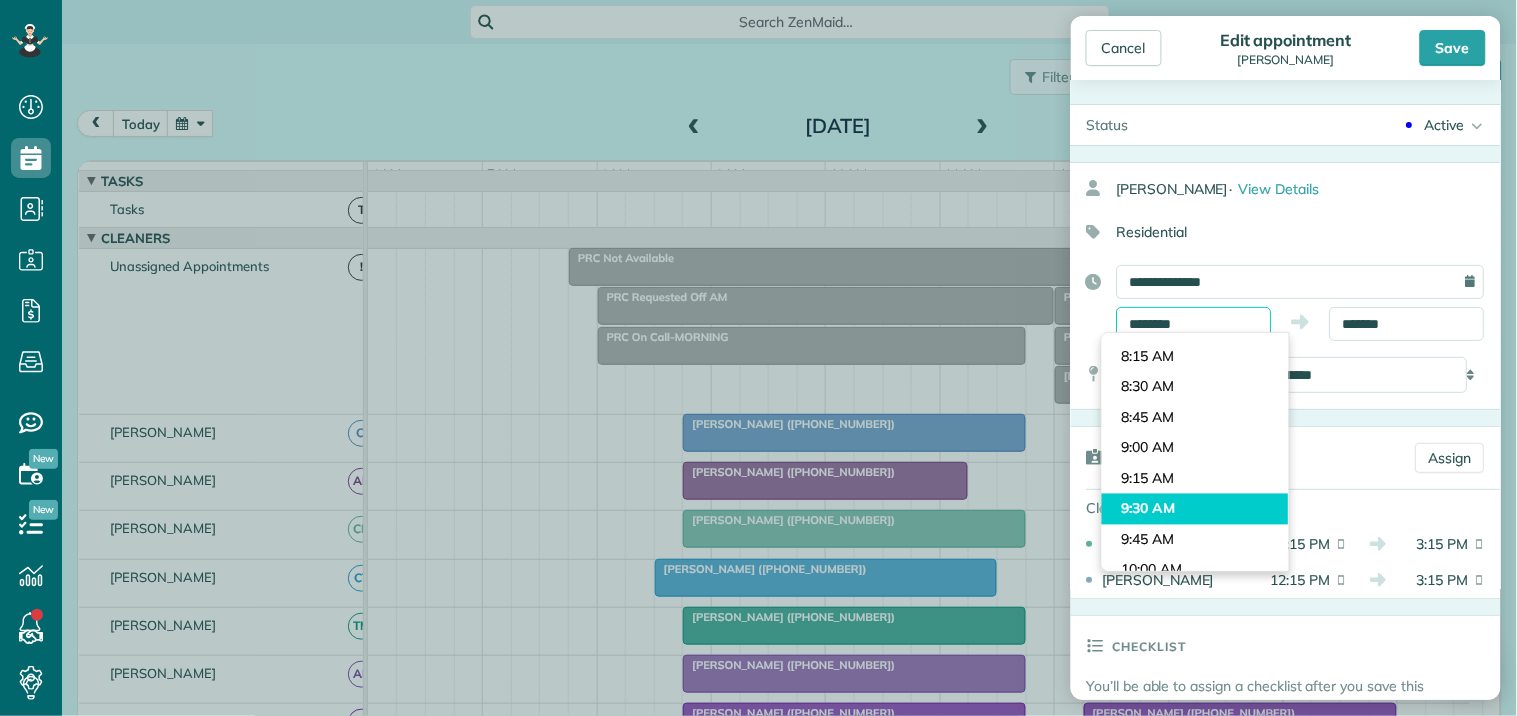 scroll, scrollTop: 990, scrollLeft: 0, axis: vertical 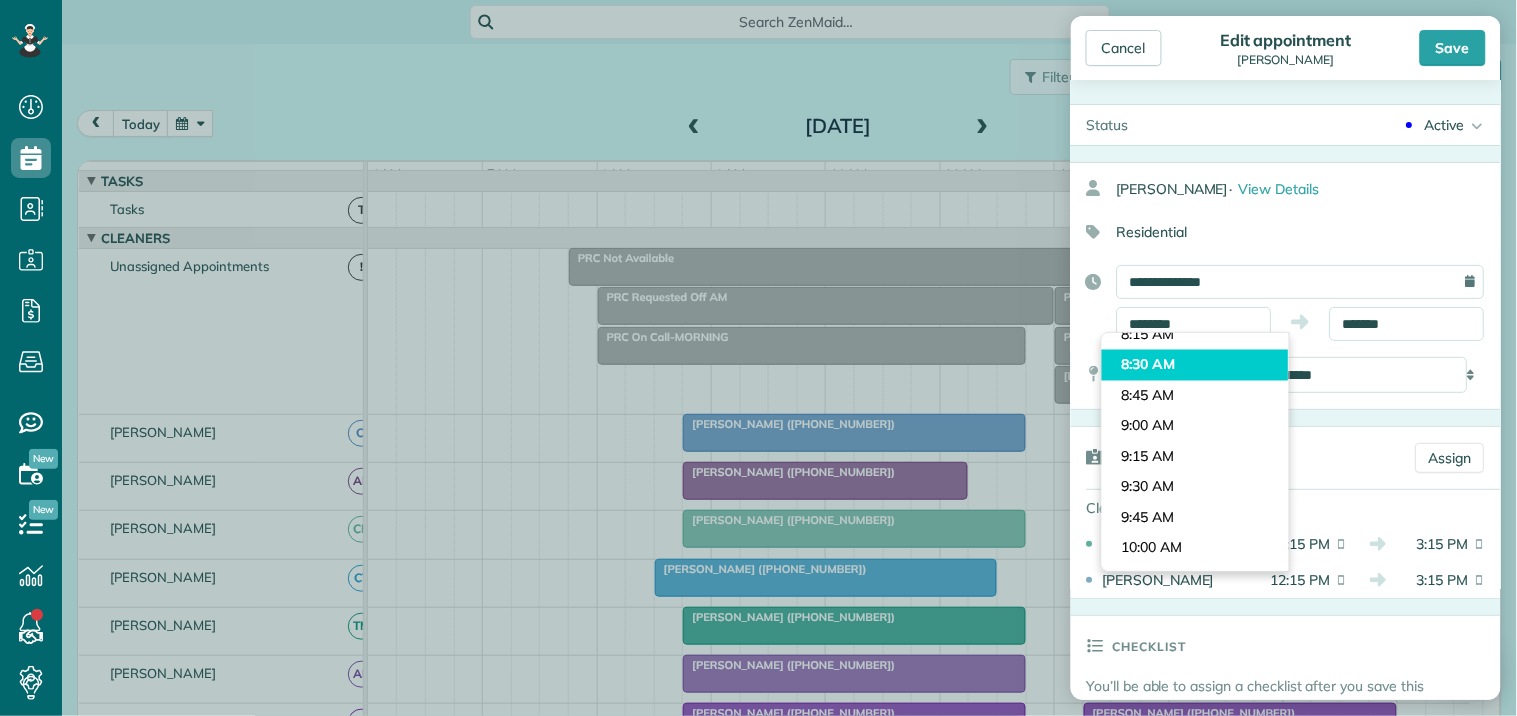 type on "*******" 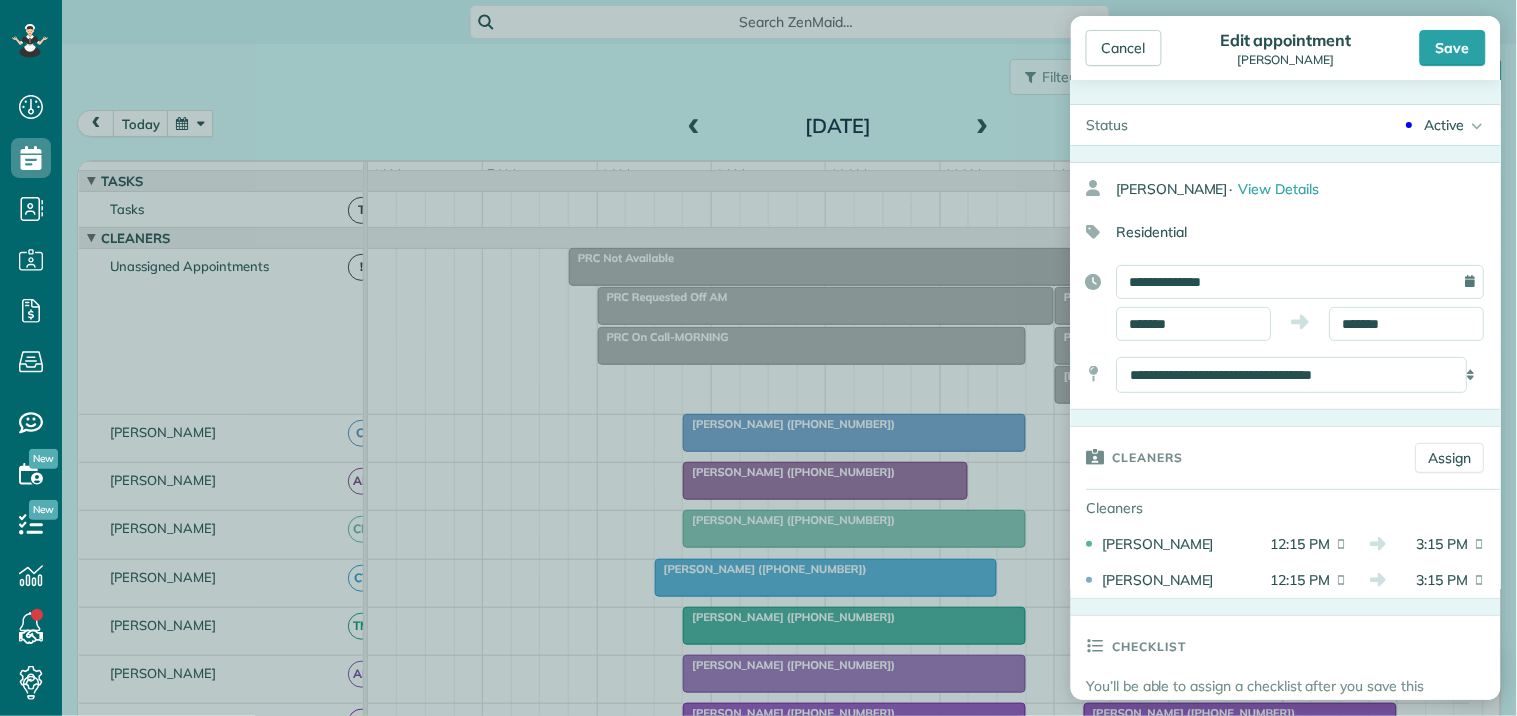 click on "Dashboard
Scheduling
Calendar View
List View
Dispatch View - Weekly scheduling (Beta)" at bounding box center [758, 358] 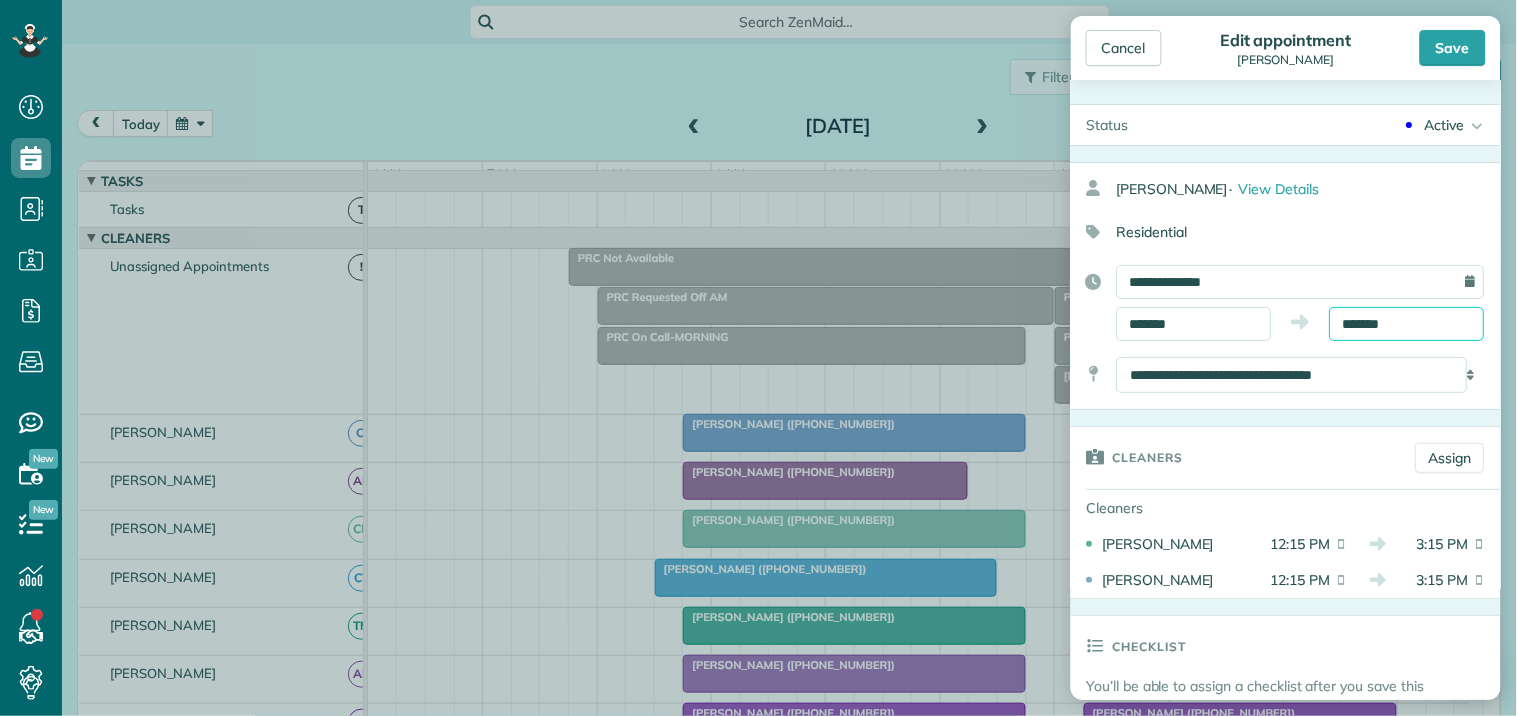 click on "*******" at bounding box center (1407, 324) 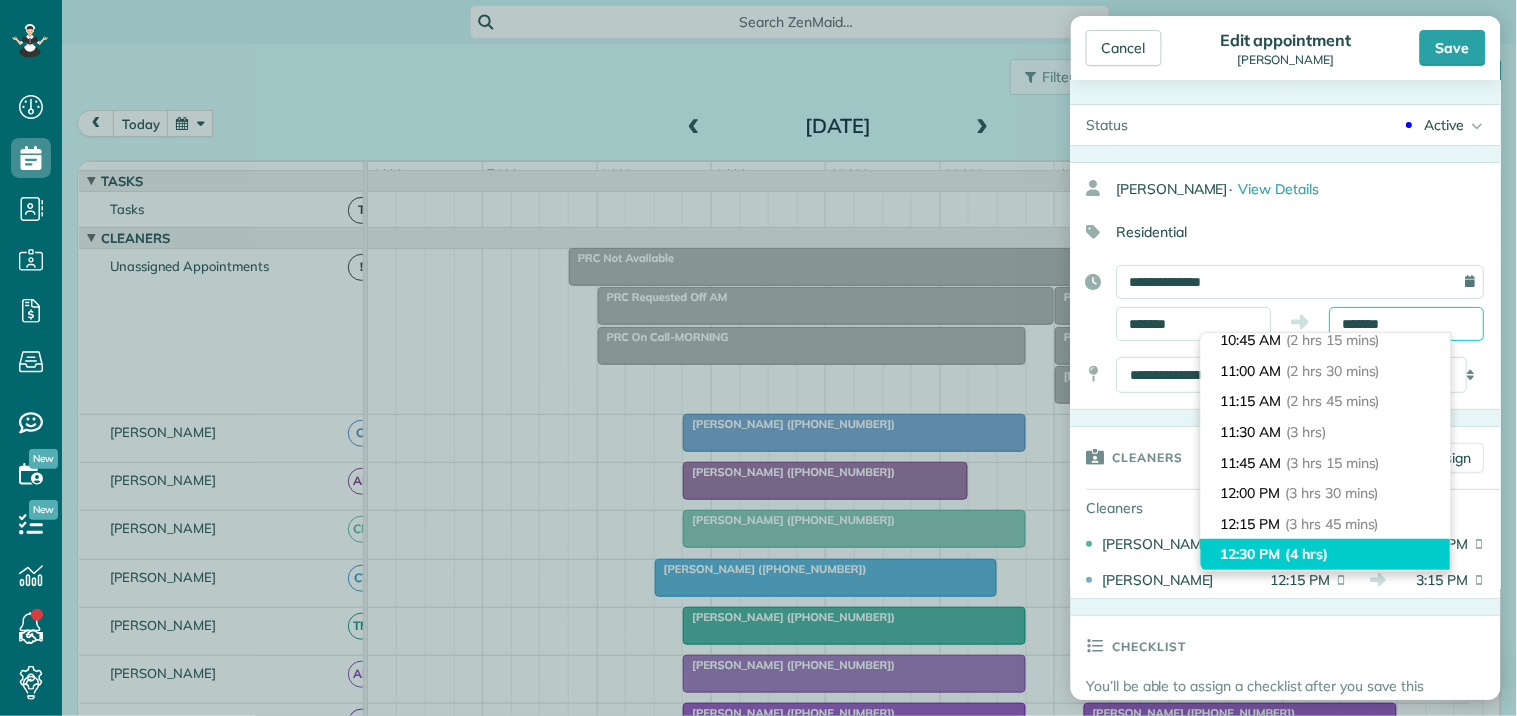 scroll, scrollTop: 348, scrollLeft: 0, axis: vertical 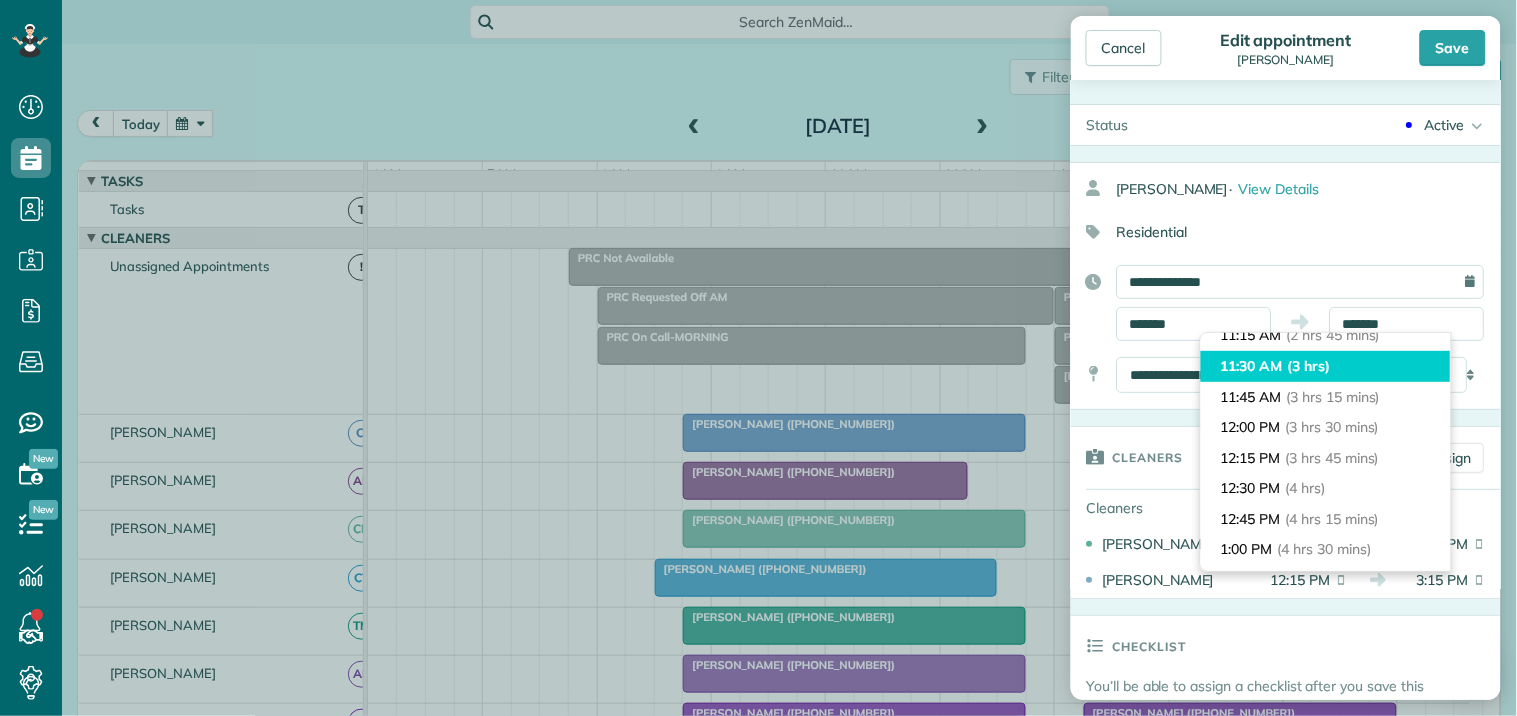 type on "********" 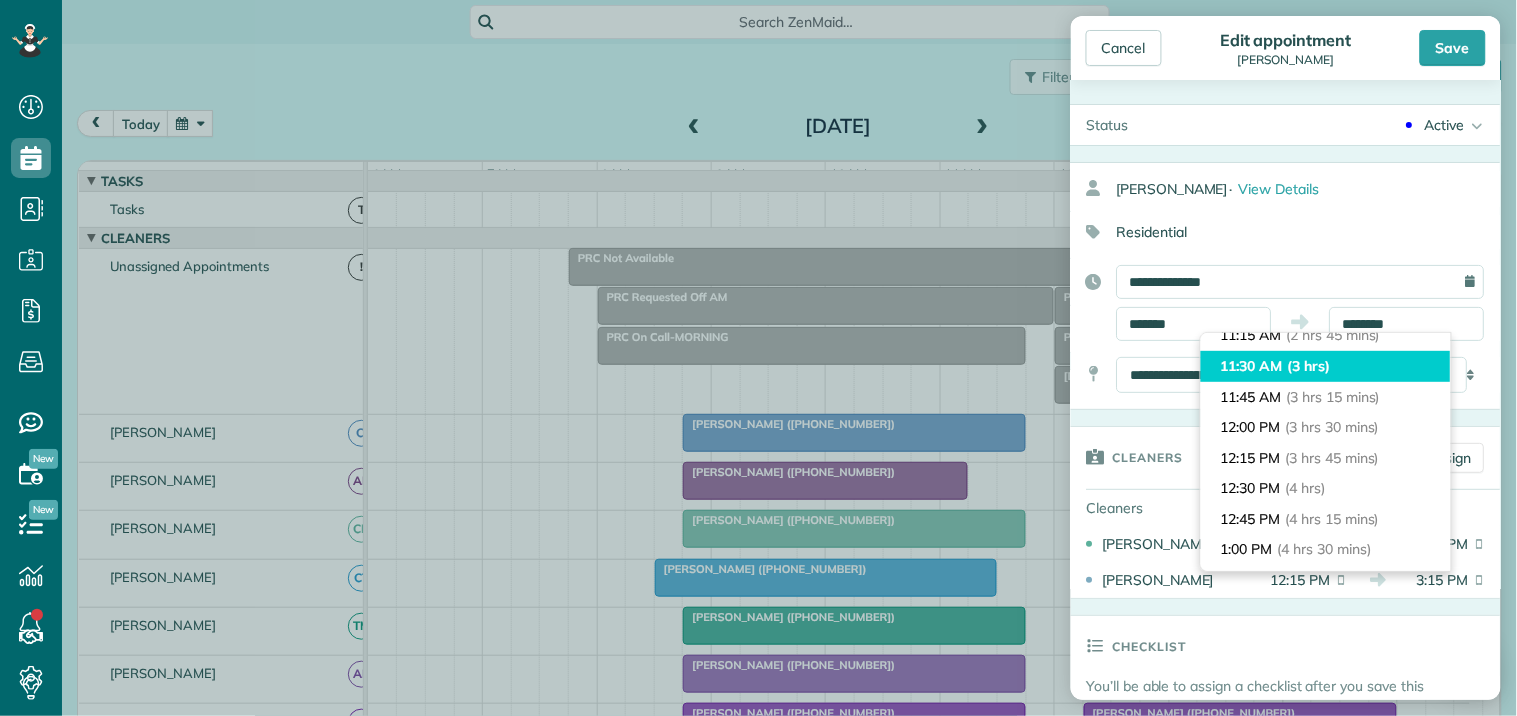 click on "(3 hrs)" at bounding box center [1309, 366] 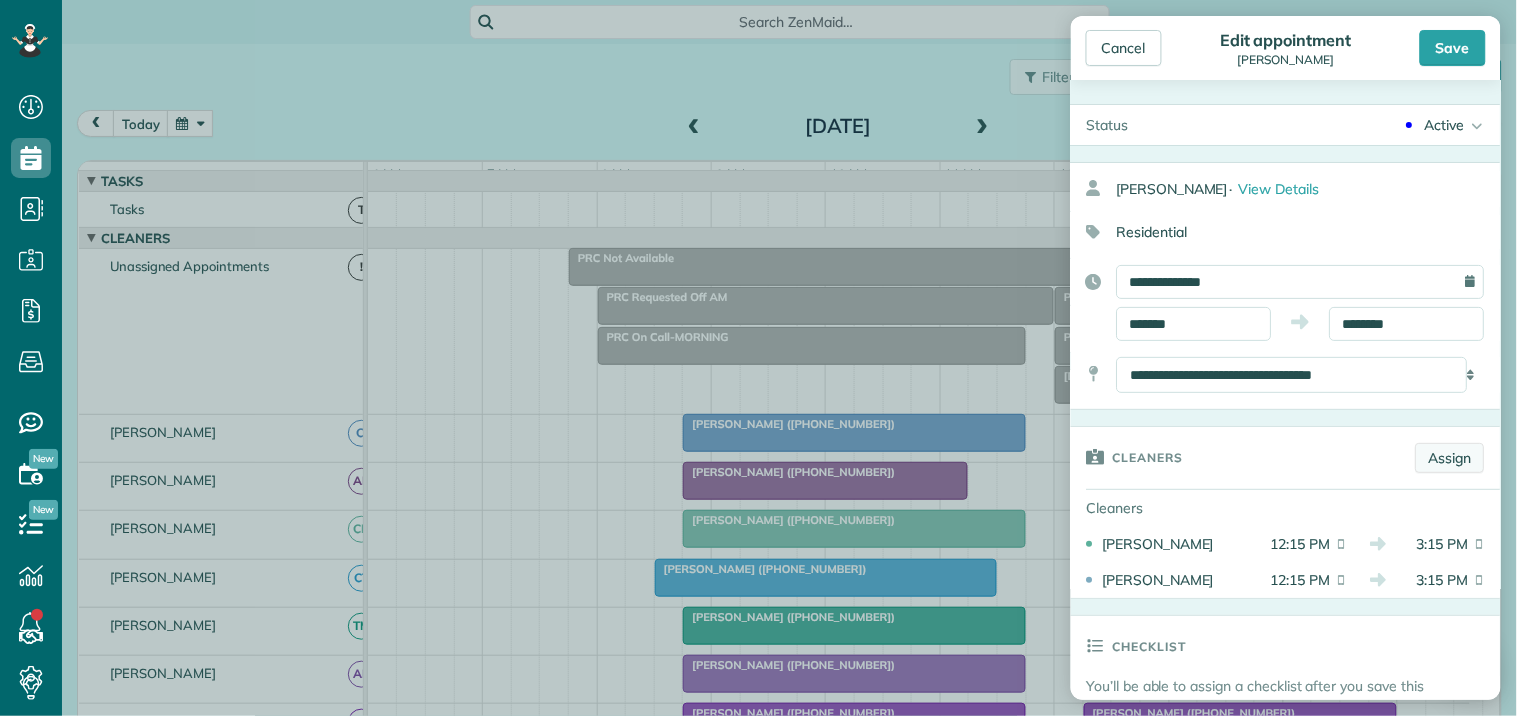 click on "Assign" at bounding box center (1450, 458) 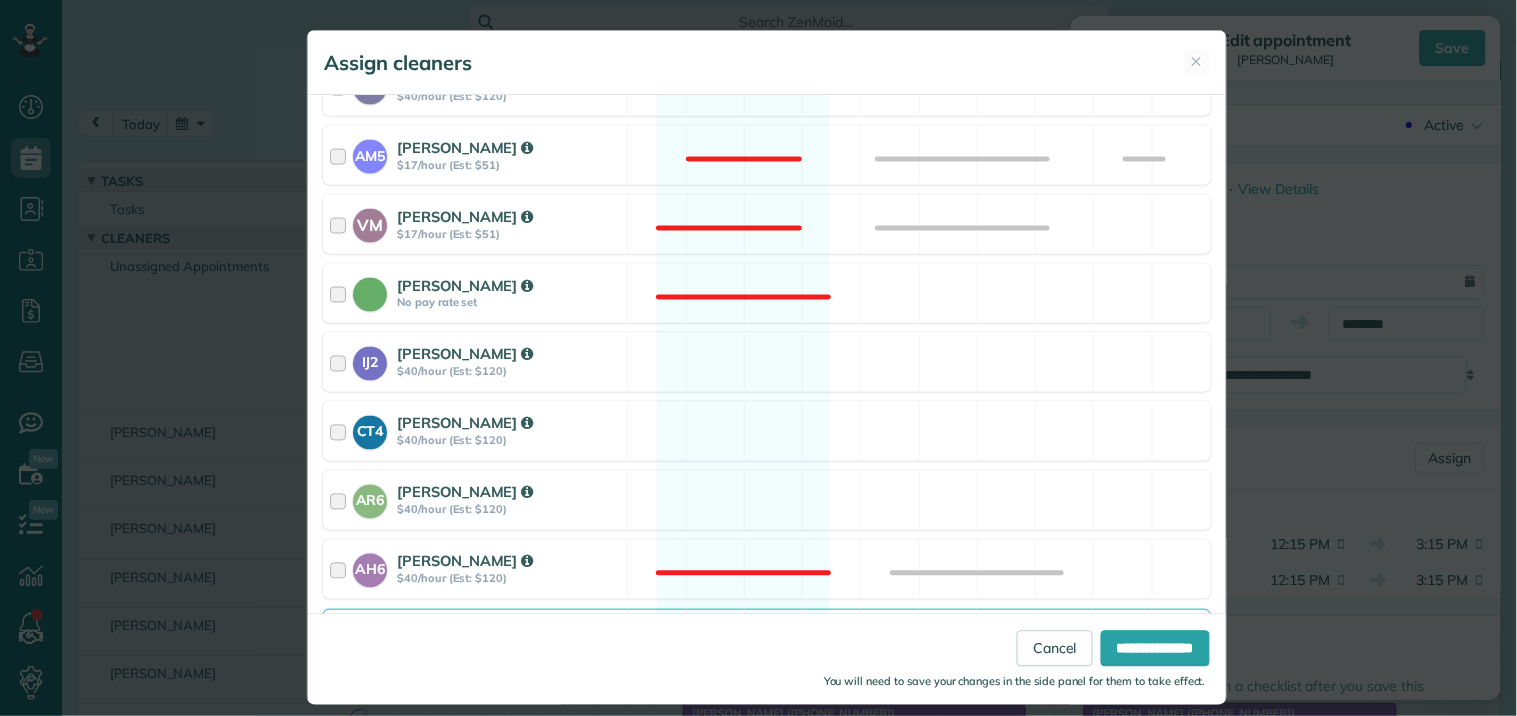 scroll, scrollTop: 777, scrollLeft: 0, axis: vertical 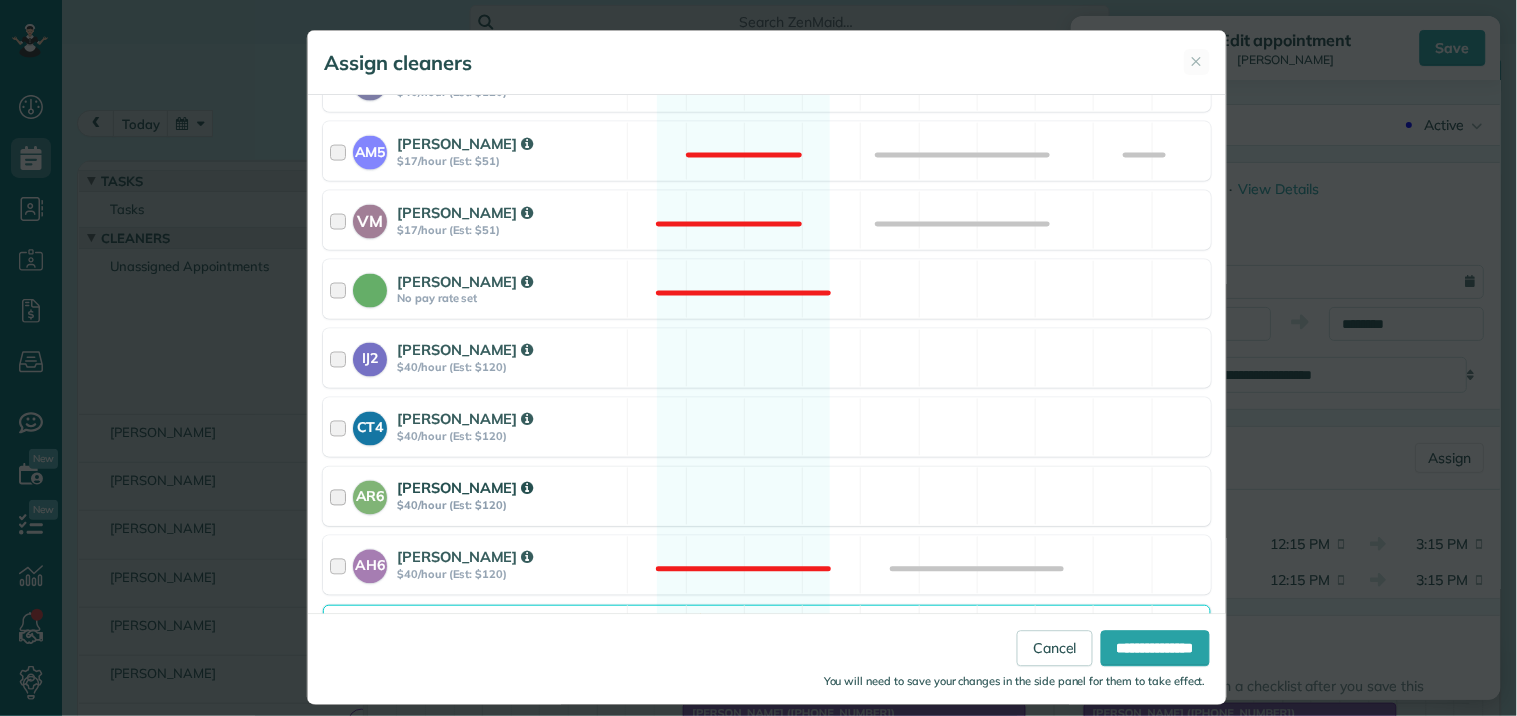 click on "AR6
Arianna Ransby
$40/hour (Est: $120)
Available" at bounding box center [767, 496] 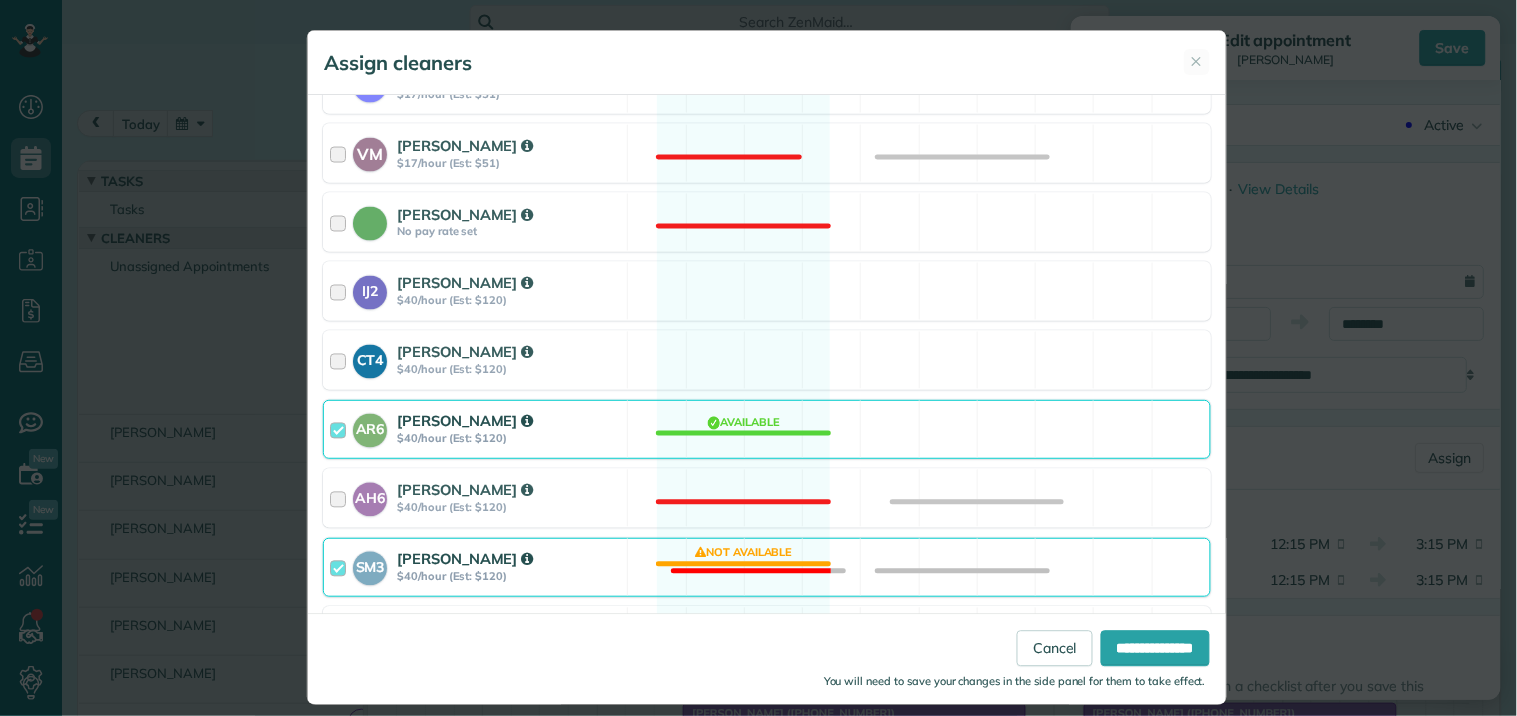 scroll, scrollTop: 905, scrollLeft: 0, axis: vertical 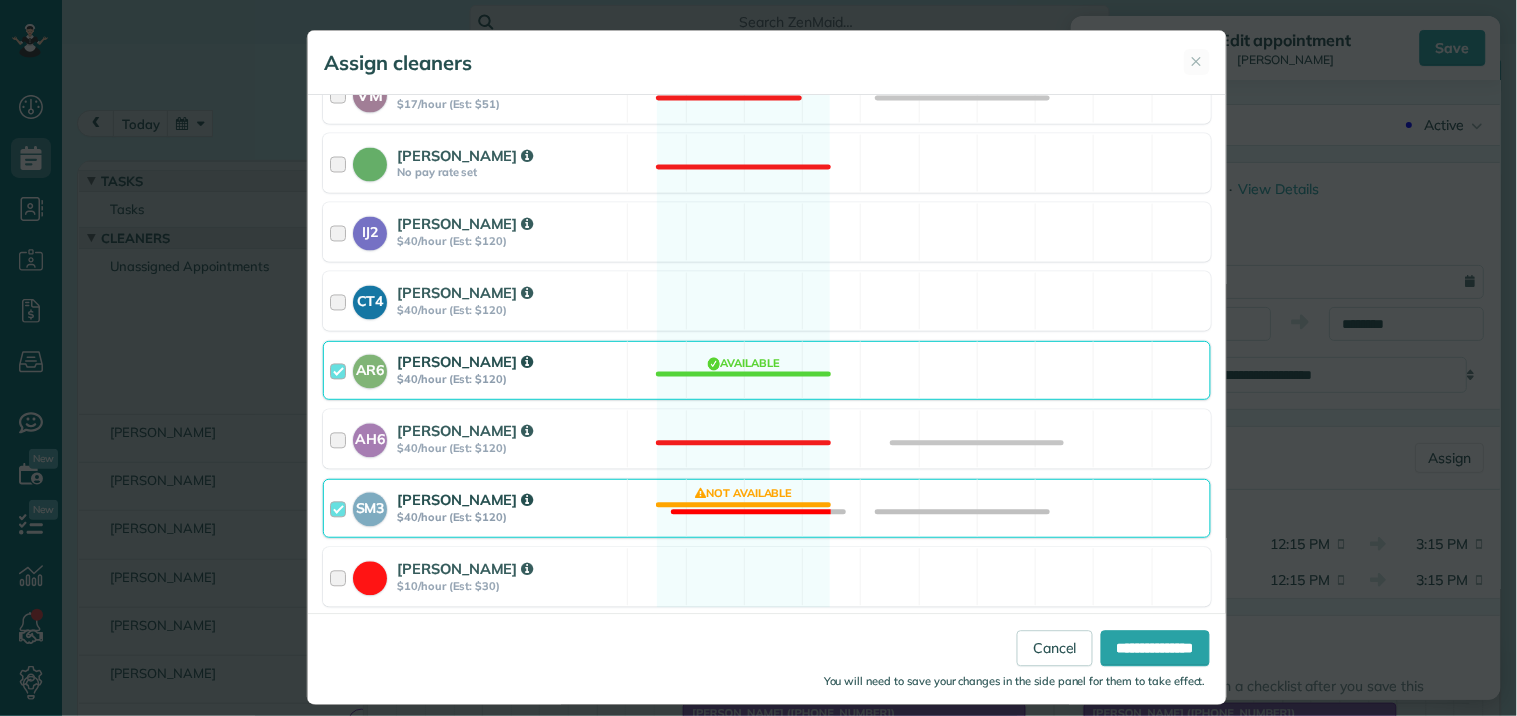 click on "SM3
Shae Morris
$40/hour (Est: $120)
Not available" at bounding box center [767, 508] 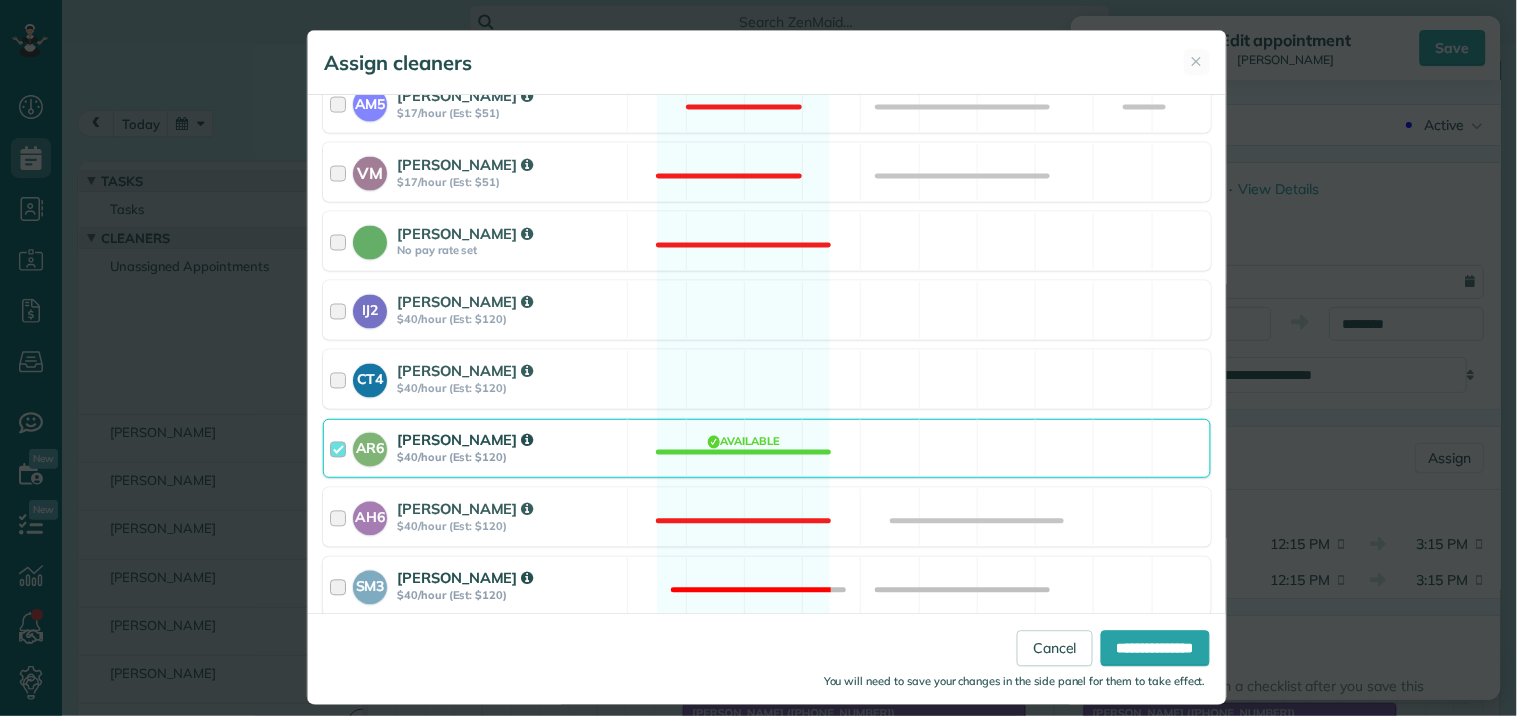 scroll, scrollTop: 794, scrollLeft: 0, axis: vertical 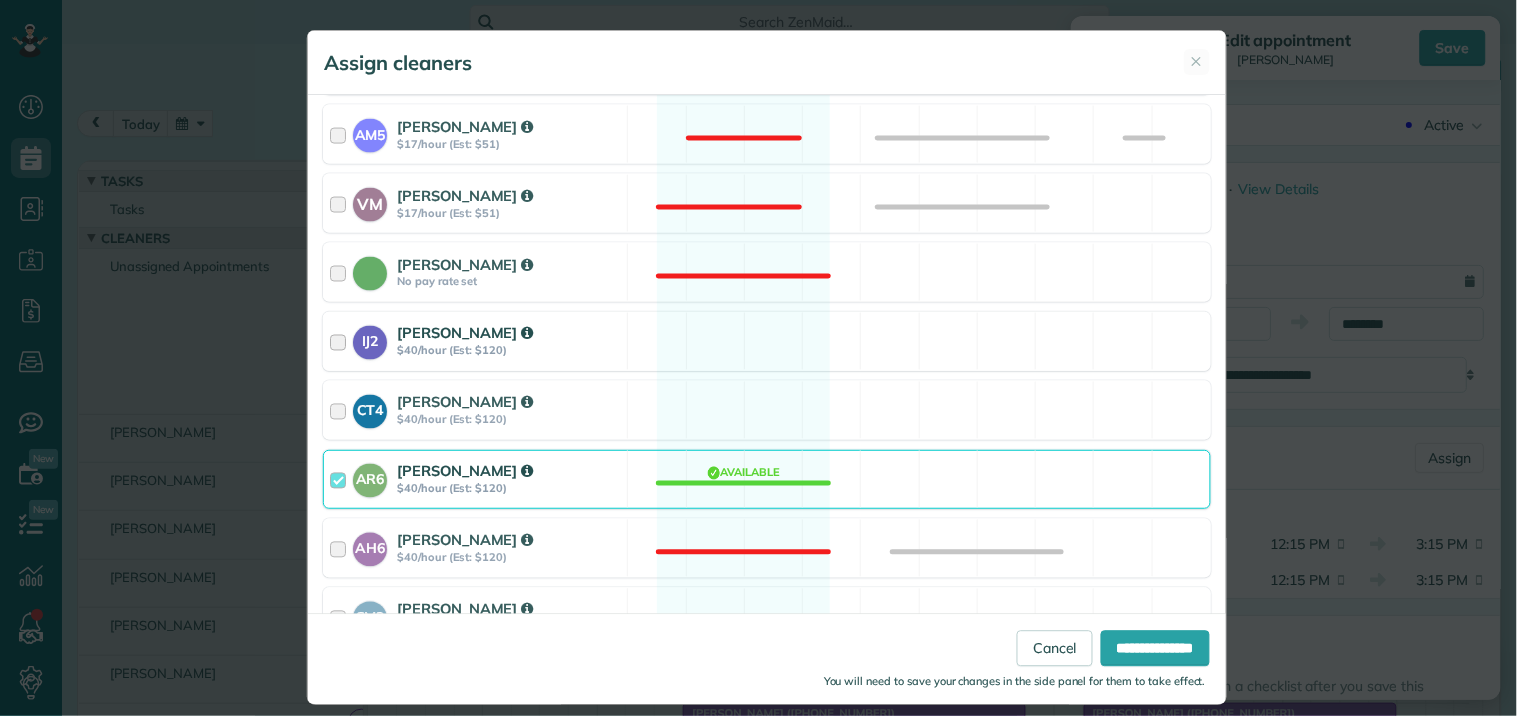 click on "IJ2
Imiah Jackson
$40/hour (Est: $120)
Available" at bounding box center [767, 341] 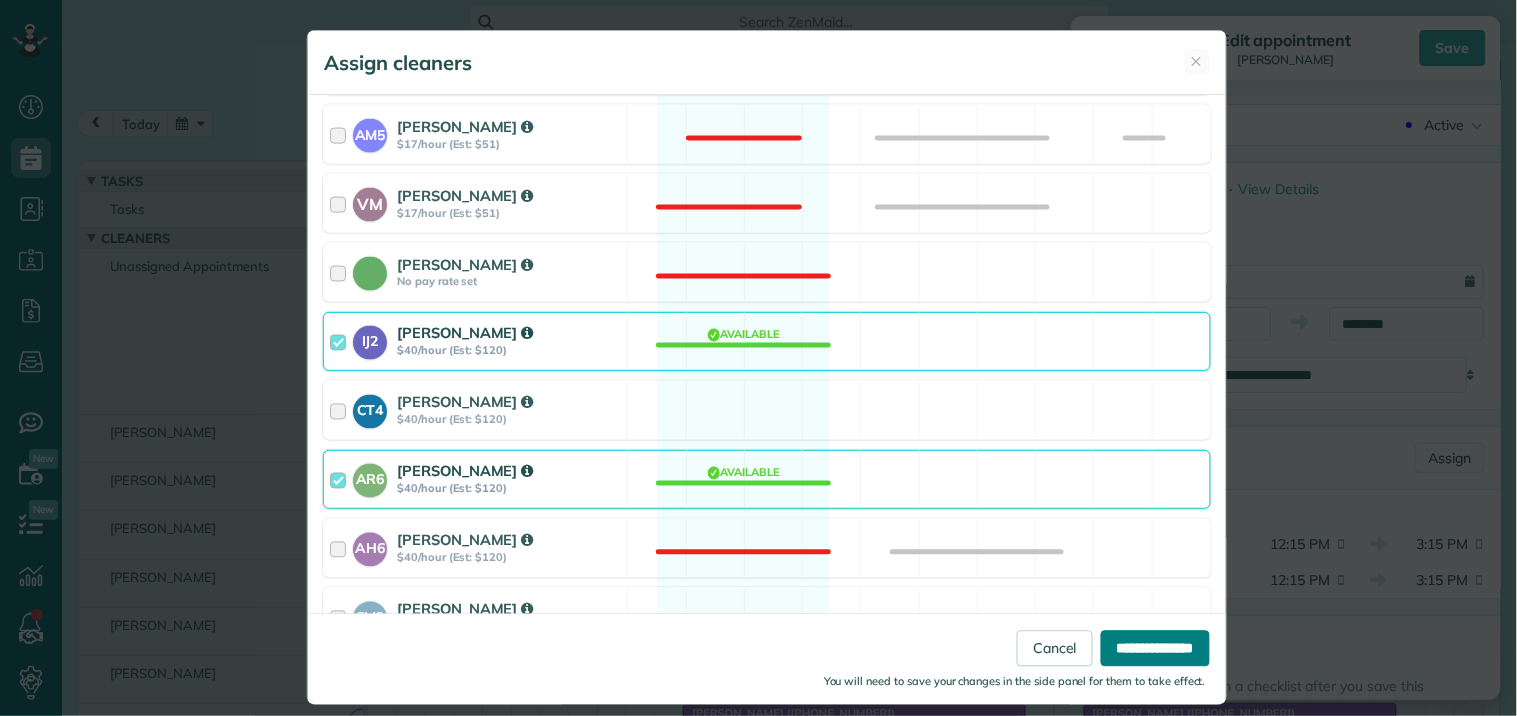 click on "**********" at bounding box center (1155, 649) 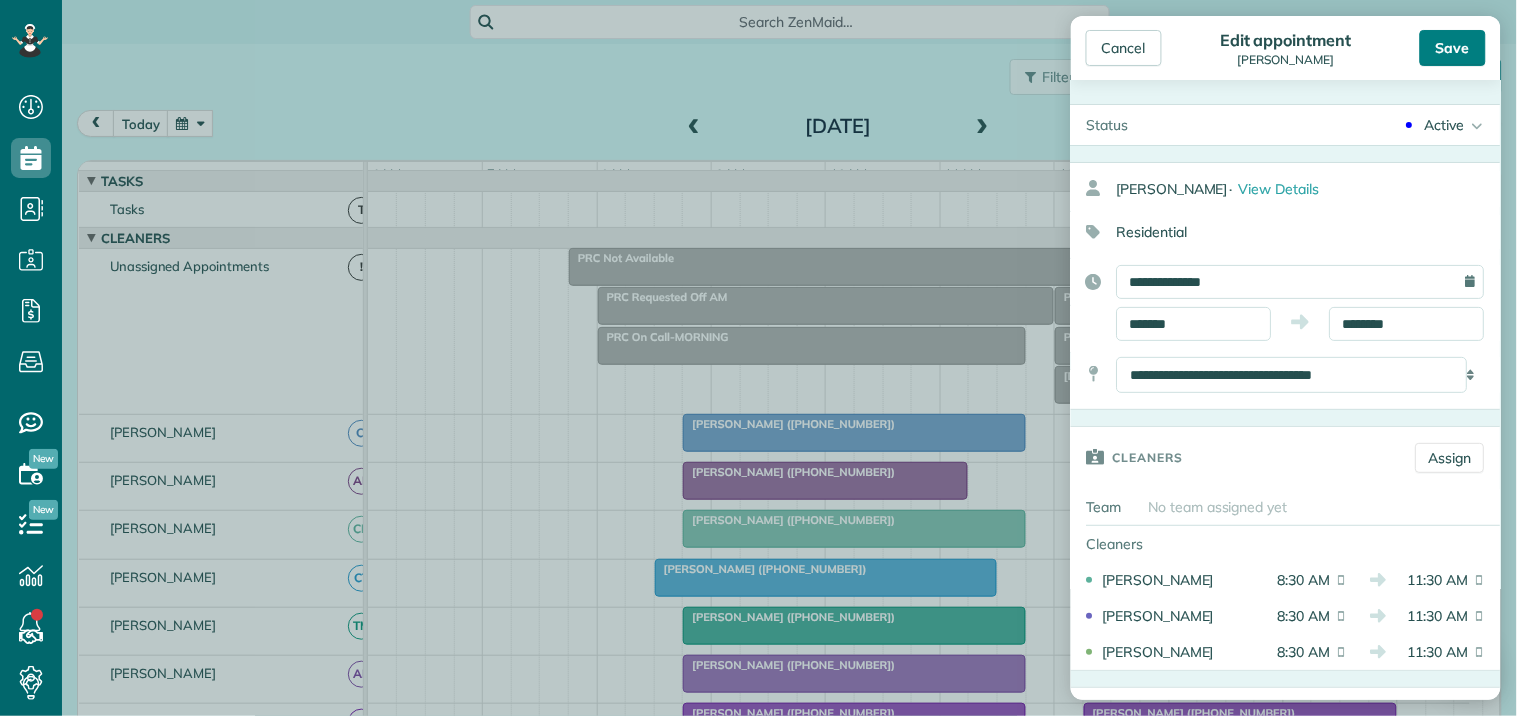 click on "Save" at bounding box center (1453, 48) 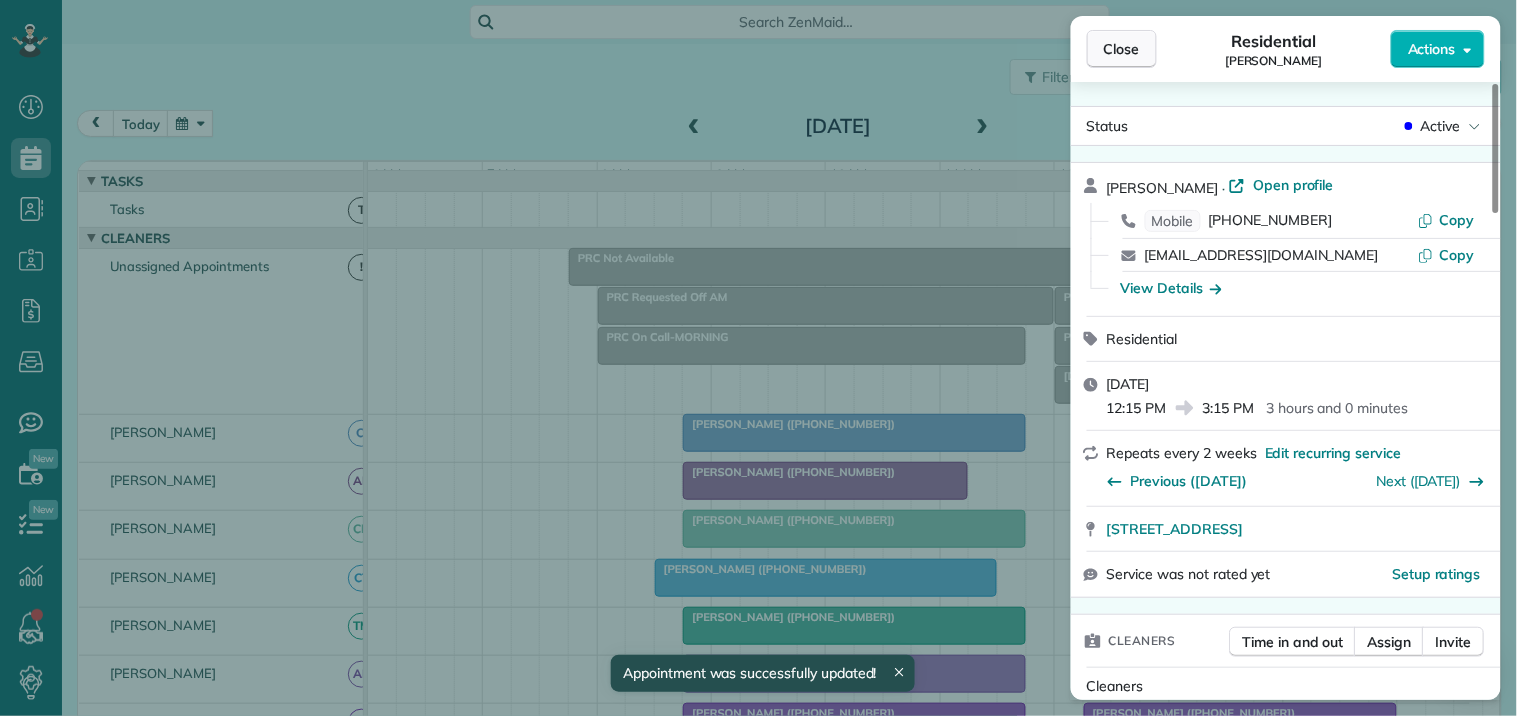 click on "Close" at bounding box center (1122, 49) 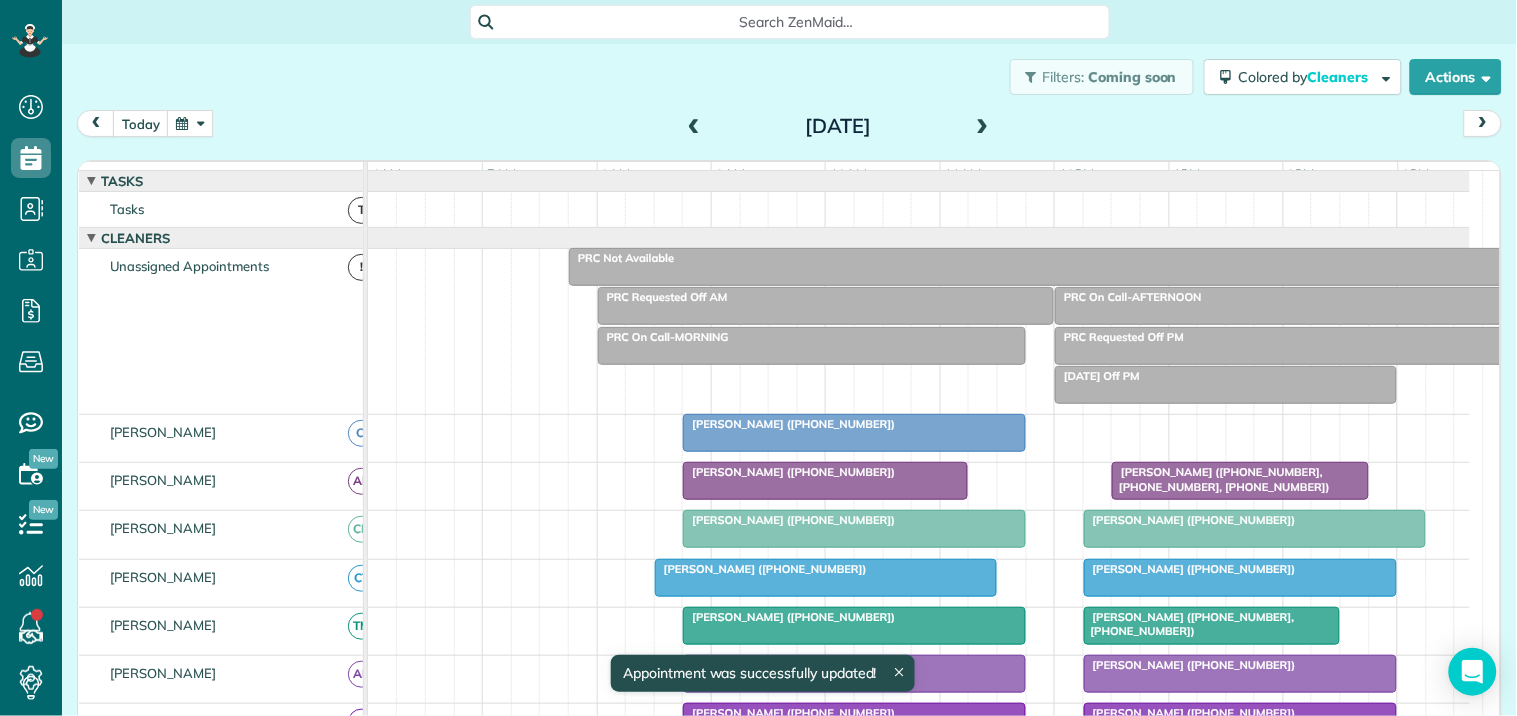 scroll, scrollTop: 444, scrollLeft: 0, axis: vertical 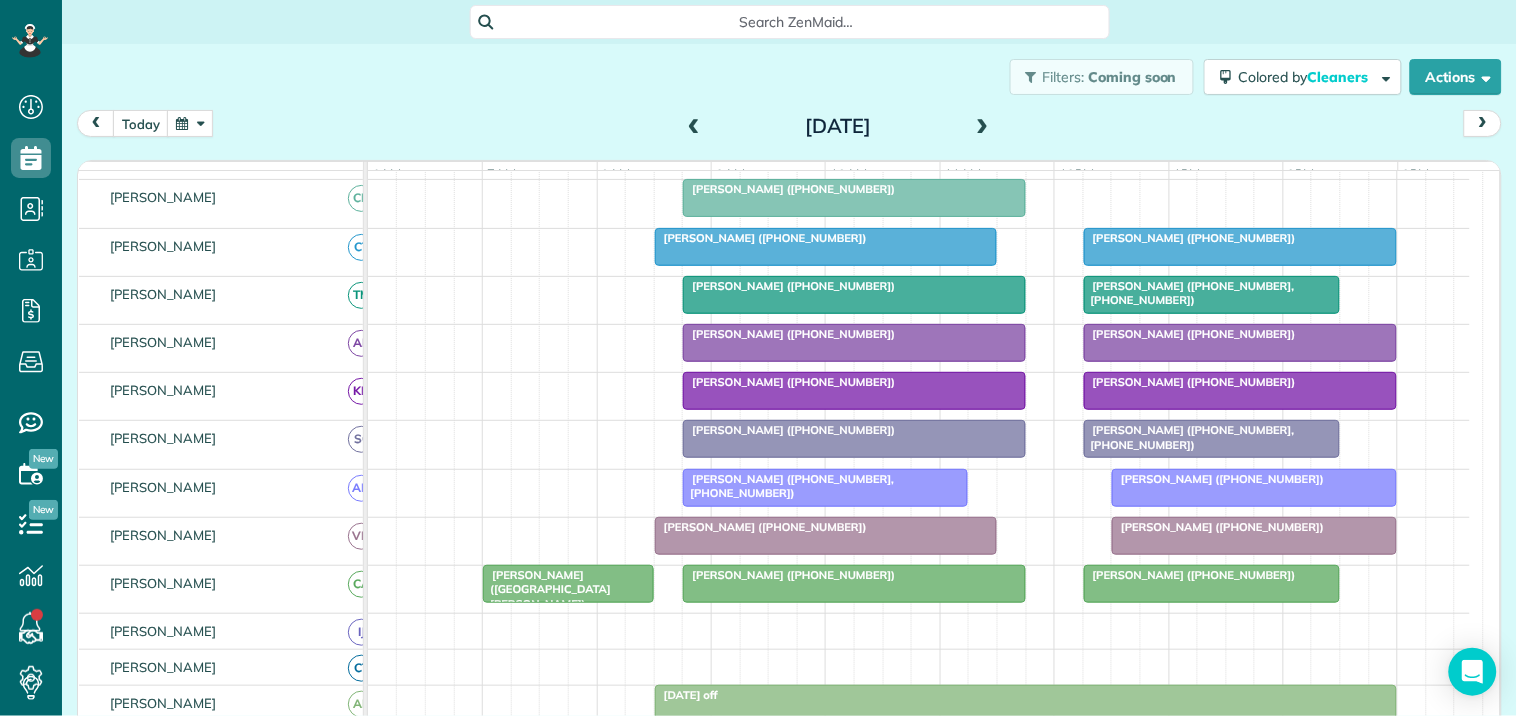 click at bounding box center (694, 127) 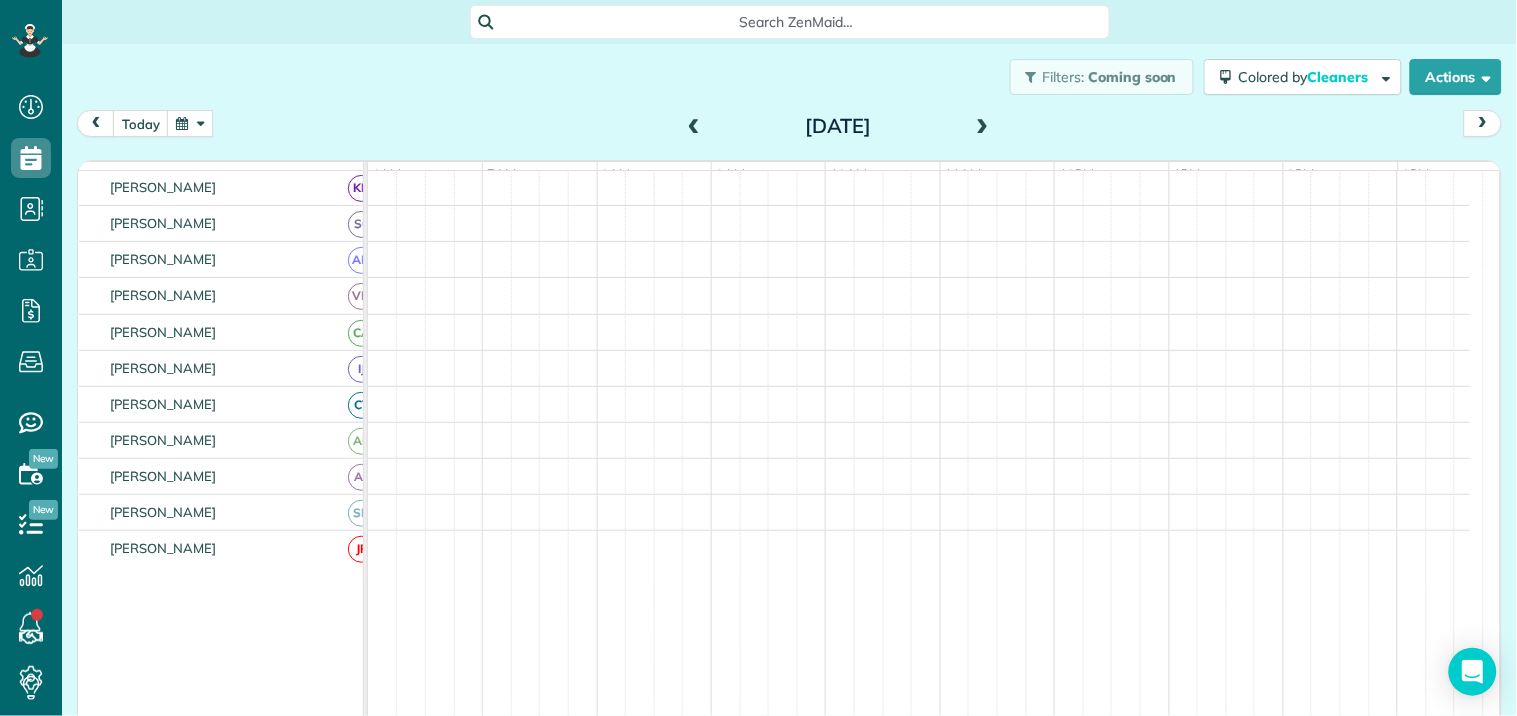 scroll, scrollTop: 176, scrollLeft: 0, axis: vertical 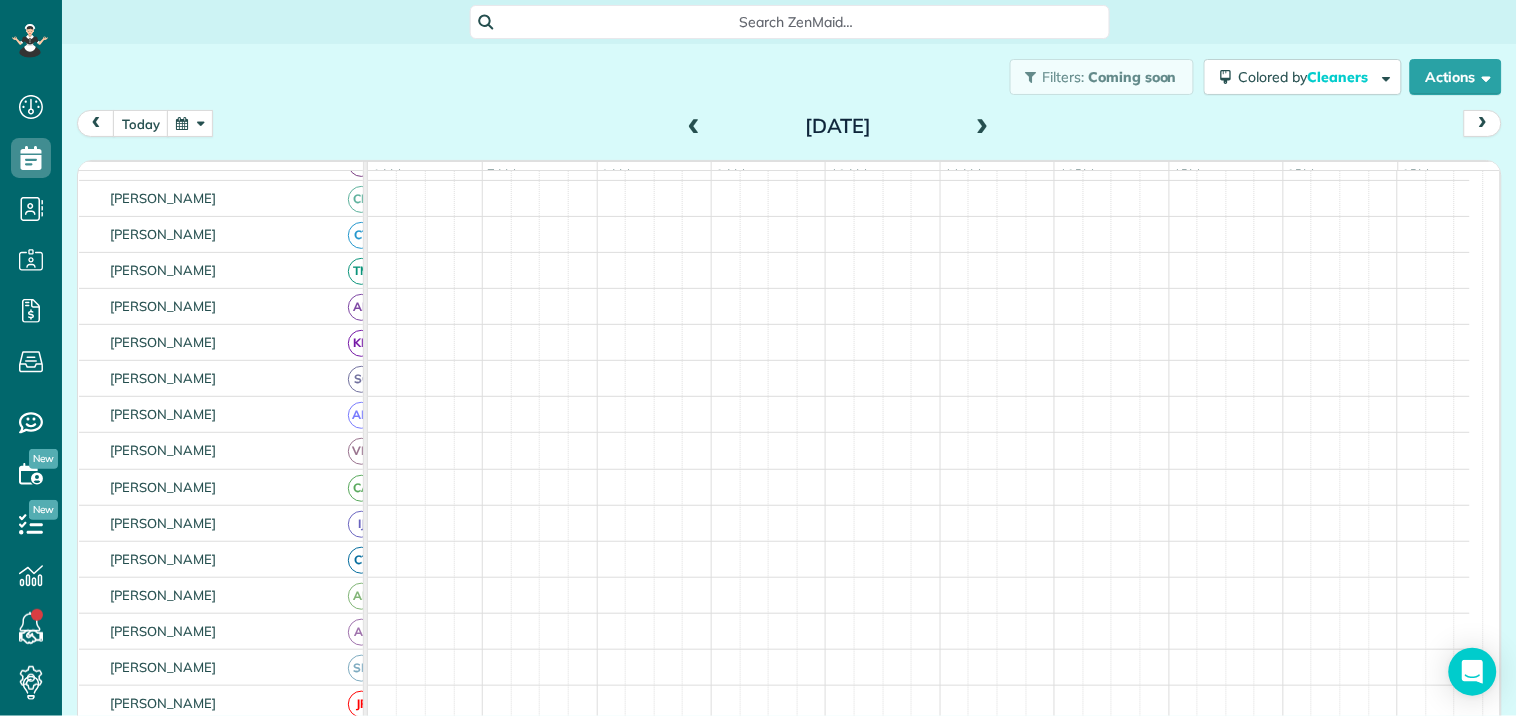 click at bounding box center [694, 127] 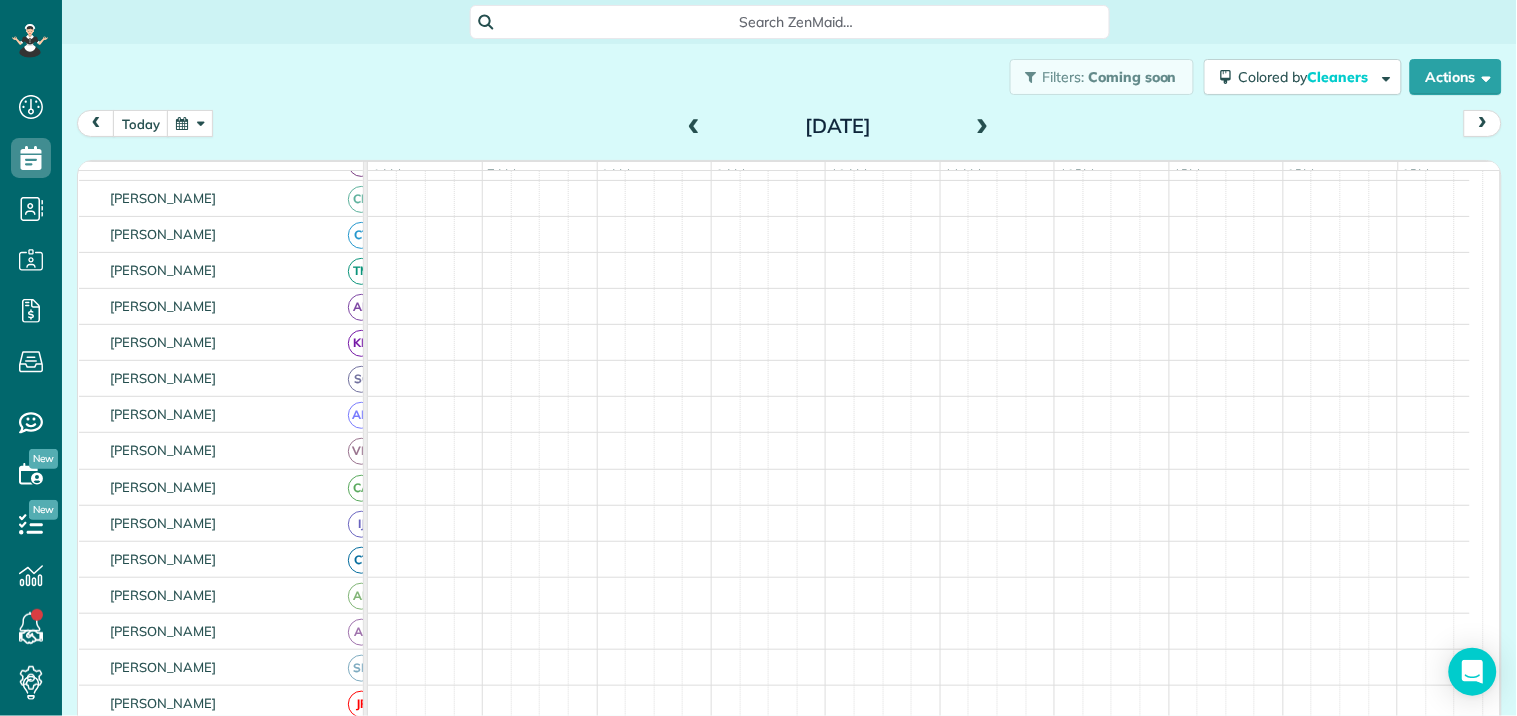 scroll, scrollTop: 318, scrollLeft: 0, axis: vertical 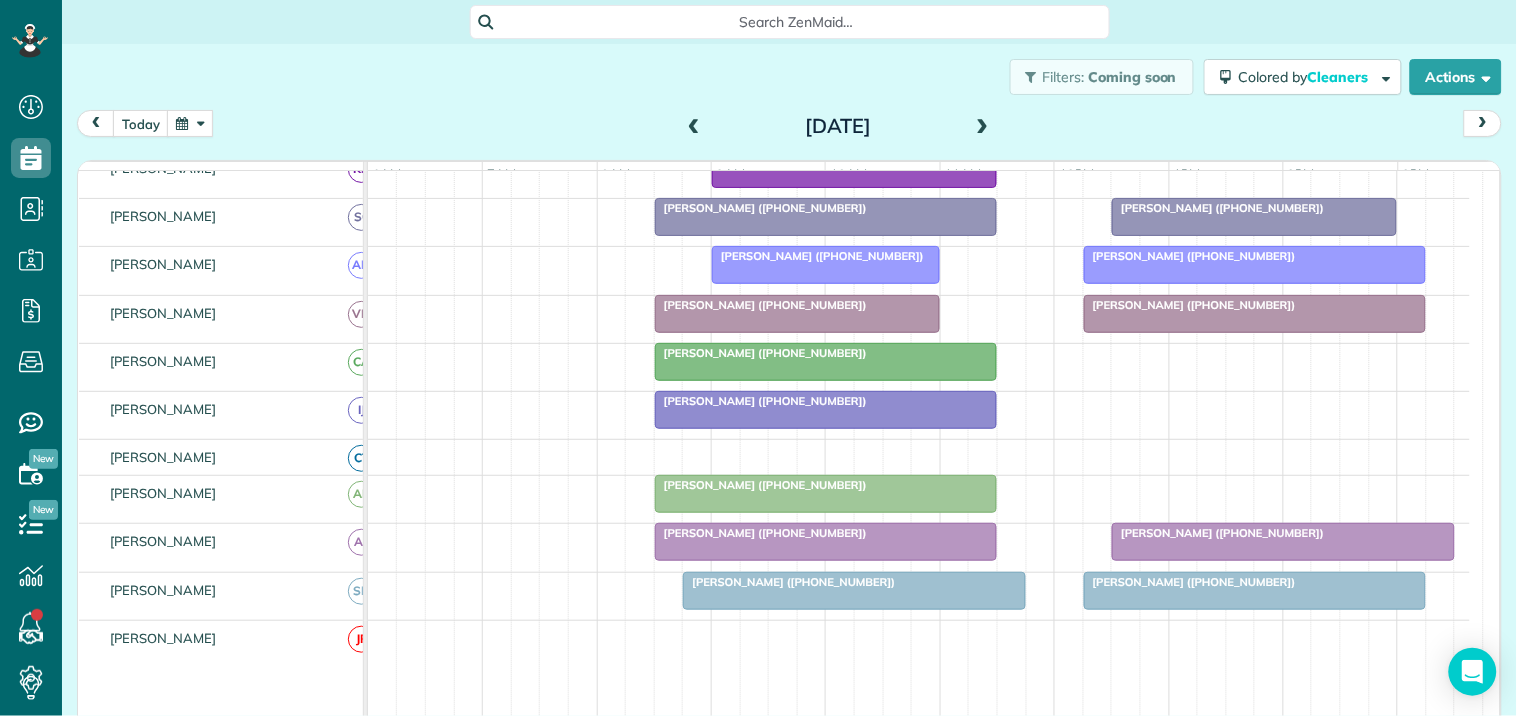click at bounding box center [854, 591] 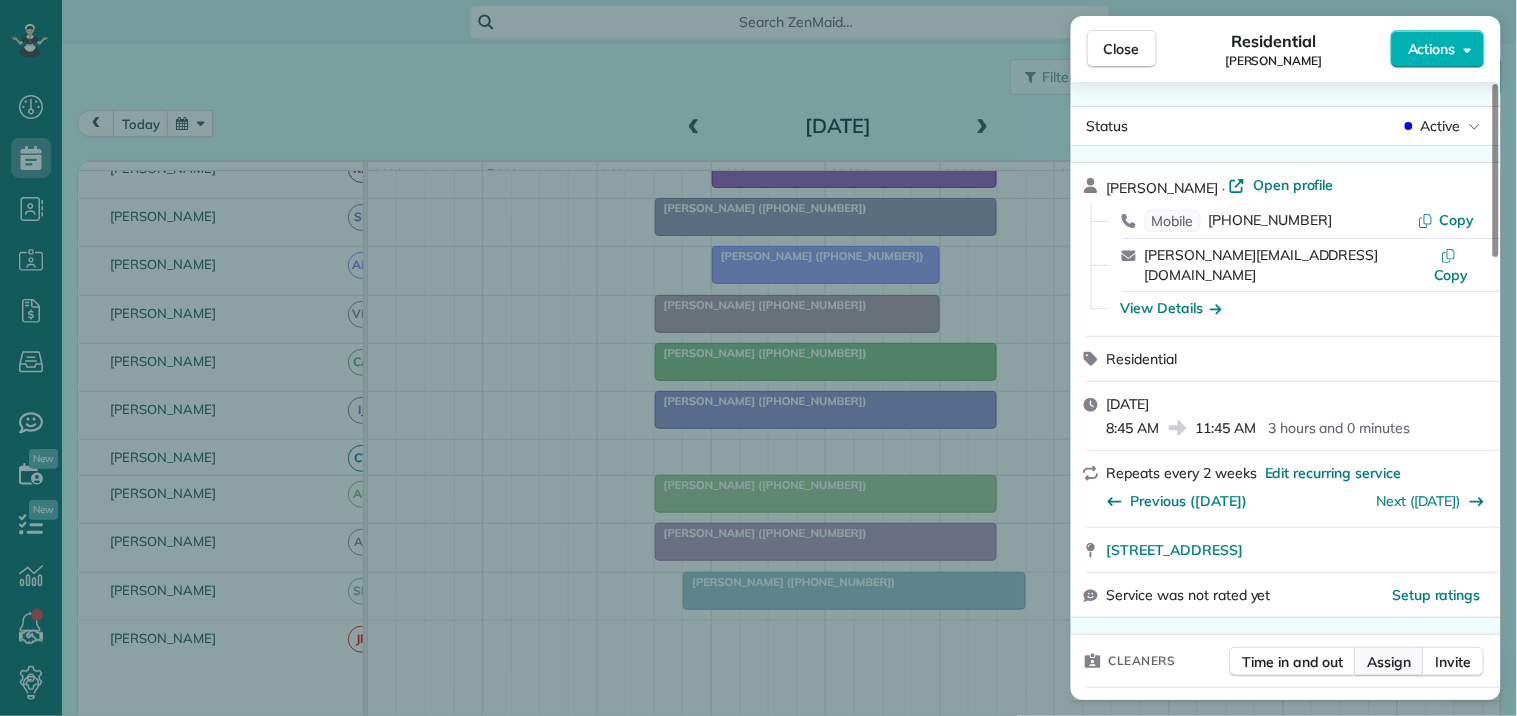 click on "Assign" at bounding box center (1390, 662) 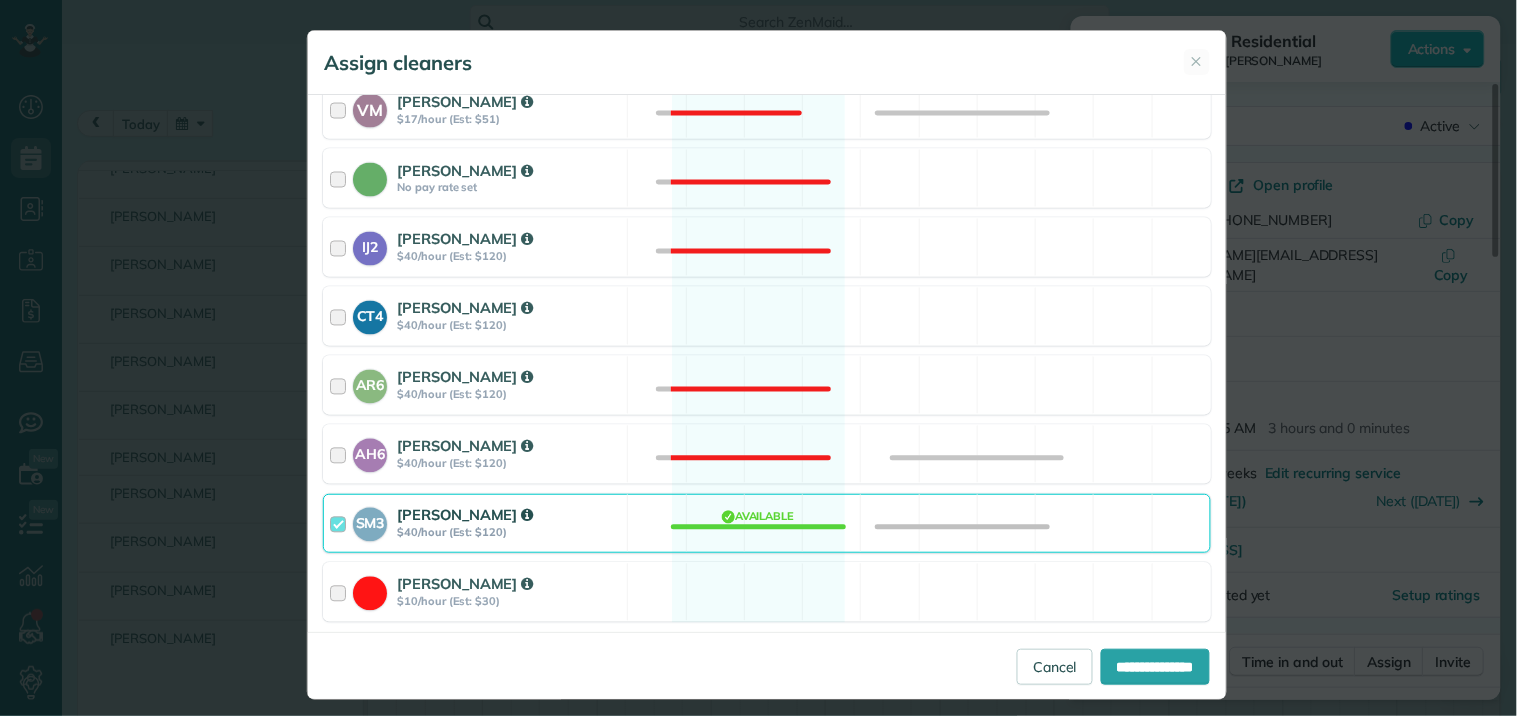 click on "SM3
Shae Morris
$40/hour (Est: $120)
Available" at bounding box center (767, 523) 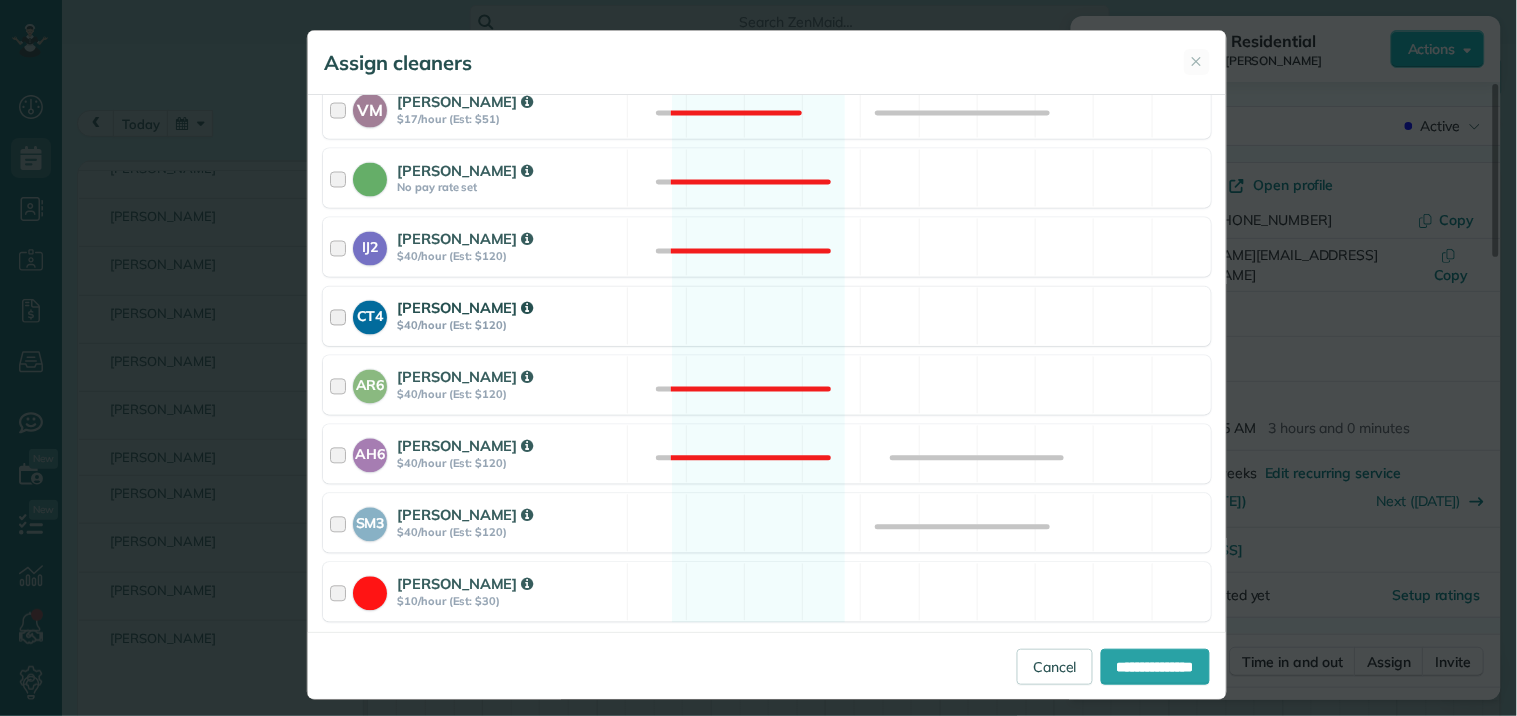 click on "CT4
Crystal Treece
$40/hour (Est: $120)
Available" at bounding box center (767, 316) 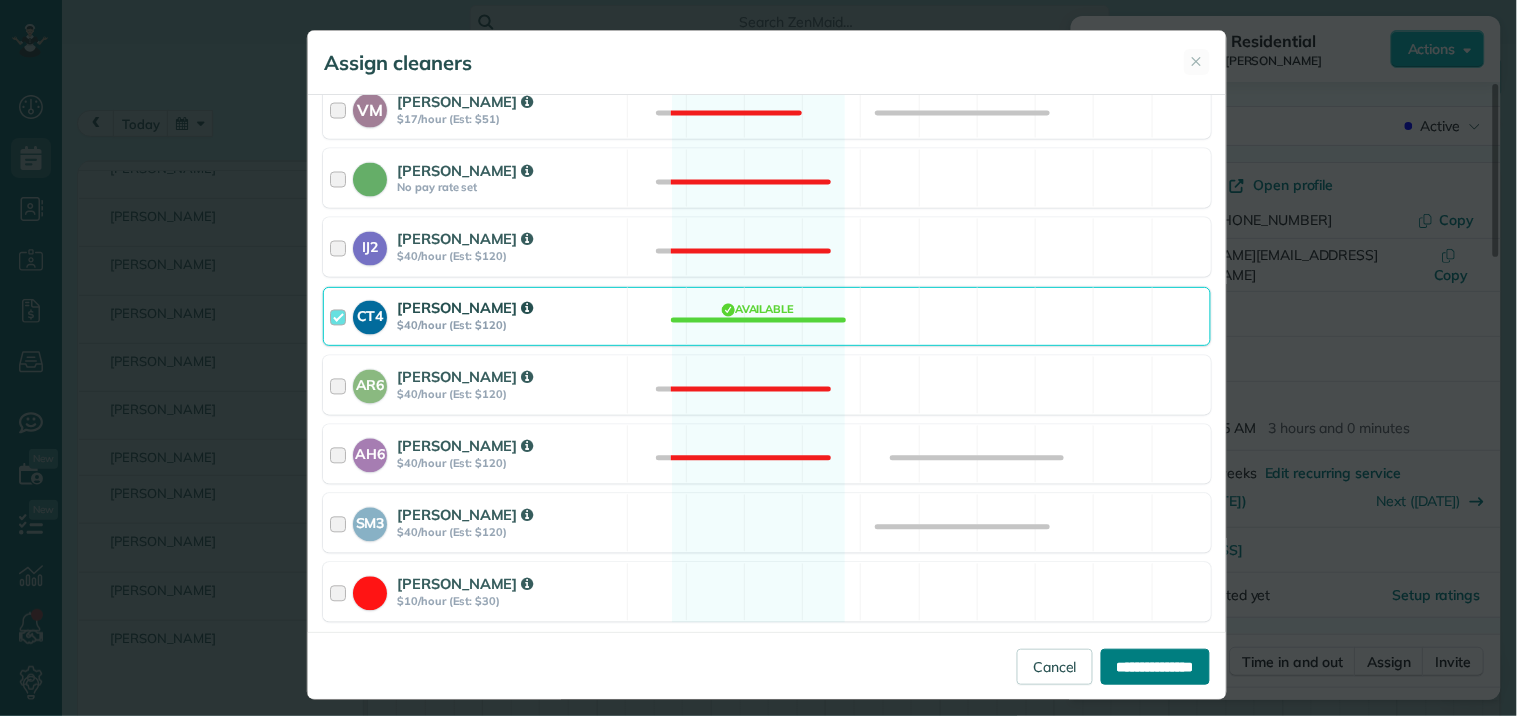 click on "**********" at bounding box center (1155, 667) 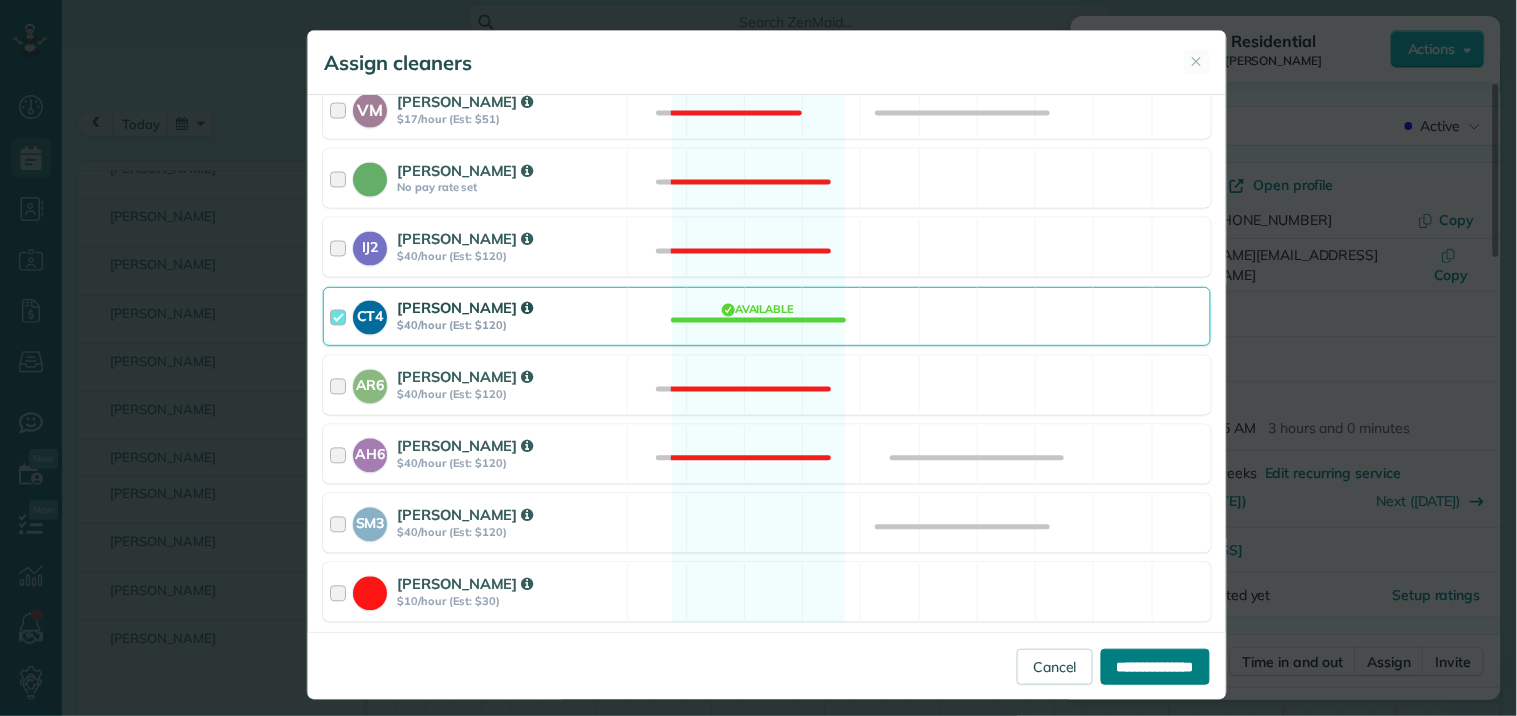 type on "**********" 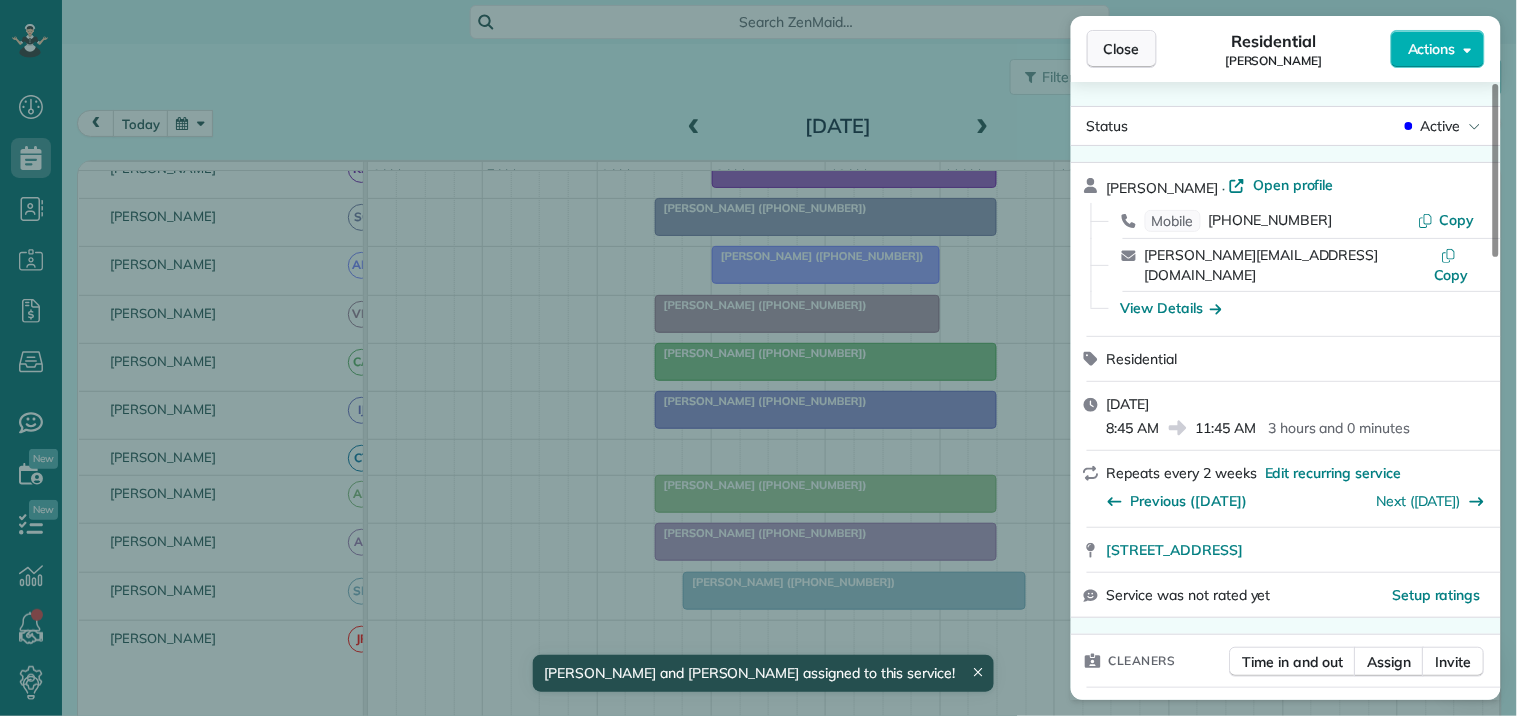 click on "Close" at bounding box center [1122, 49] 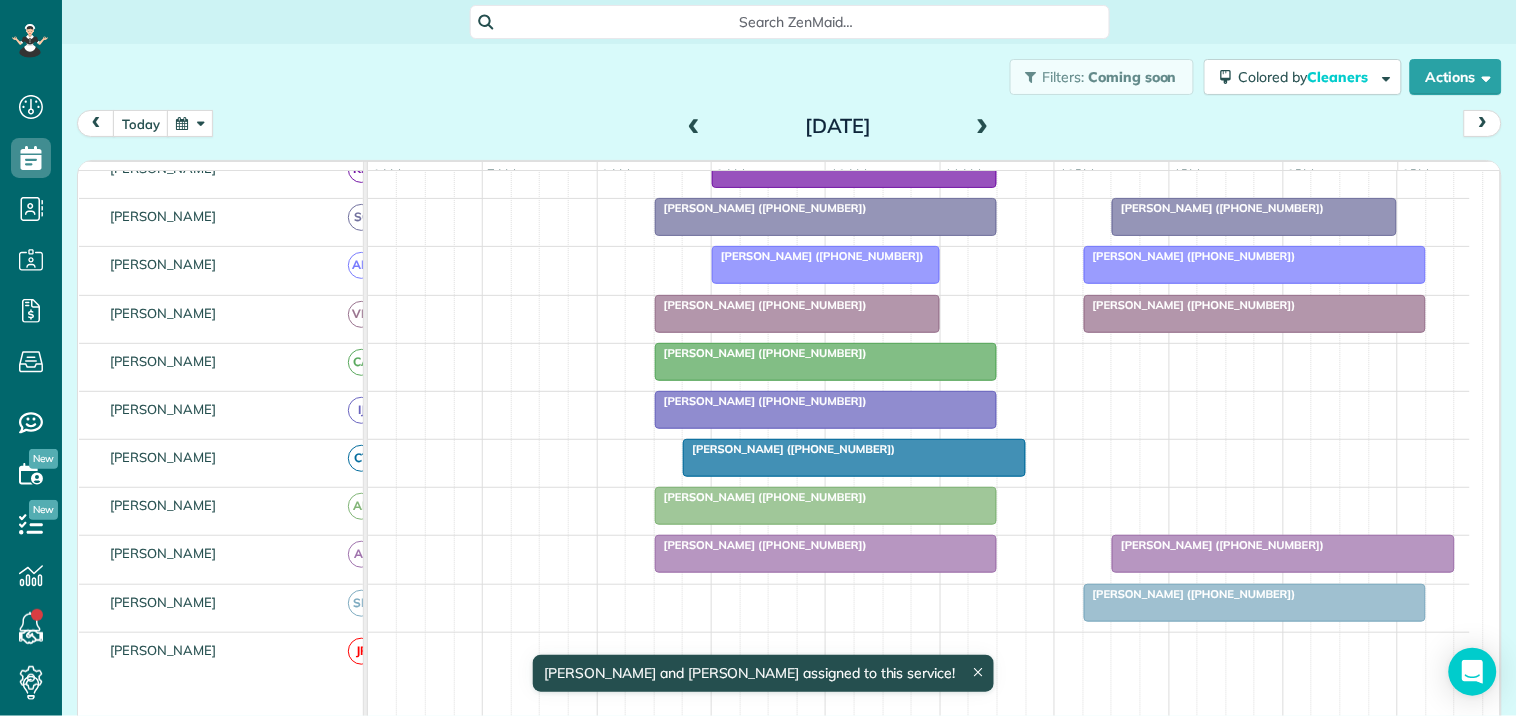click at bounding box center (826, 410) 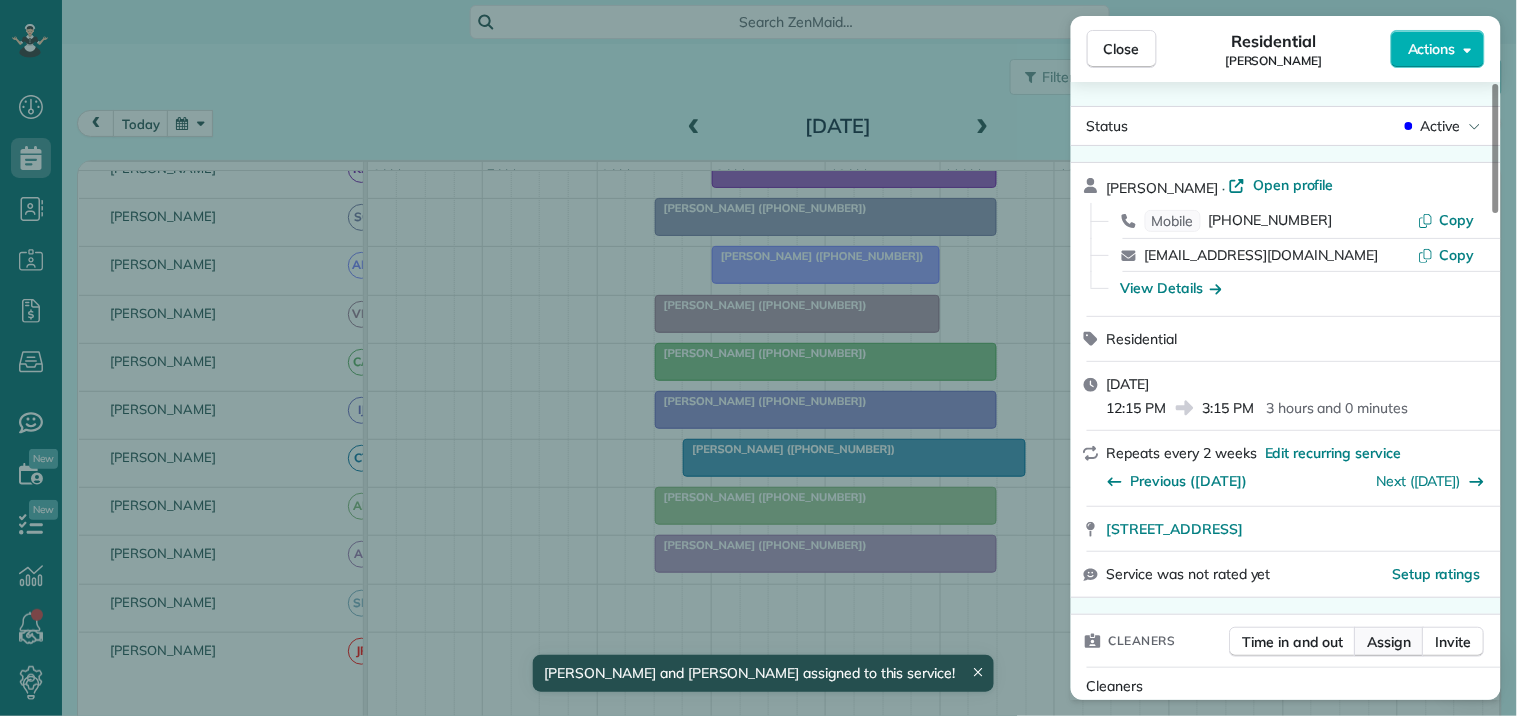 click on "Assign" at bounding box center [1390, 642] 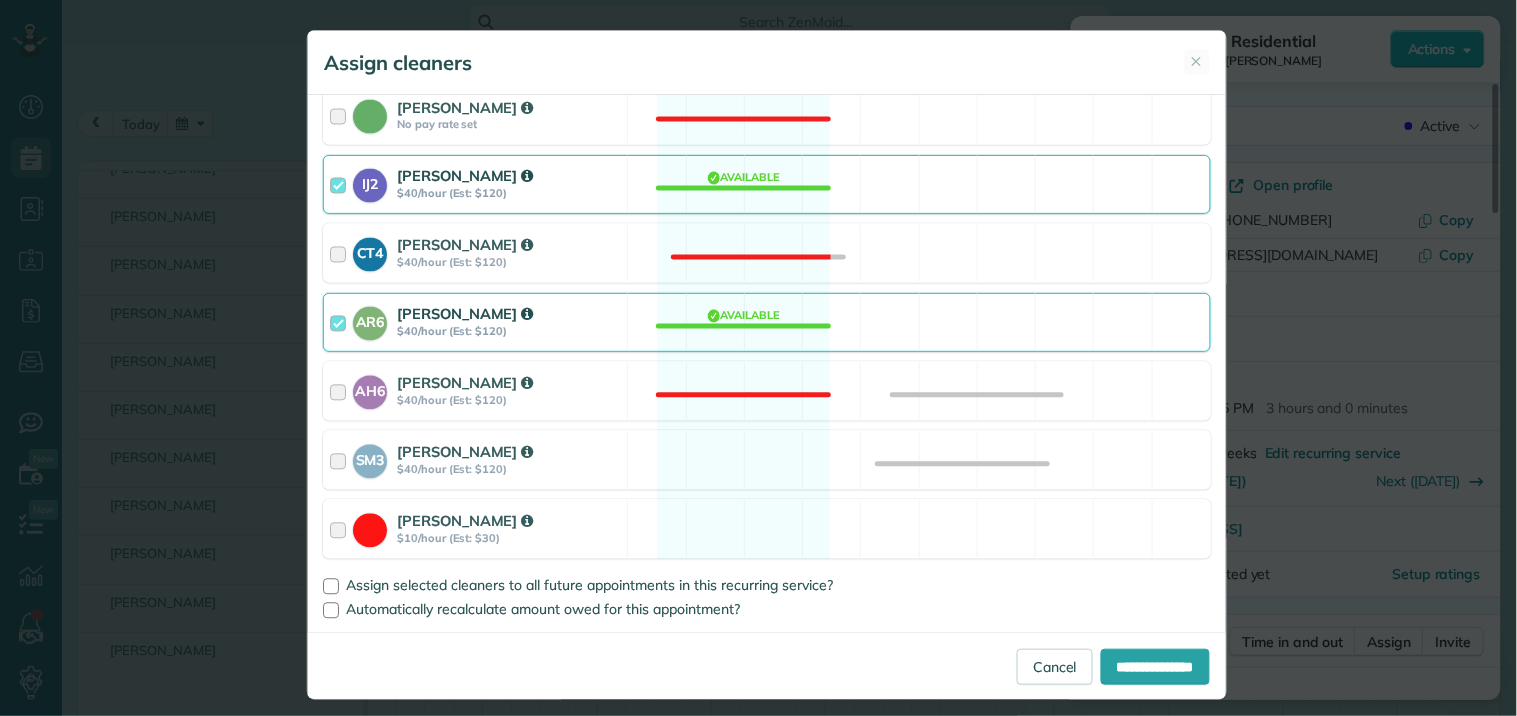 click on "IJ2
Imiah Jackson
$40/hour (Est: $120)
Available" at bounding box center (767, 184) 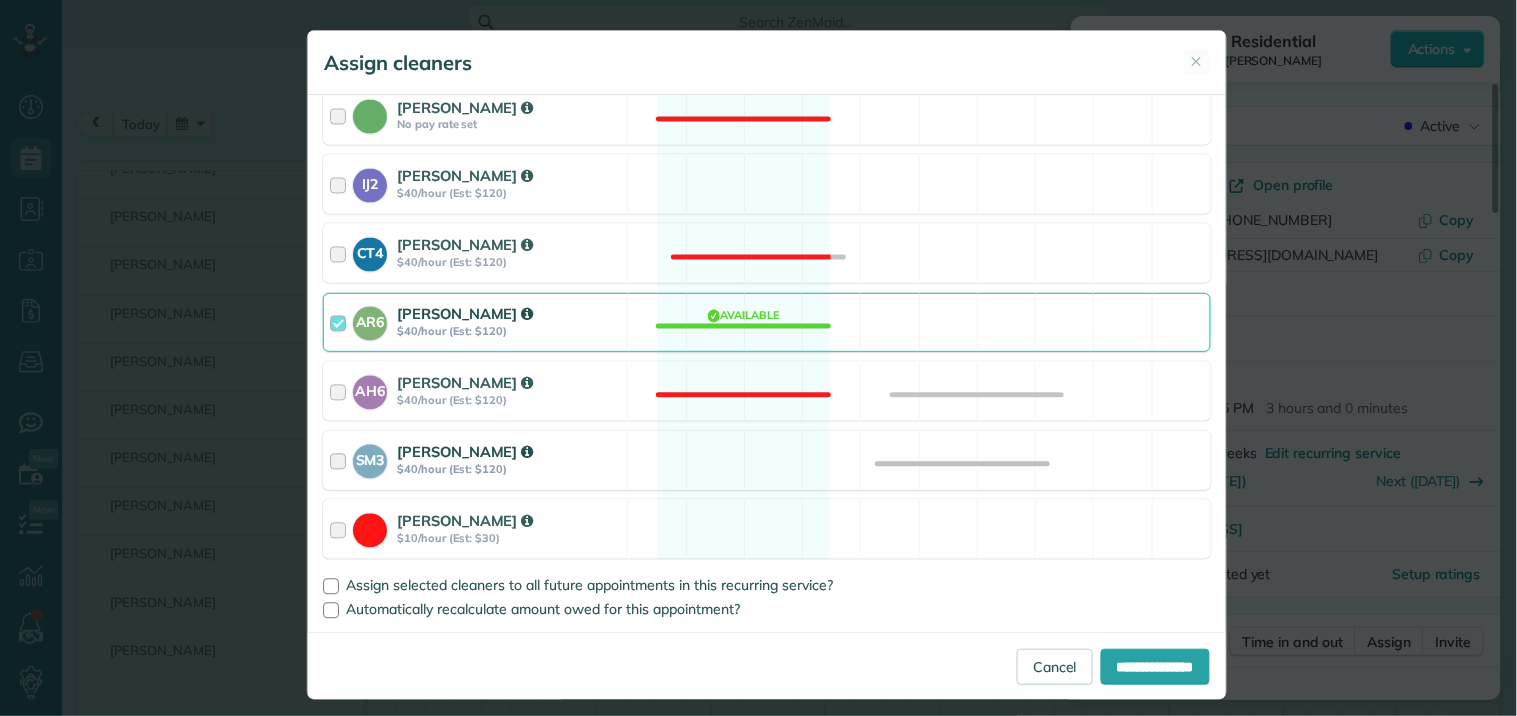 click on "SM3
Shae Morris
$40/hour (Est: $120)
Available" at bounding box center [767, 460] 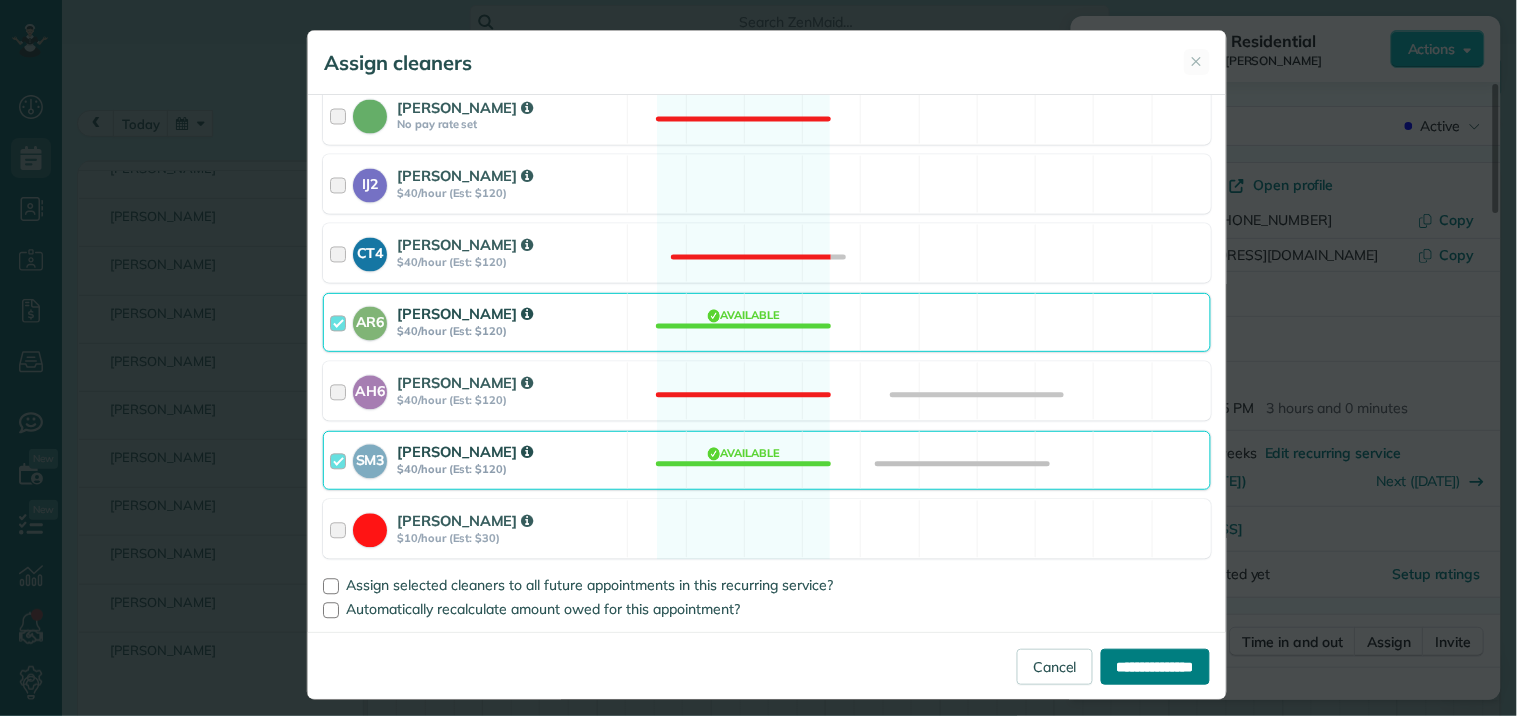 click on "**********" at bounding box center (1155, 667) 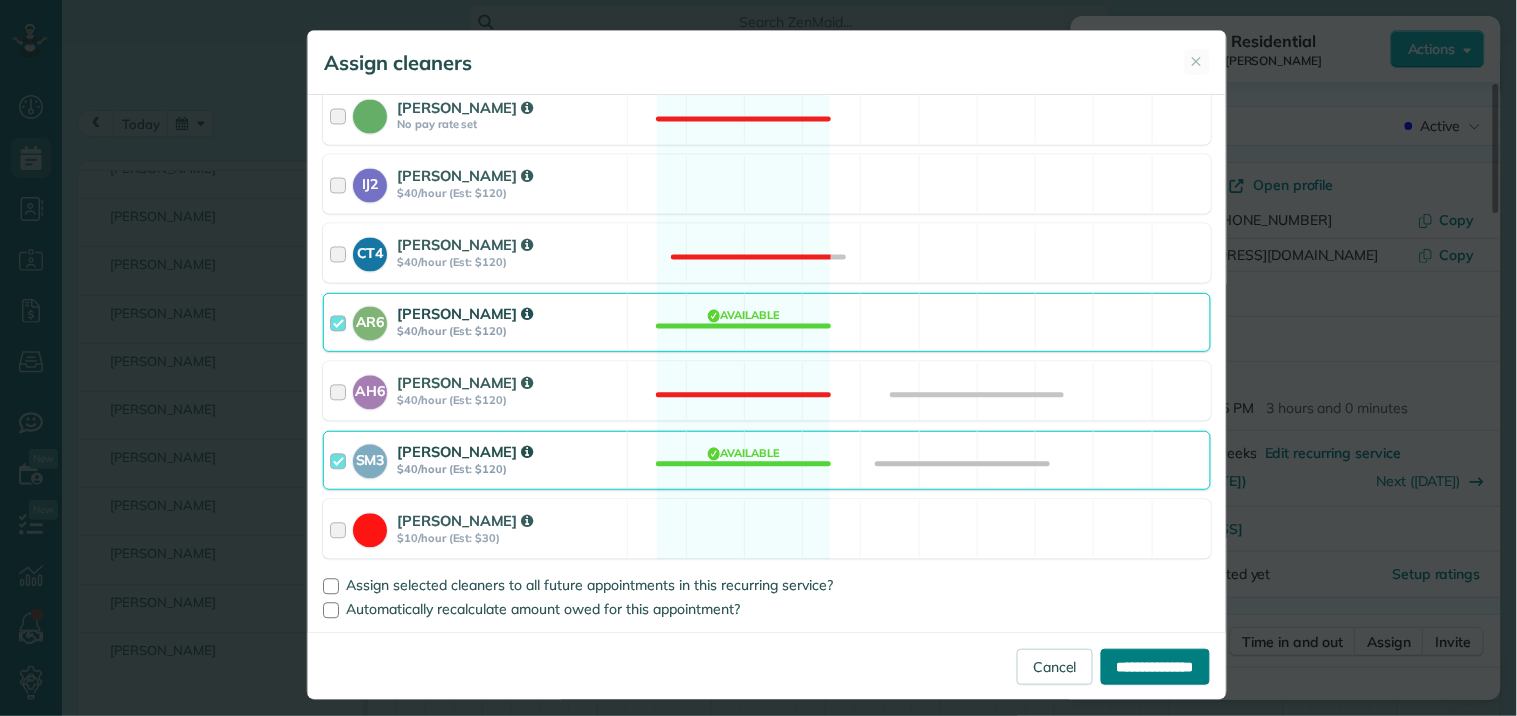 type on "**********" 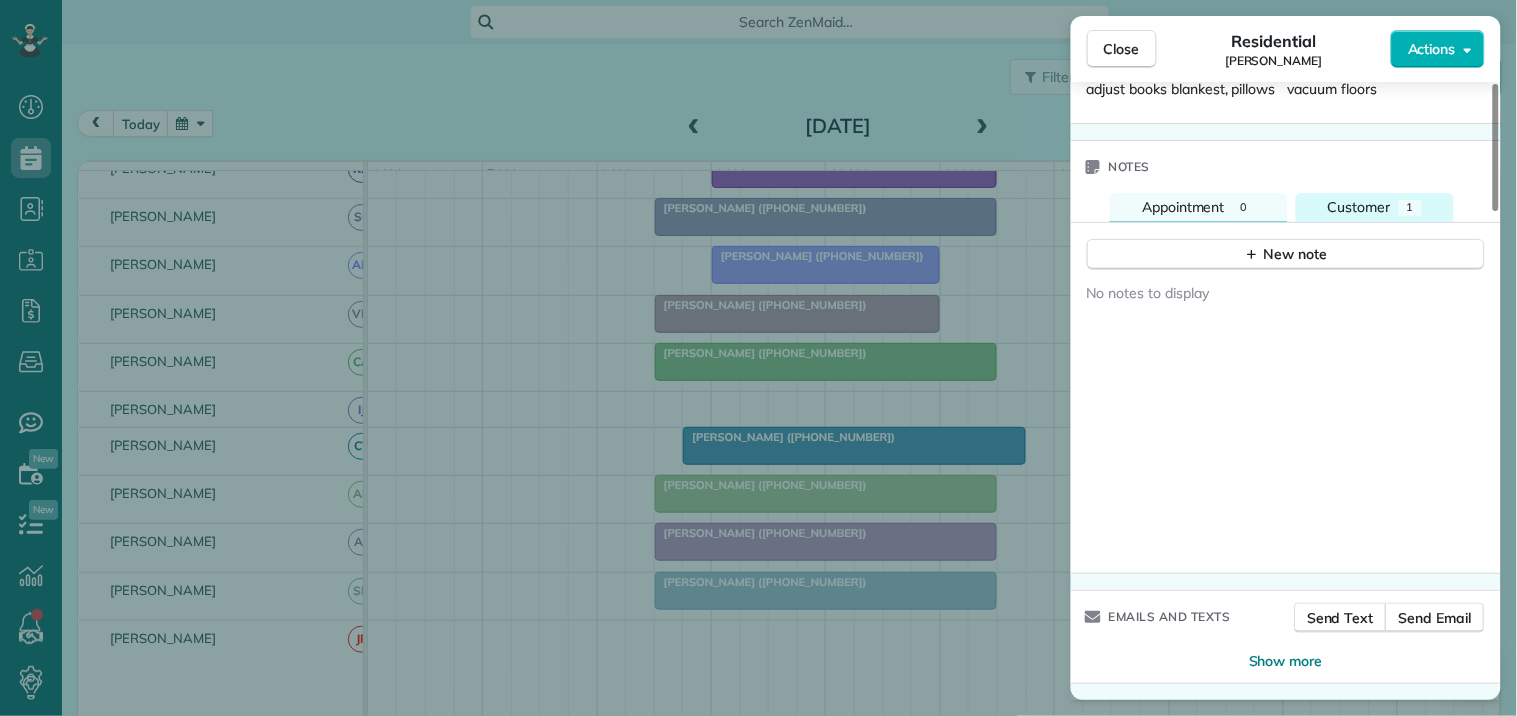 click on "Customer 1" at bounding box center (1375, 207) 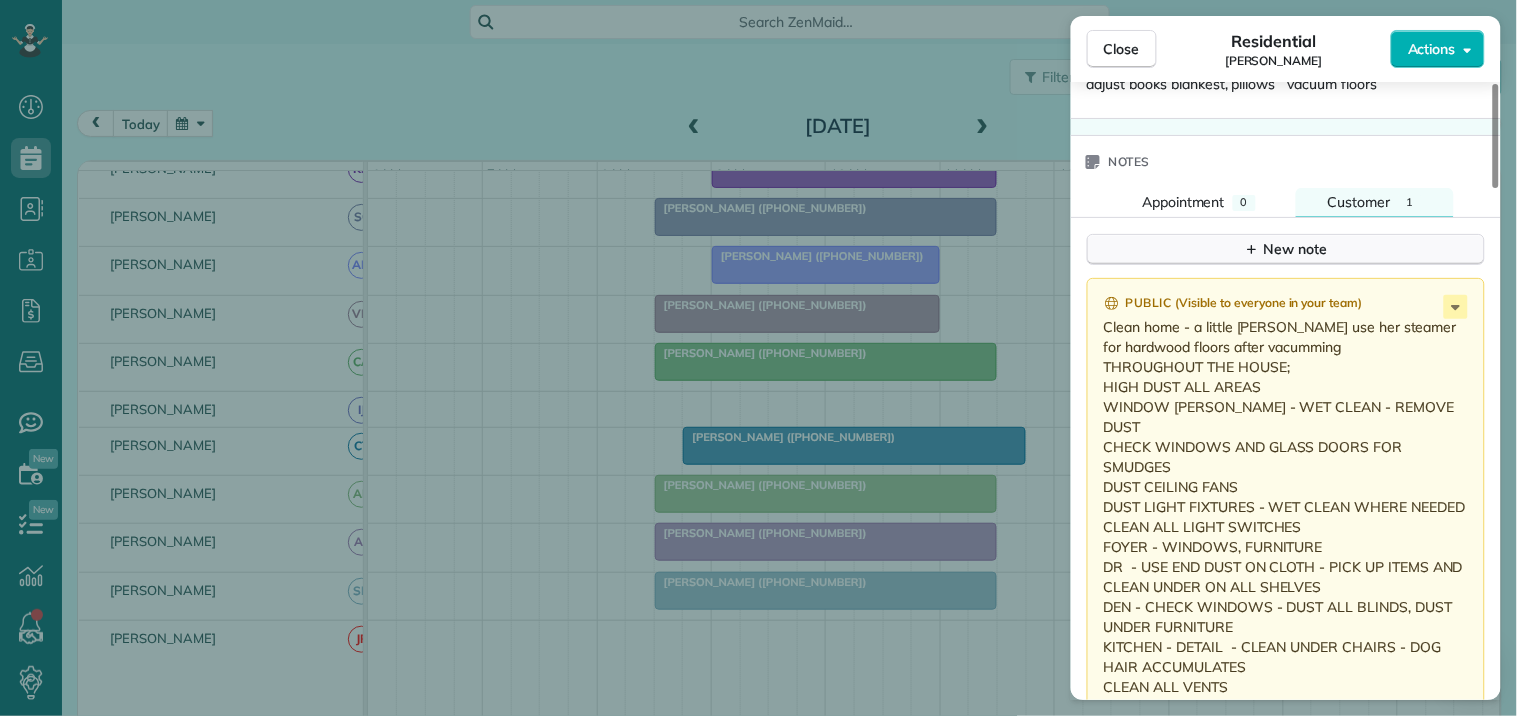click on "New note" at bounding box center (1286, 249) 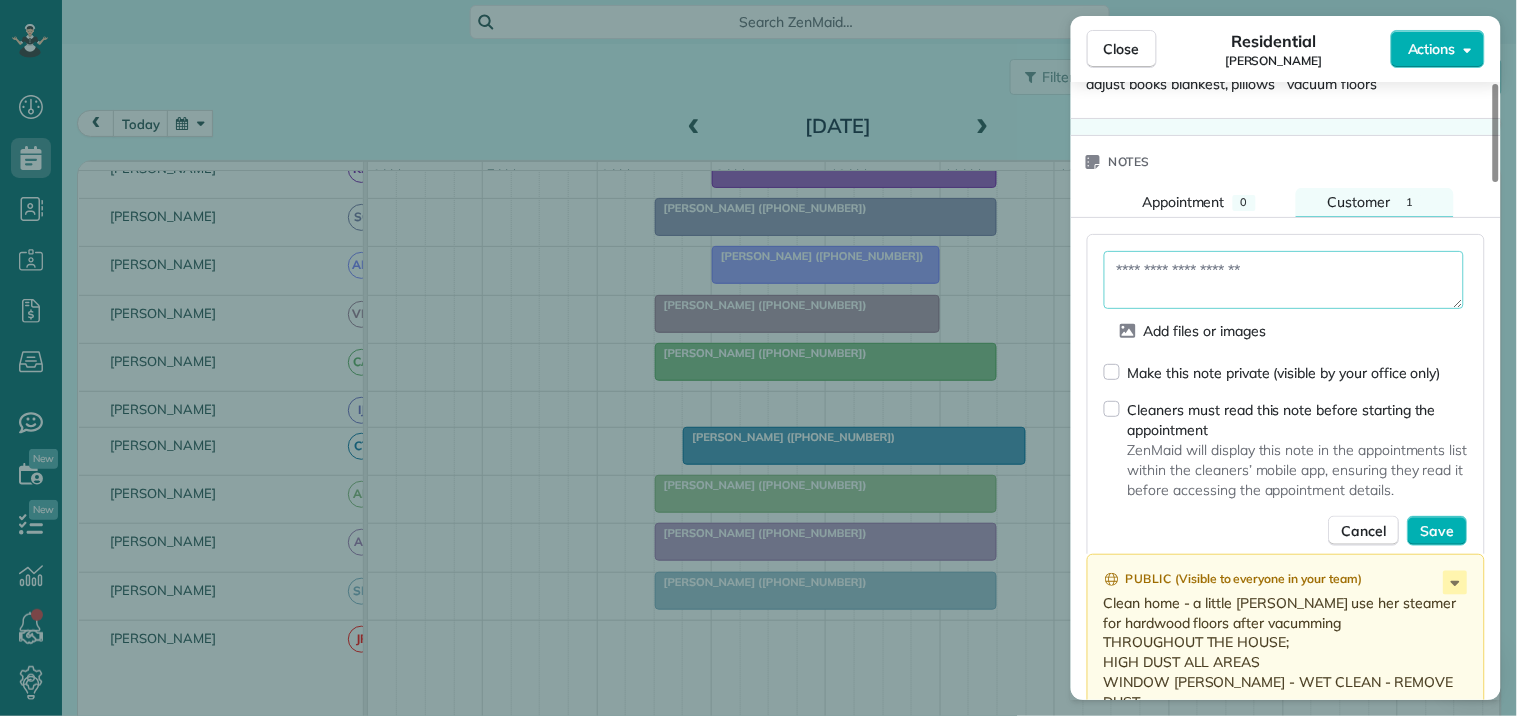 click at bounding box center [1284, 280] 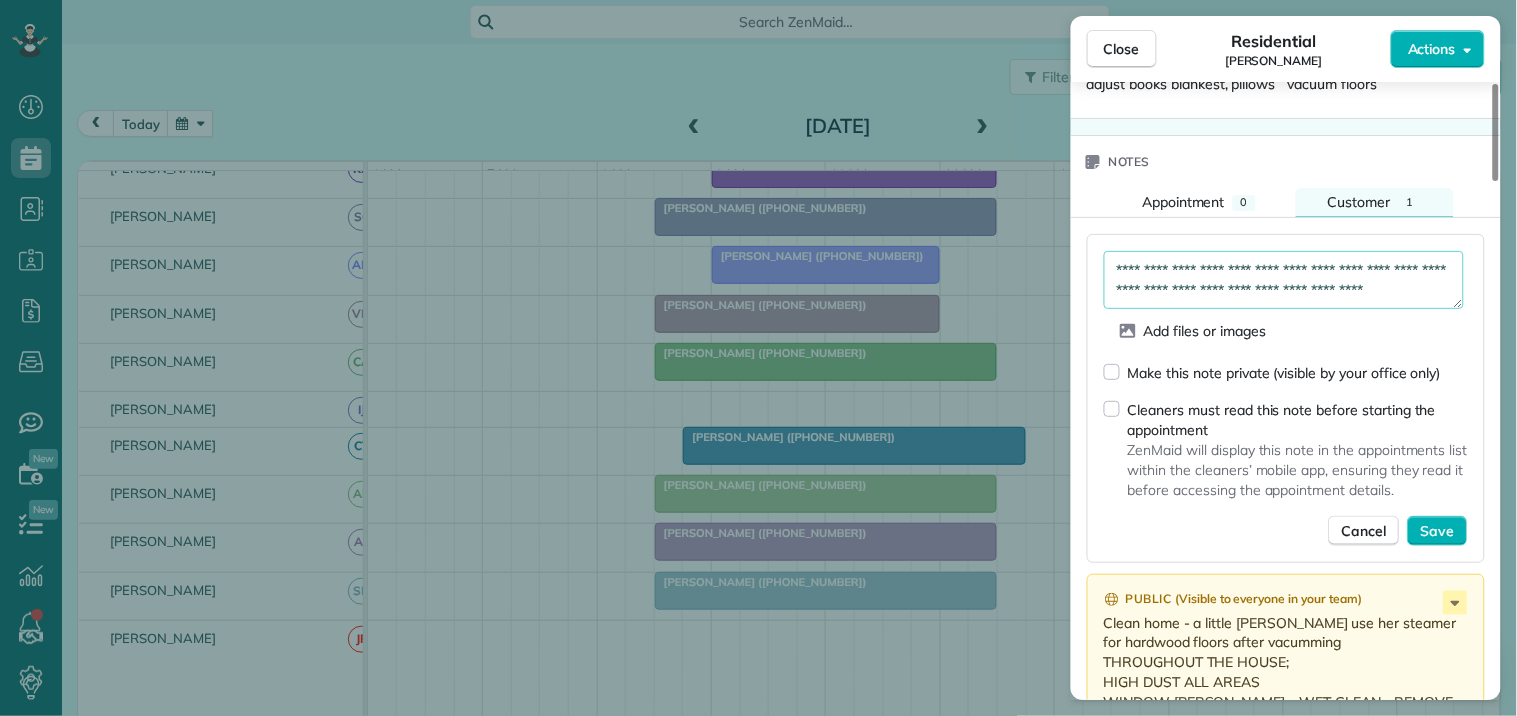 scroll, scrollTop: 12, scrollLeft: 0, axis: vertical 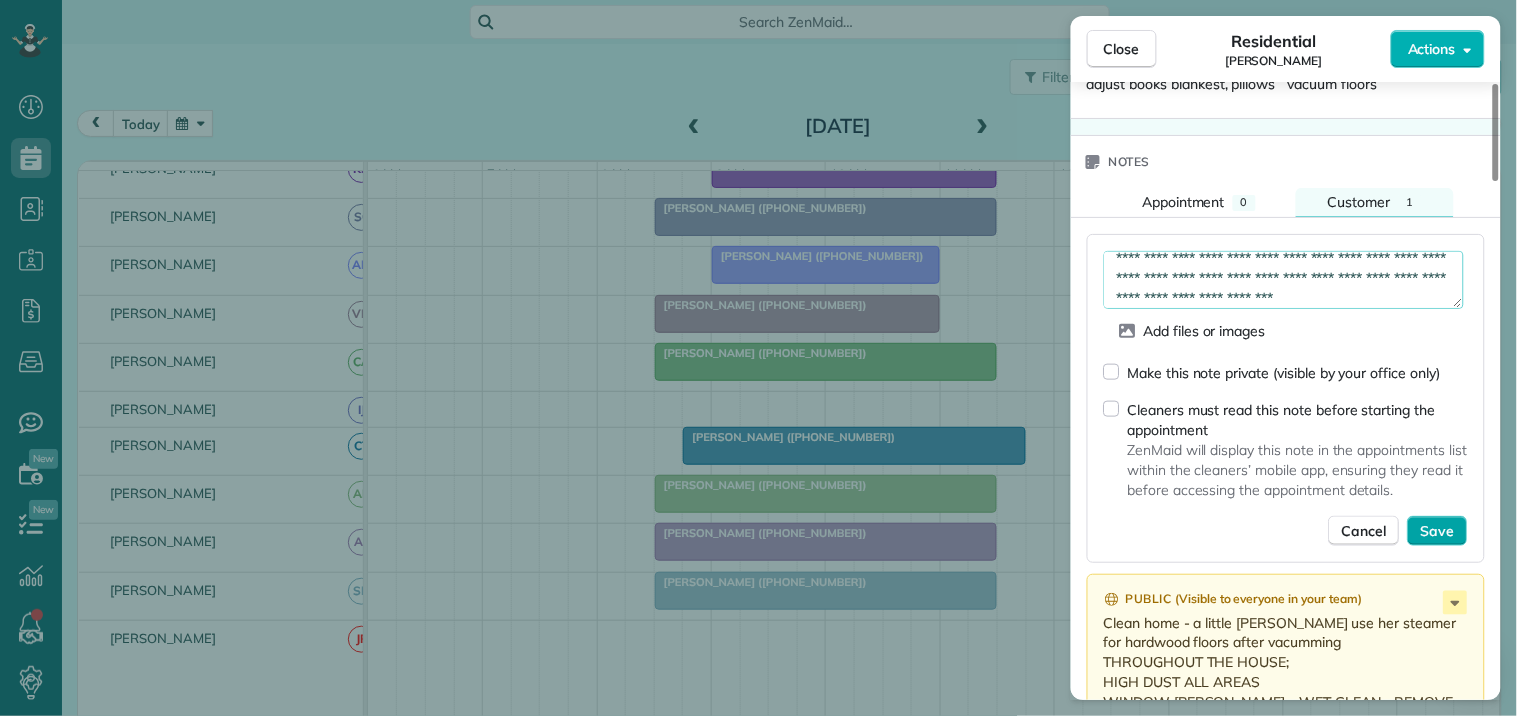 type on "**********" 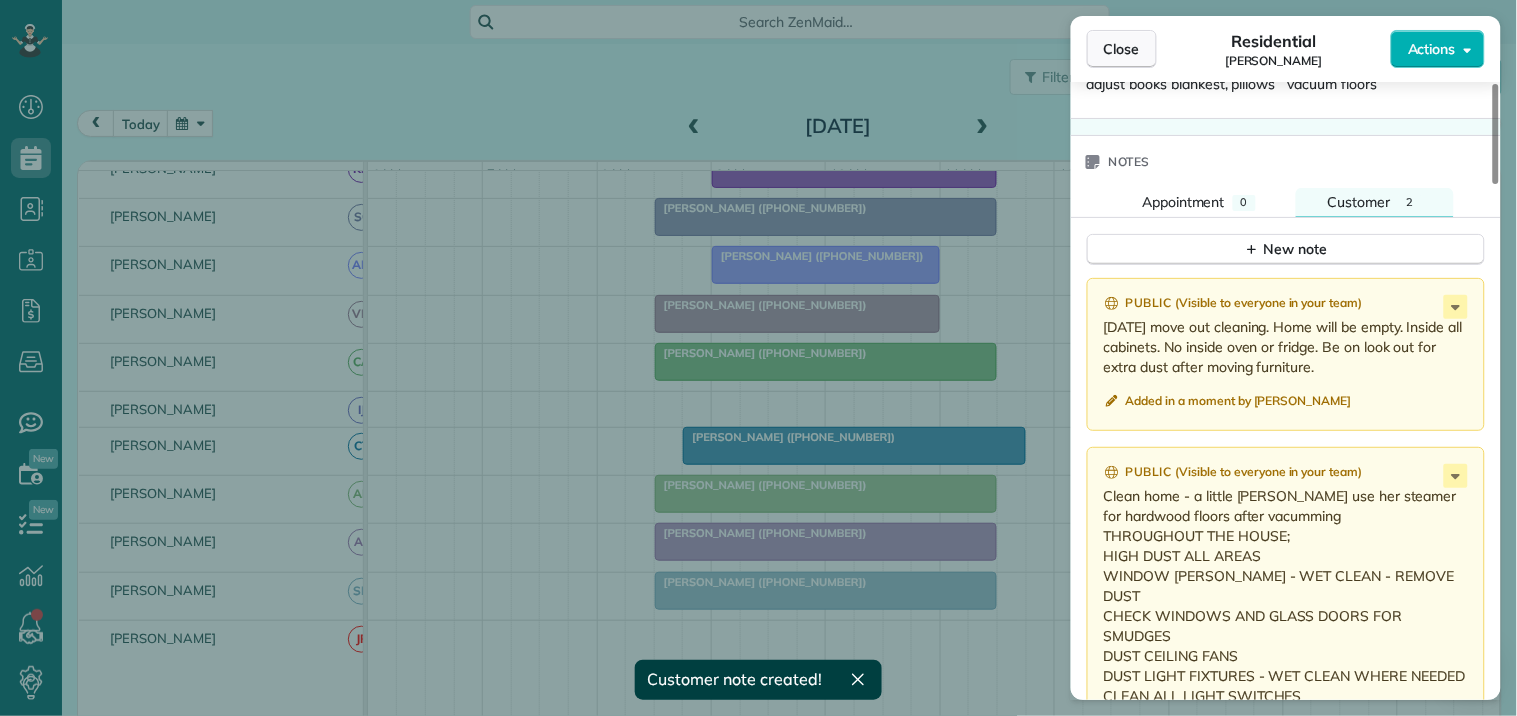 click on "Close" at bounding box center [1122, 49] 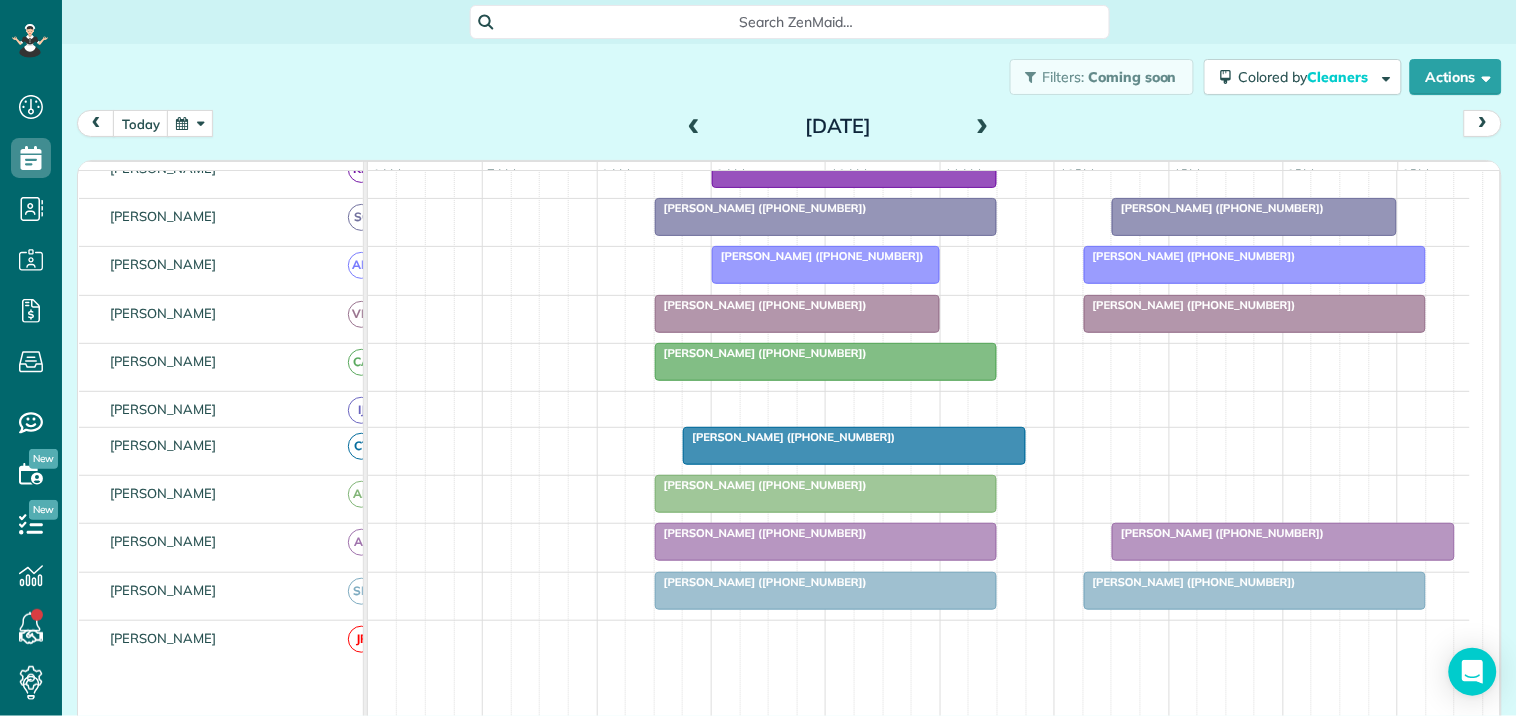 scroll, scrollTop: 226, scrollLeft: 0, axis: vertical 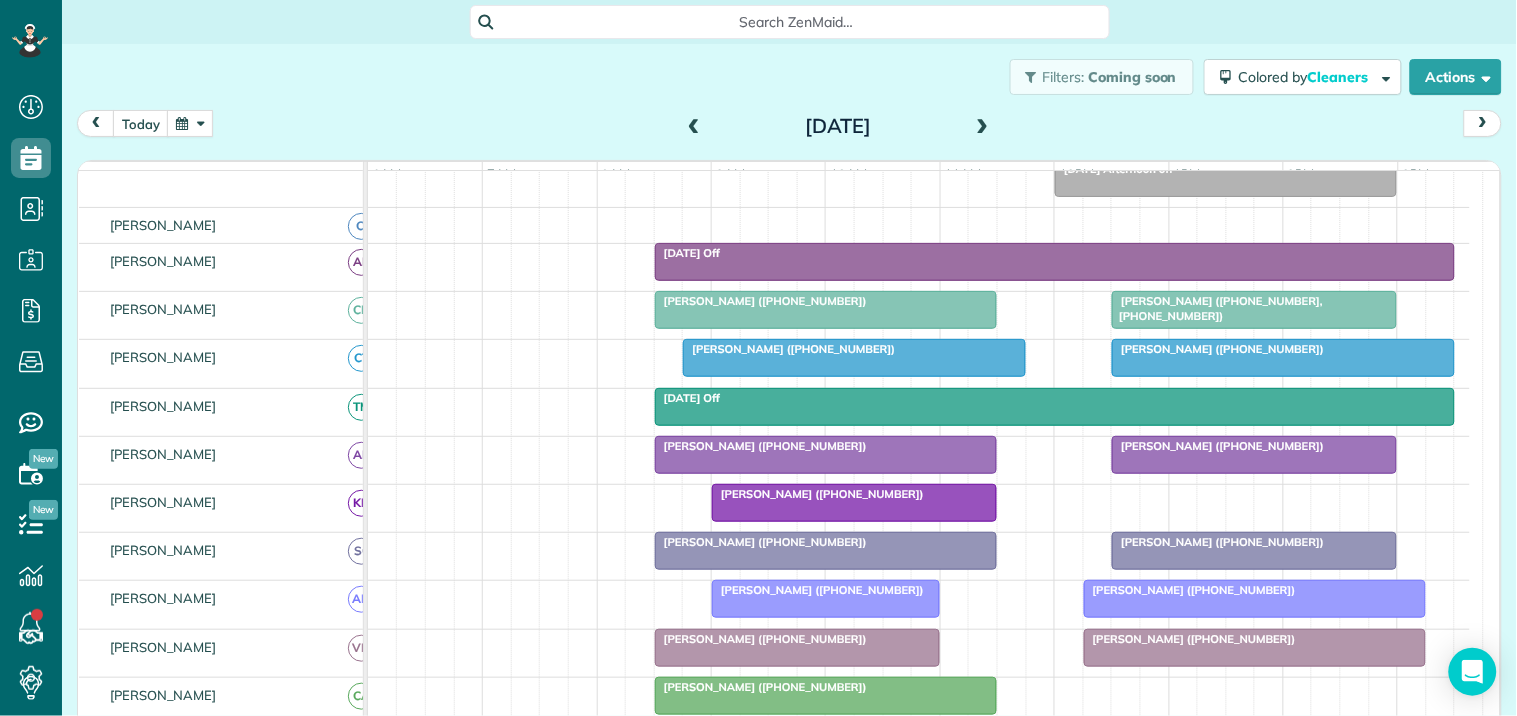 click on "Susan Barrow (+19122699893)" at bounding box center (826, 301) 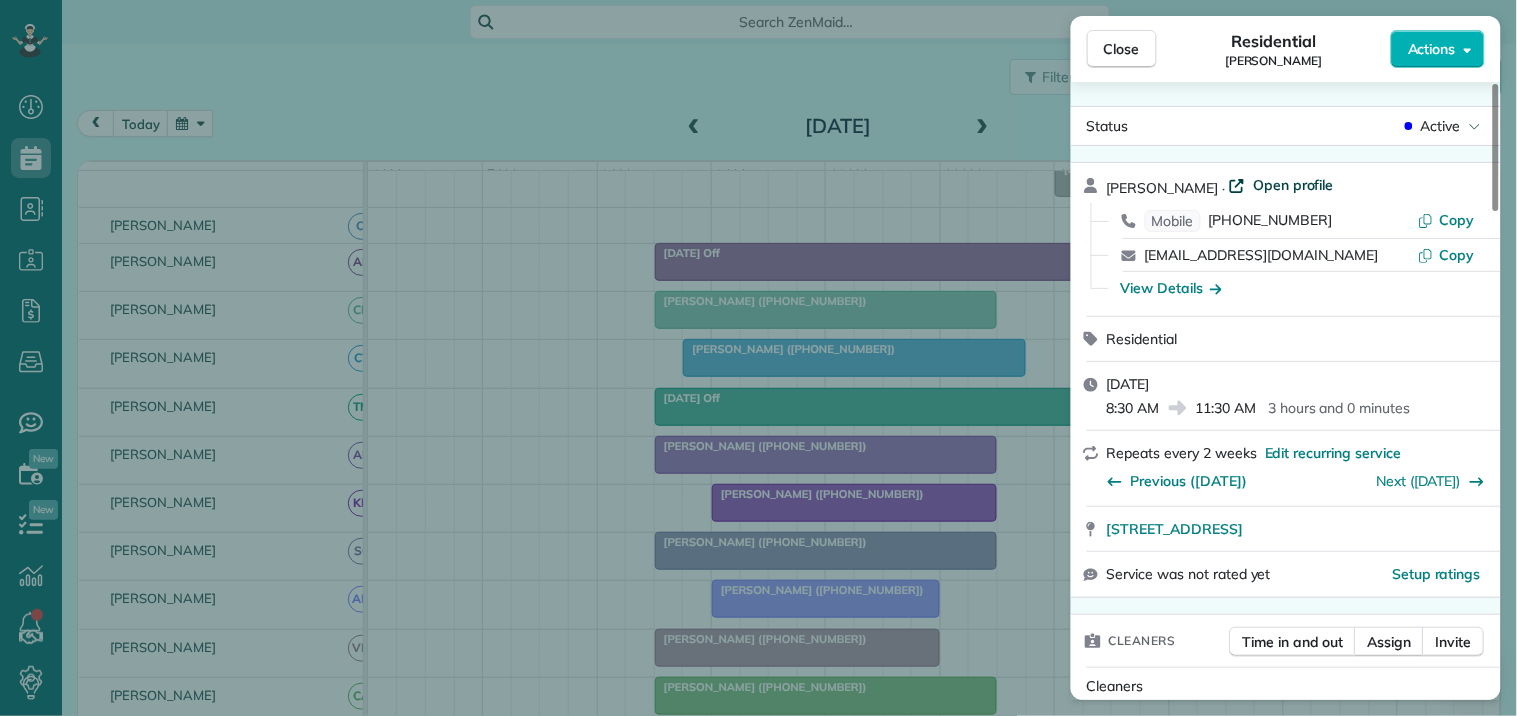click on "Open profile" at bounding box center [1293, 185] 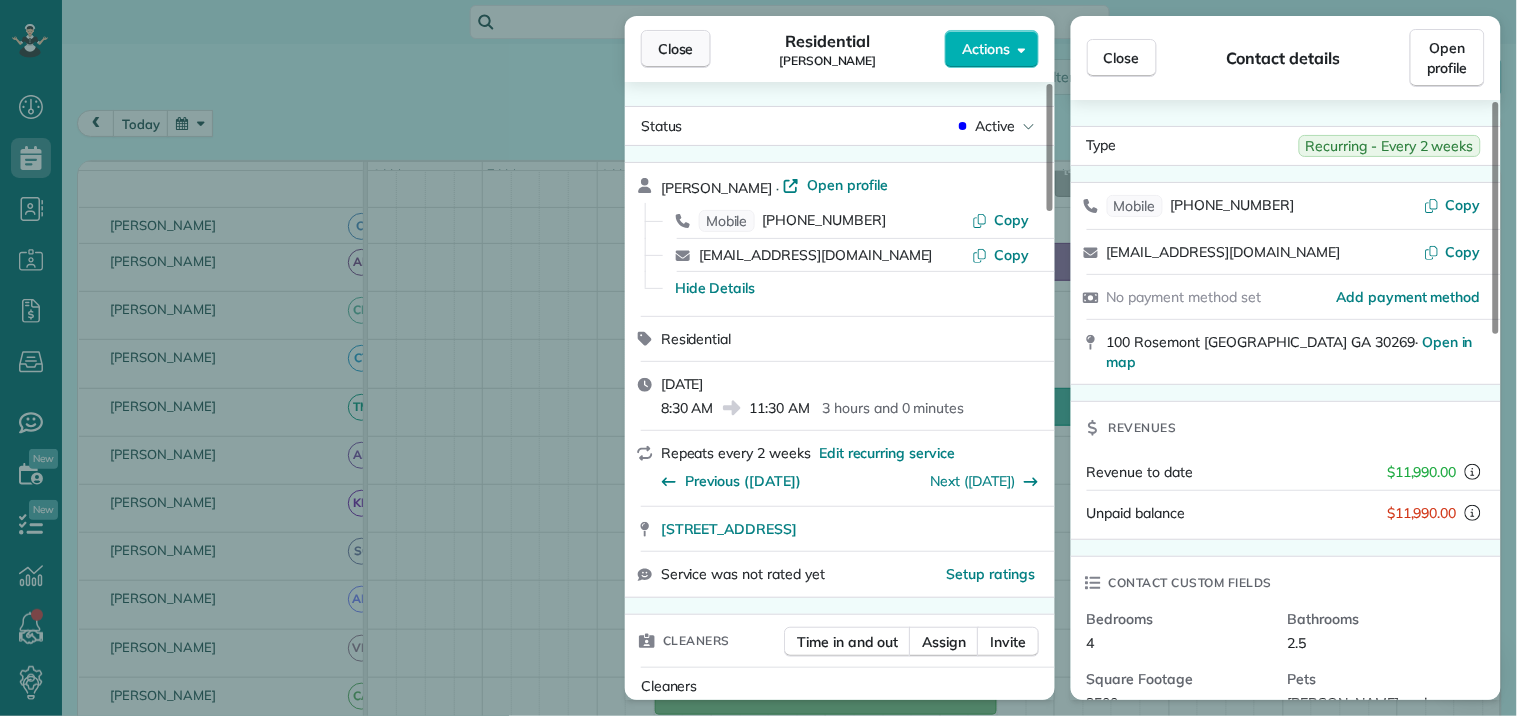 click on "Close" at bounding box center [676, 49] 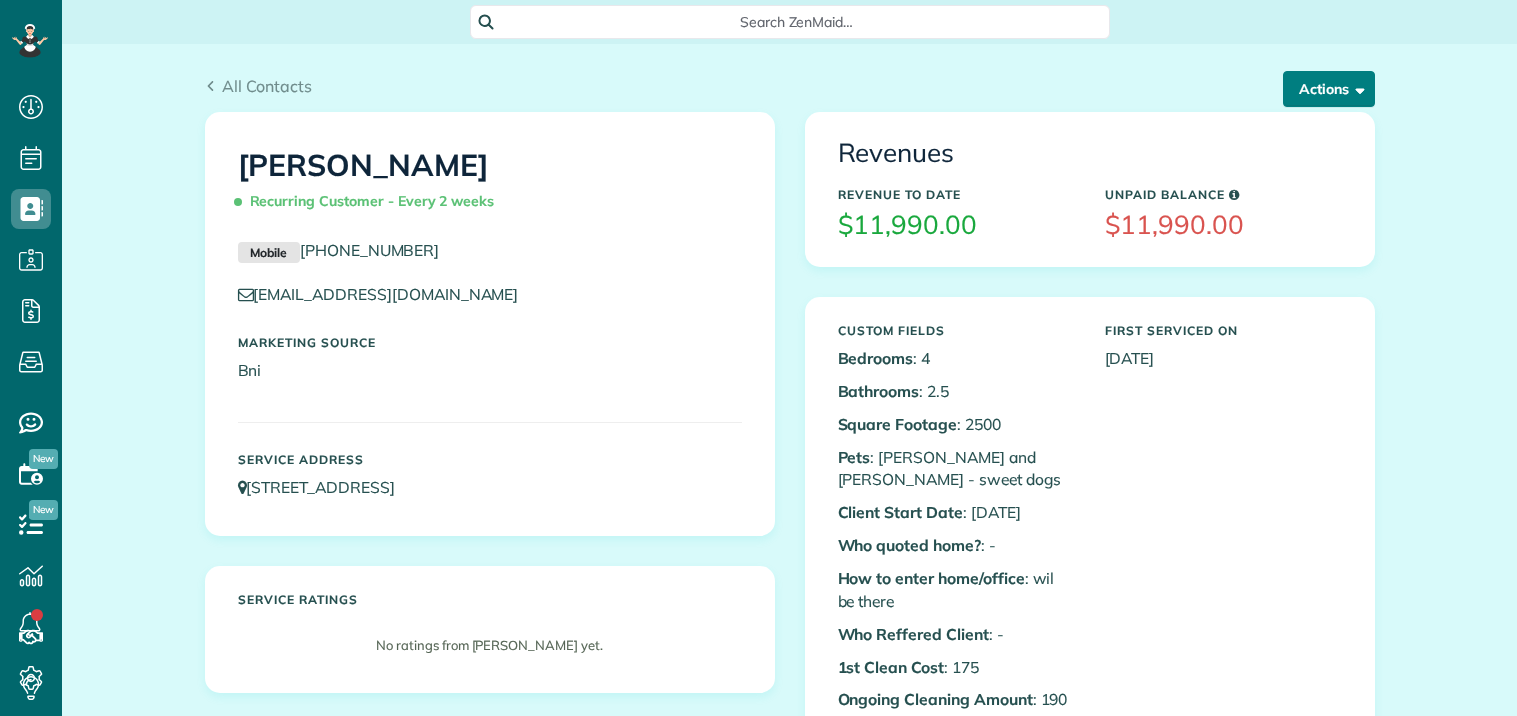 scroll, scrollTop: 0, scrollLeft: 0, axis: both 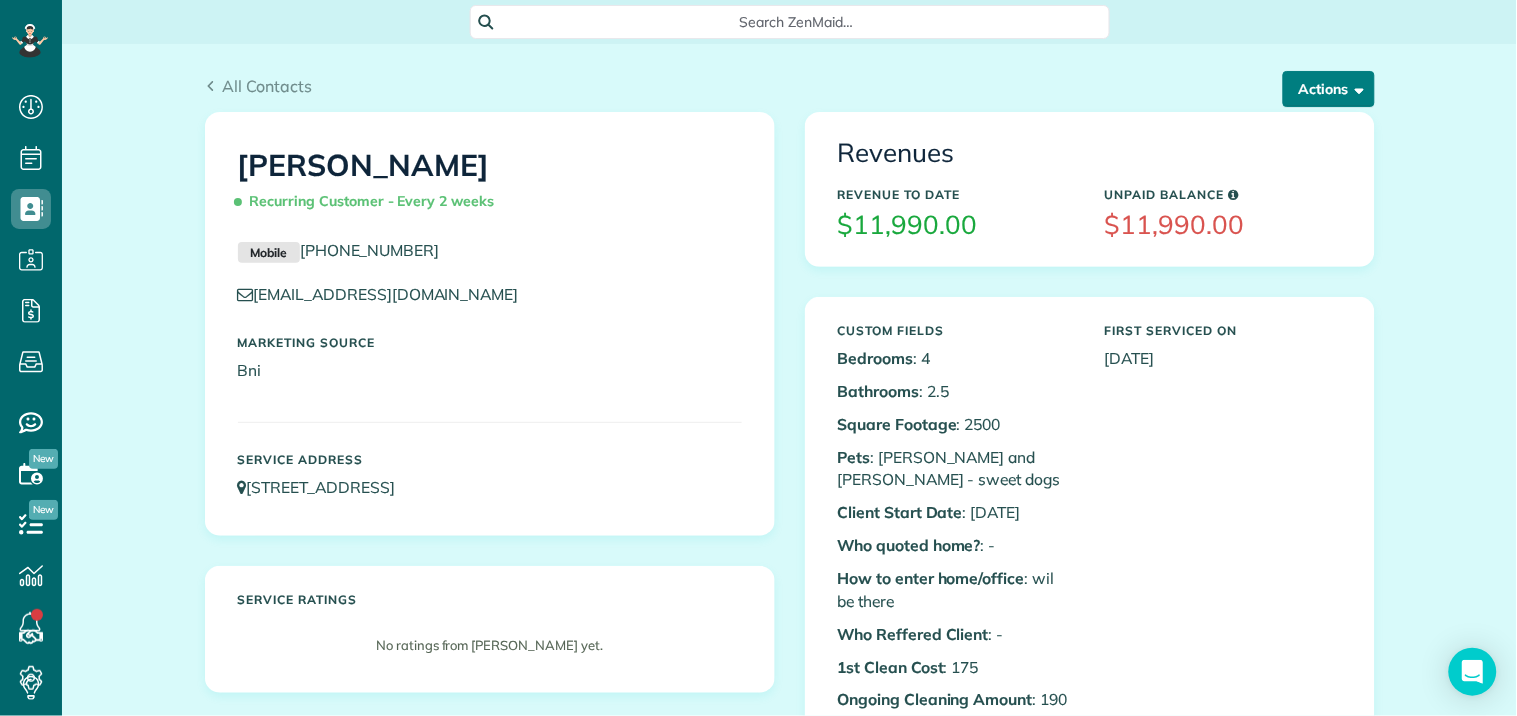 click on "Actions" at bounding box center (1329, 89) 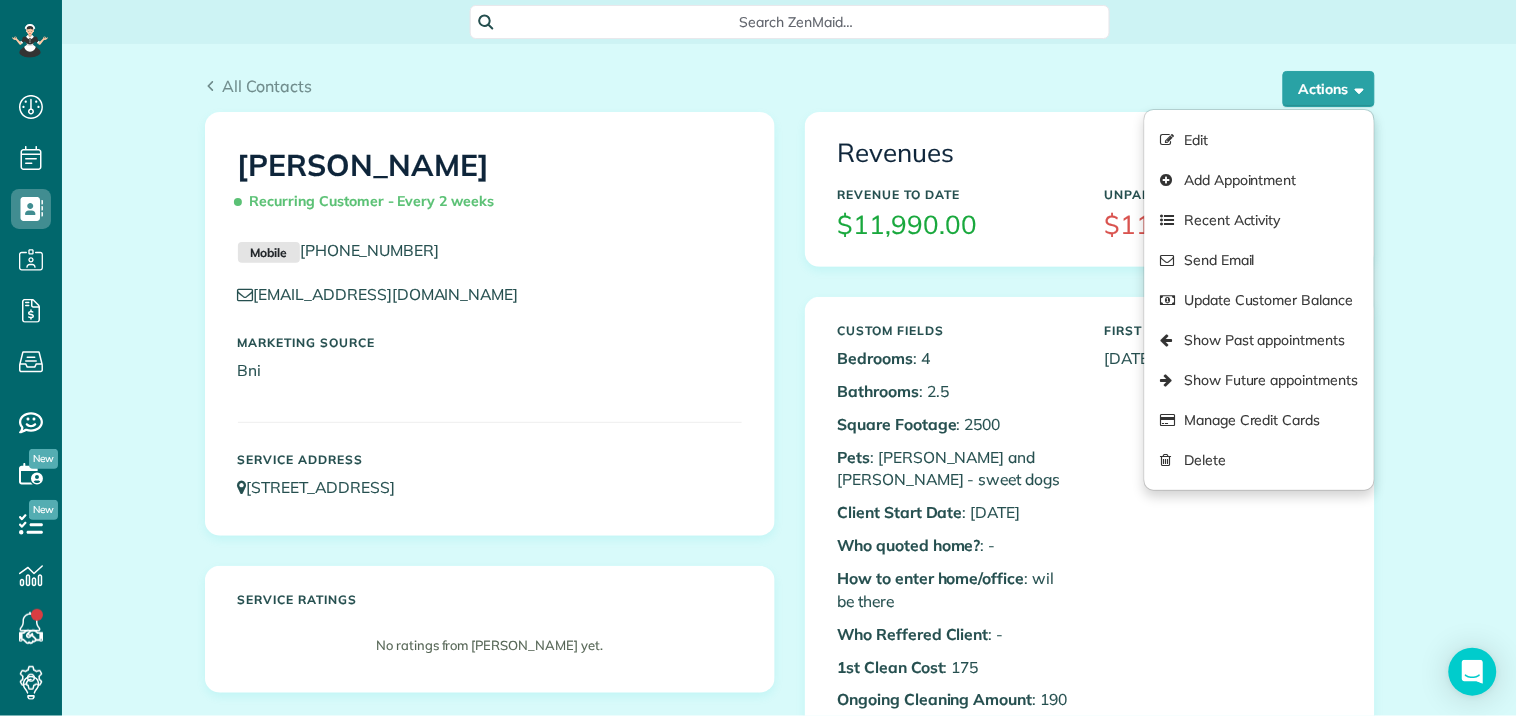 click on "All Contacts" at bounding box center (790, 86) 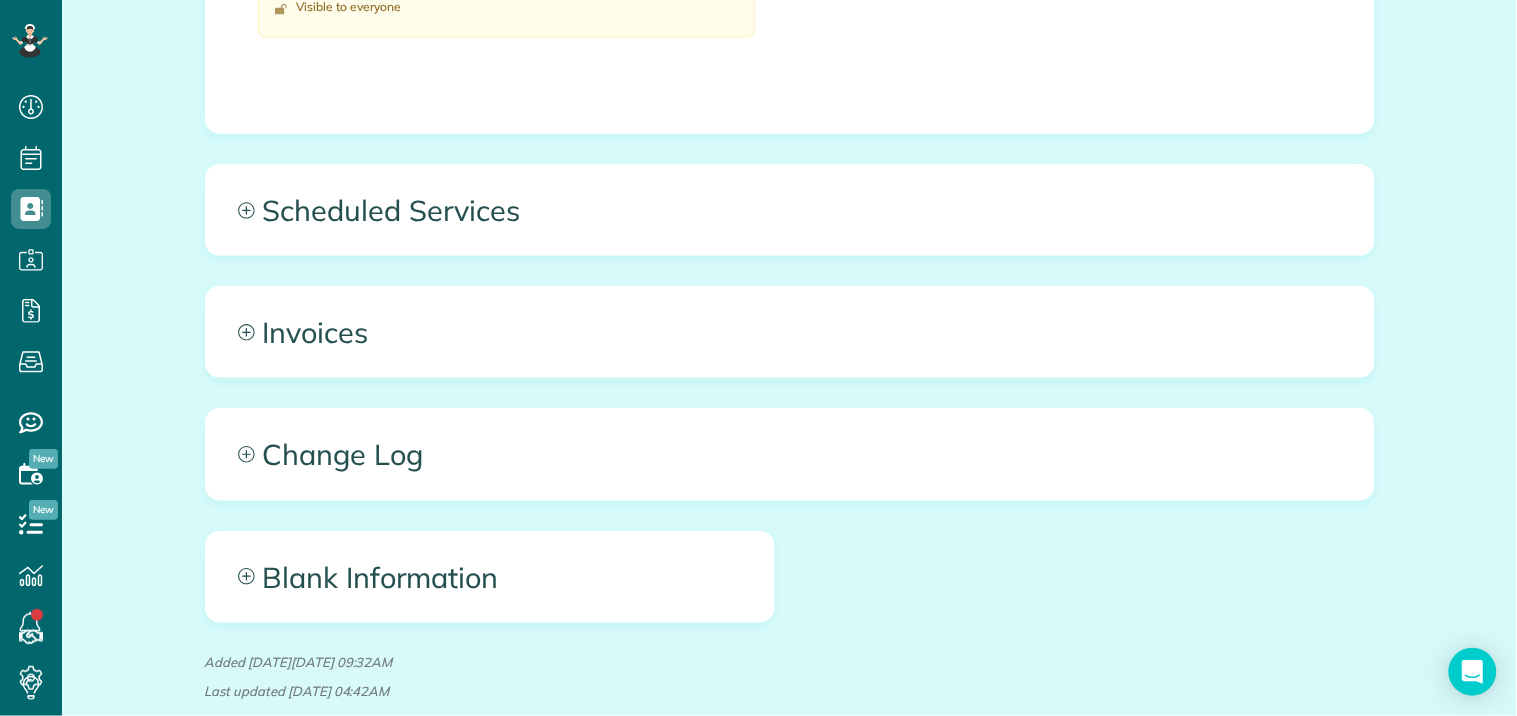 scroll, scrollTop: 2021, scrollLeft: 0, axis: vertical 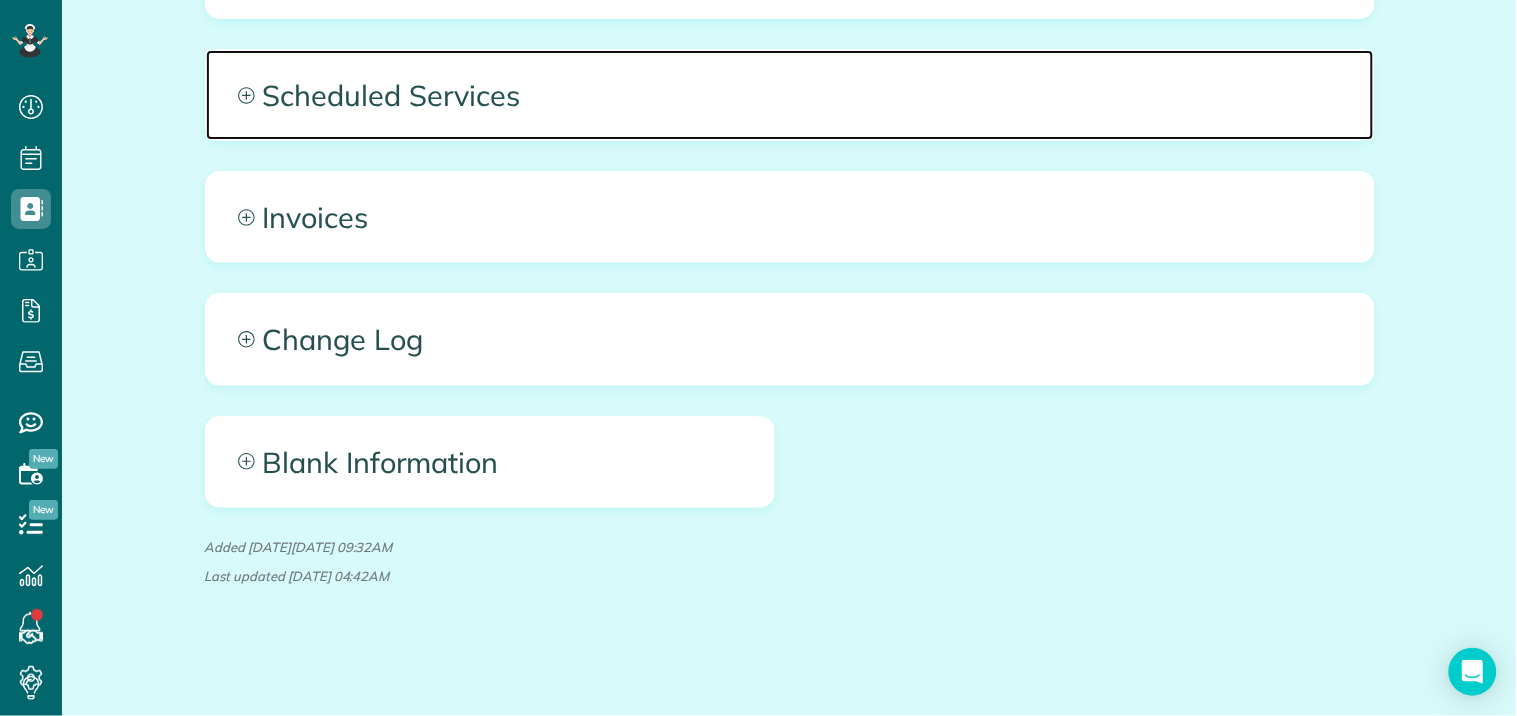 click 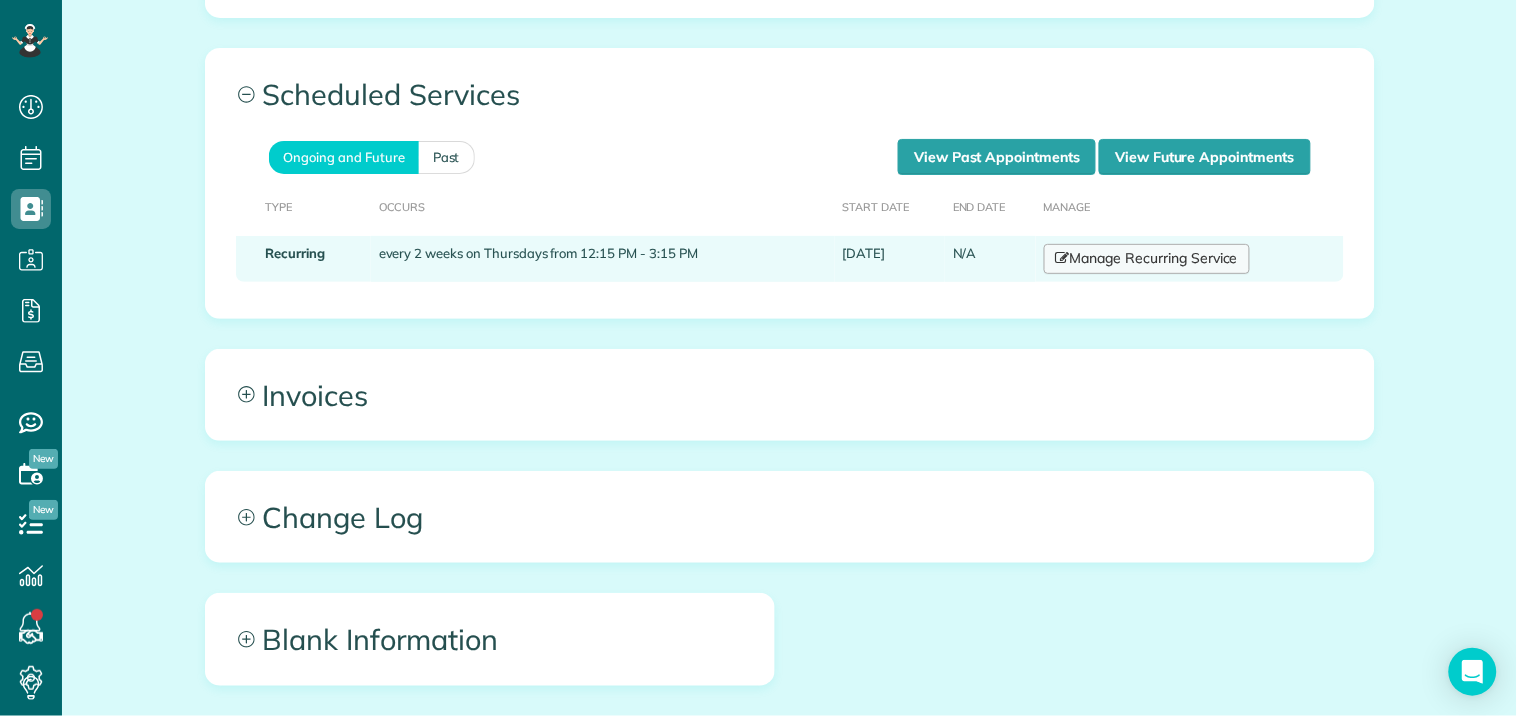 click on "Manage Recurring Service" at bounding box center [1147, 259] 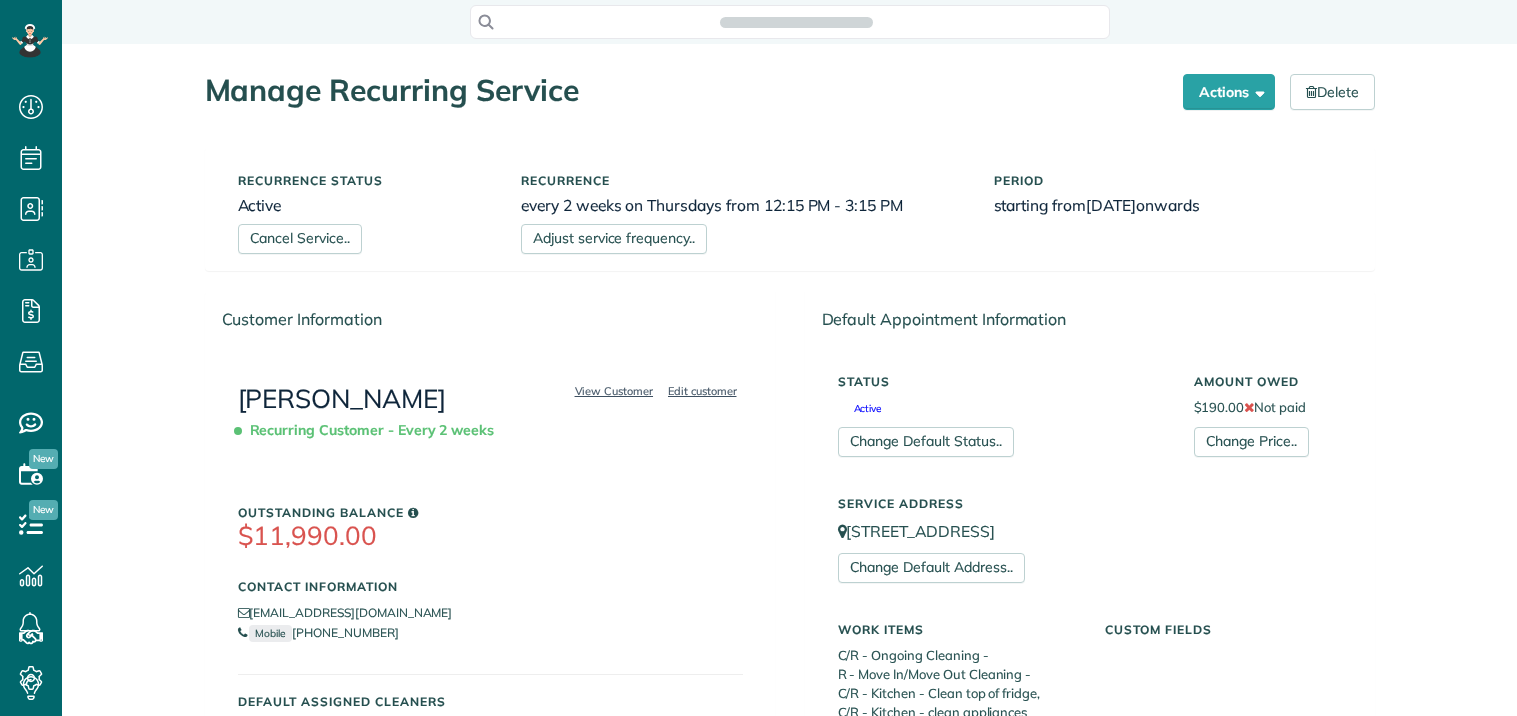 scroll, scrollTop: 0, scrollLeft: 0, axis: both 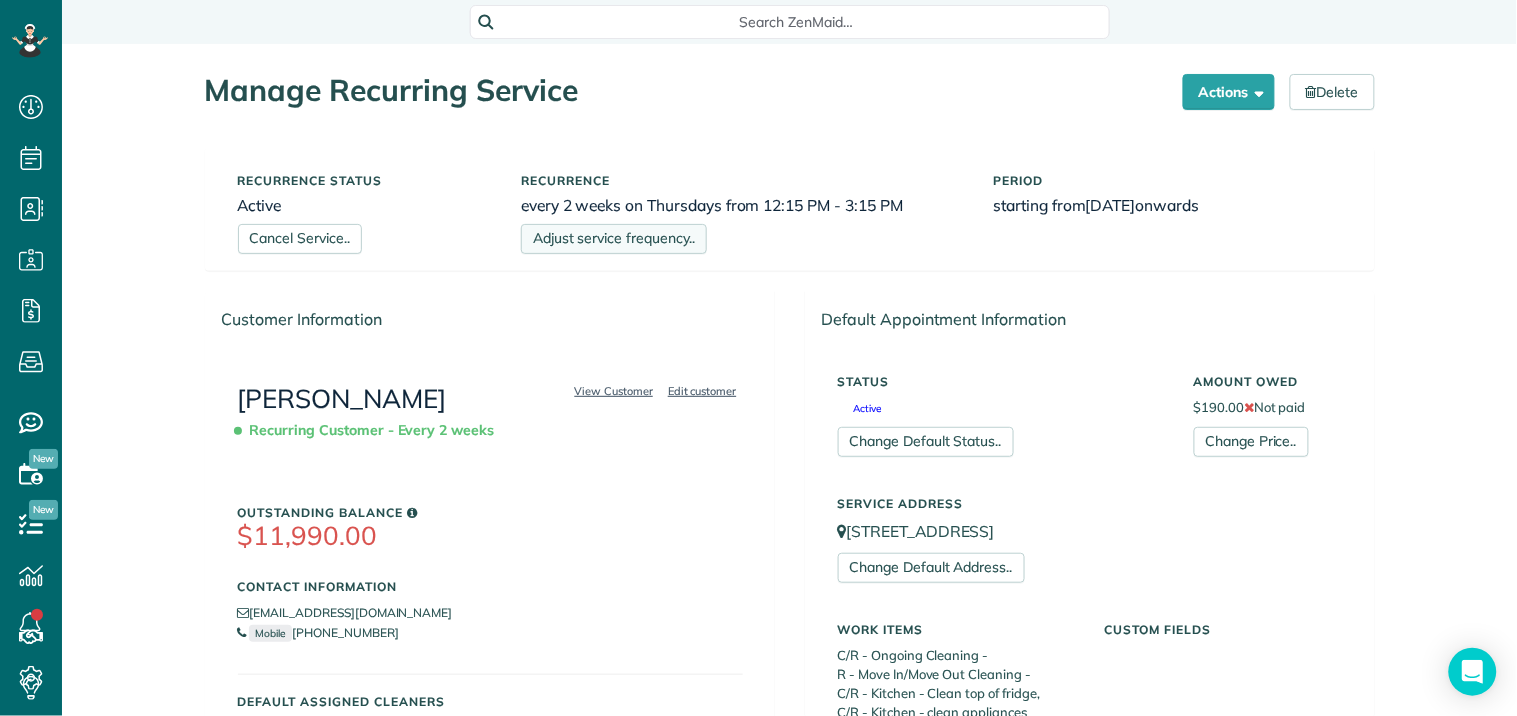 click on "Adjust service frequency.." at bounding box center [614, 239] 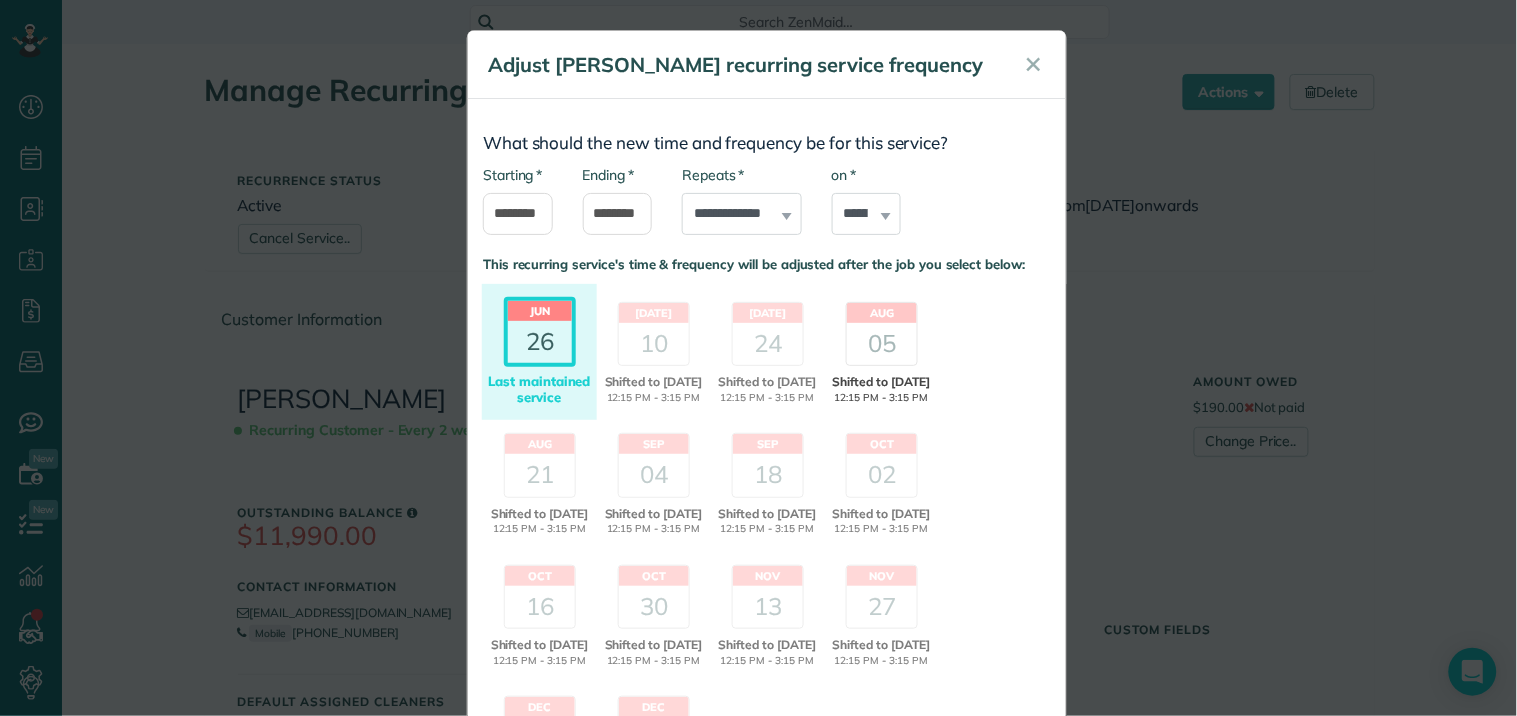 click on "05" at bounding box center (882, 344) 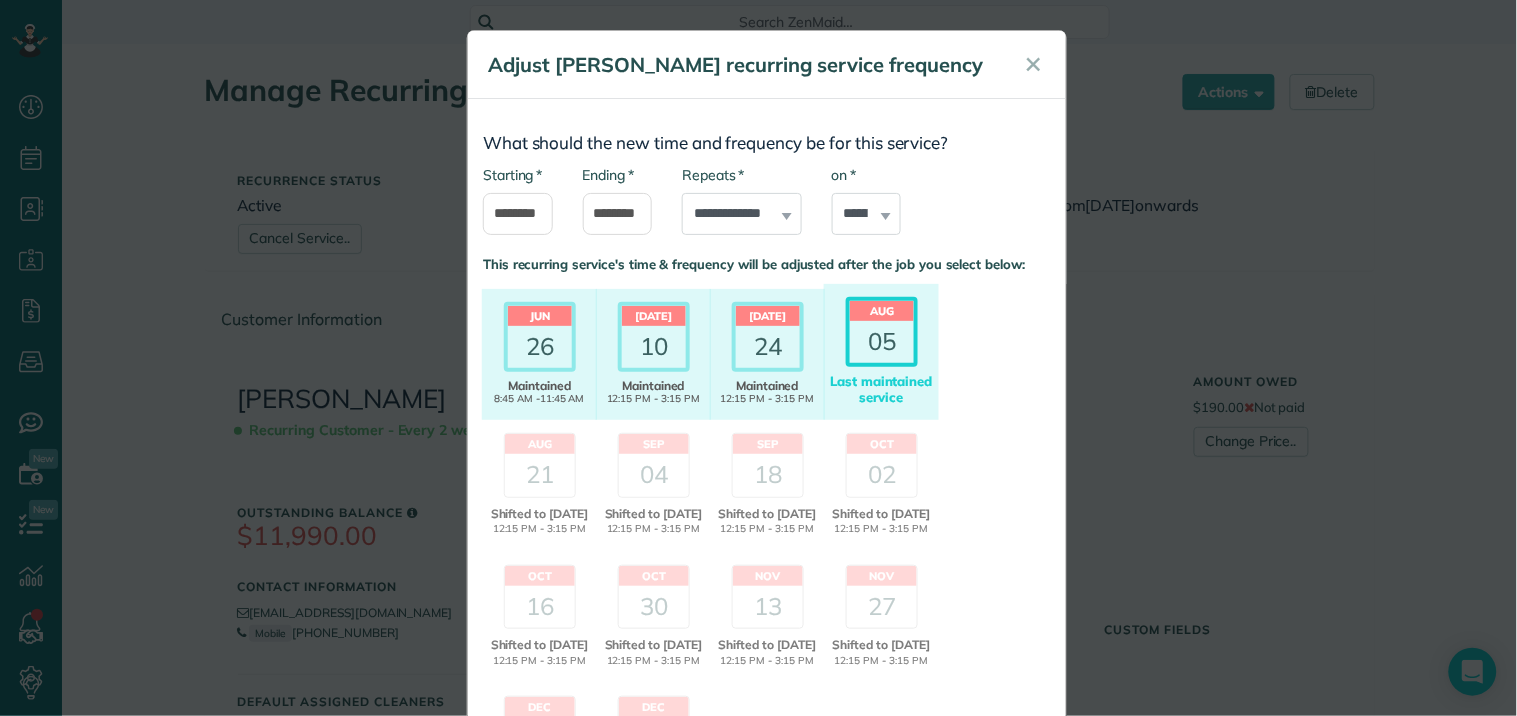 scroll, scrollTop: 254, scrollLeft: 0, axis: vertical 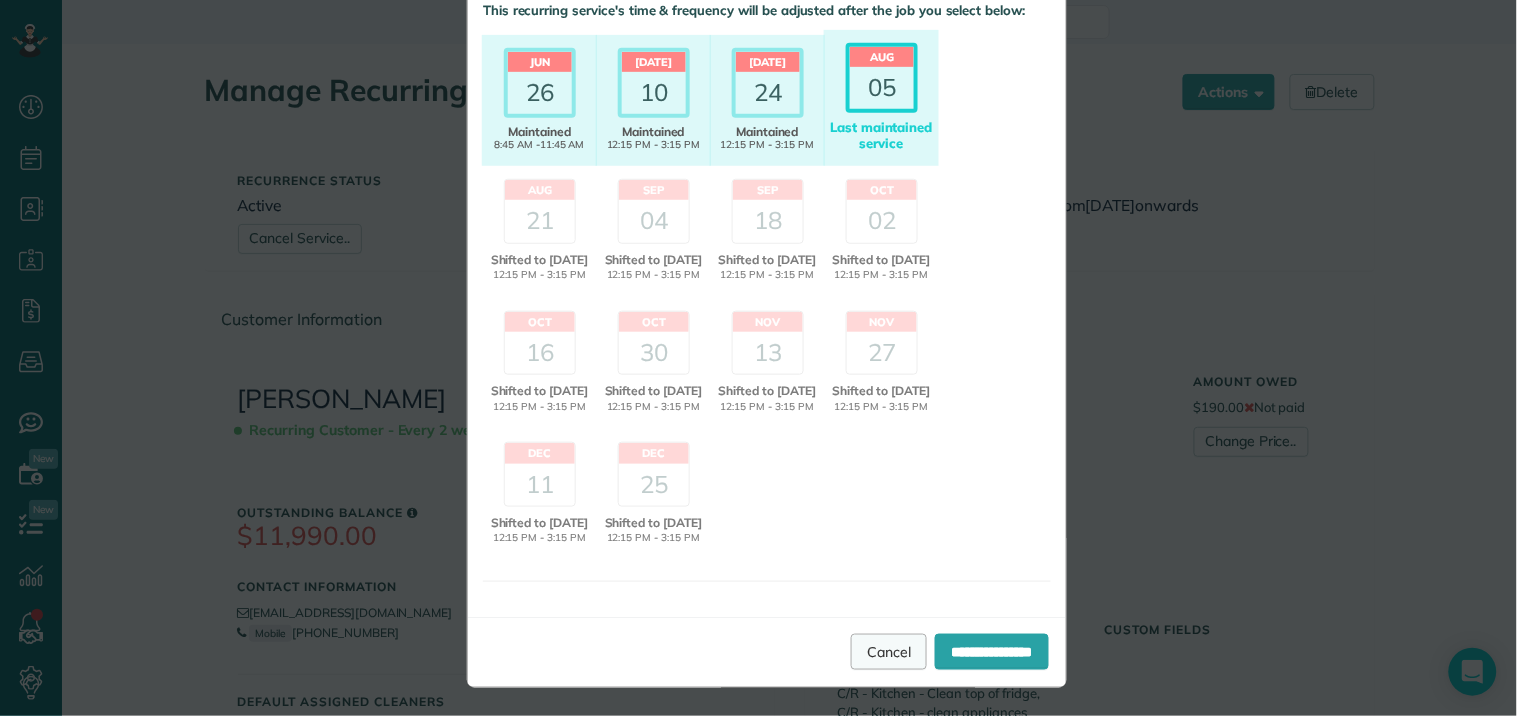 click on "Cancel" at bounding box center [889, 652] 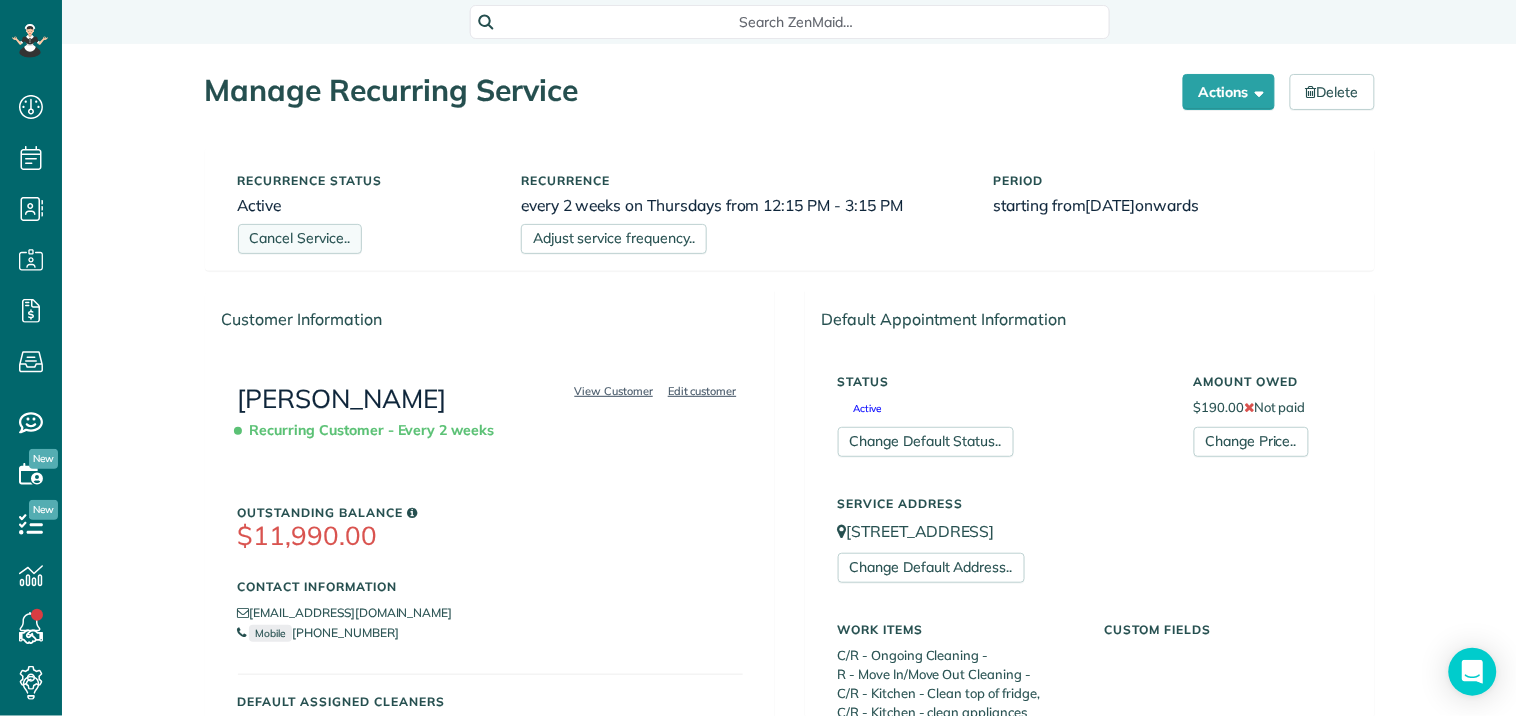 click on "Cancel Service.." at bounding box center [300, 239] 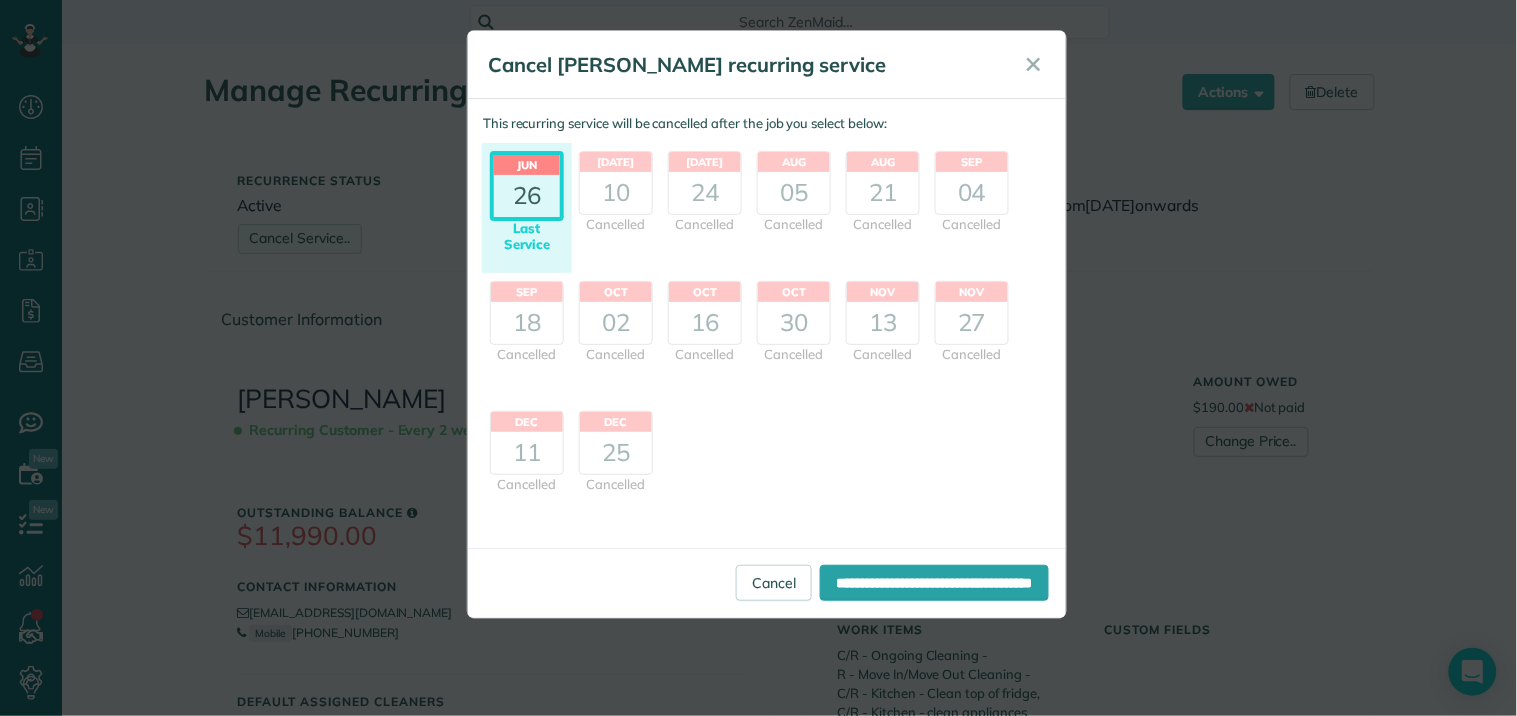 scroll, scrollTop: 0, scrollLeft: 0, axis: both 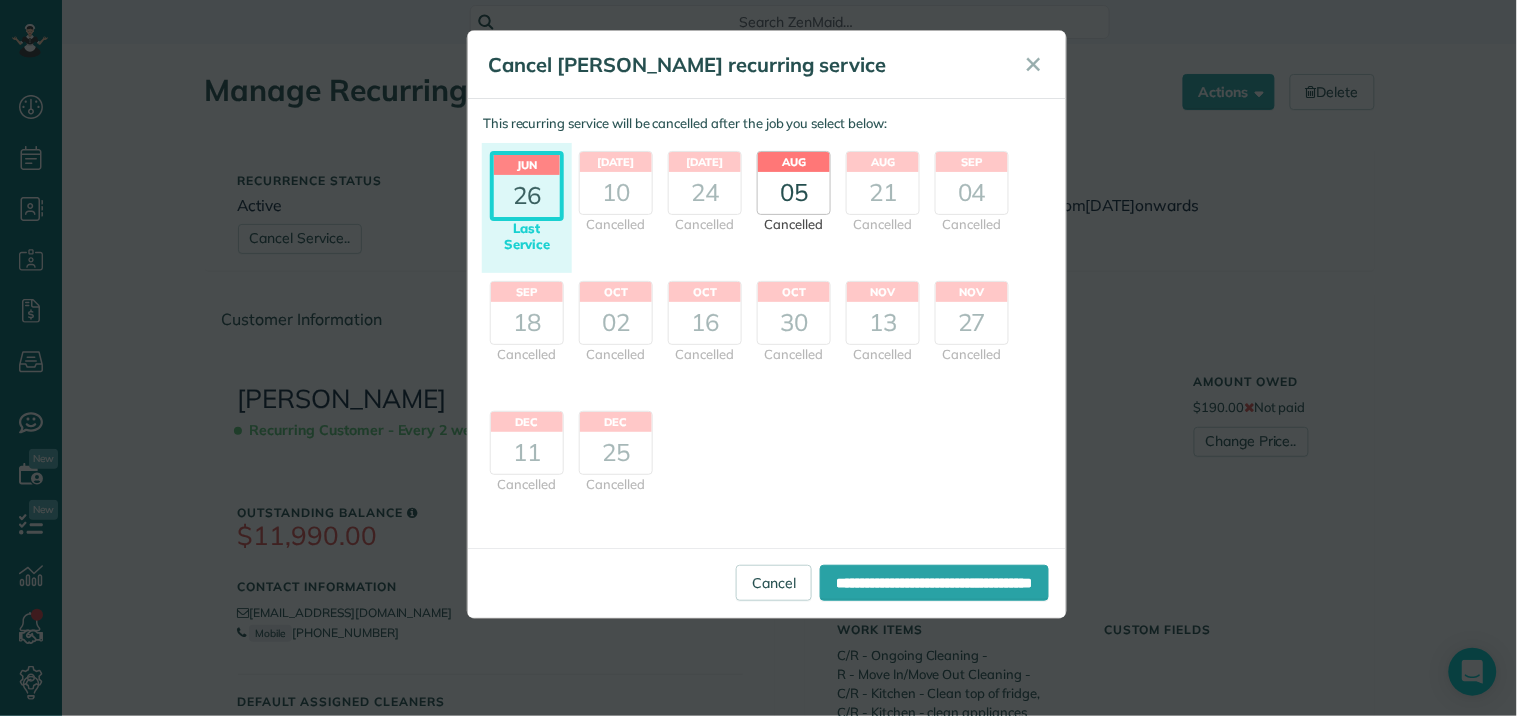 click on "05" at bounding box center [794, 193] 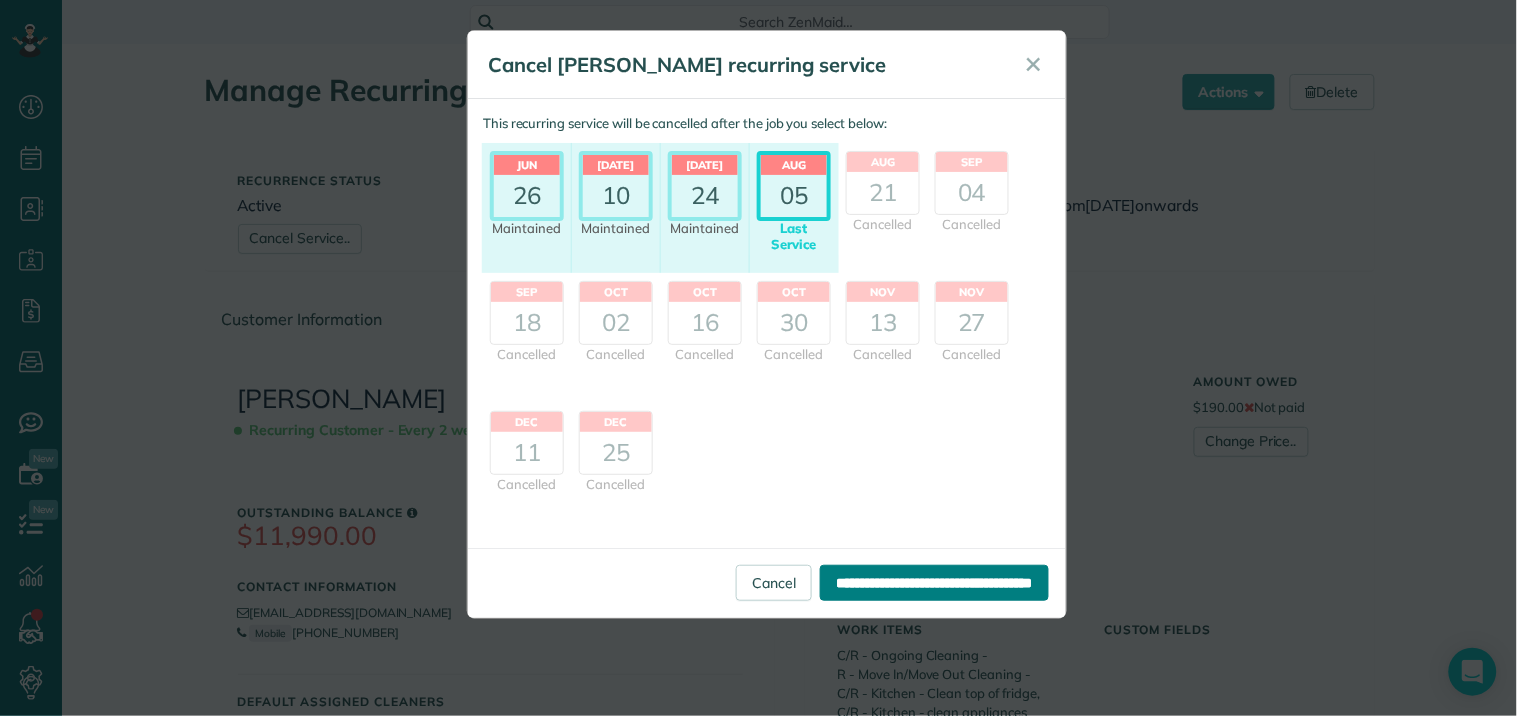 click on "**********" at bounding box center [934, 583] 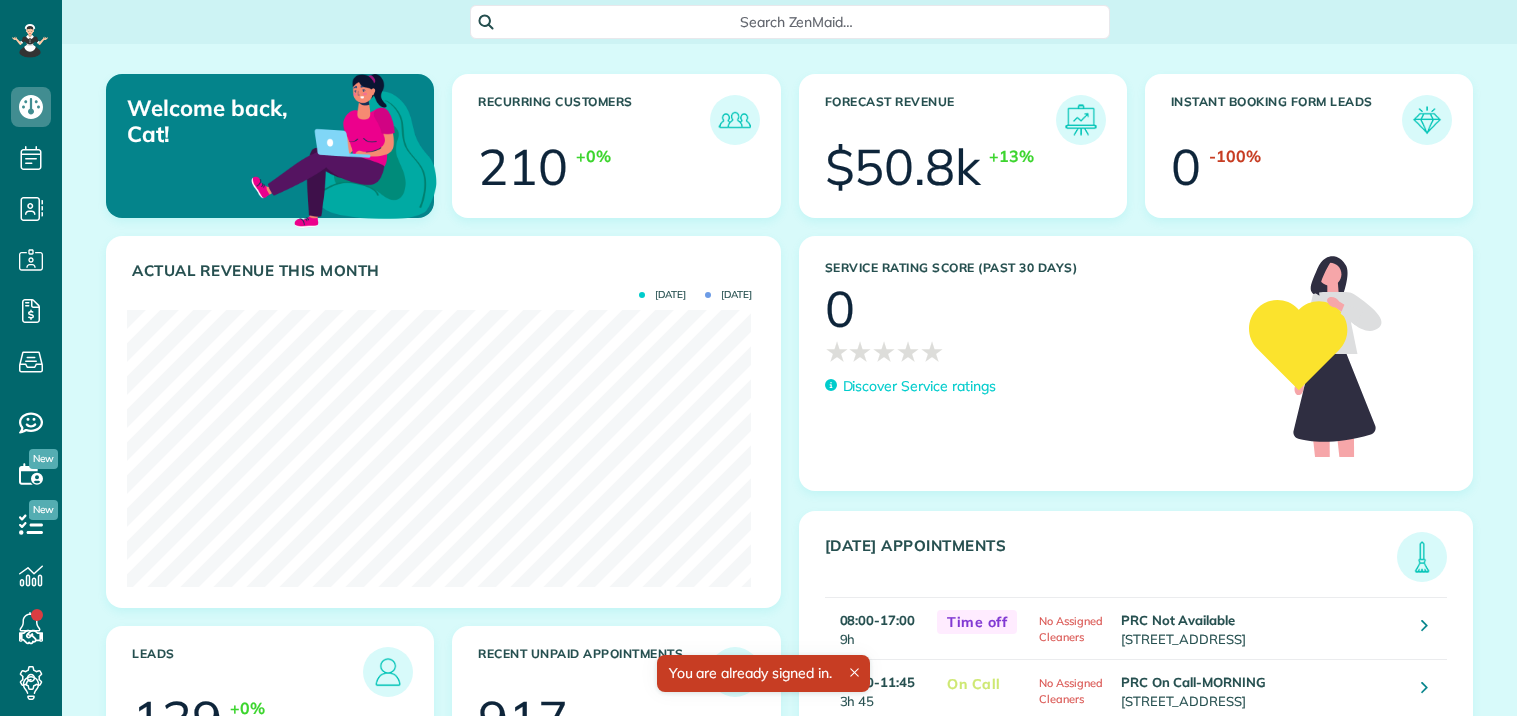 scroll, scrollTop: 0, scrollLeft: 0, axis: both 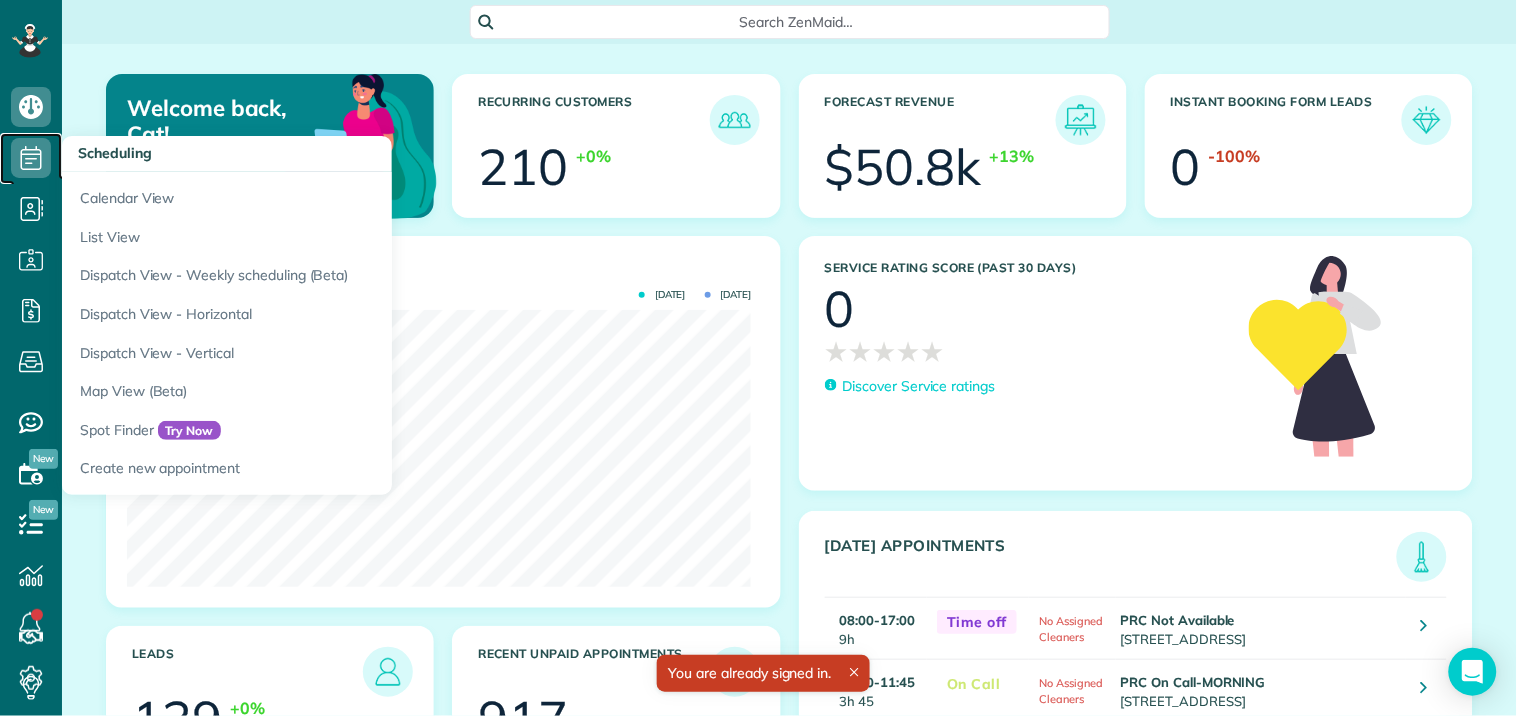 click 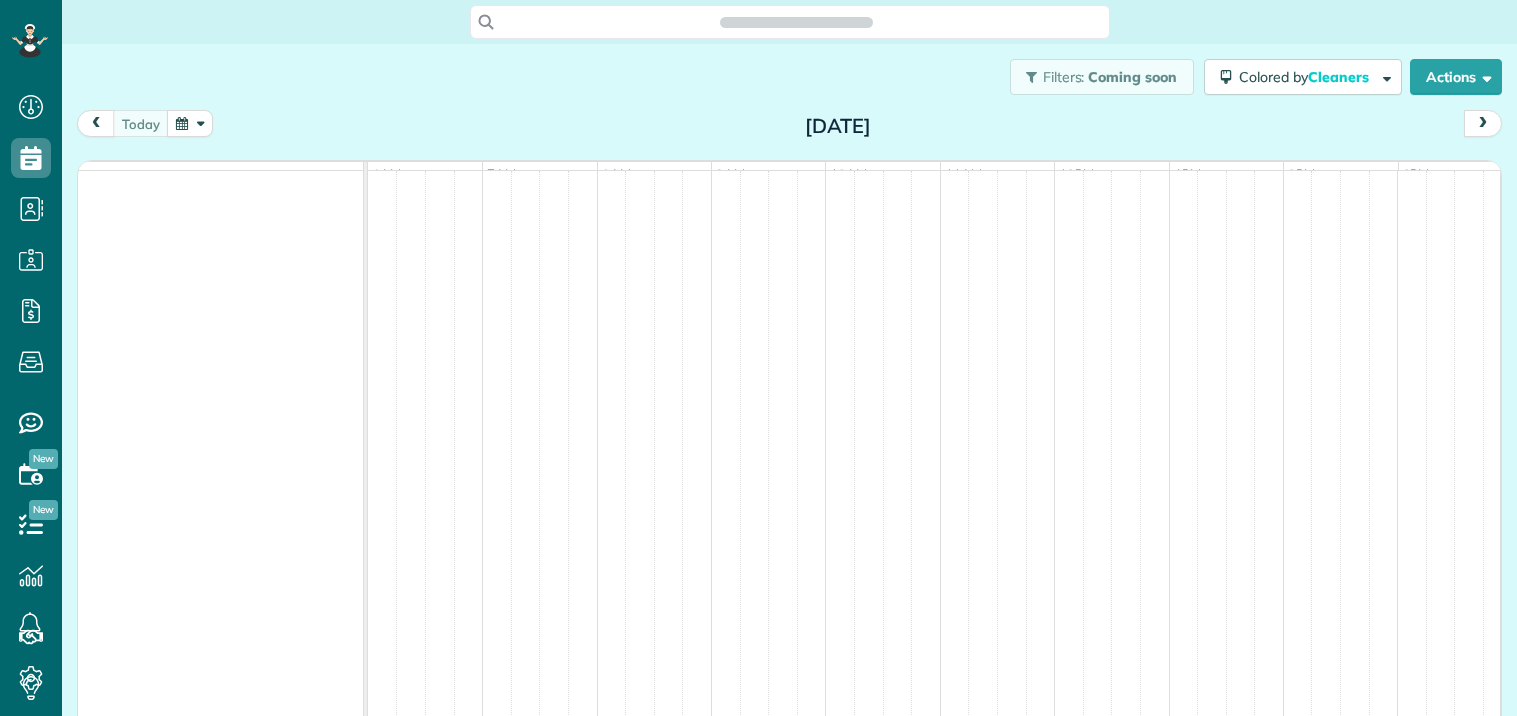 scroll, scrollTop: 0, scrollLeft: 0, axis: both 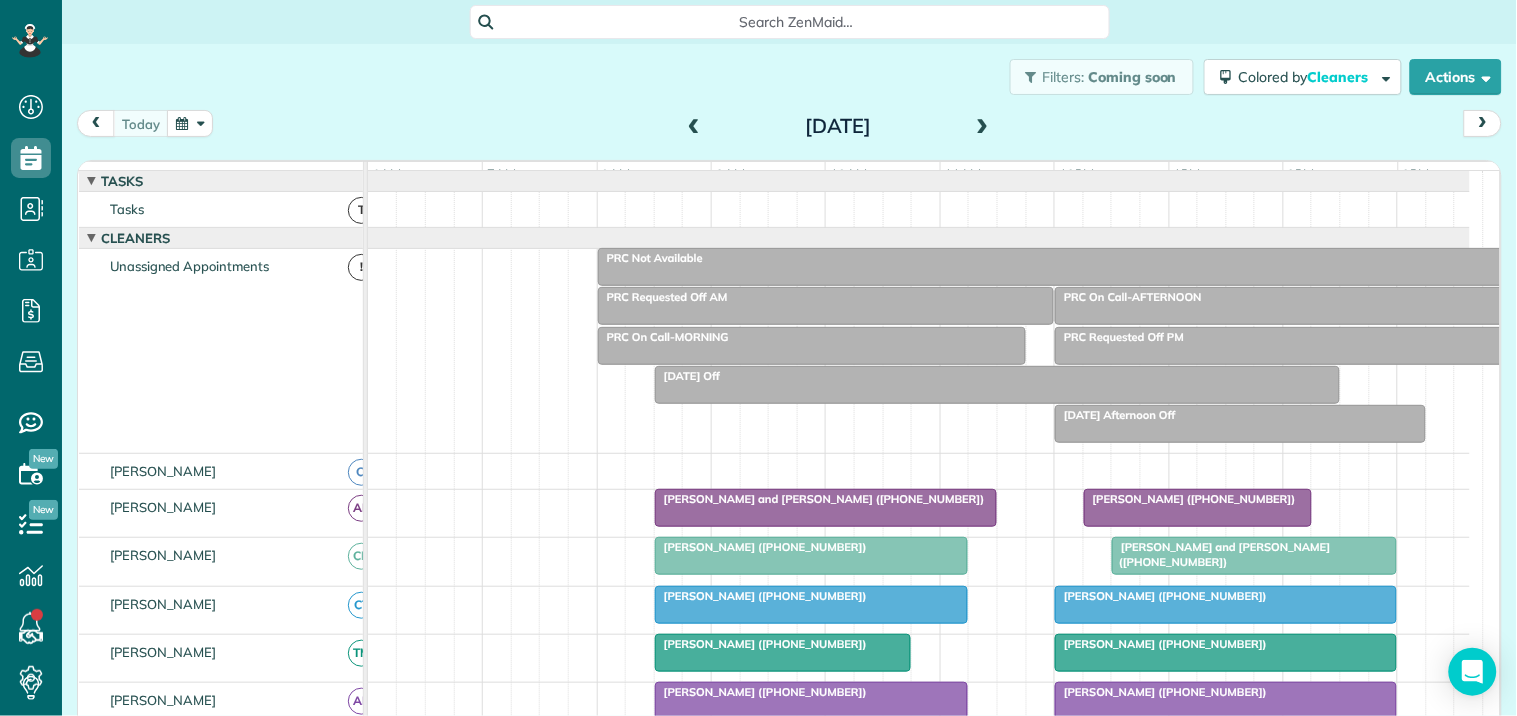 click at bounding box center [983, 127] 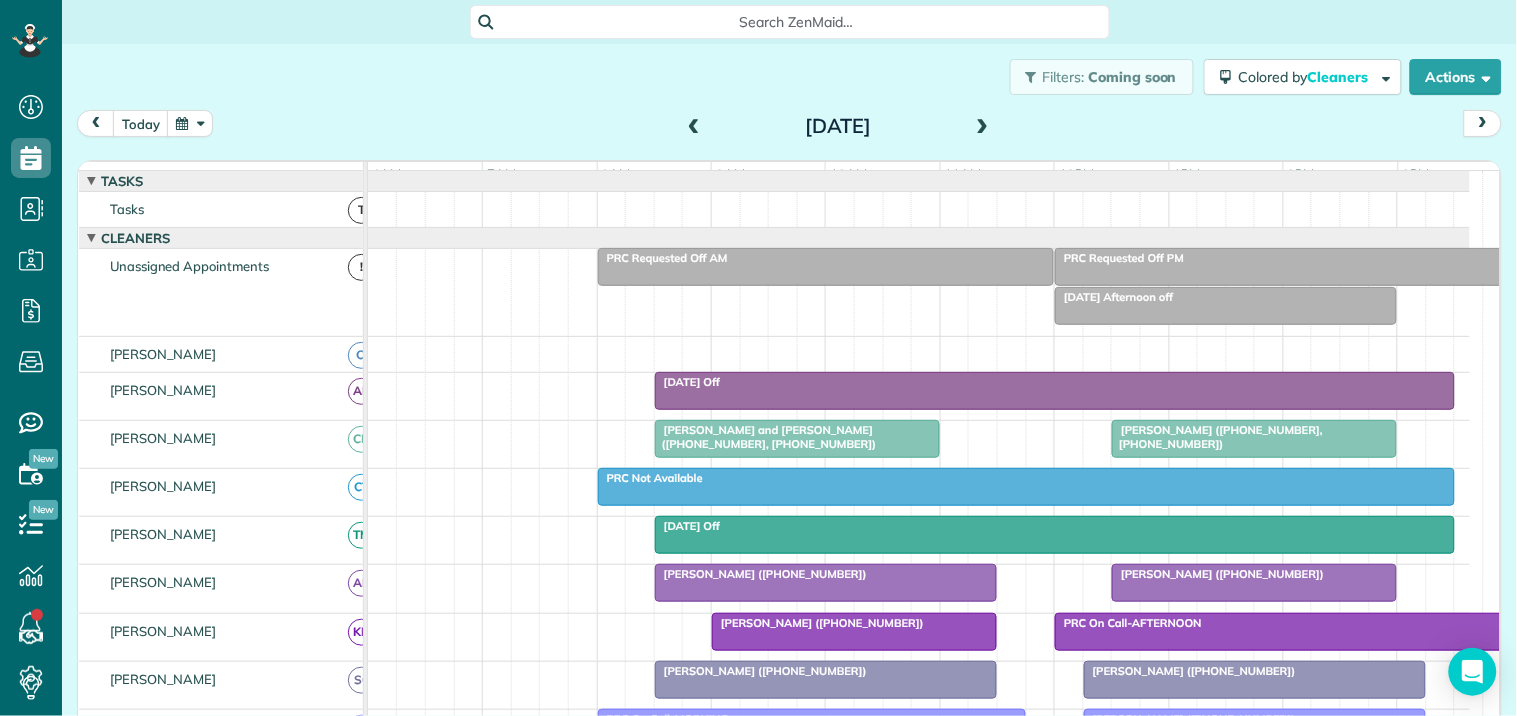 click at bounding box center (983, 127) 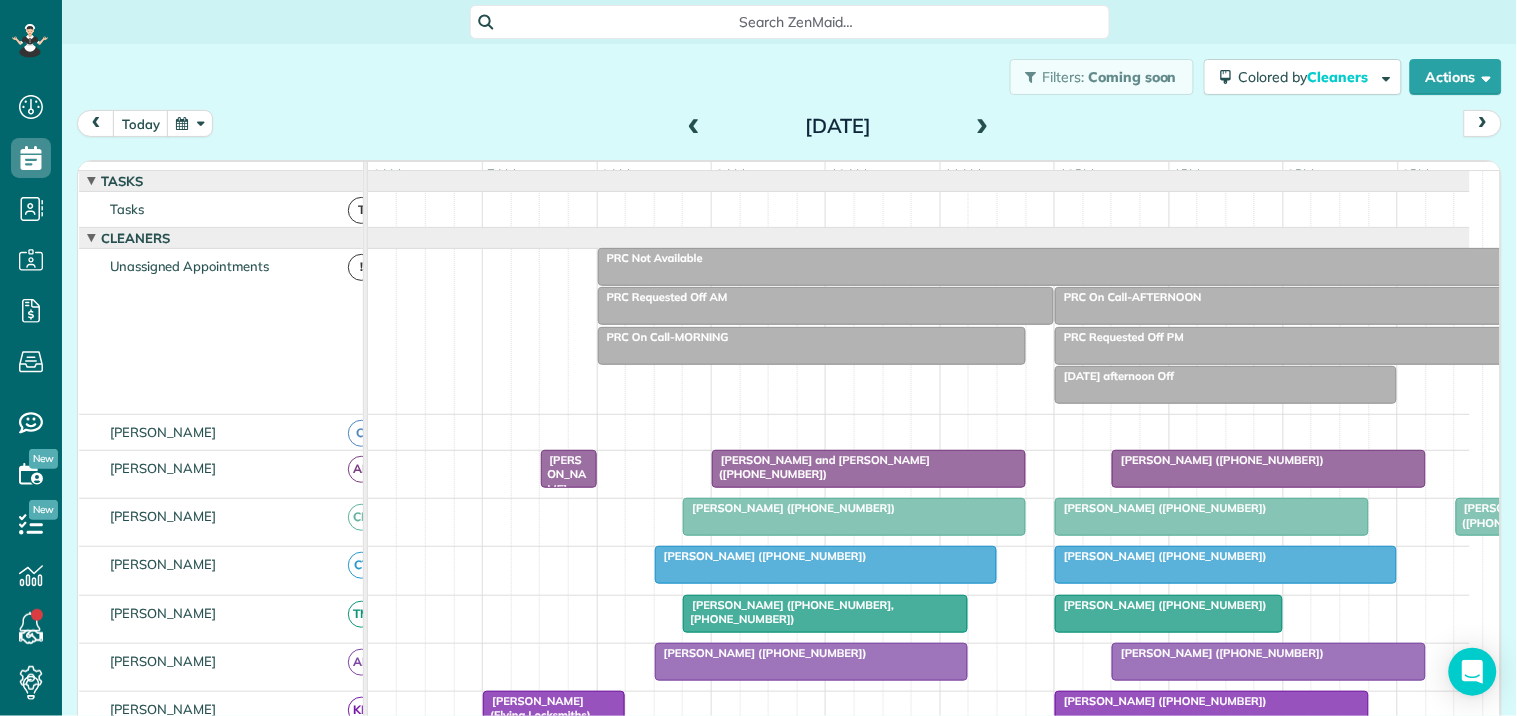 click at bounding box center [983, 127] 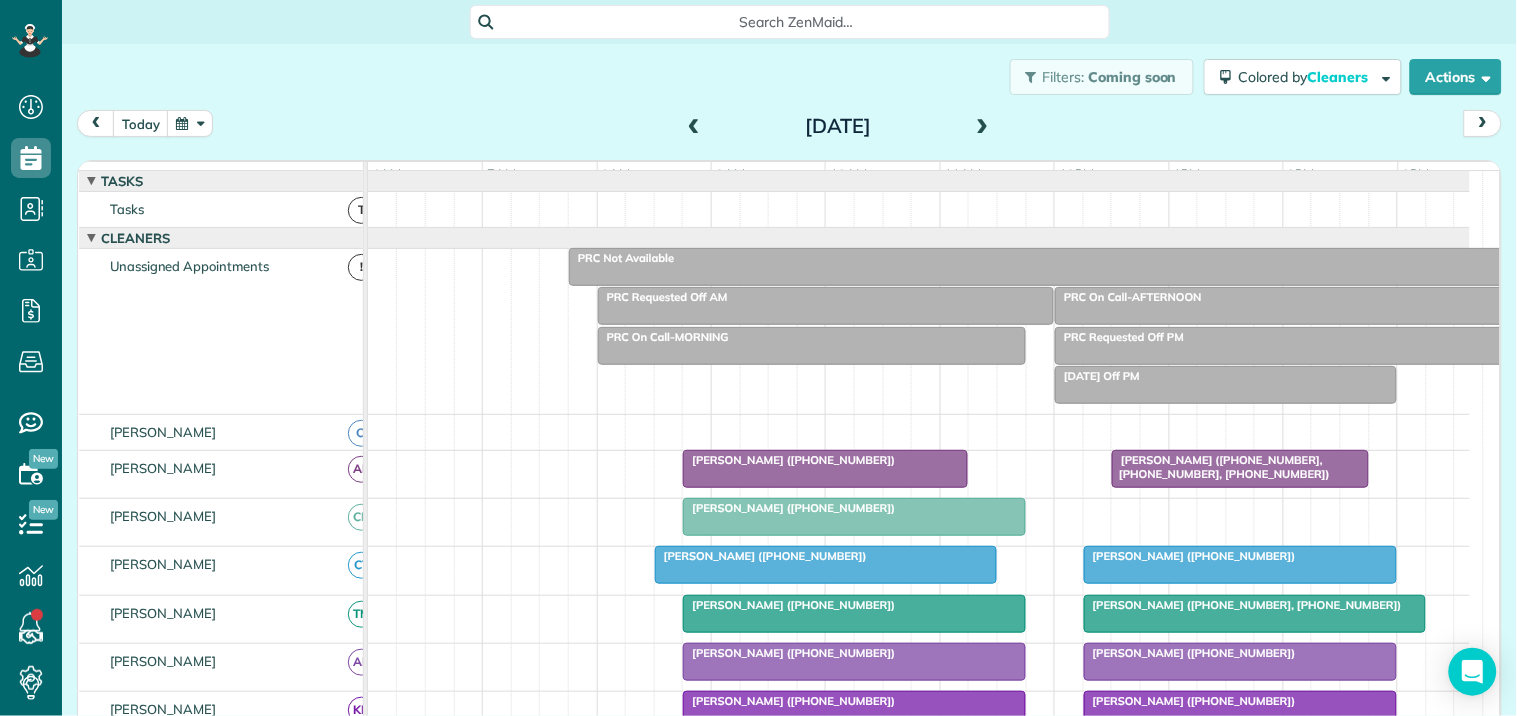 scroll, scrollTop: 333, scrollLeft: 0, axis: vertical 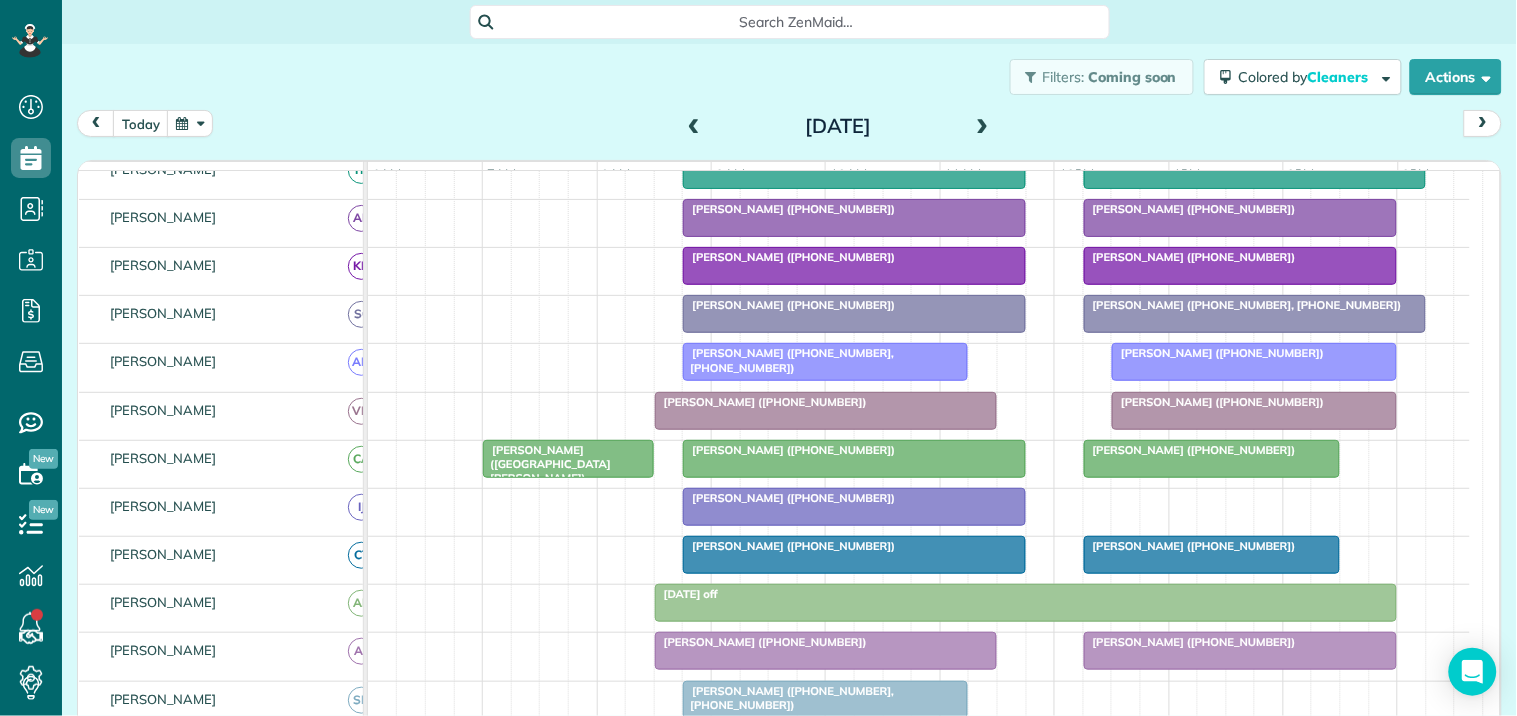 click at bounding box center (854, 507) 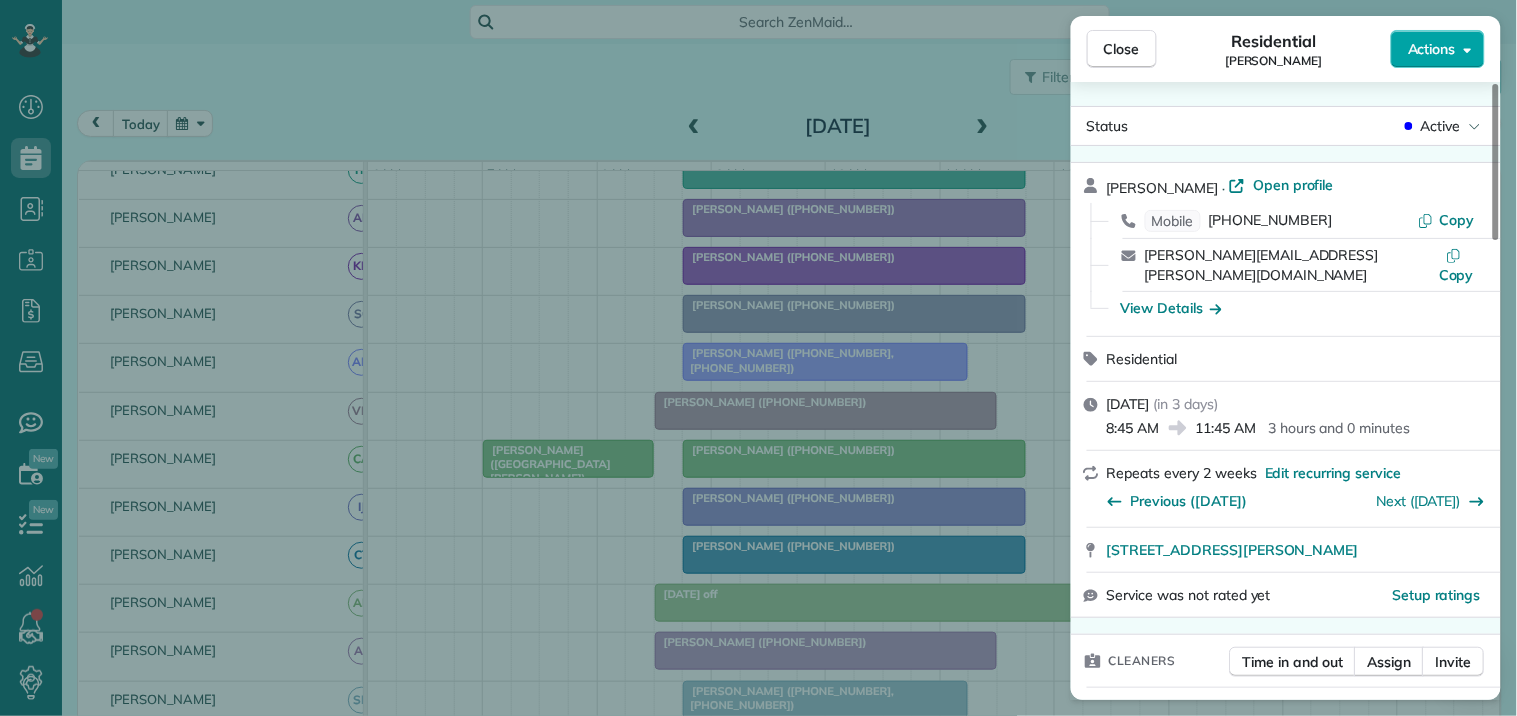 click on "Actions" at bounding box center [1432, 49] 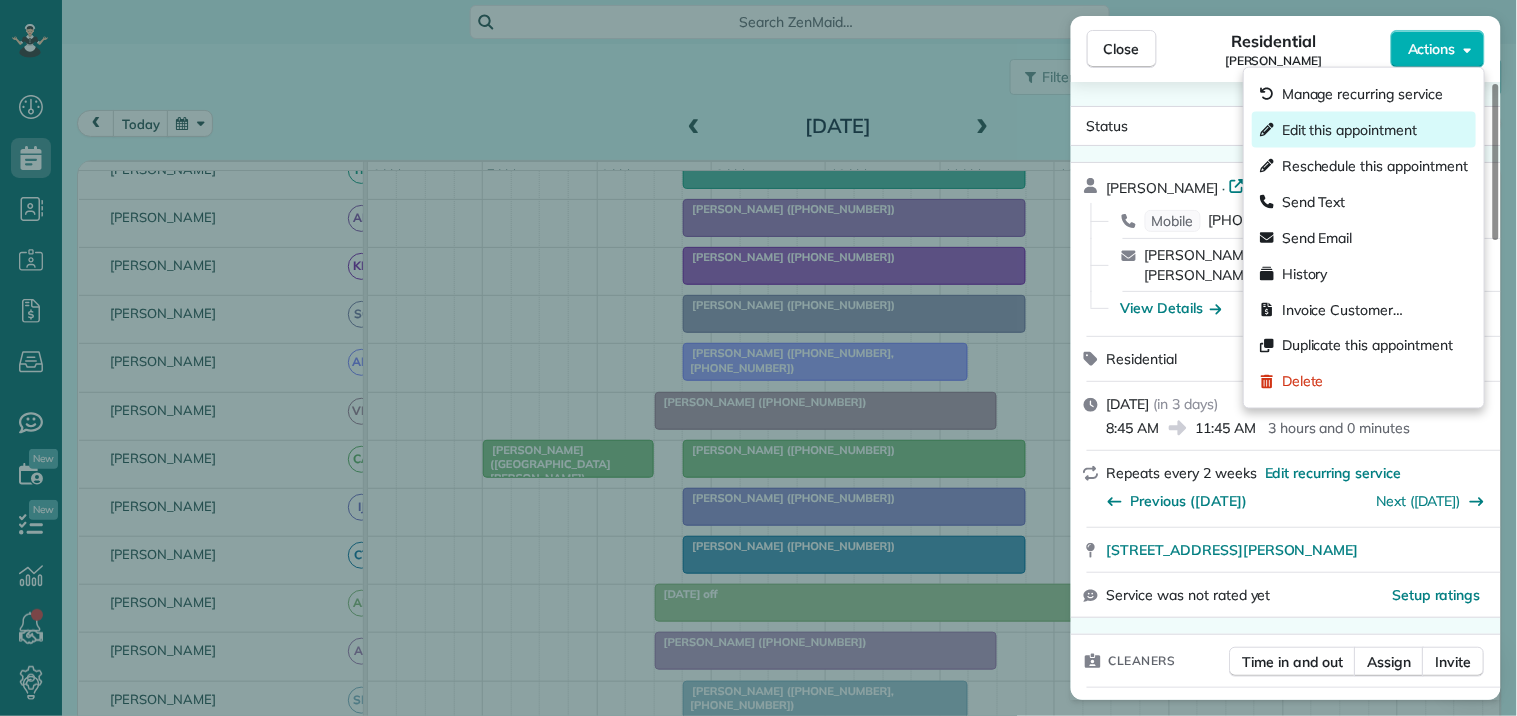 click on "Edit this appointment" at bounding box center (1349, 130) 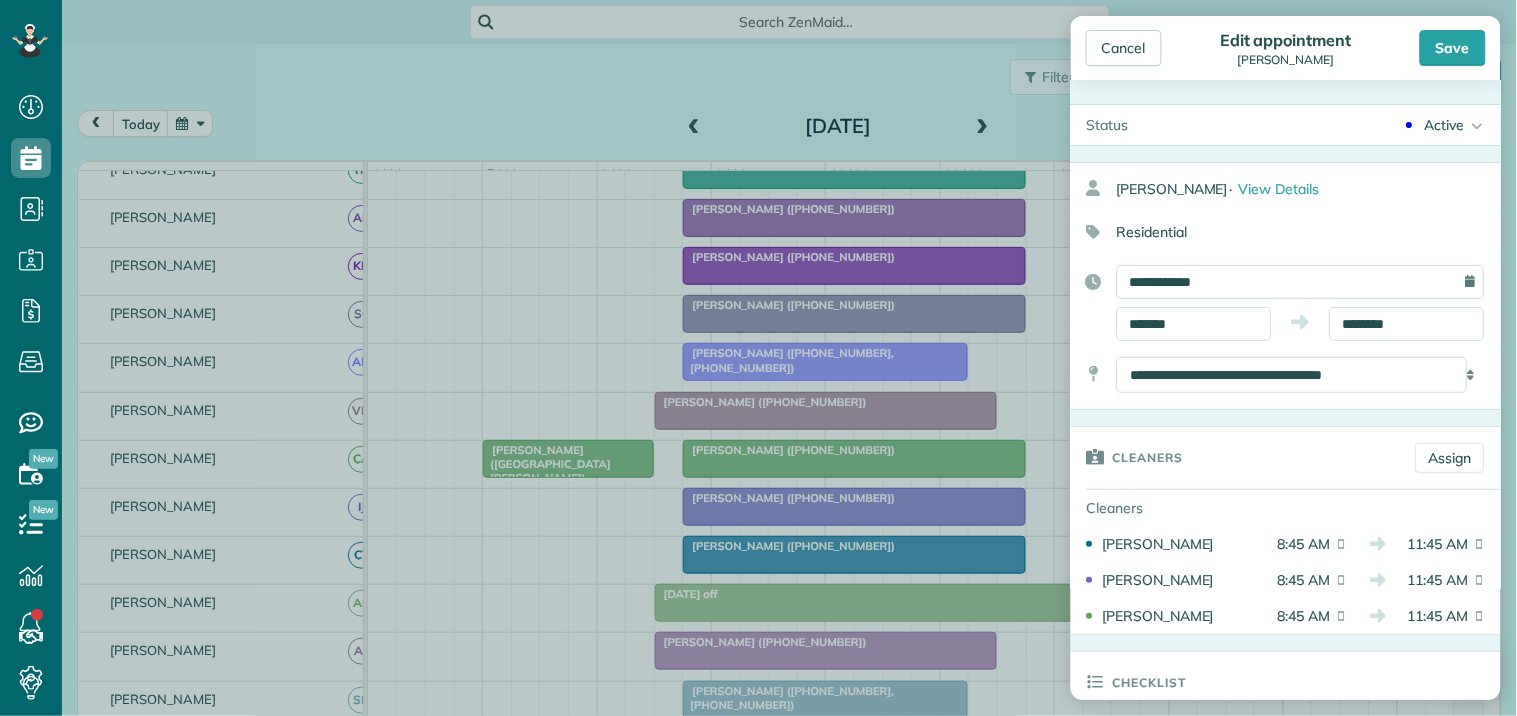 click on "Active" at bounding box center [1445, 125] 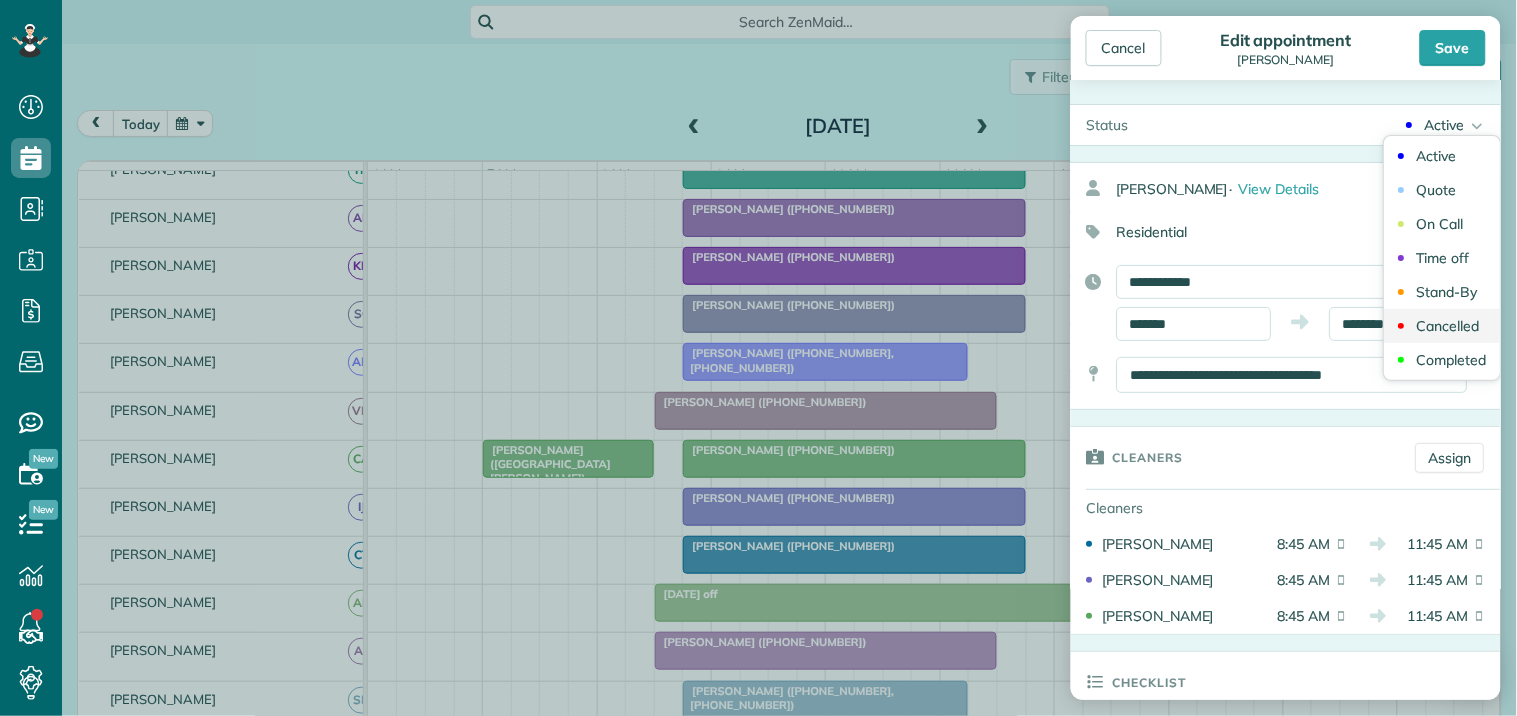 click on "Cancelled" at bounding box center (1448, 326) 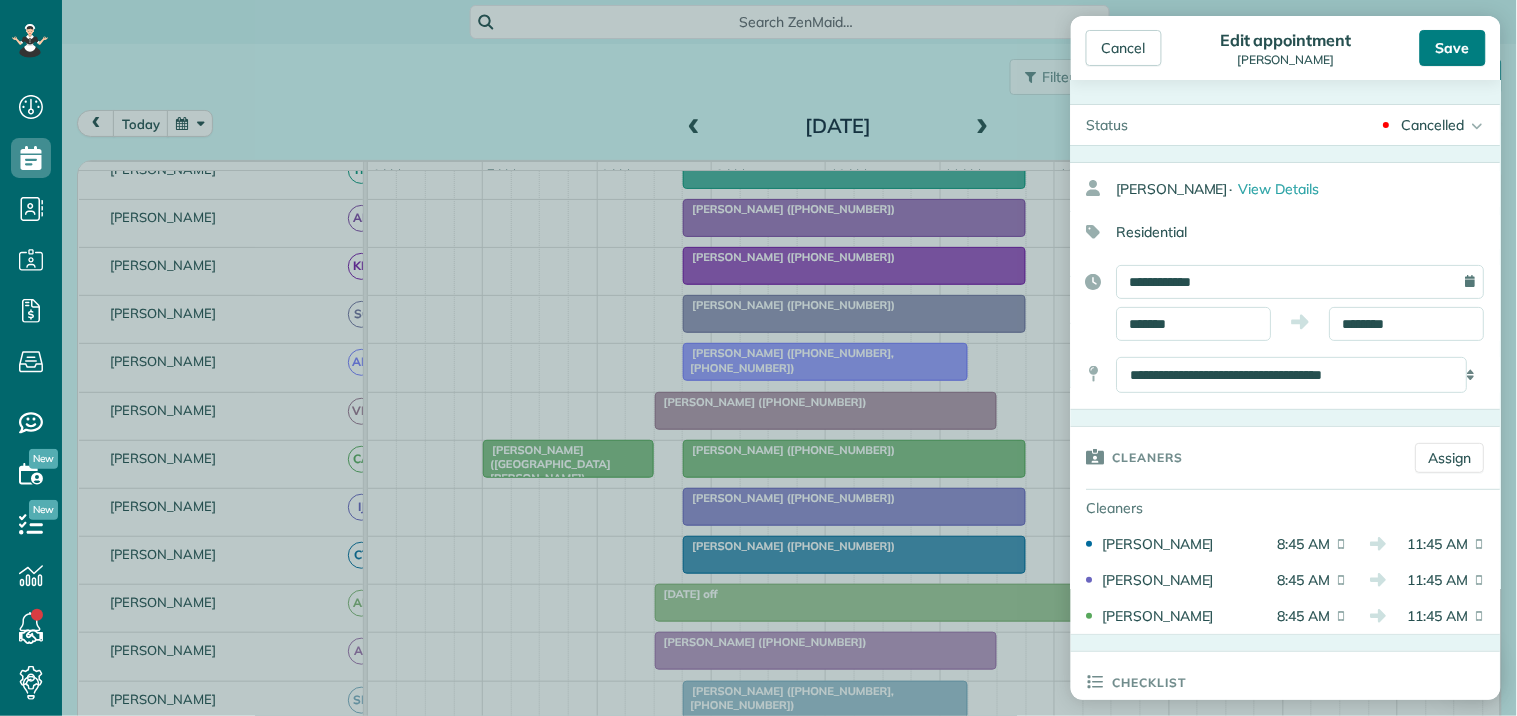 click on "Save" at bounding box center [1453, 48] 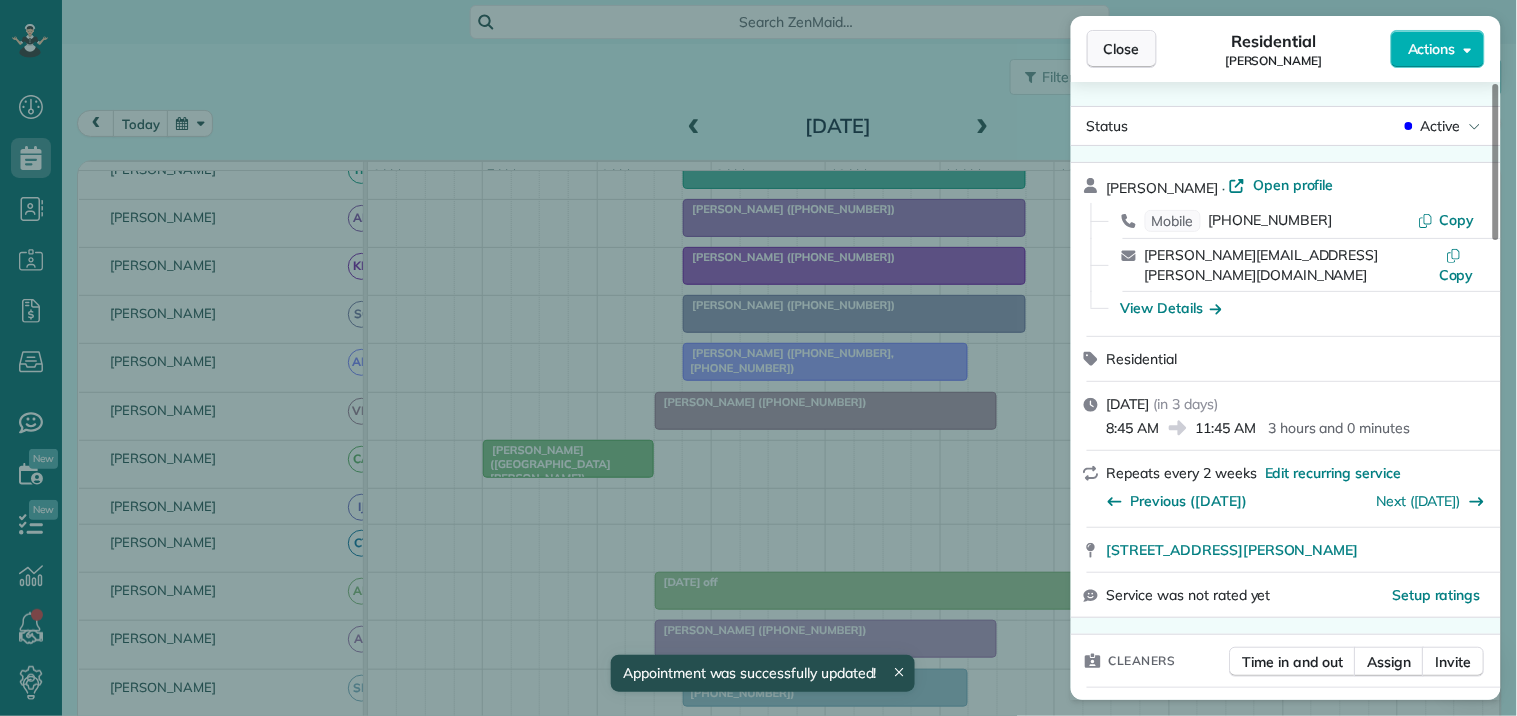 click on "Close" at bounding box center (1122, 49) 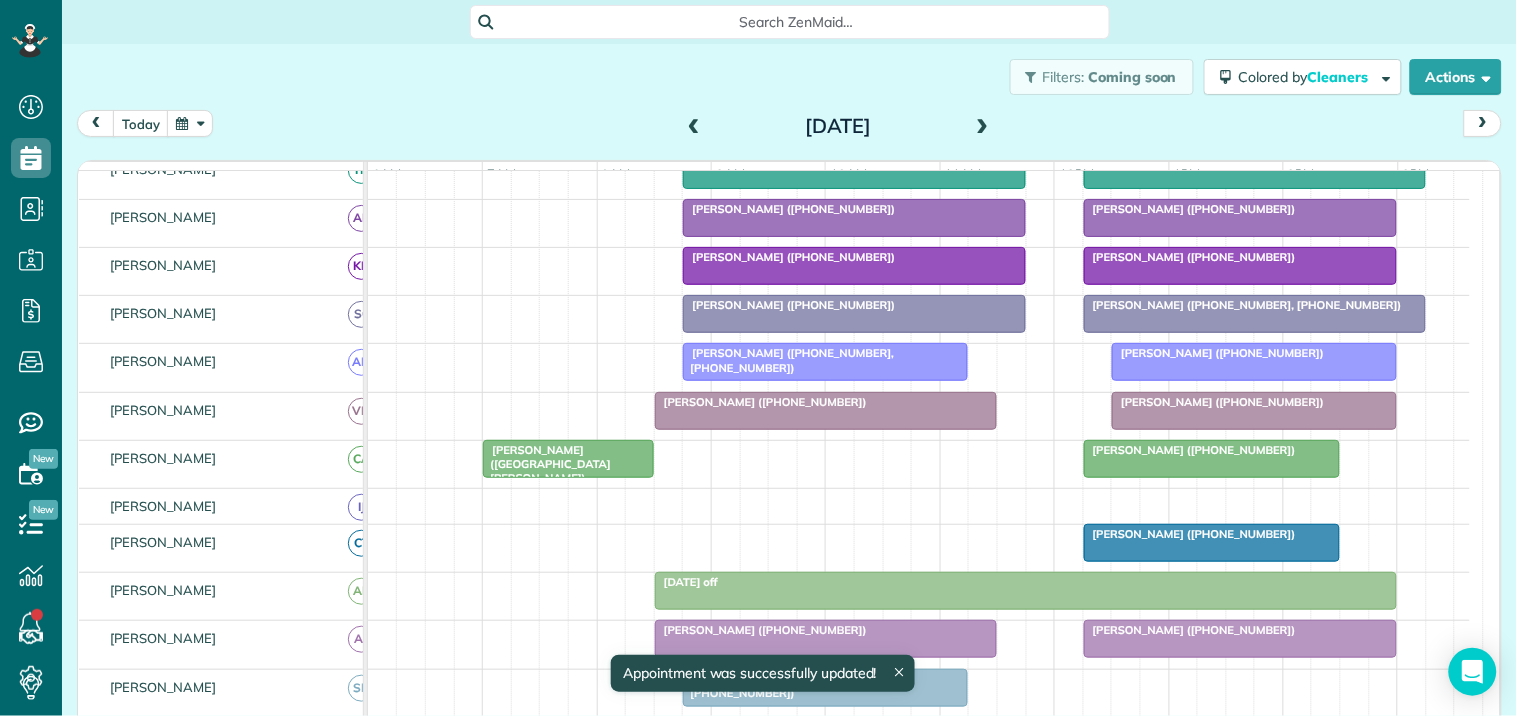 scroll, scrollTop: 551, scrollLeft: 0, axis: vertical 